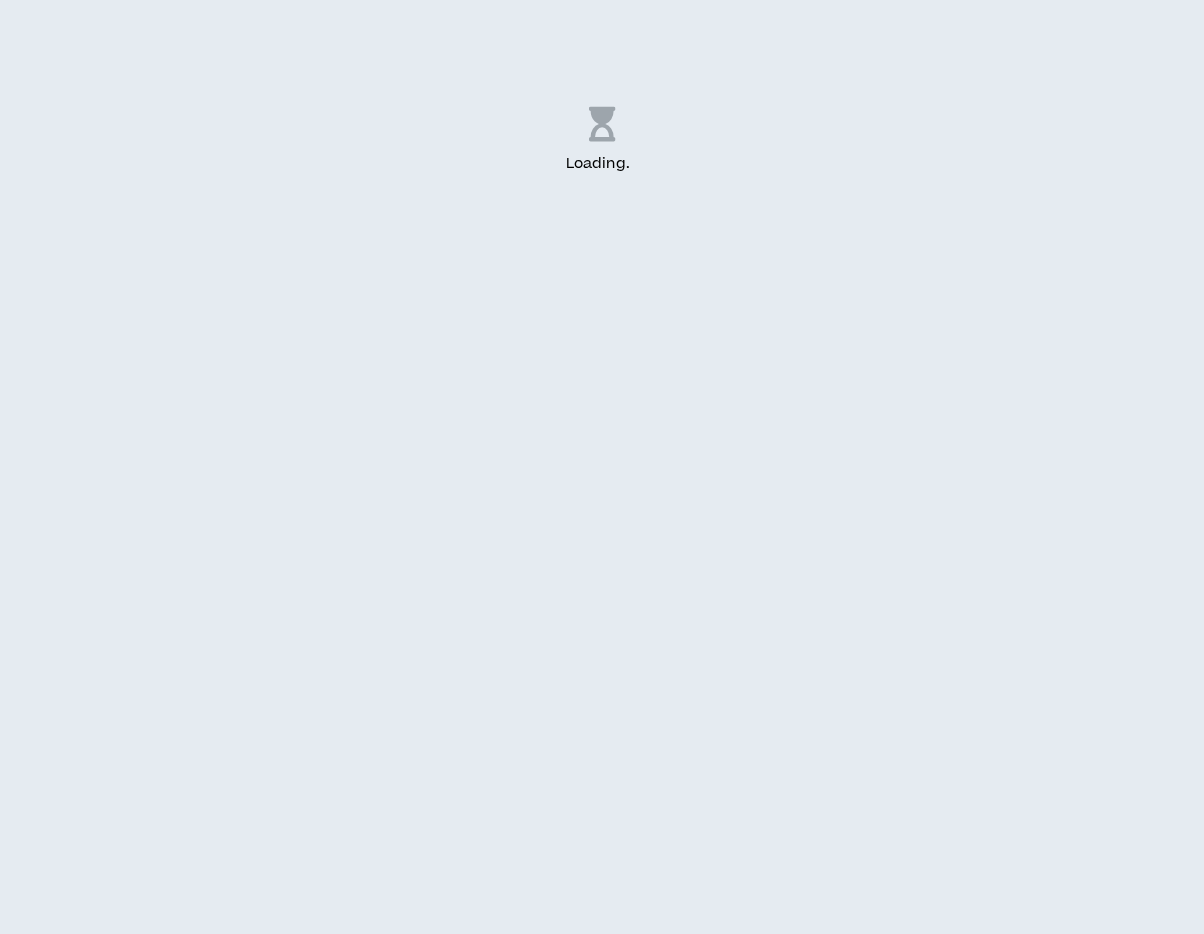 scroll, scrollTop: 0, scrollLeft: 0, axis: both 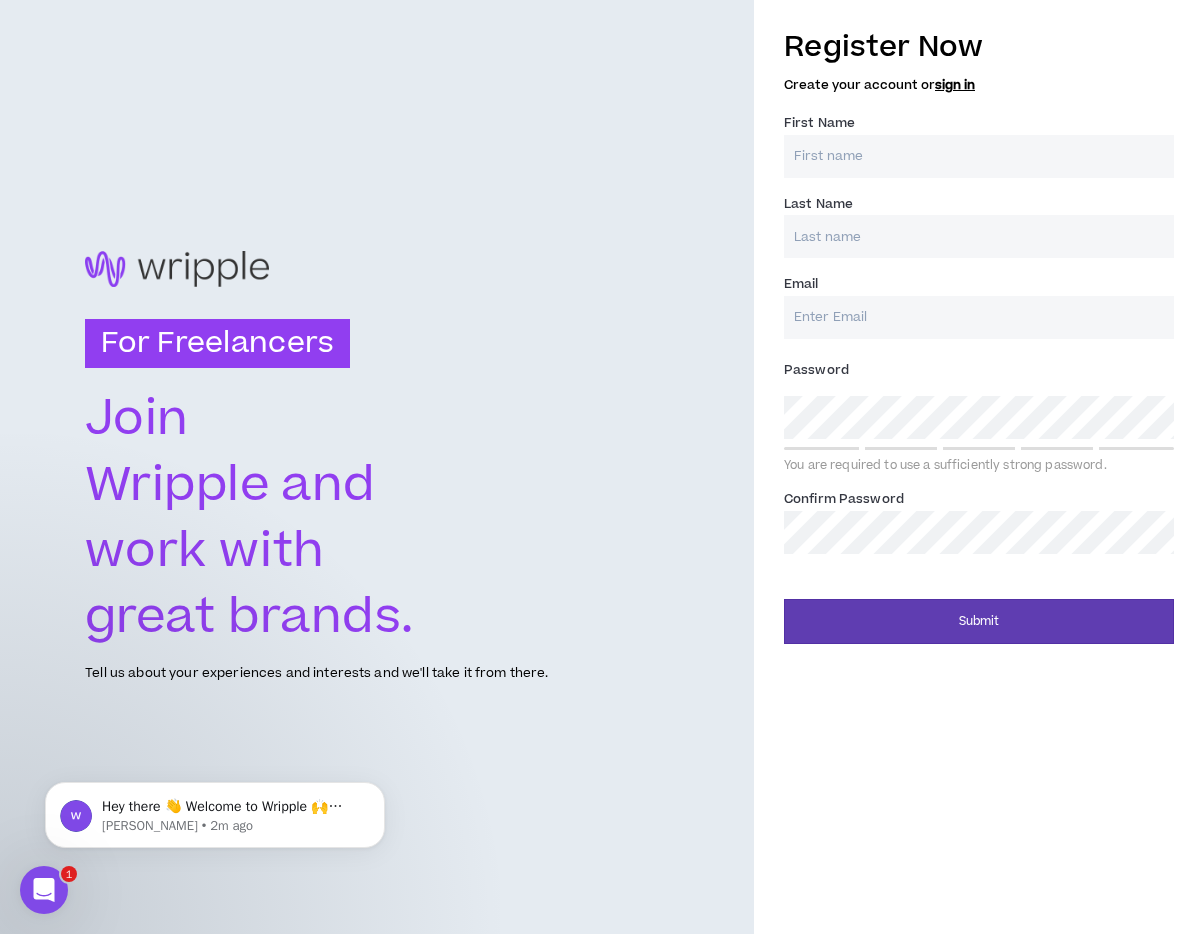 click on "First Name  *" at bounding box center [979, 156] 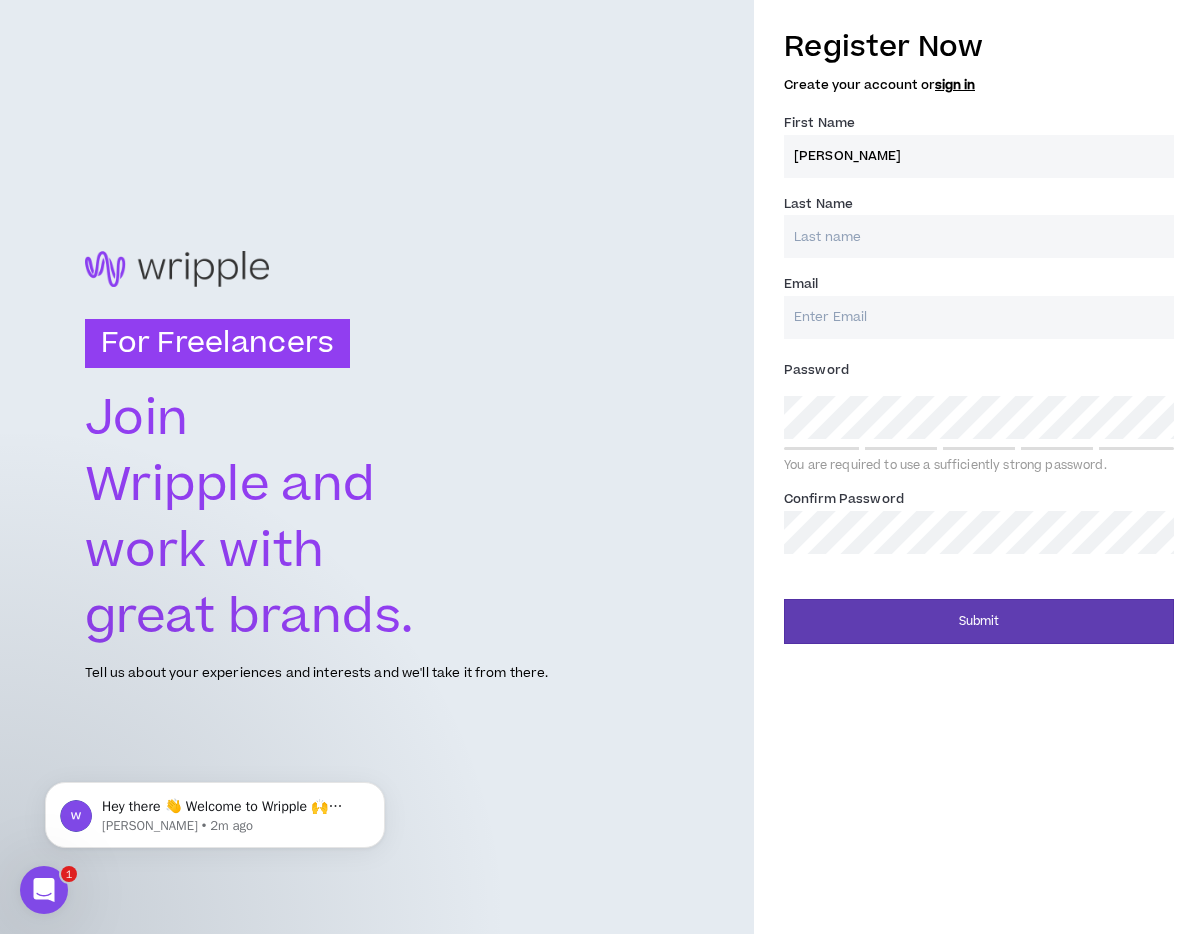 type on "[PERSON_NAME]" 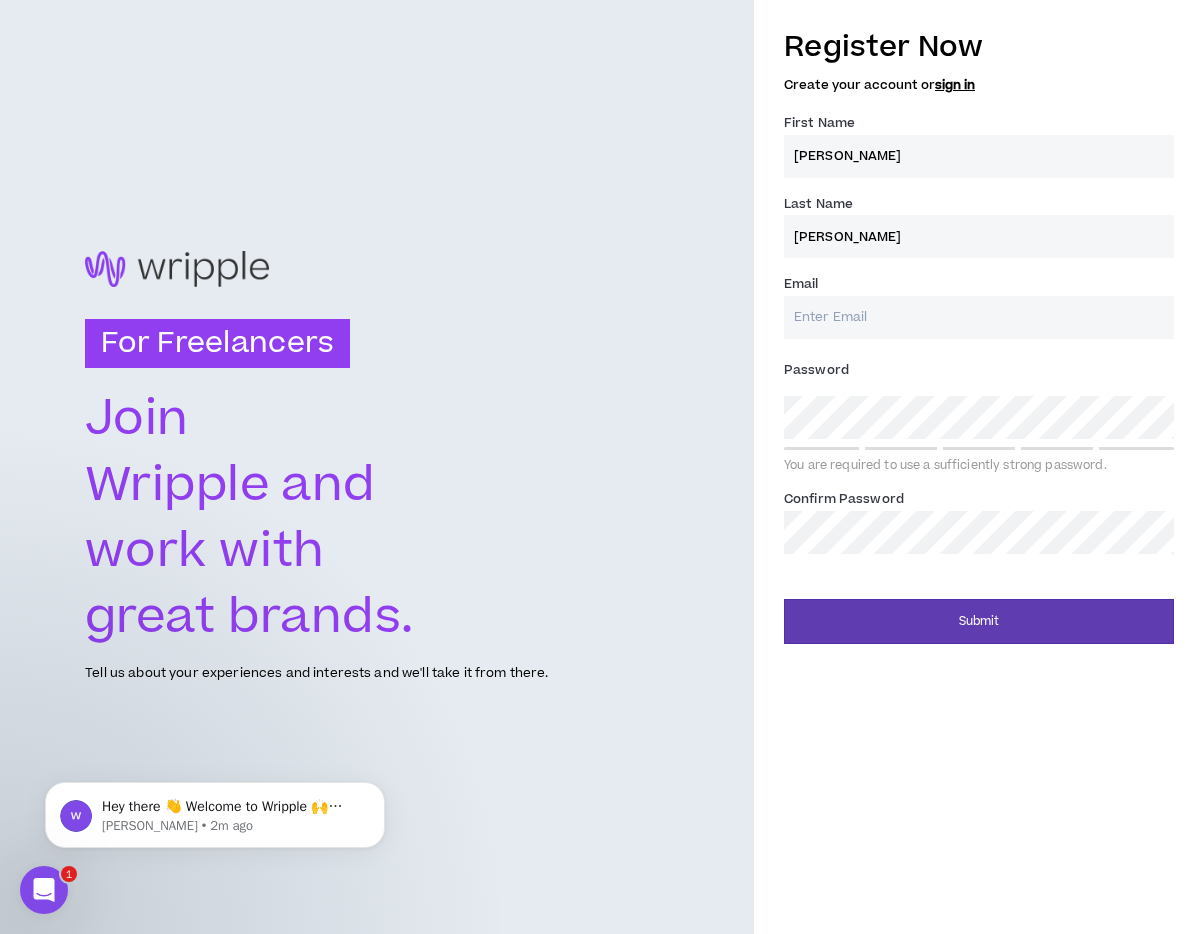 type on "[PERSON_NAME][EMAIL_ADDRESS][DOMAIN_NAME]" 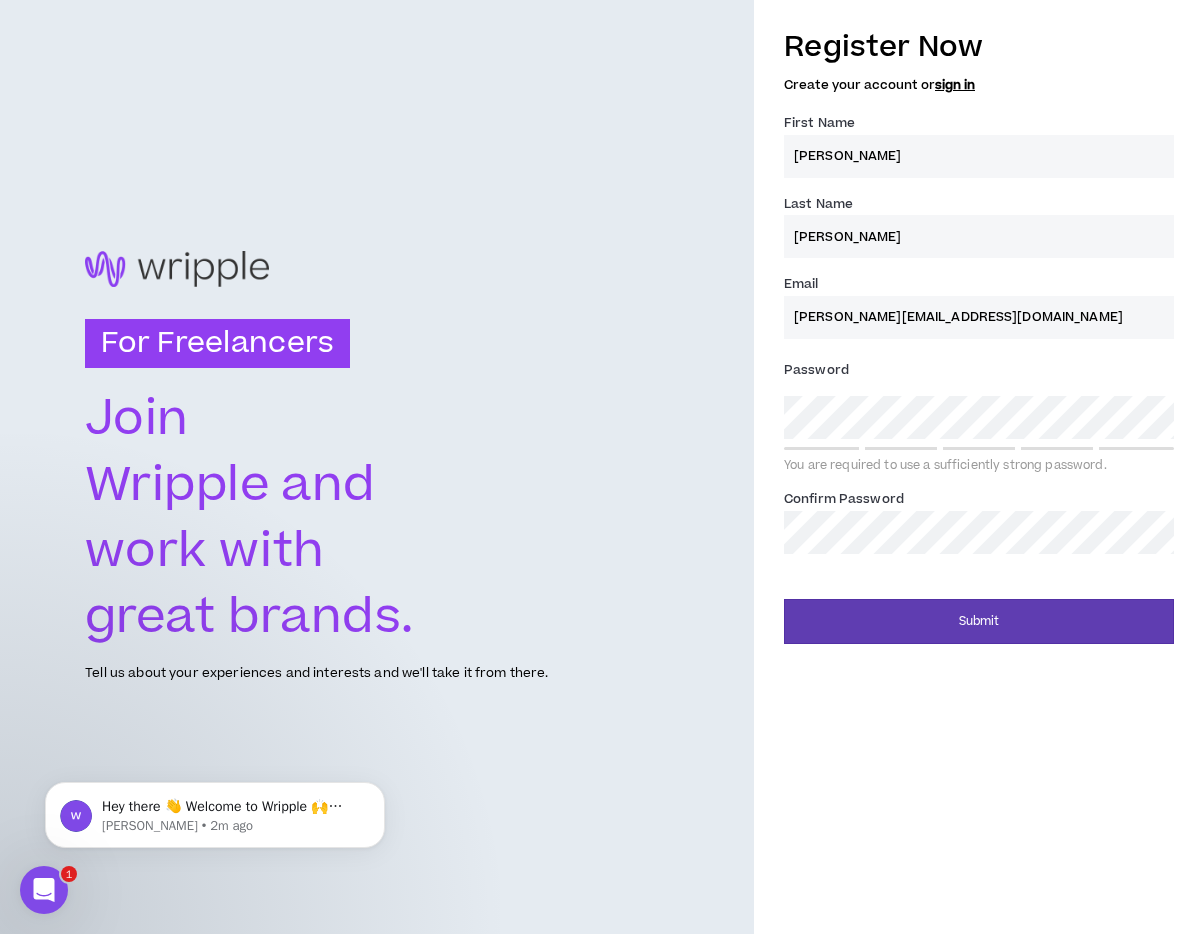 type on "[PERSON_NAME]" 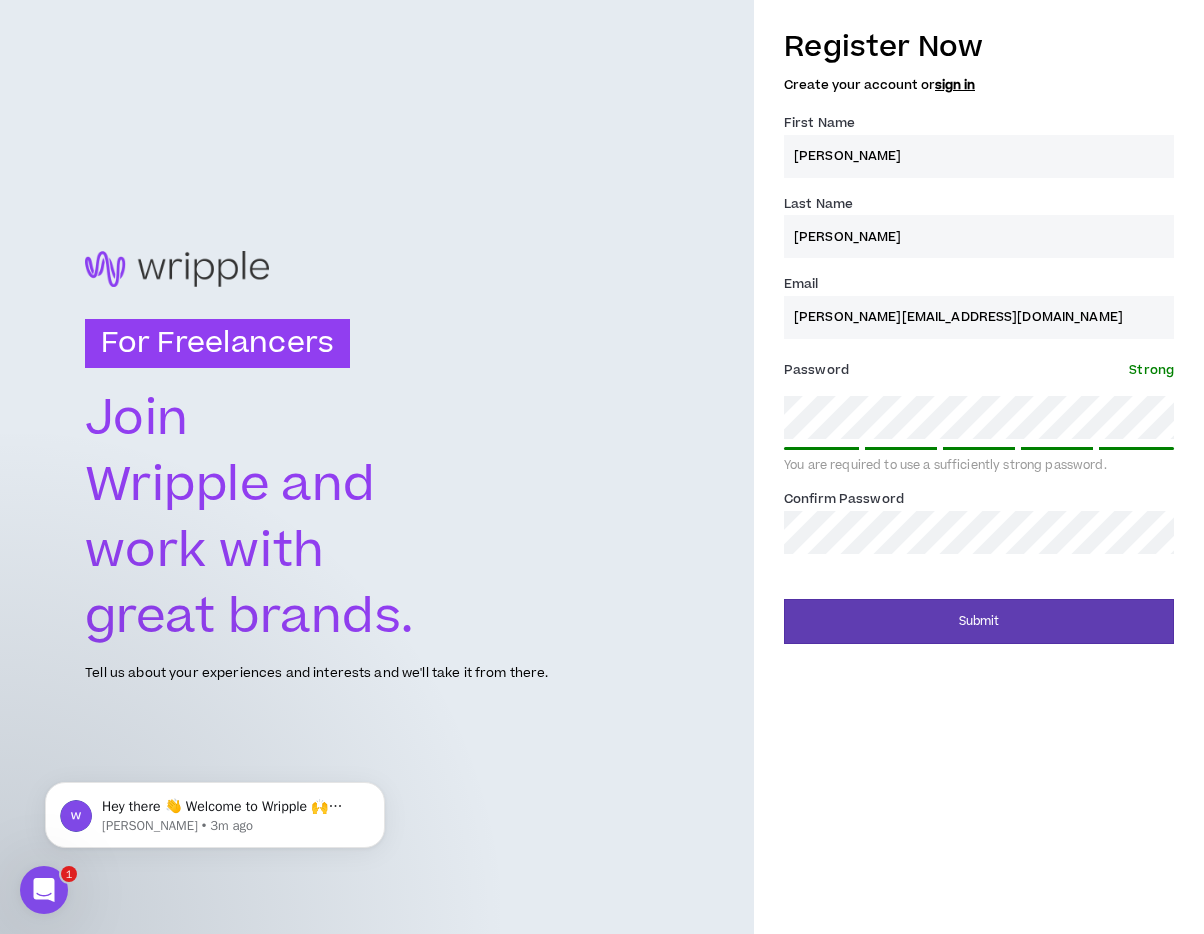 drag, startPoint x: 970, startPoint y: 762, endPoint x: 942, endPoint y: 728, distance: 44.04543 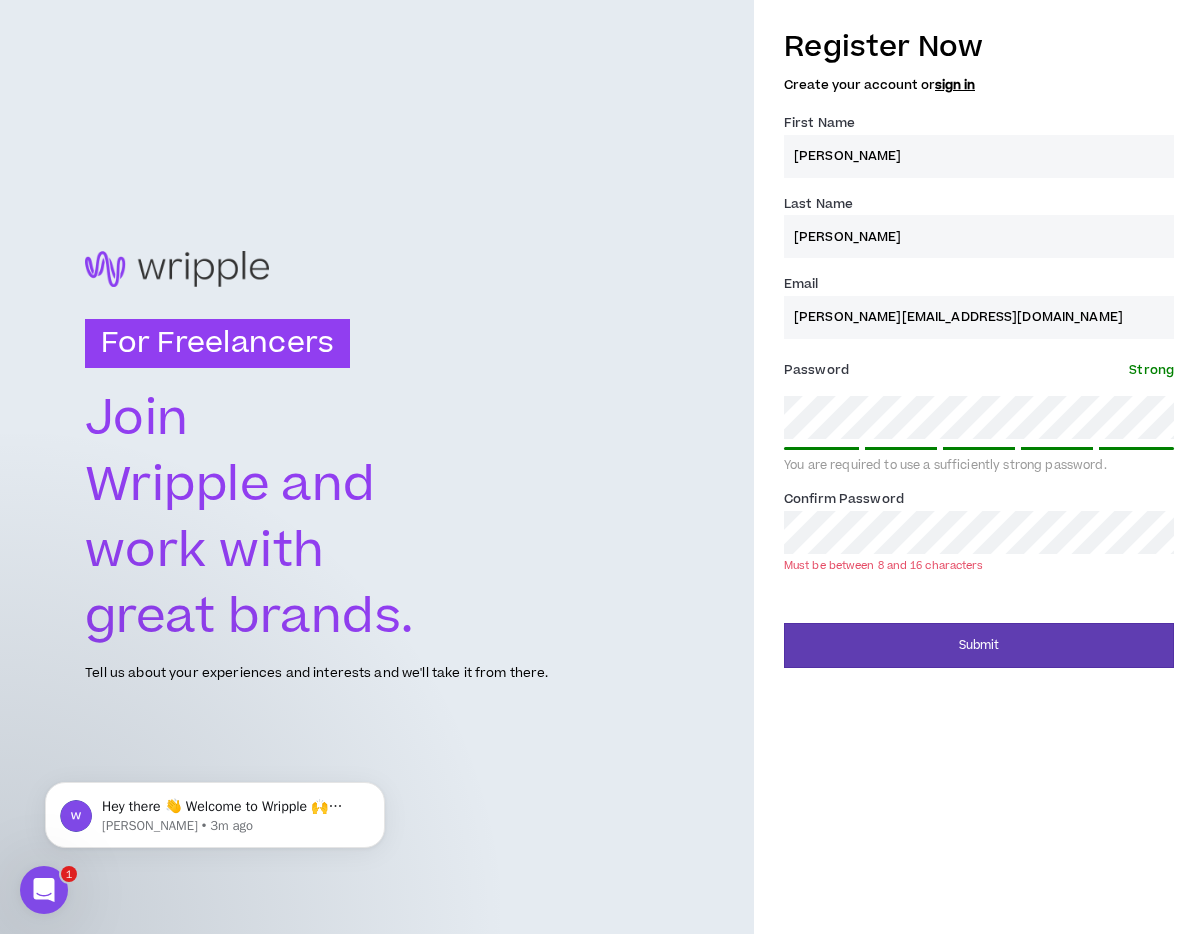 click on "Register Now Create your account or  sign in First Name  * [PERSON_NAME] Last Name  * [PERSON_NAME] Email  * [PERSON_NAME][EMAIL_ADDRESS][DOMAIN_NAME] Password  * Strong You are required to use a sufficiently strong password. Confirm Password  * Must be between 8 and 16 characters Submit" at bounding box center [979, 467] 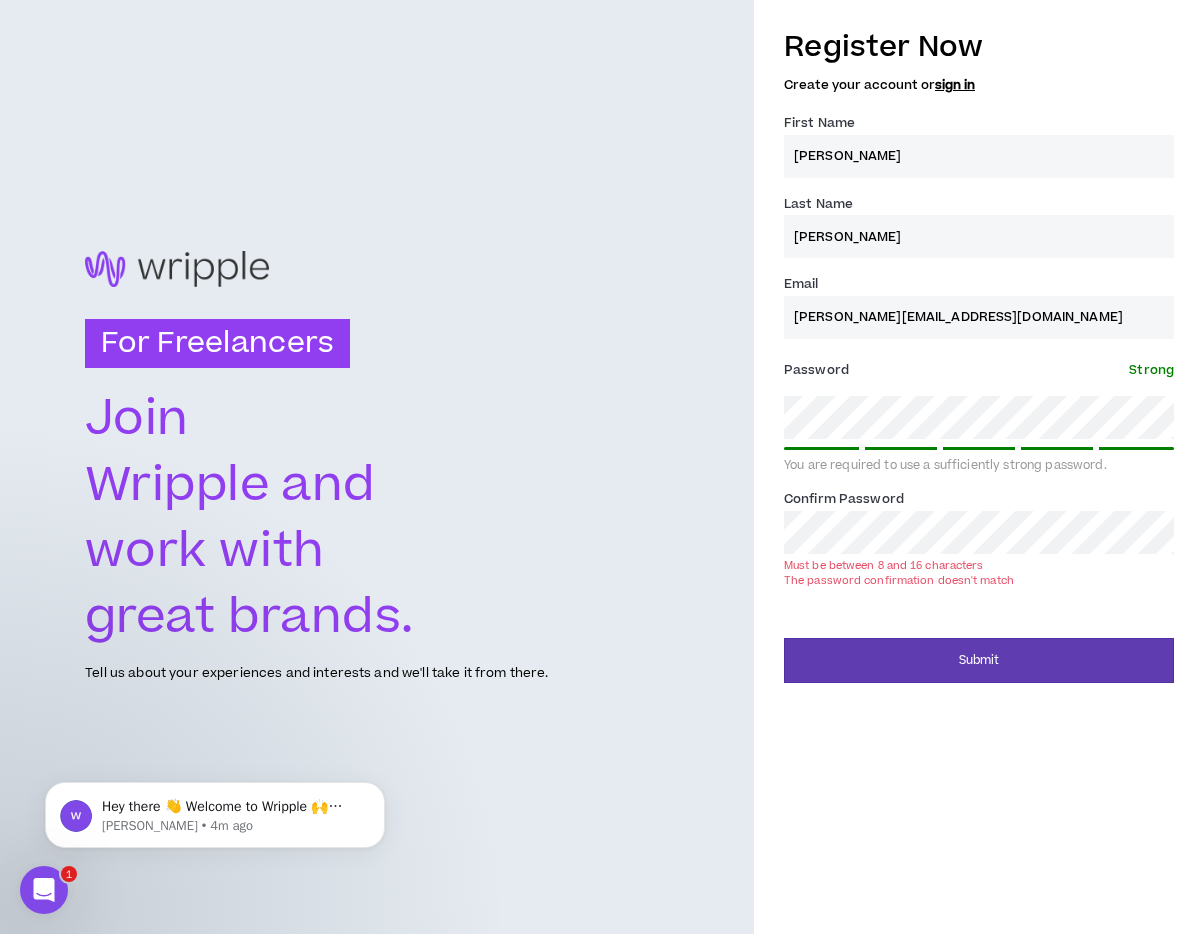 click on "The password confirmation doesn't match" at bounding box center [899, 580] 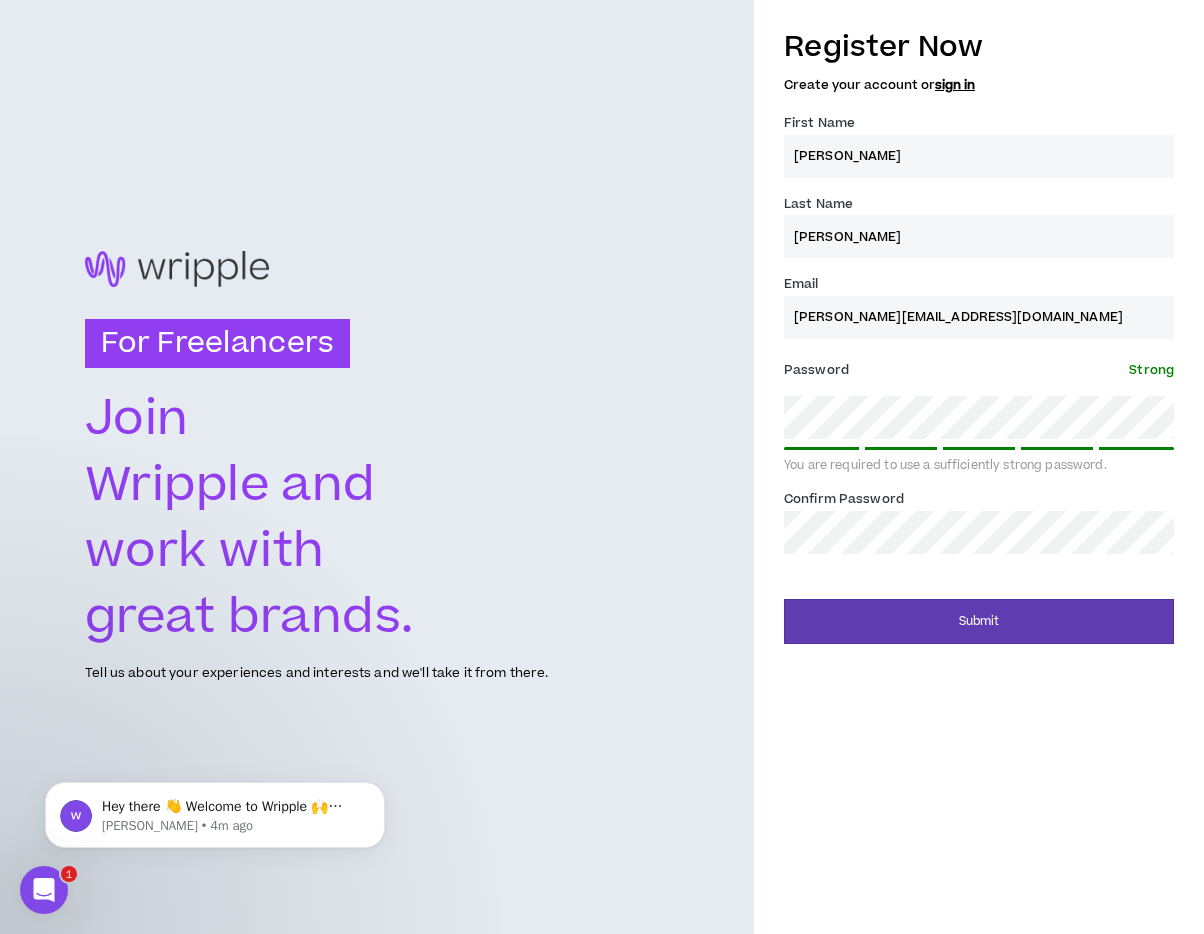 click on "Register Now Create your account or  sign in First Name  * [PERSON_NAME] Last Name  * [PERSON_NAME] Email  * [PERSON_NAME][EMAIL_ADDRESS][DOMAIN_NAME] Password  * Strong You are required to use a sufficiently strong password. Confirm Password  * Submit" at bounding box center (979, 467) 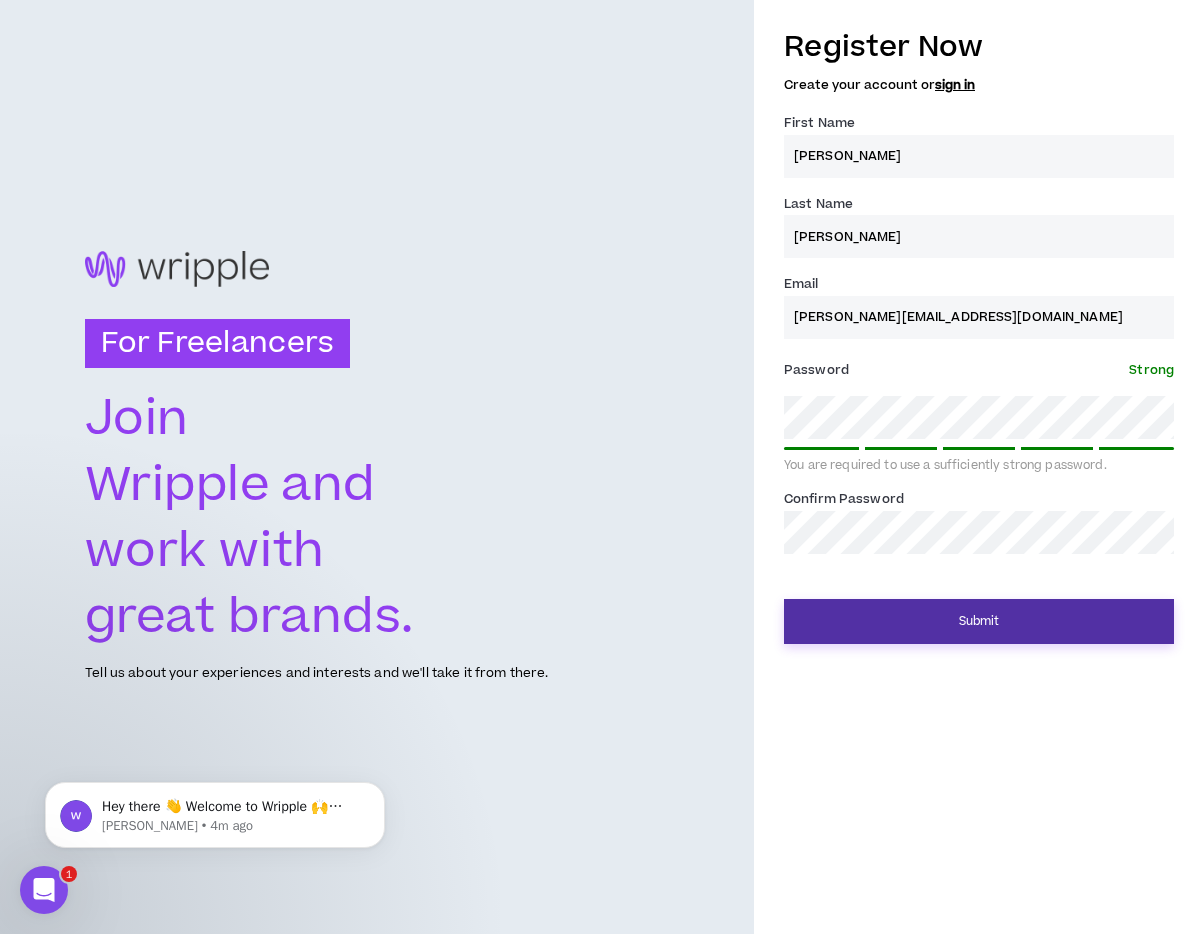 click on "Submit" at bounding box center [979, 621] 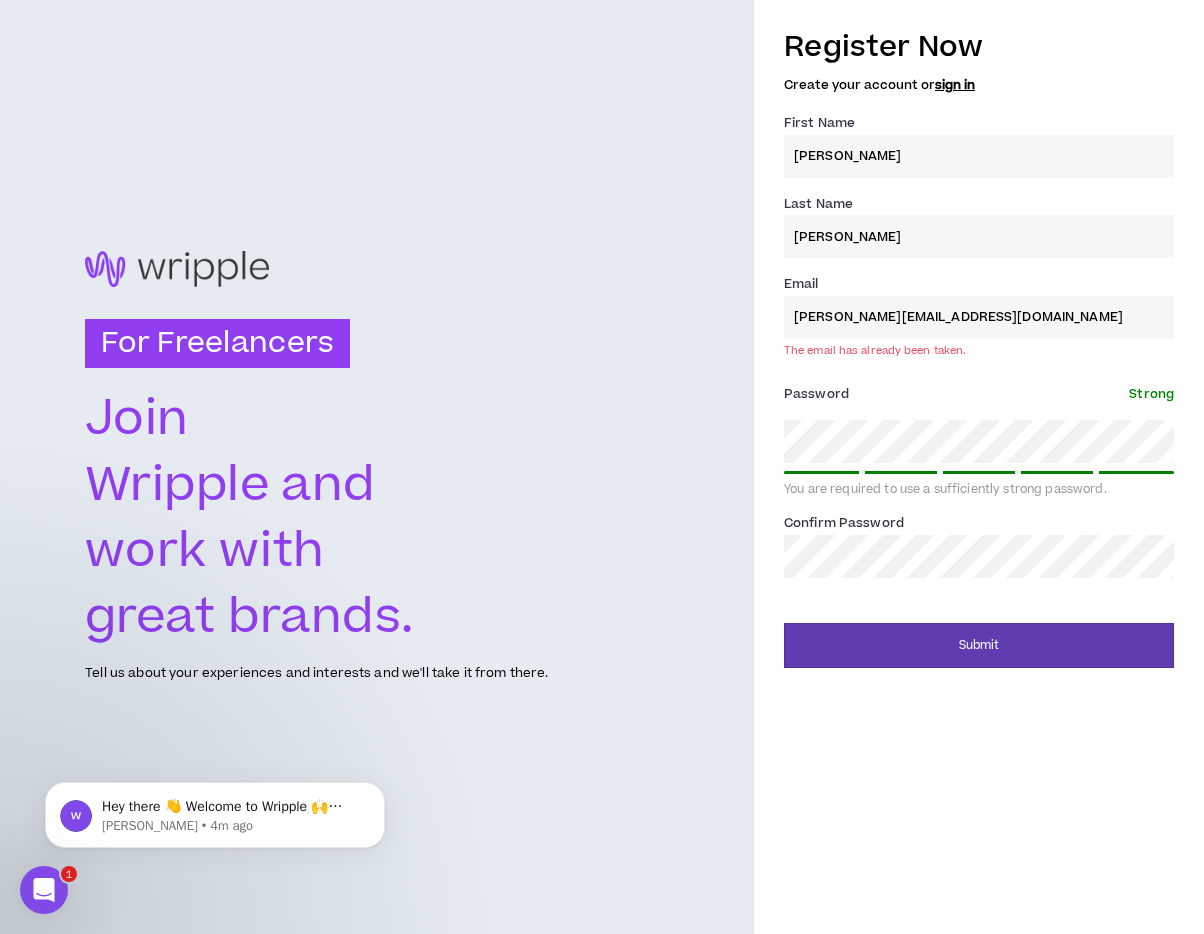 click on "sign in" at bounding box center [955, 85] 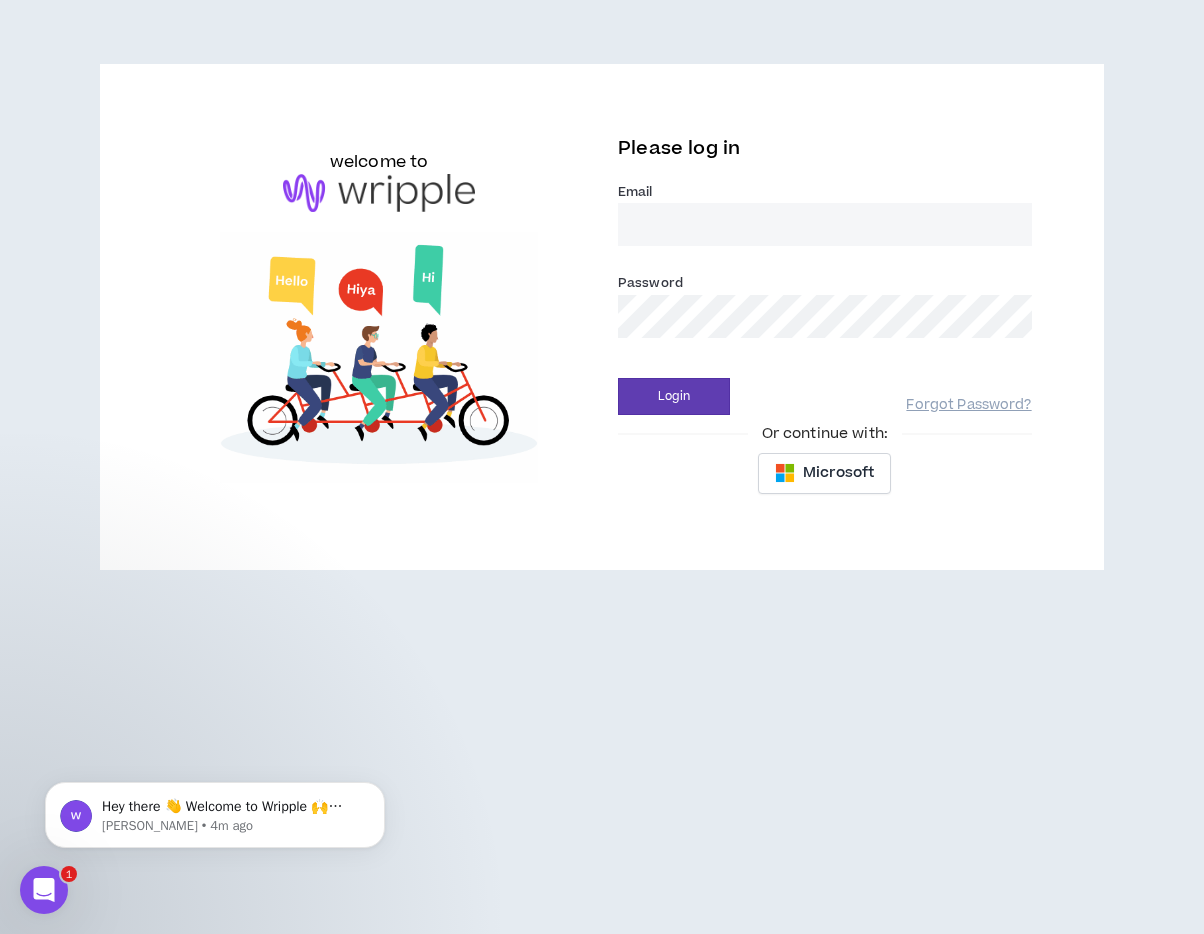click on "Email  *" at bounding box center [825, 224] 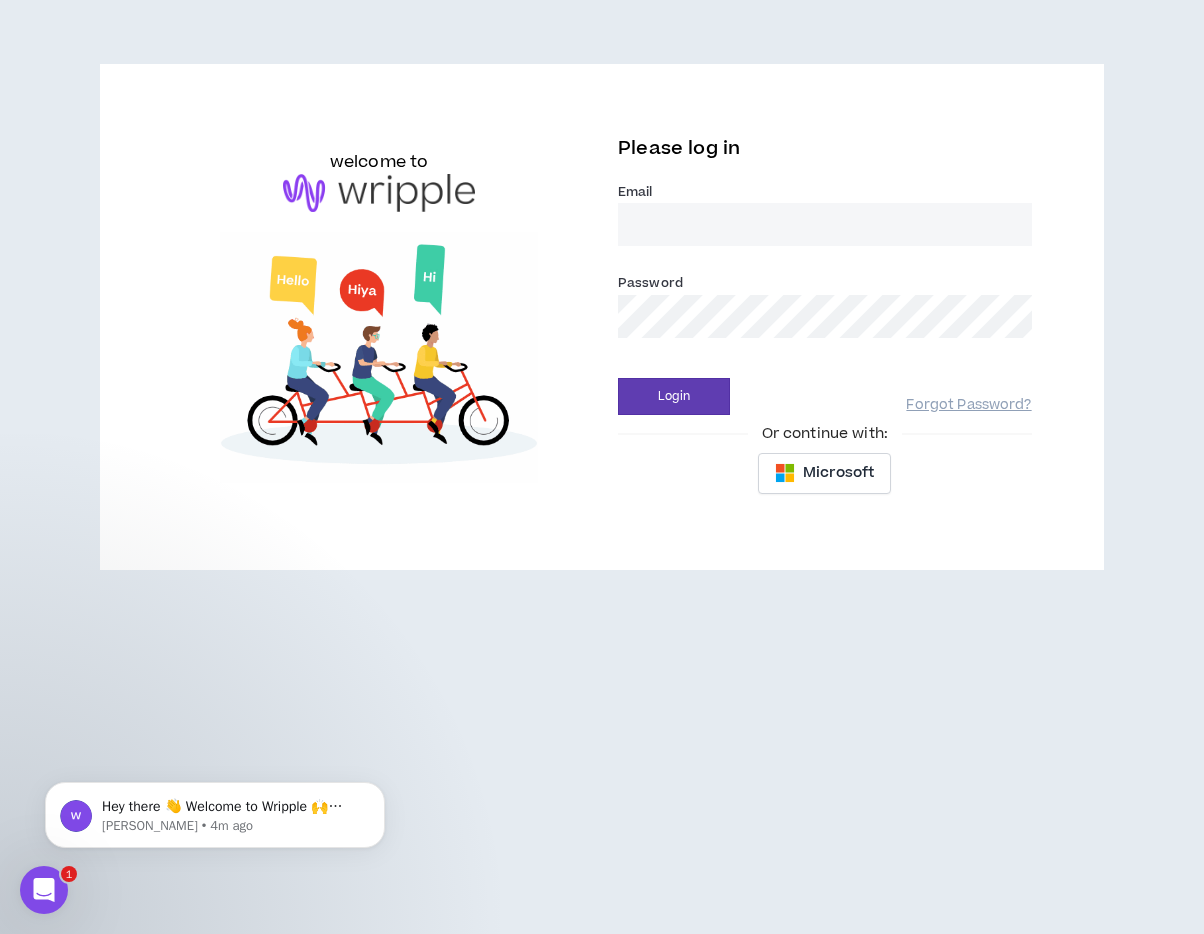 type on "[PERSON_NAME][EMAIL_ADDRESS][DOMAIN_NAME]" 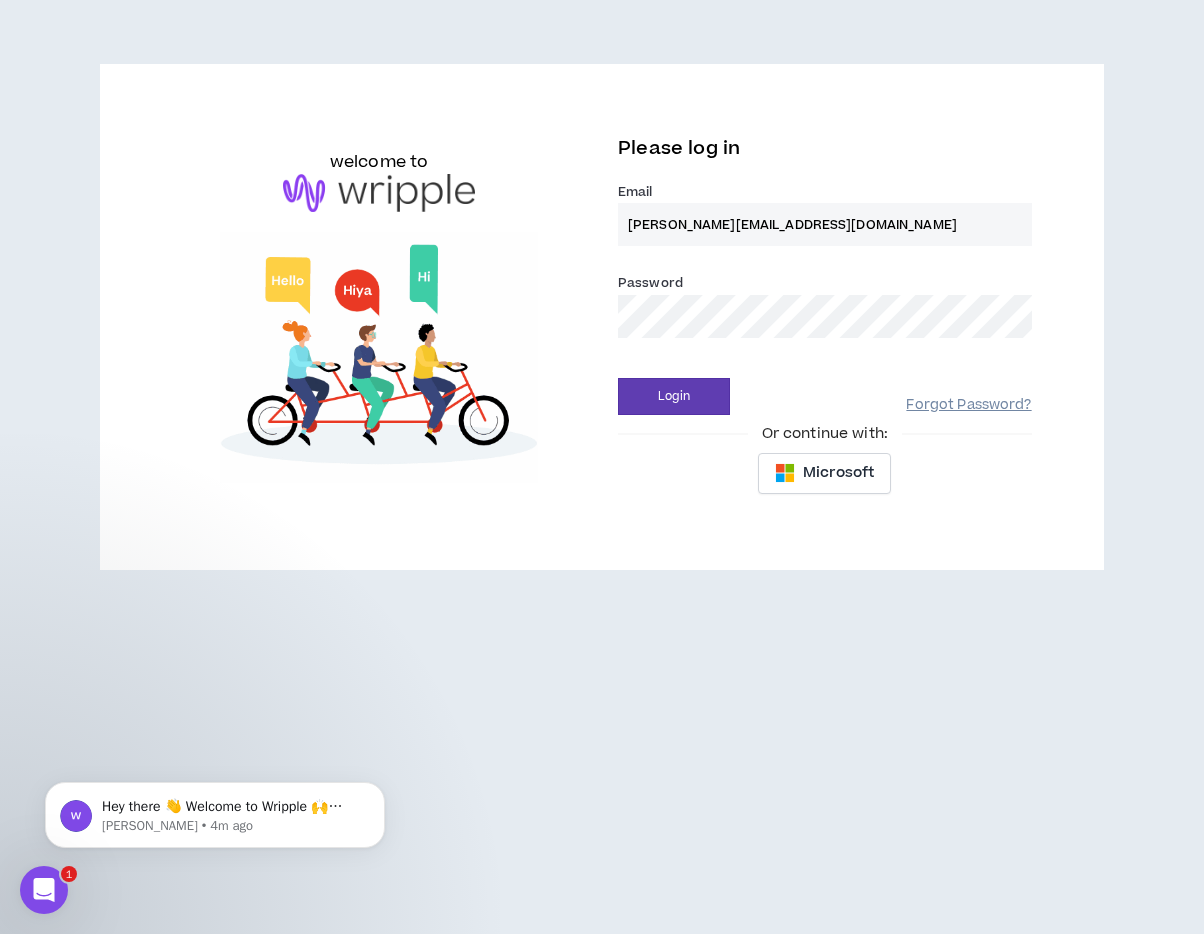 click on "Forgot Password?" at bounding box center (968, 405) 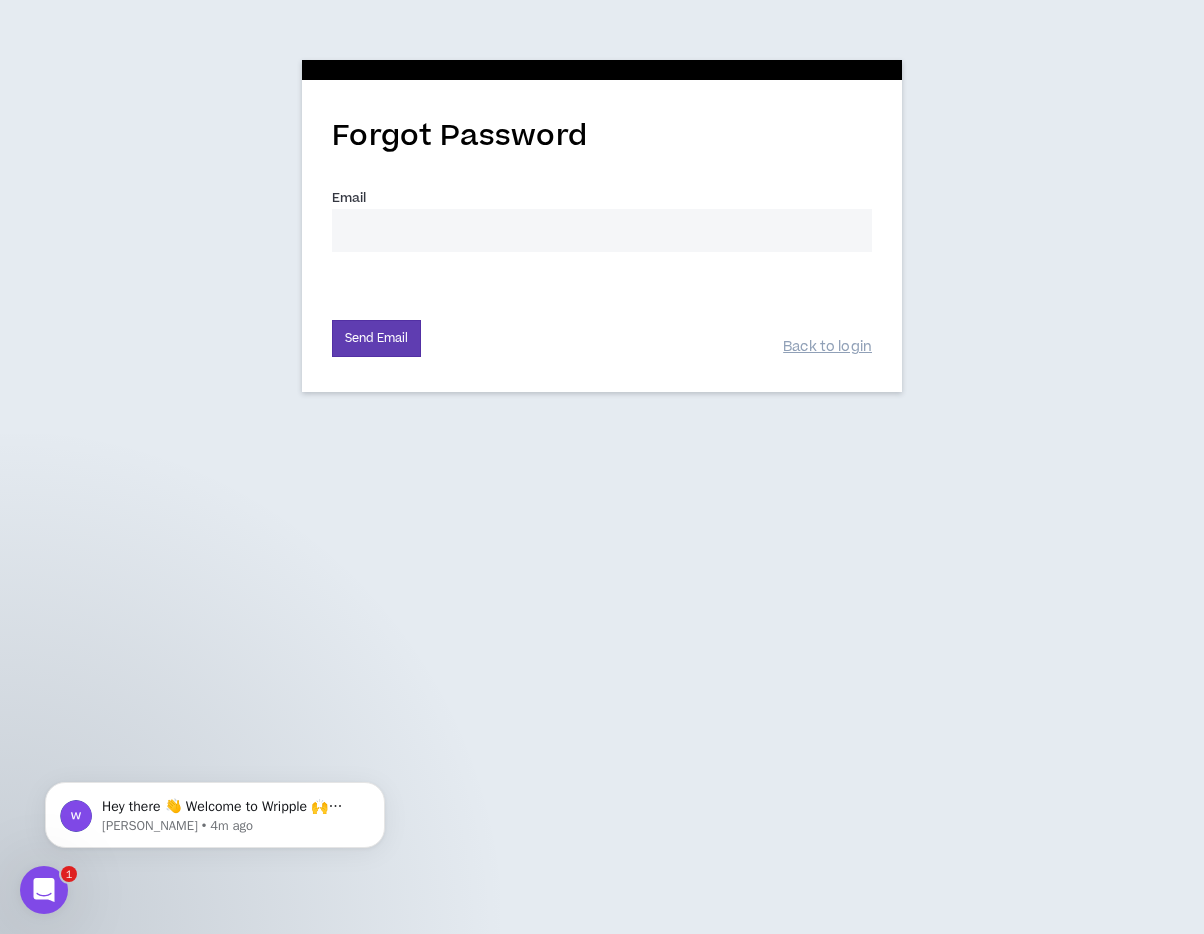 click on "Email  *" at bounding box center [602, 230] 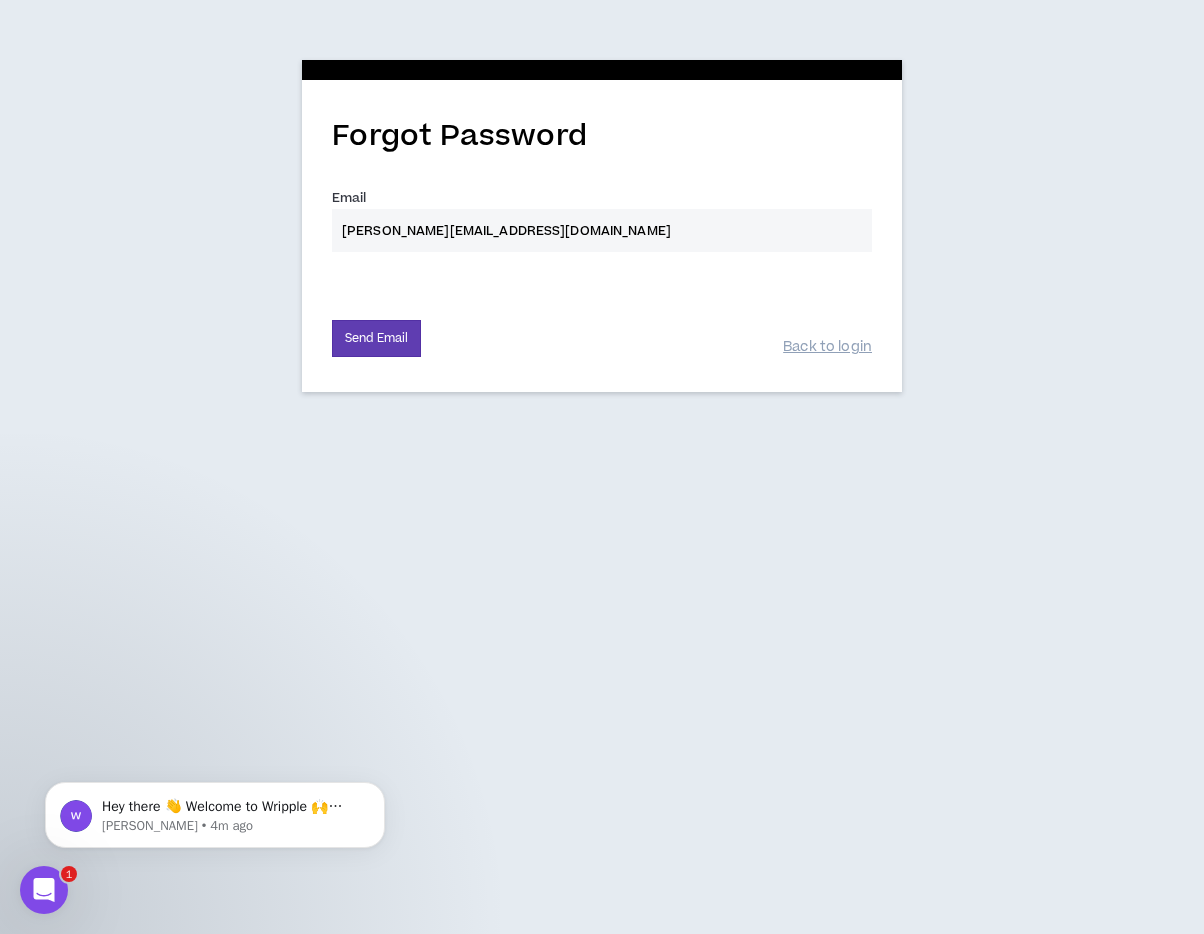 click on "Send Email Back to login" at bounding box center [602, 327] 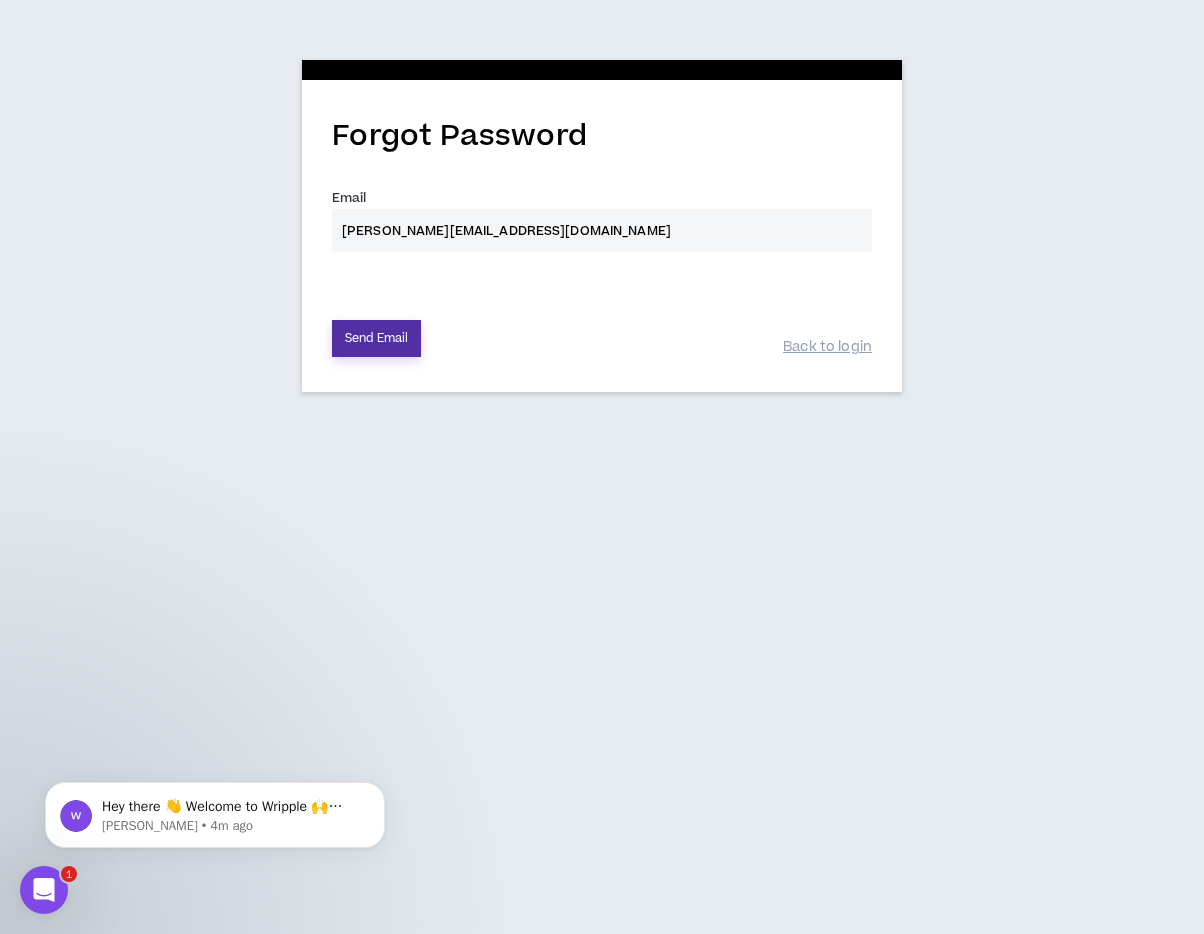 click on "Send Email" at bounding box center (376, 338) 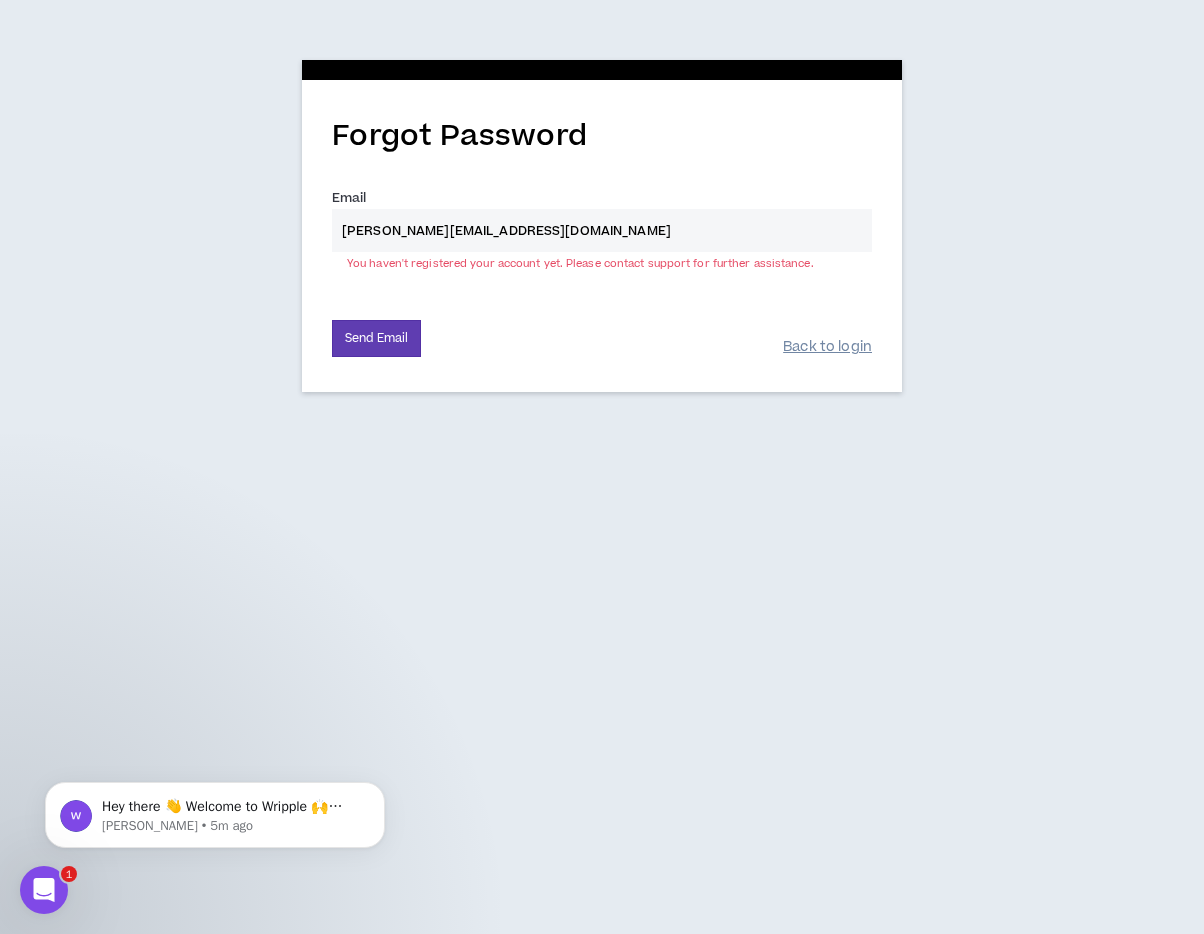 click on "Back to login" at bounding box center [827, 347] 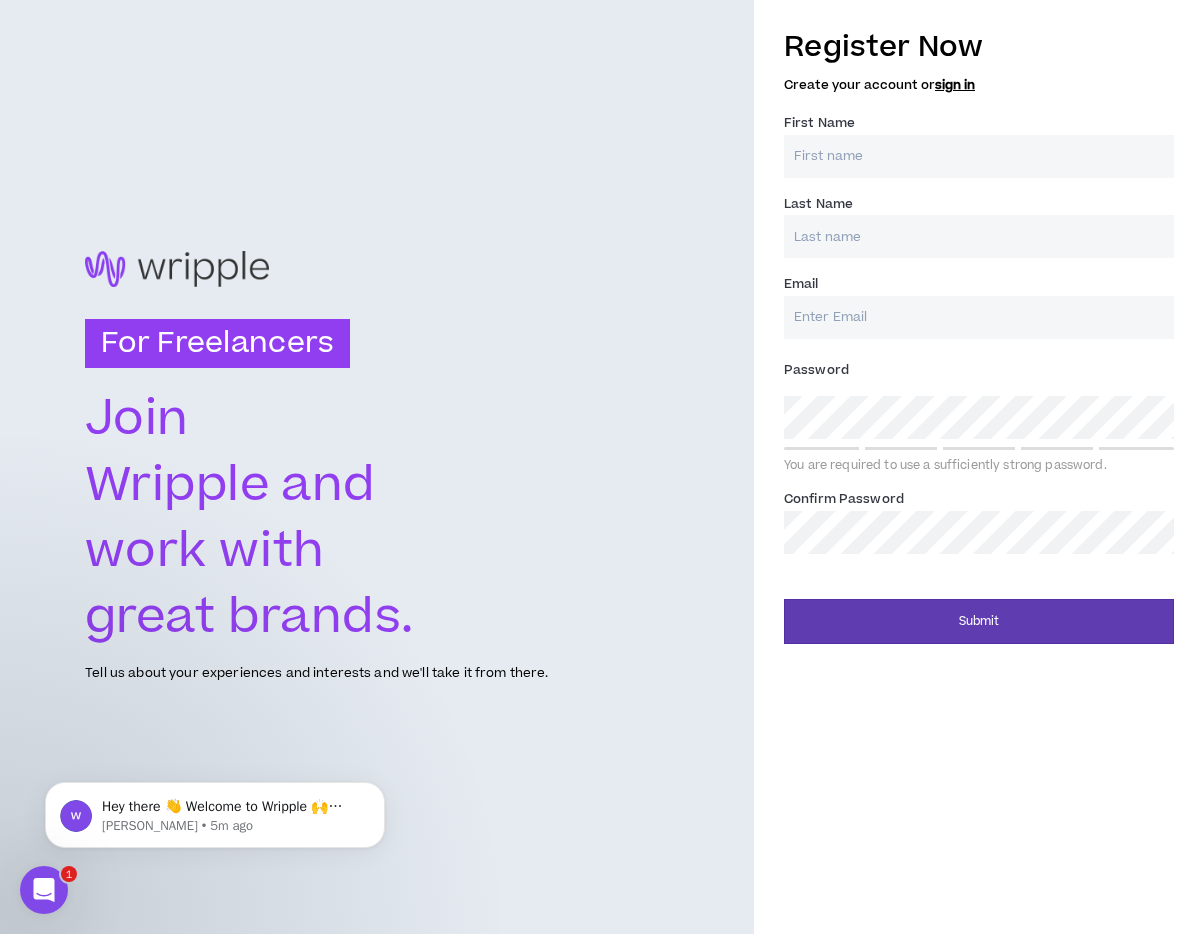 click on "First Name  *" at bounding box center [979, 156] 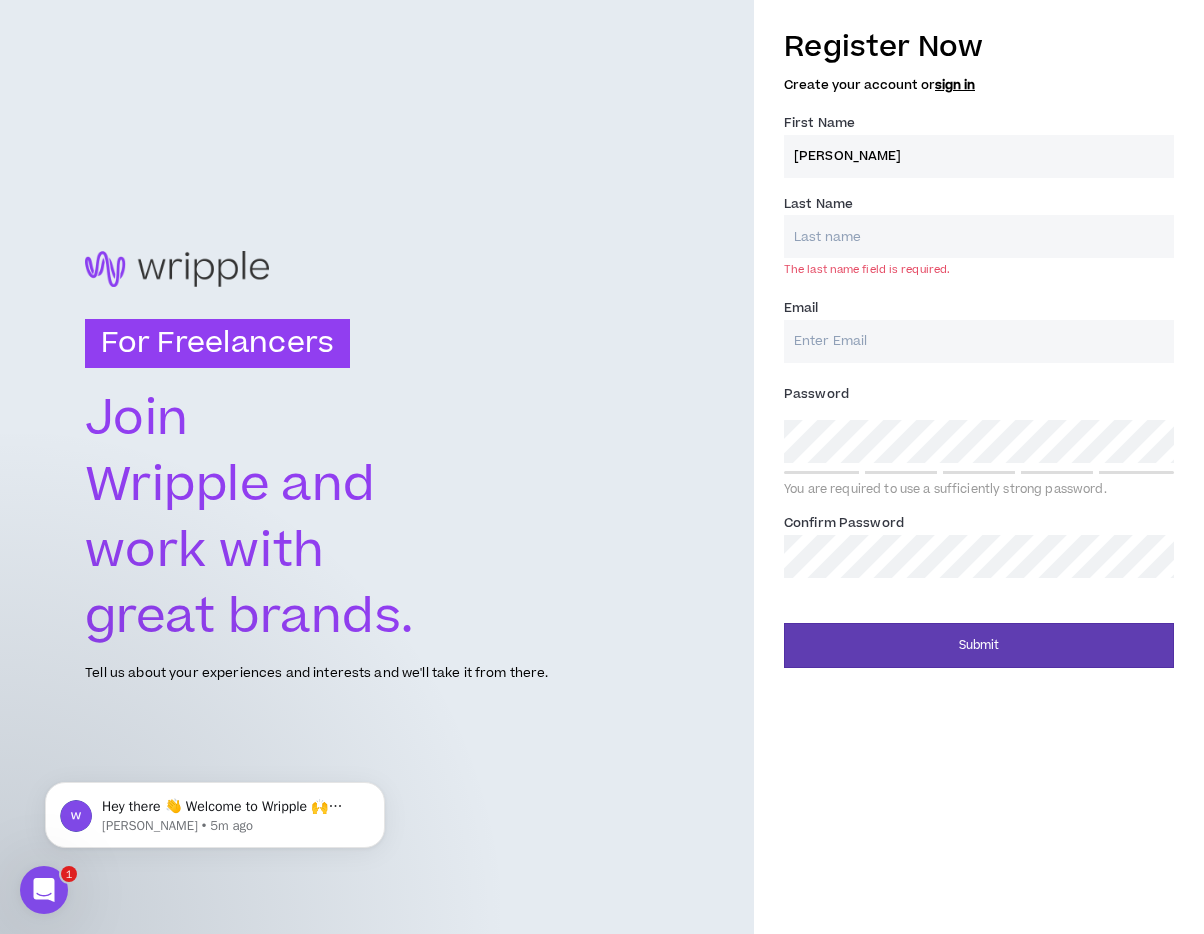 click on "[PERSON_NAME]" at bounding box center (979, 156) 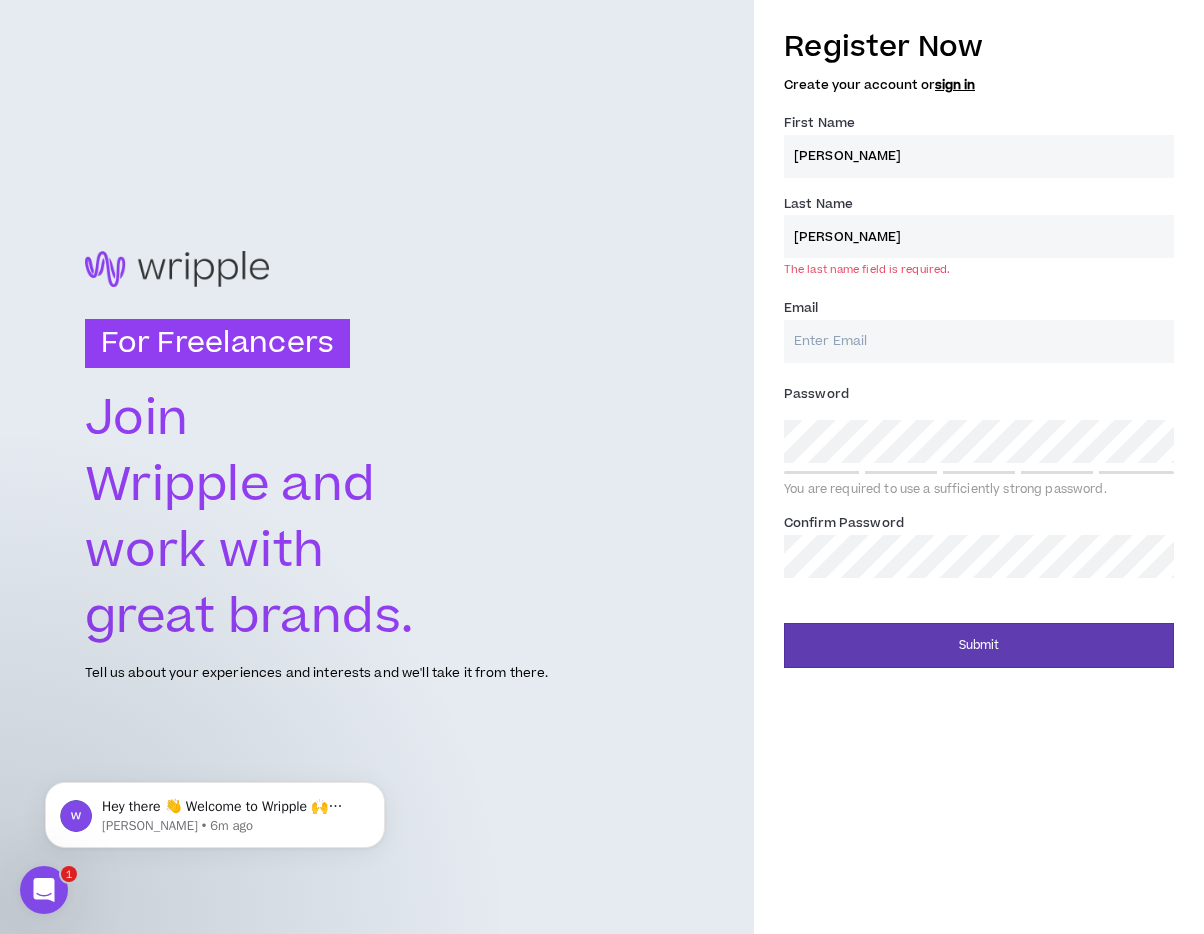 type on "[PERSON_NAME]" 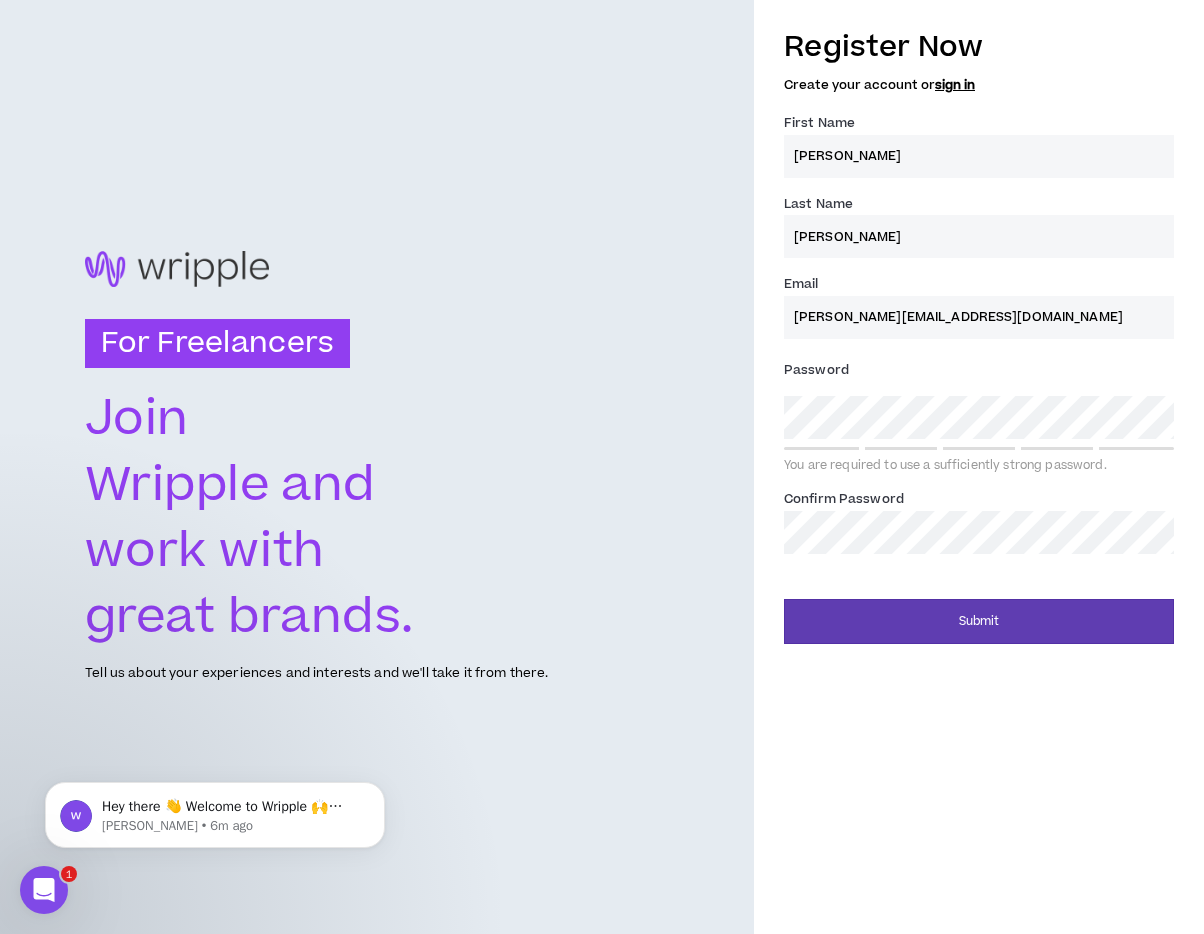 type on "[PERSON_NAME][EMAIL_ADDRESS][DOMAIN_NAME]" 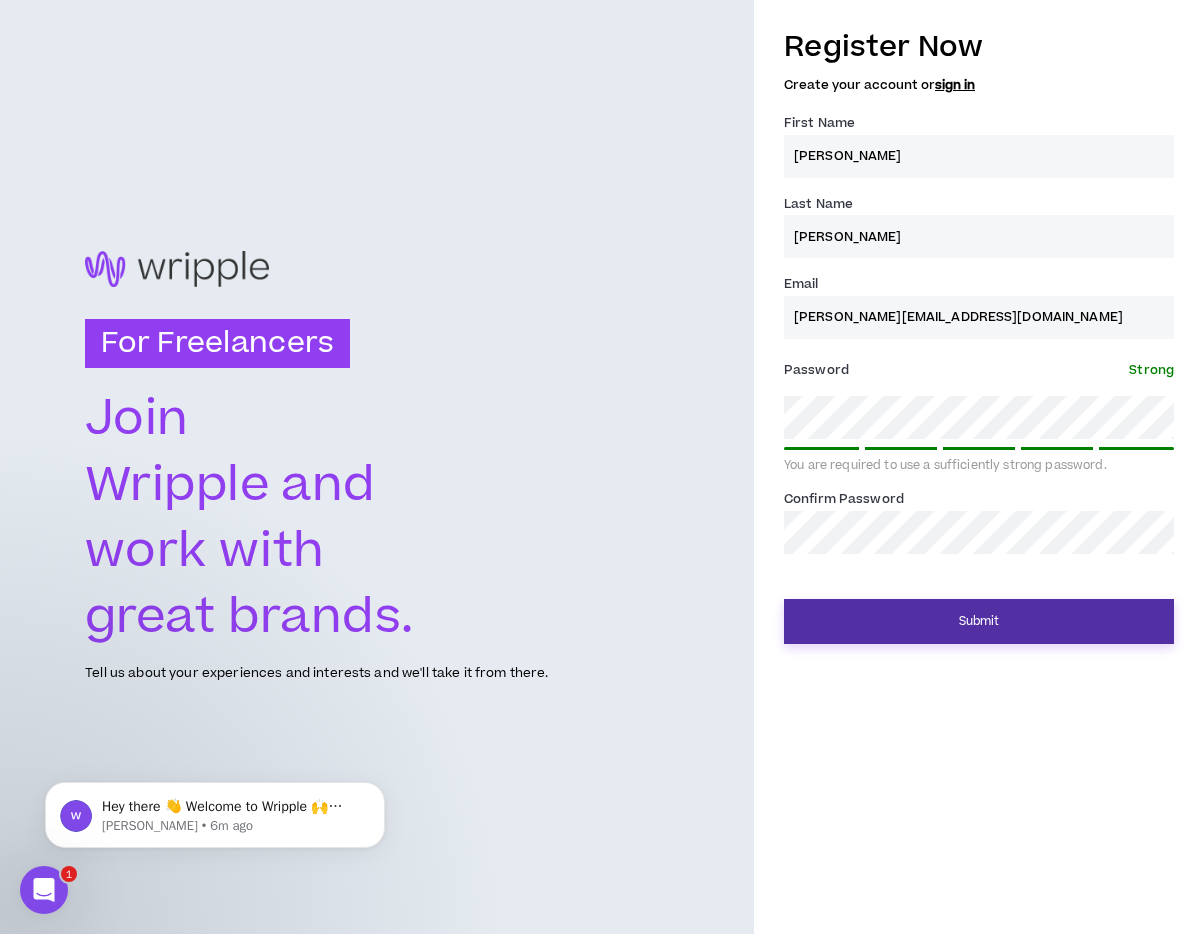 type 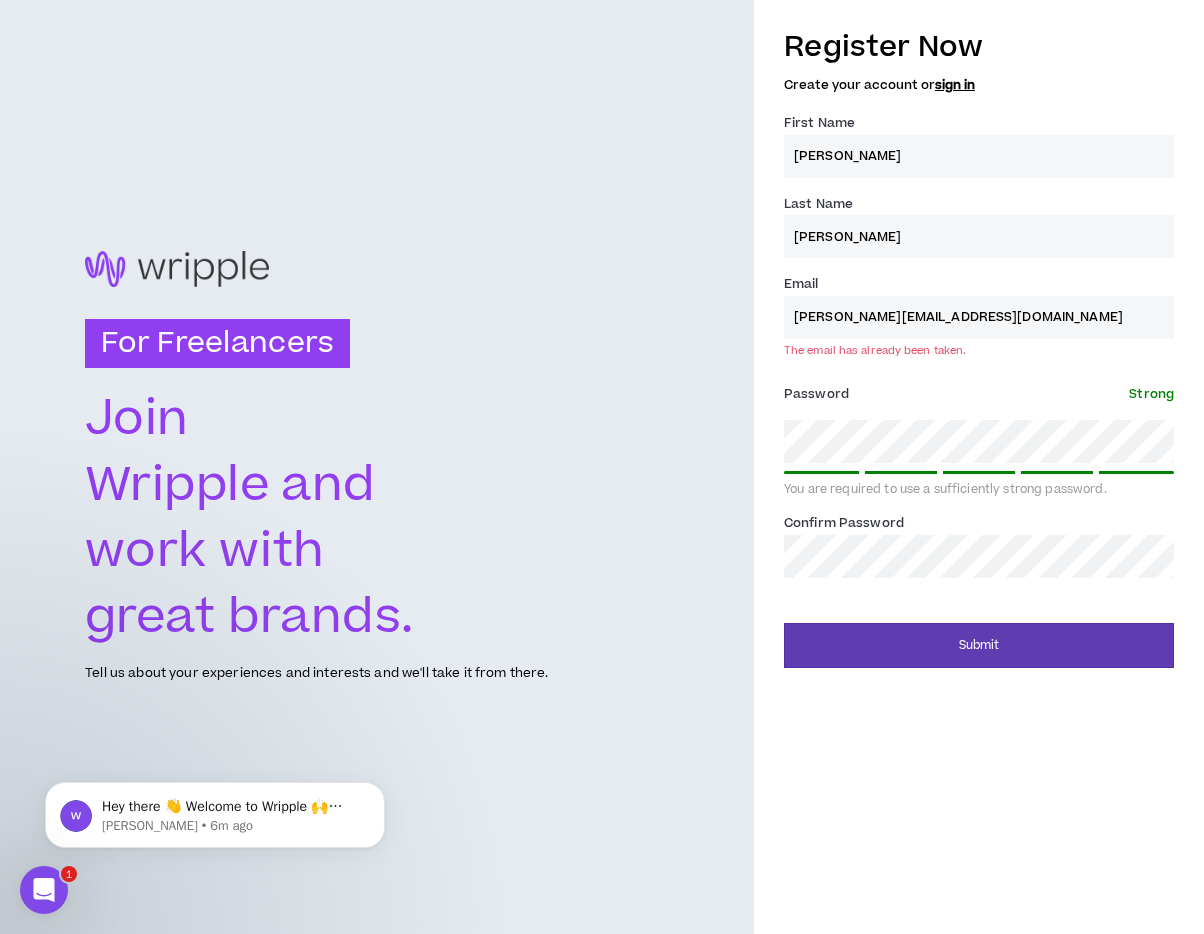 drag, startPoint x: 910, startPoint y: 312, endPoint x: 773, endPoint y: 304, distance: 137.23338 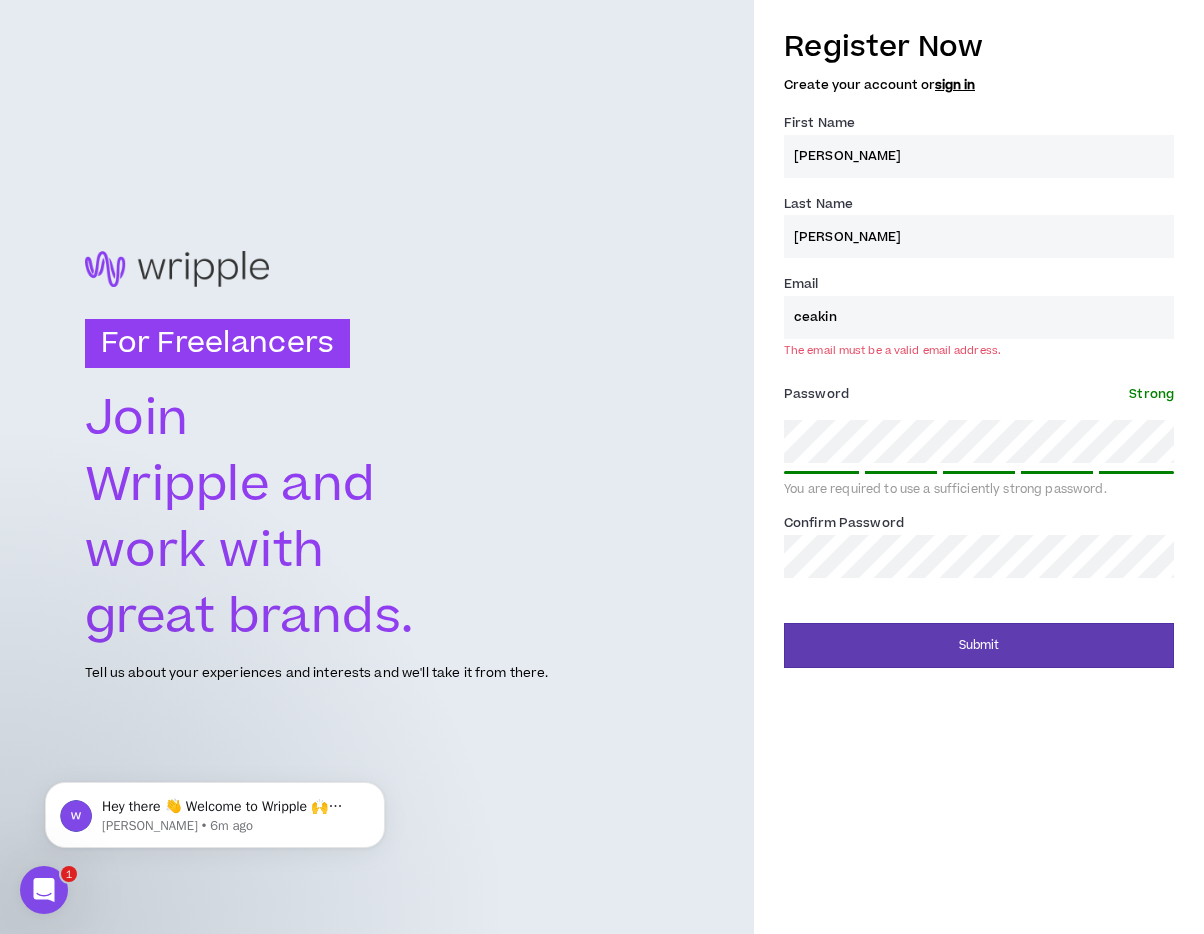 type on "[EMAIL_ADDRESS][DOMAIN_NAME]" 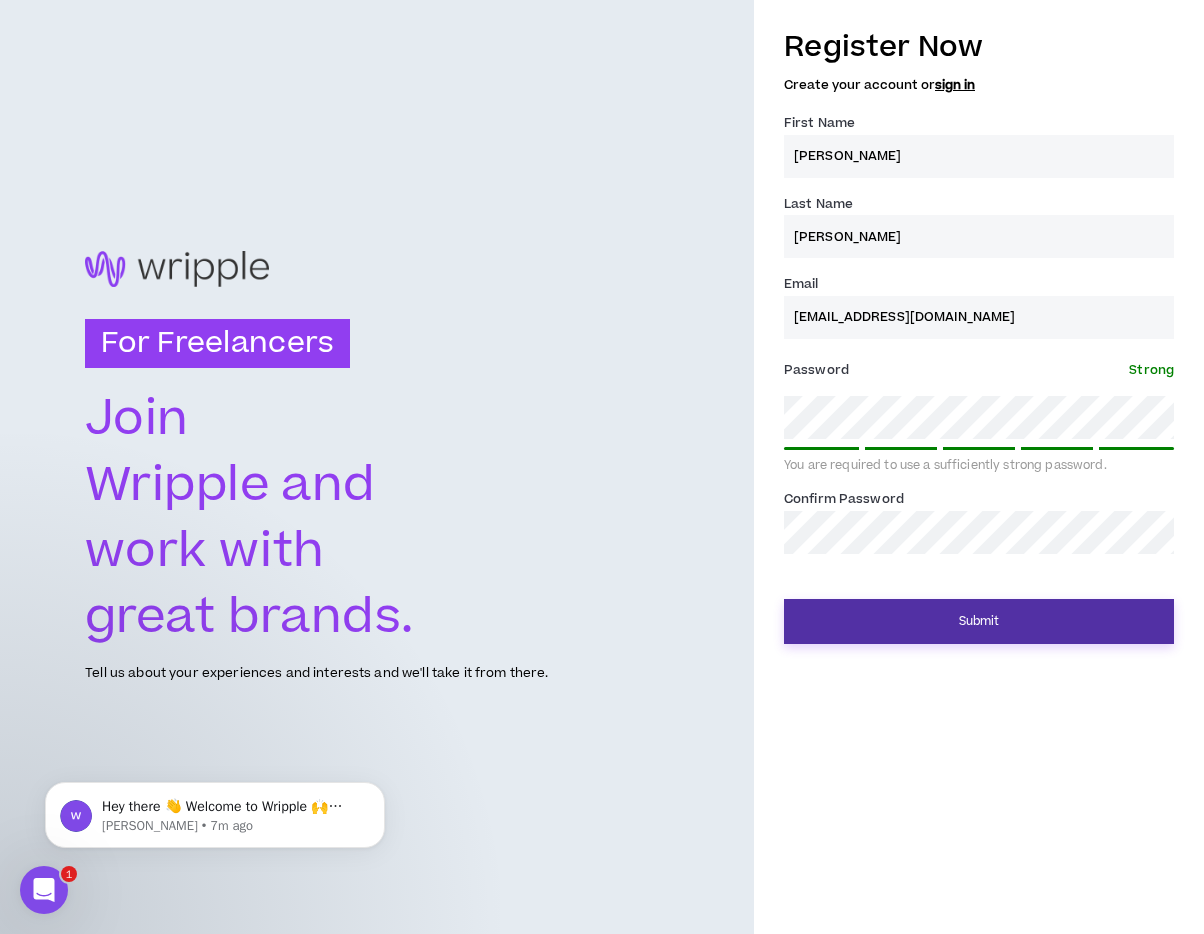 click on "Submit" at bounding box center [979, 621] 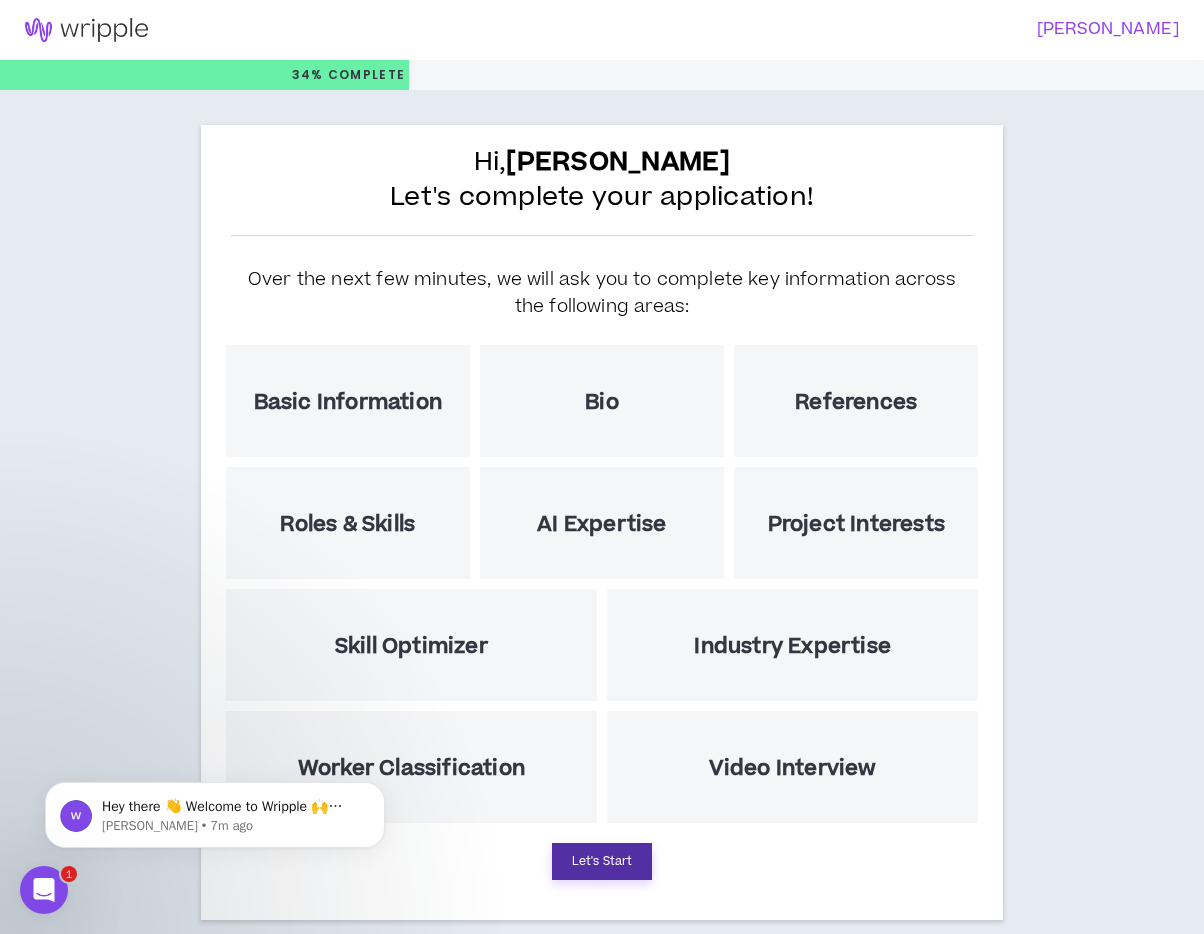 click on "Let's Start" at bounding box center [602, 861] 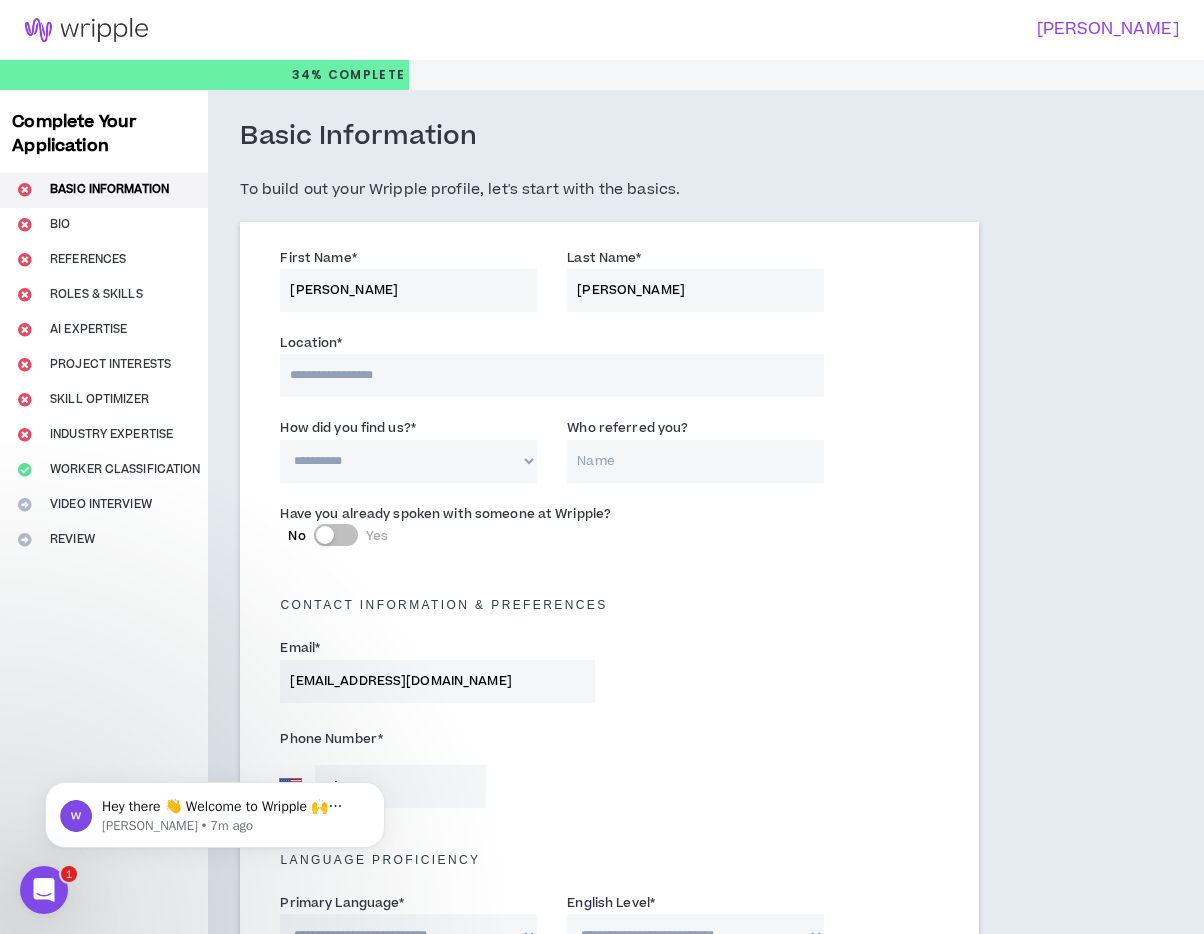 click at bounding box center [552, 375] 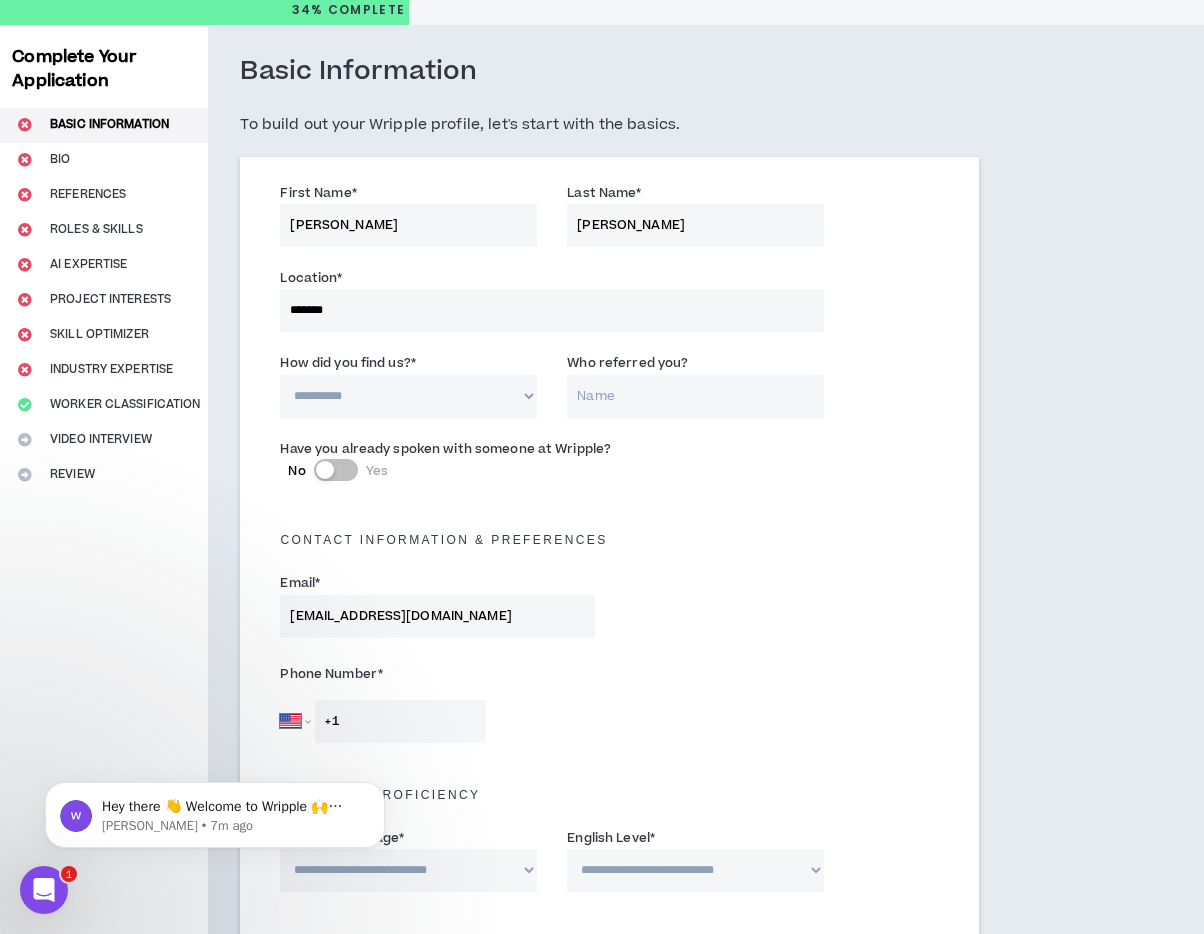 scroll, scrollTop: 73, scrollLeft: 0, axis: vertical 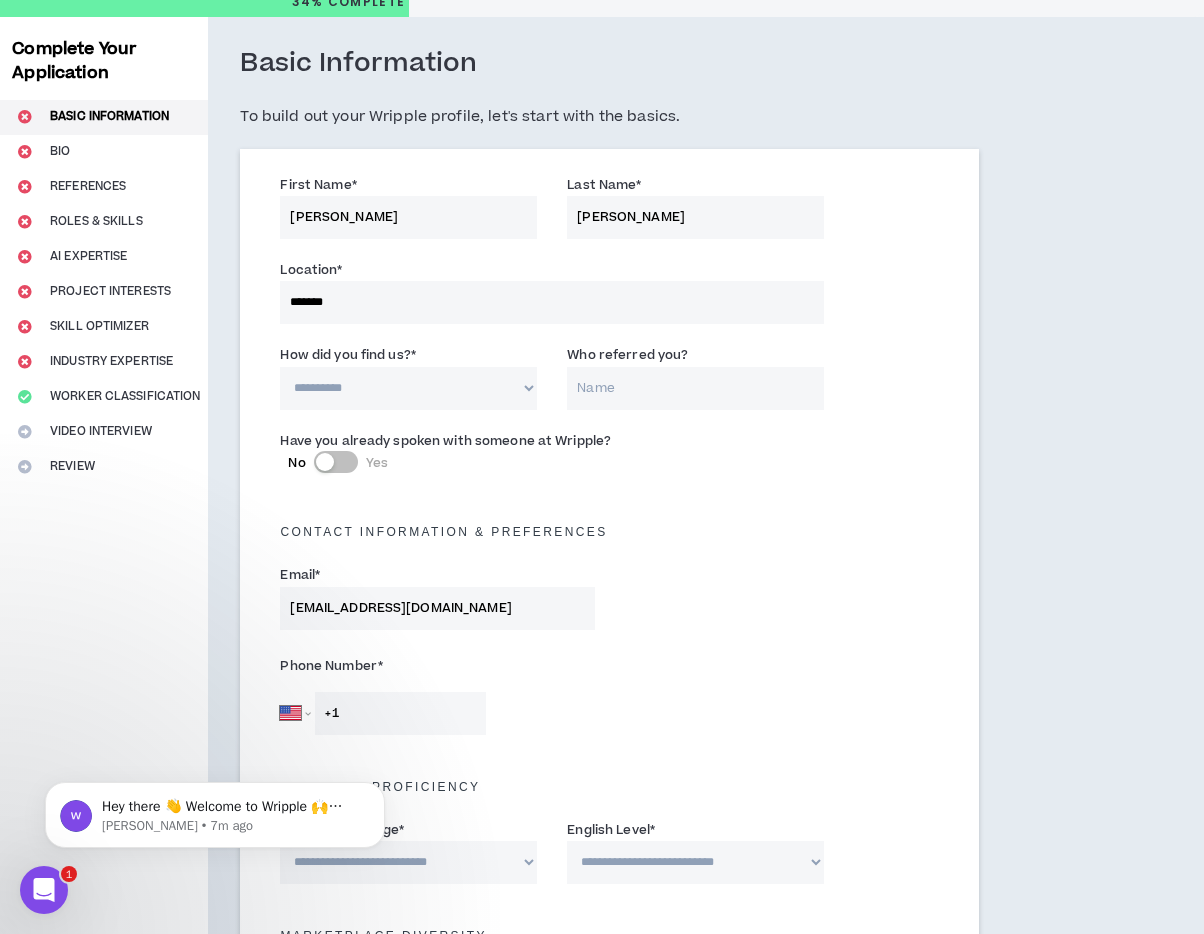 click on "**********" at bounding box center [408, 388] 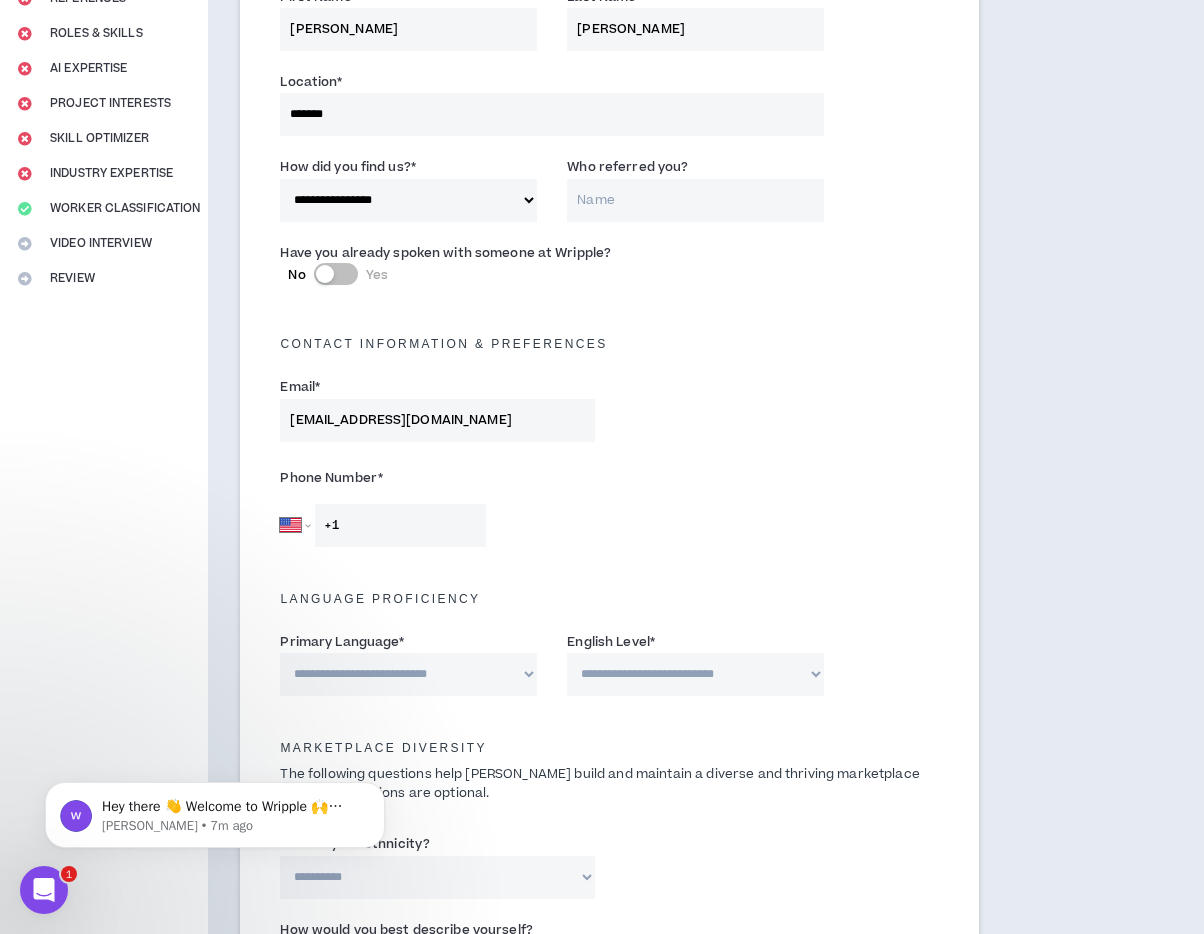 scroll, scrollTop: 289, scrollLeft: 0, axis: vertical 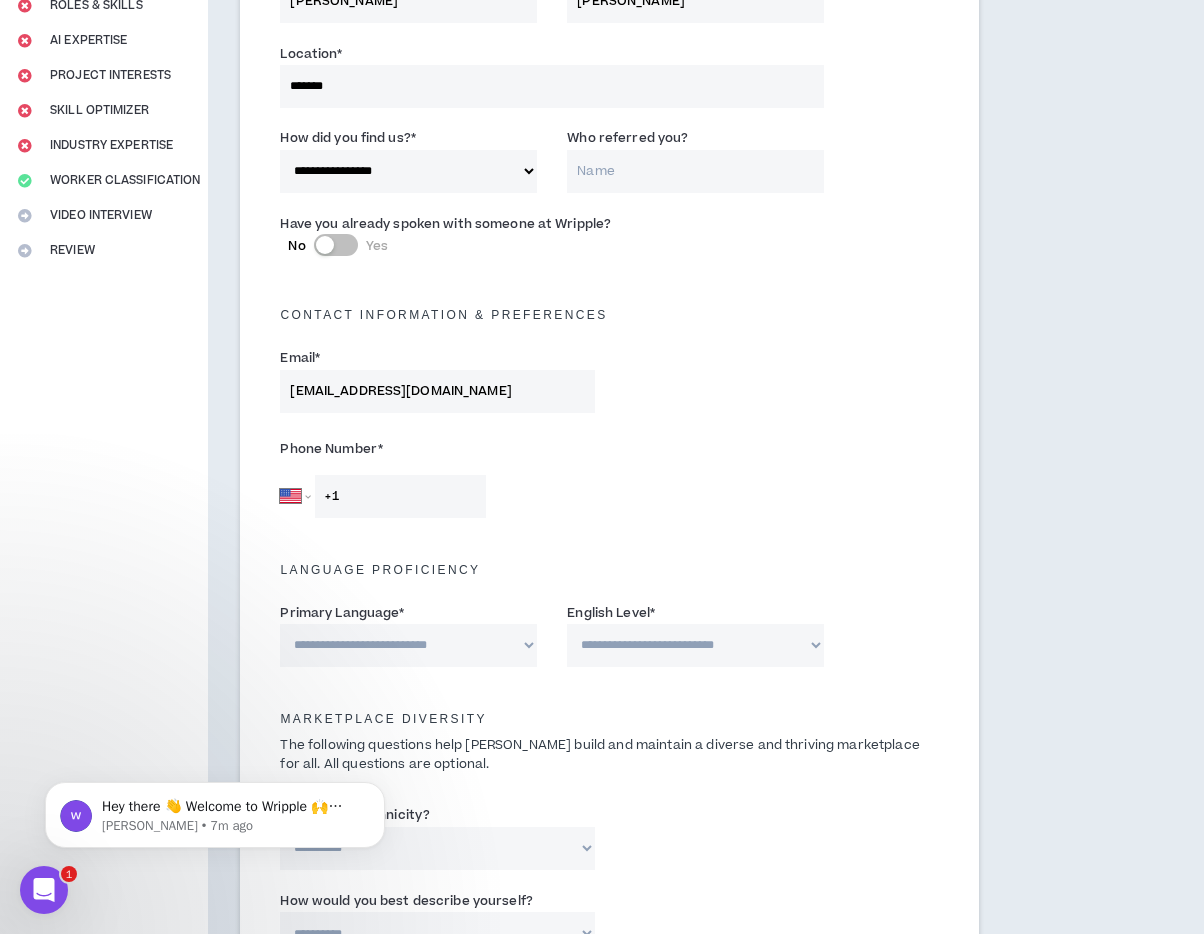 click on "+1" at bounding box center [400, 496] 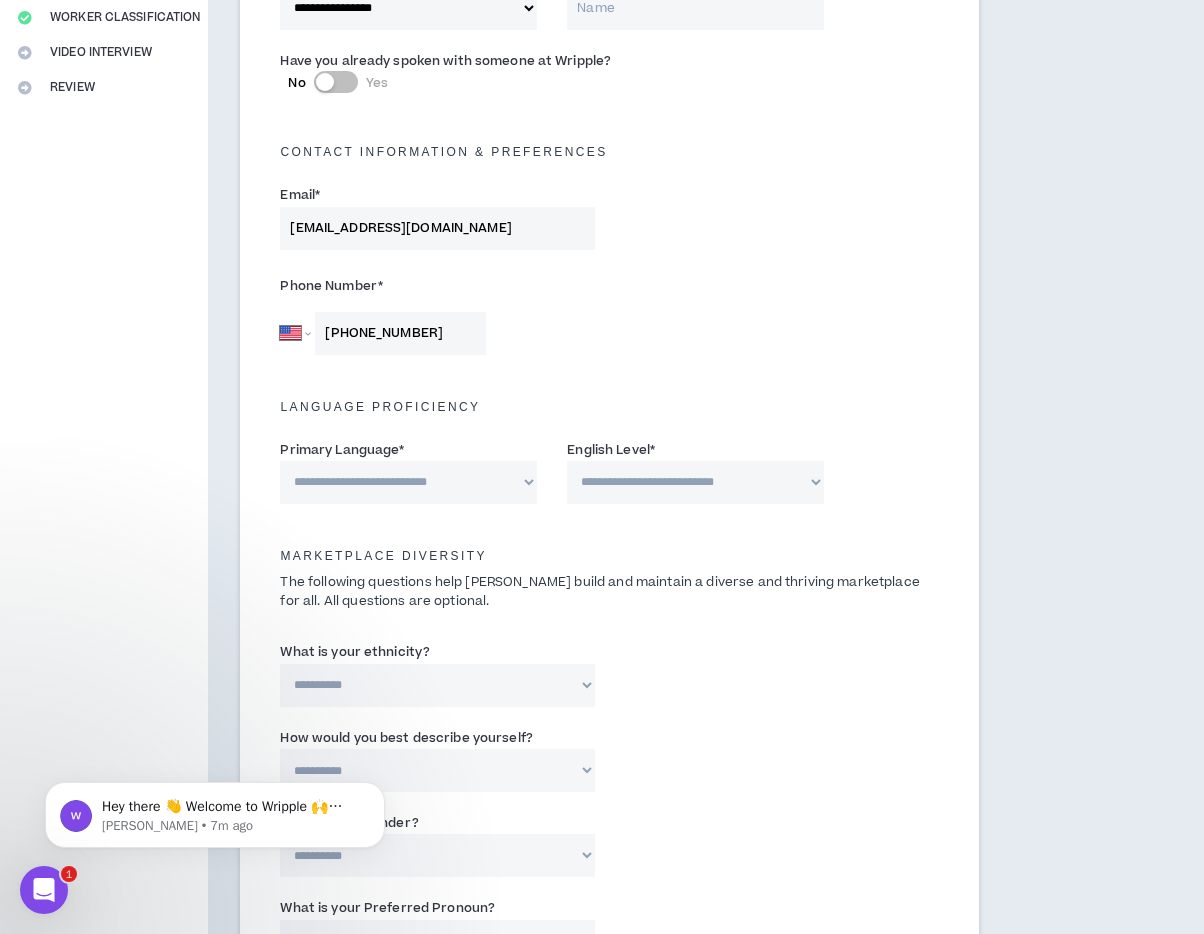 scroll, scrollTop: 470, scrollLeft: 0, axis: vertical 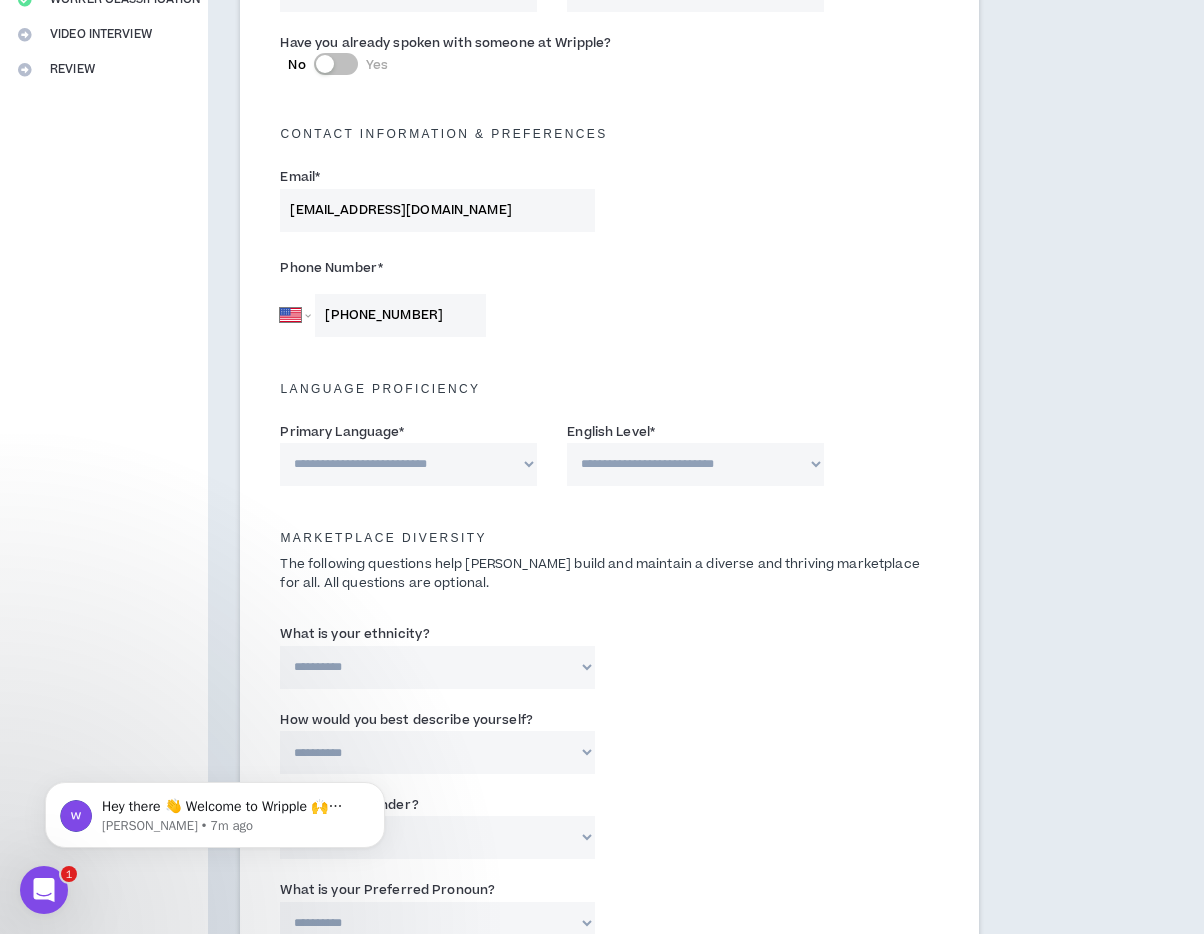 type on "[PHONE_NUMBER]" 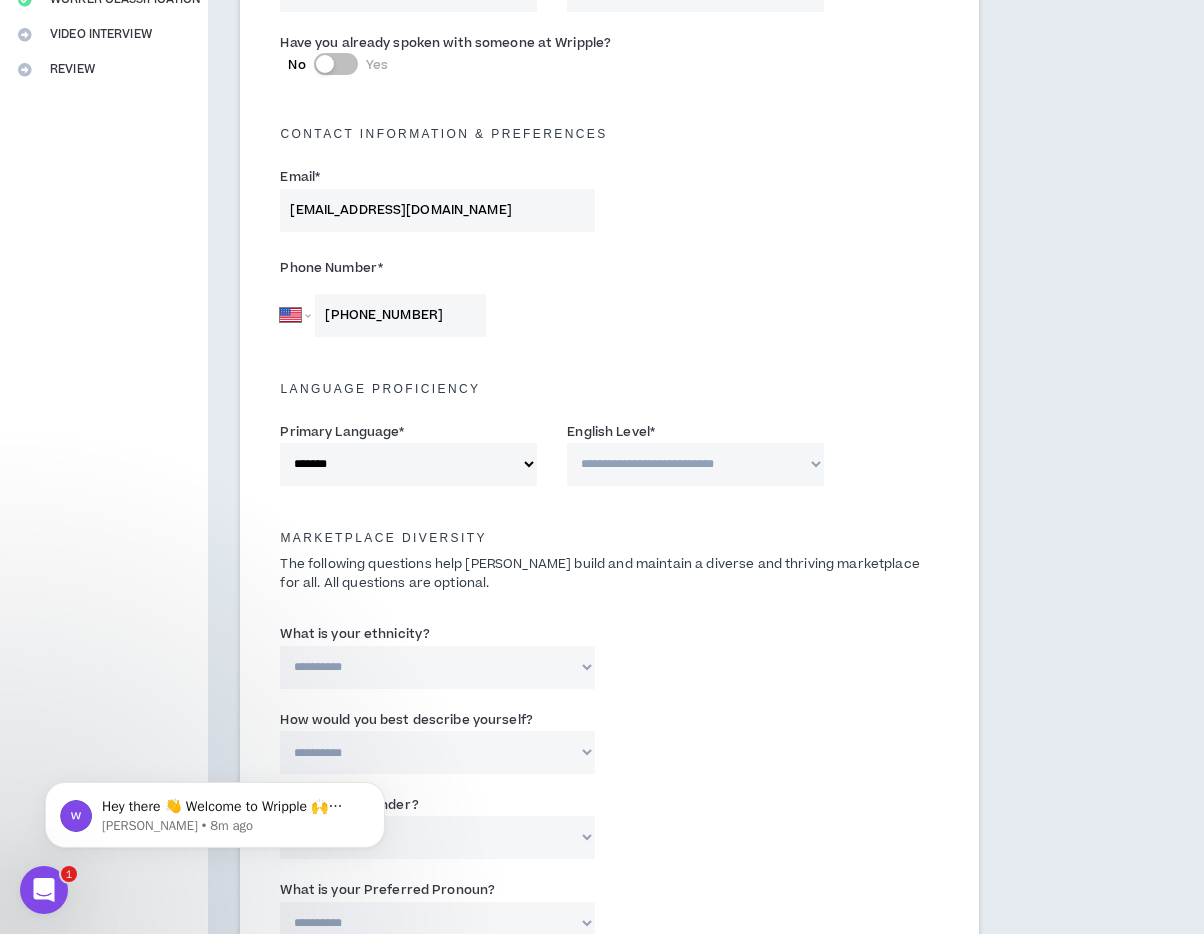 click on "**********" at bounding box center [695, 464] 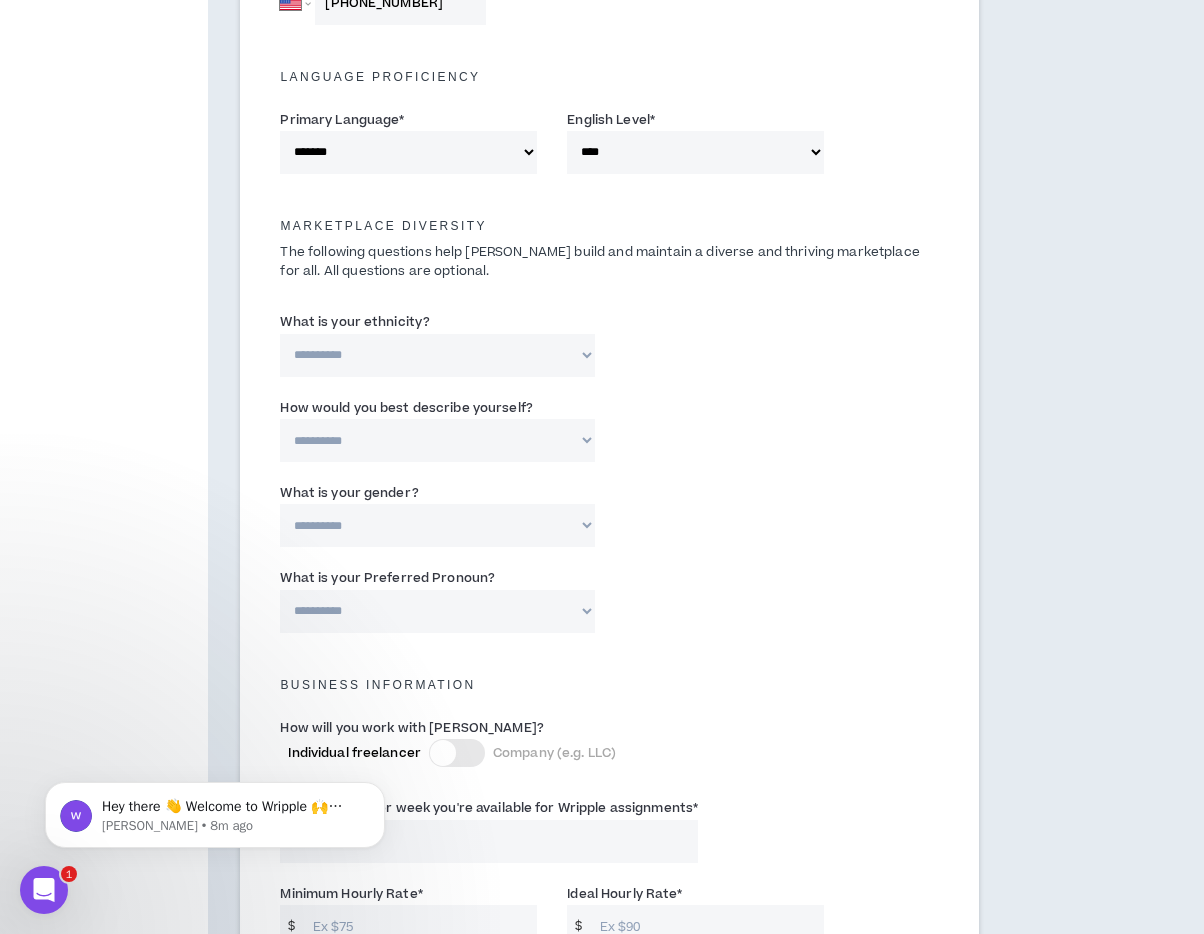 scroll, scrollTop: 789, scrollLeft: 0, axis: vertical 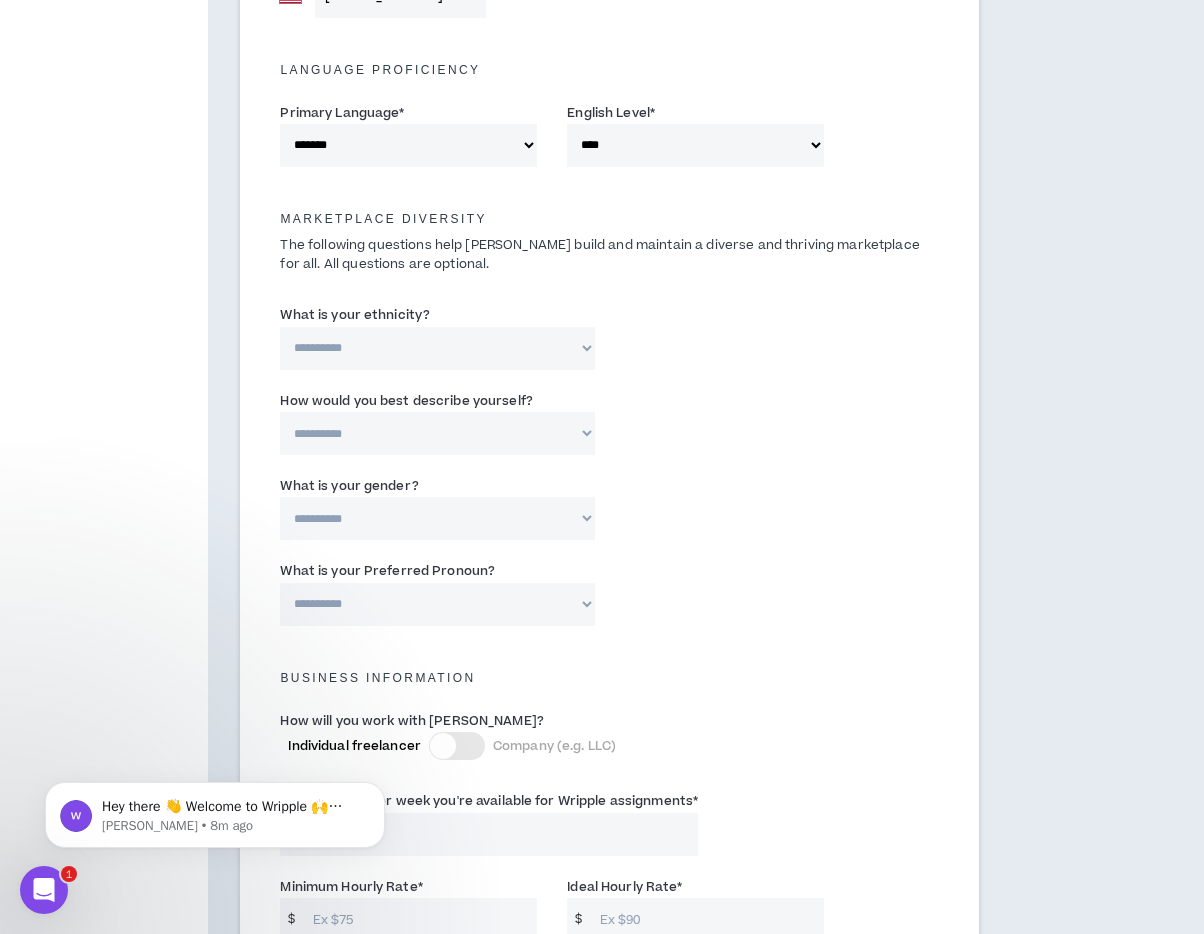 click on "**********" at bounding box center (437, 348) 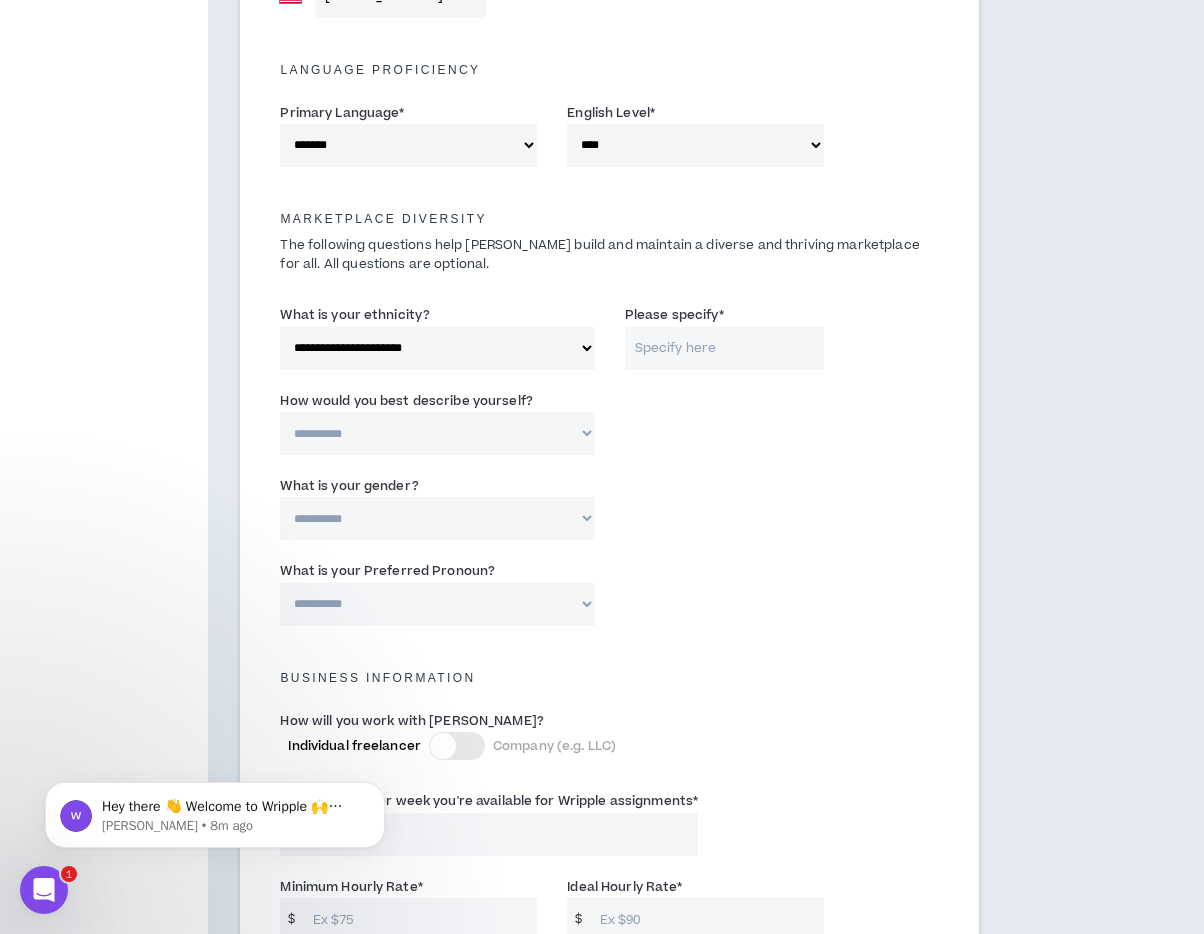 click on "Please specify  *" at bounding box center (725, 348) 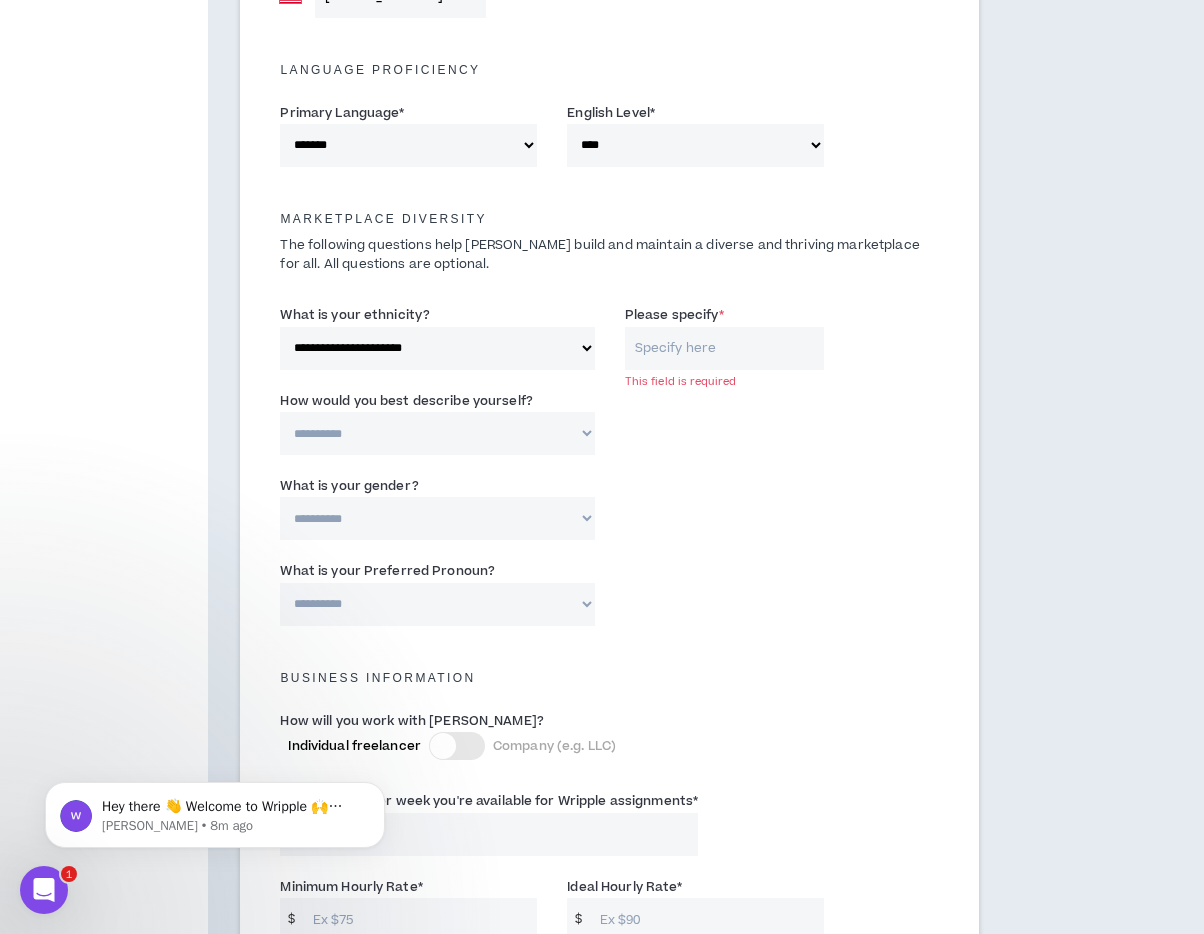 select on "**********" 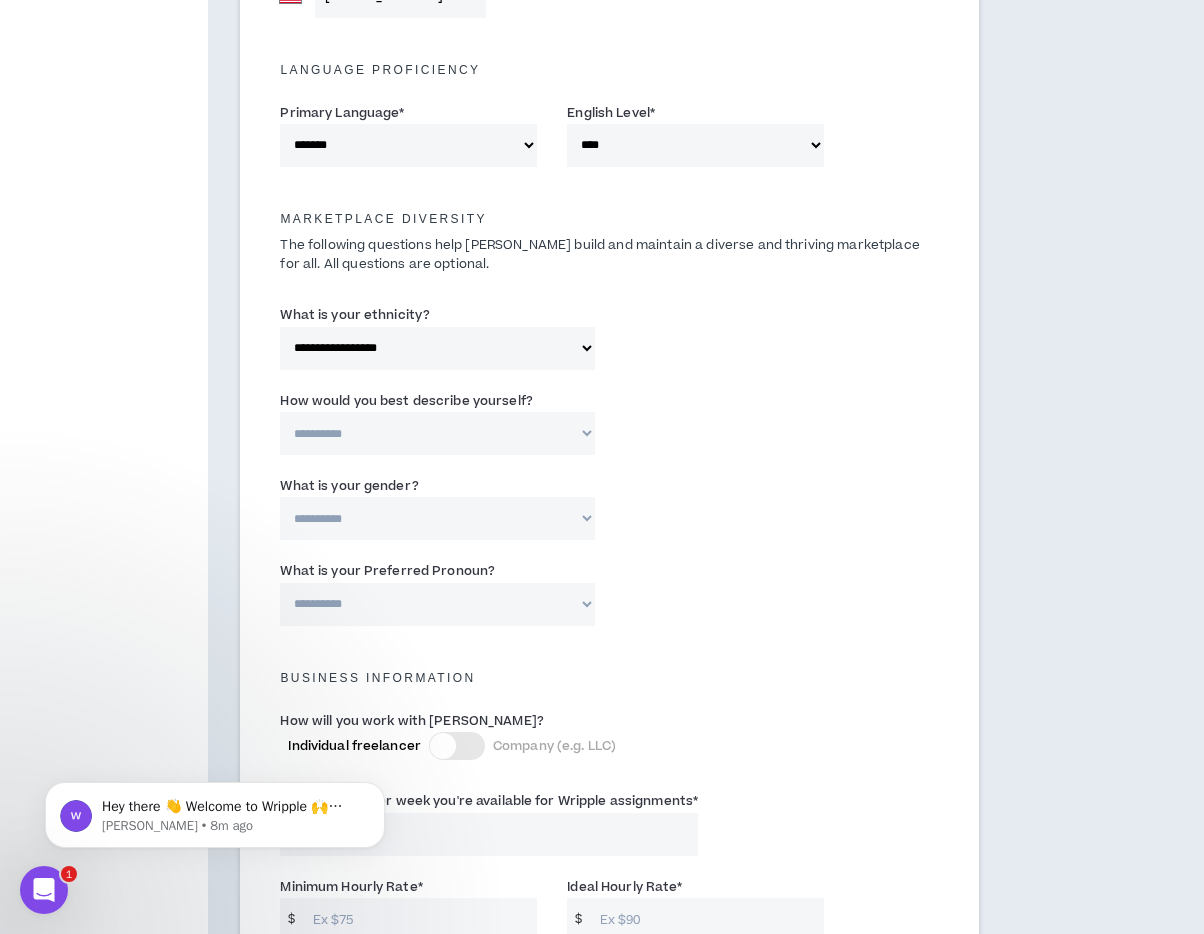 click on "**********" at bounding box center (437, 433) 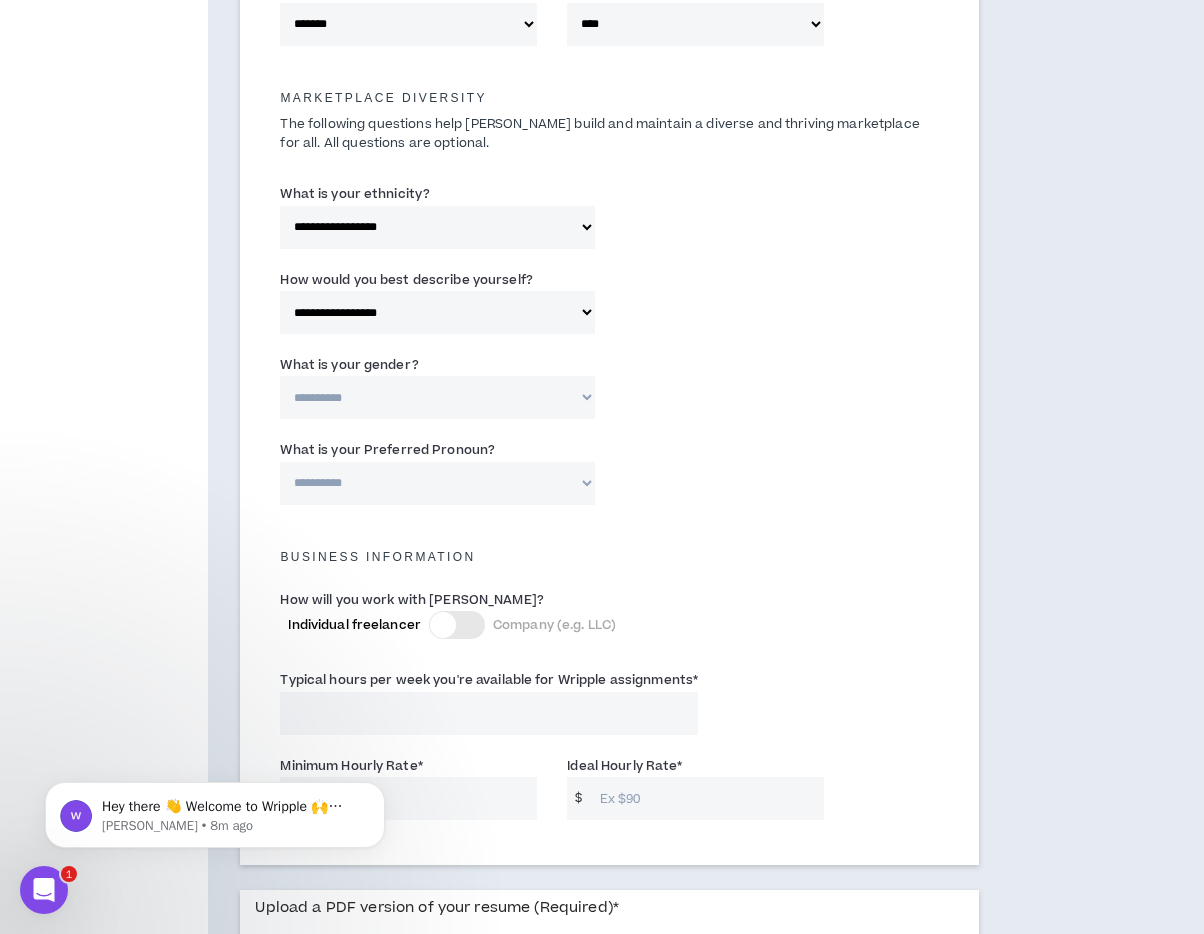 scroll, scrollTop: 914, scrollLeft: 0, axis: vertical 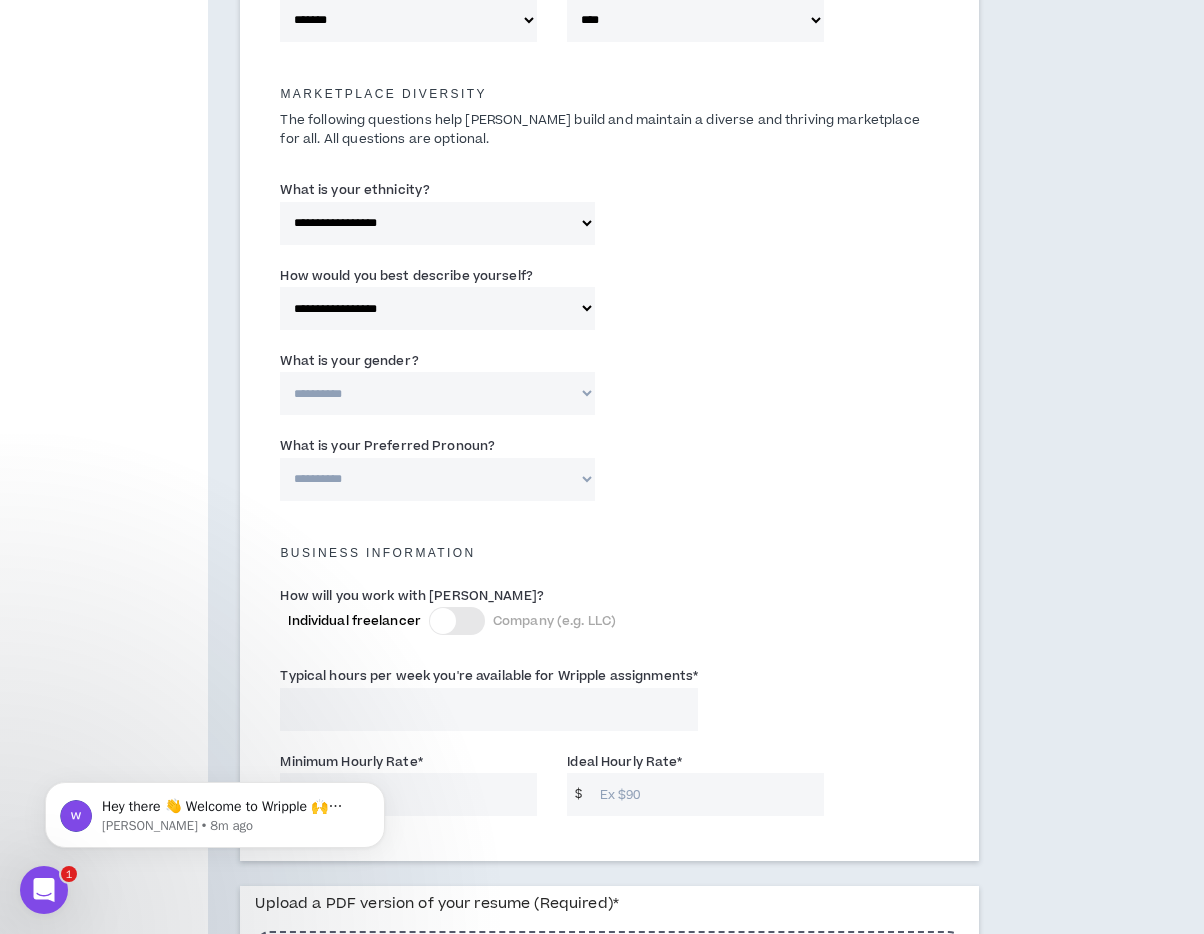 click on "**********" at bounding box center (437, 393) 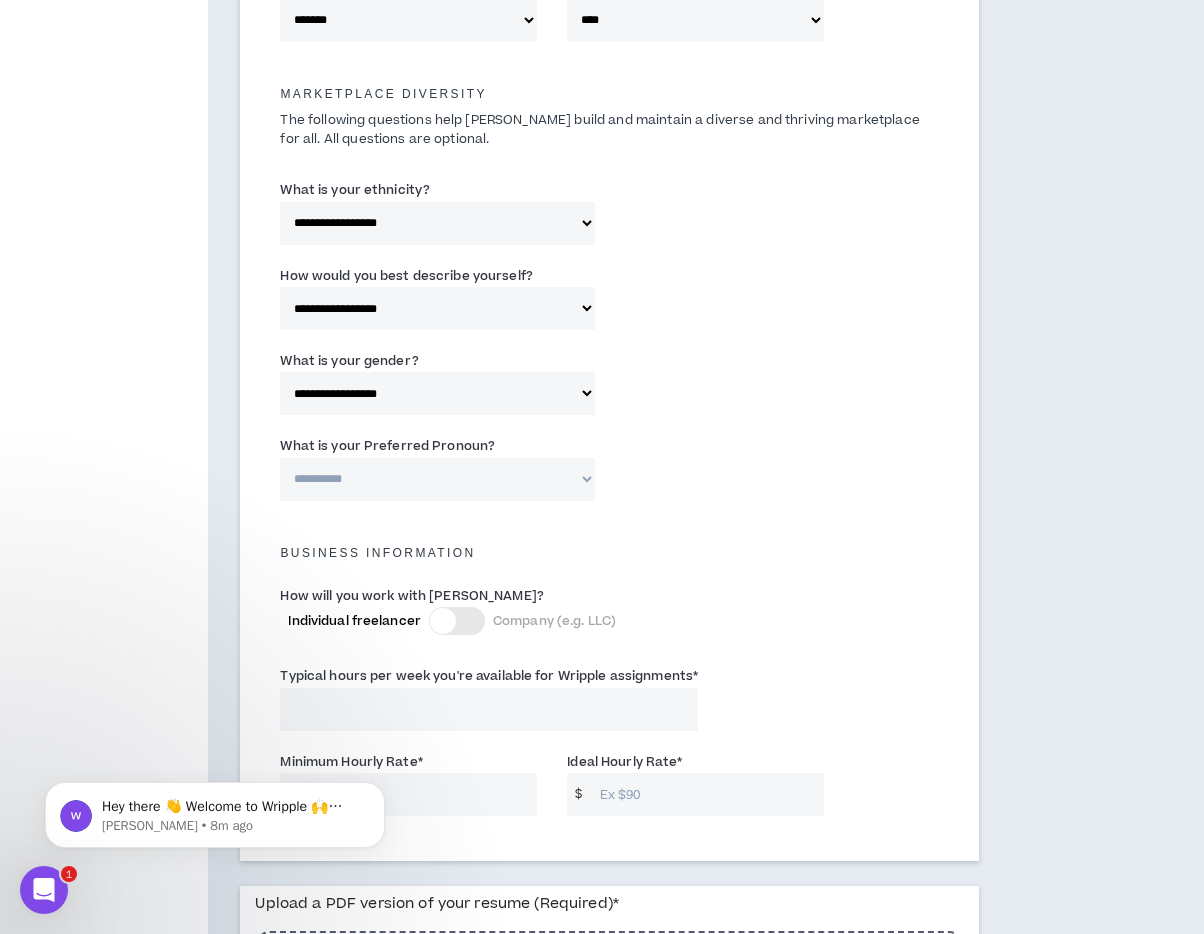 click on "**********" at bounding box center [437, 479] 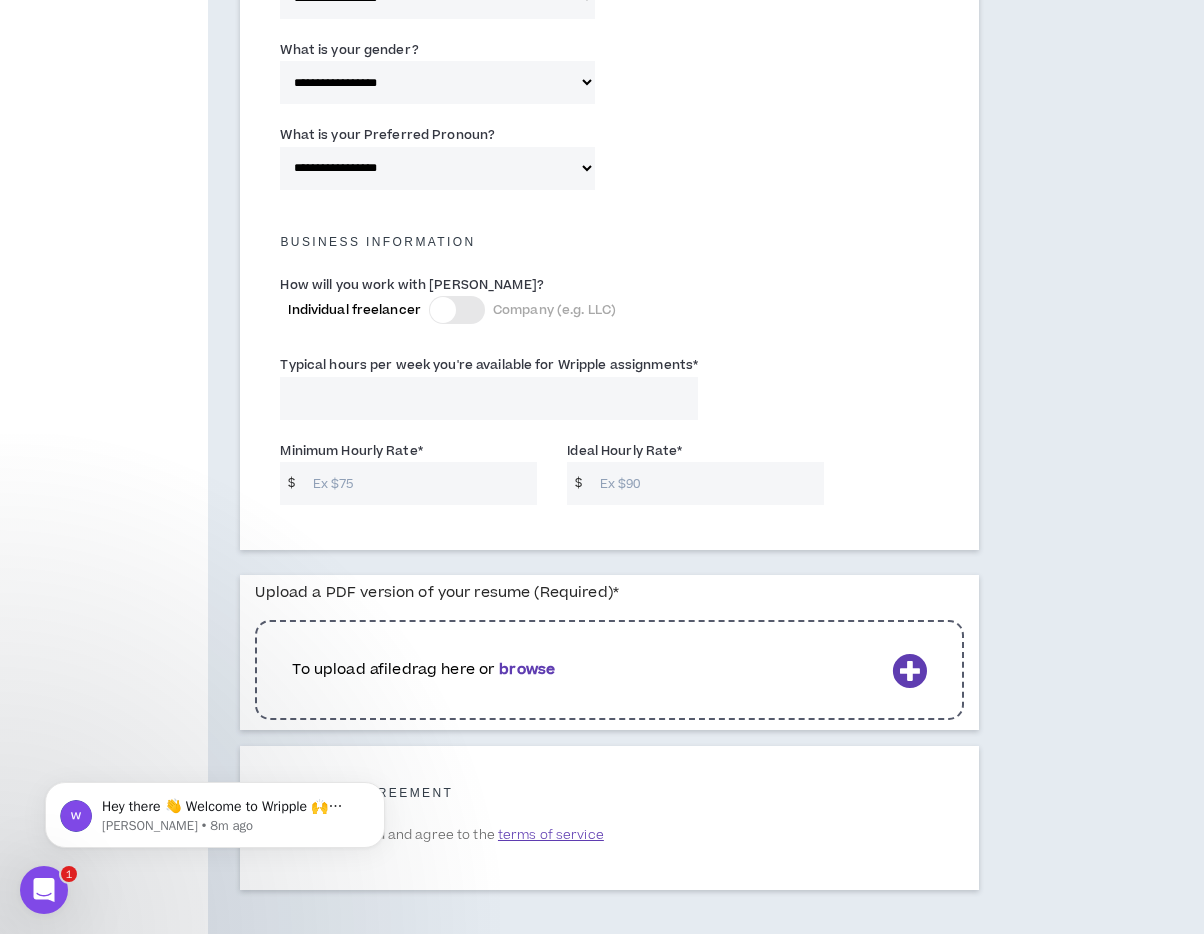 scroll, scrollTop: 1227, scrollLeft: 0, axis: vertical 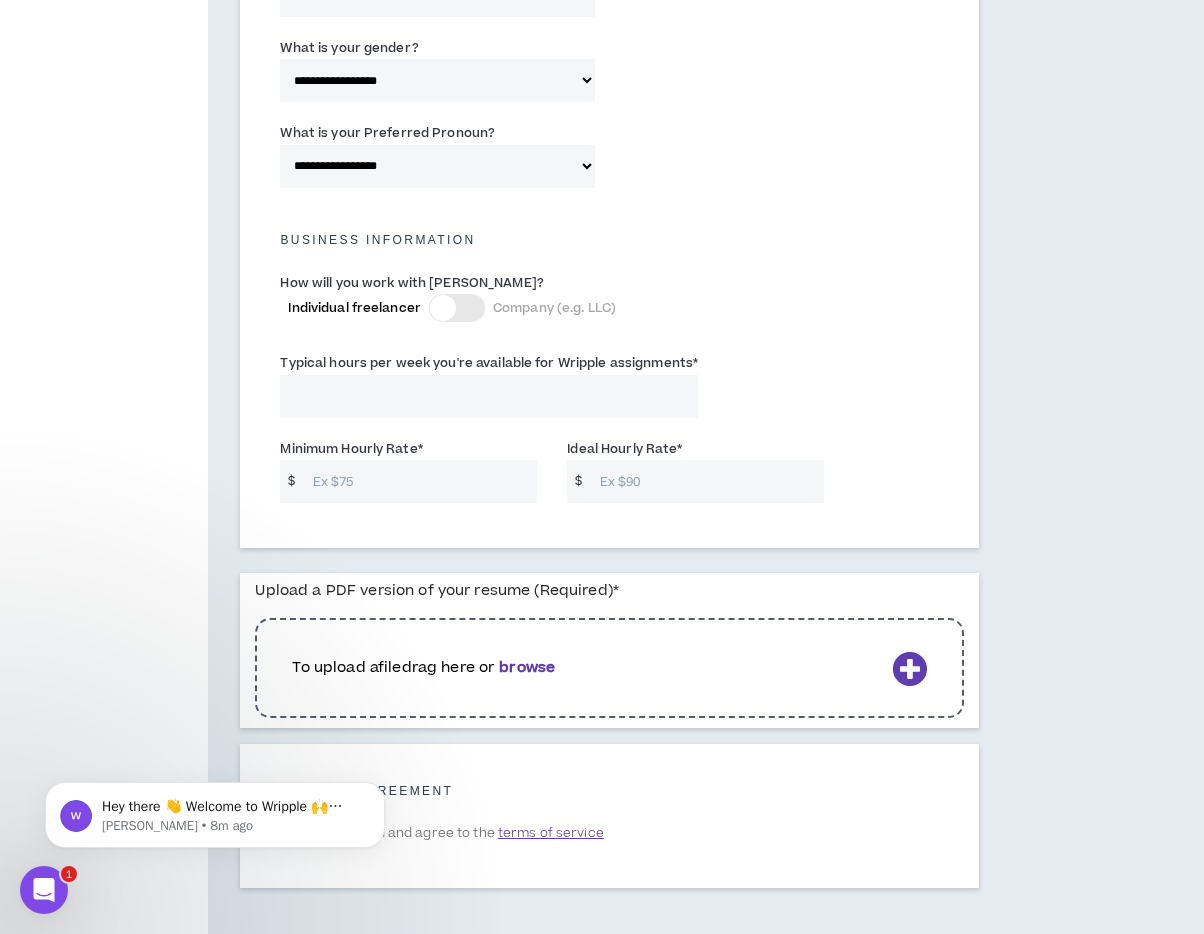 click on "Typical hours per week you're available for Wripple assignments  *" at bounding box center [489, 396] 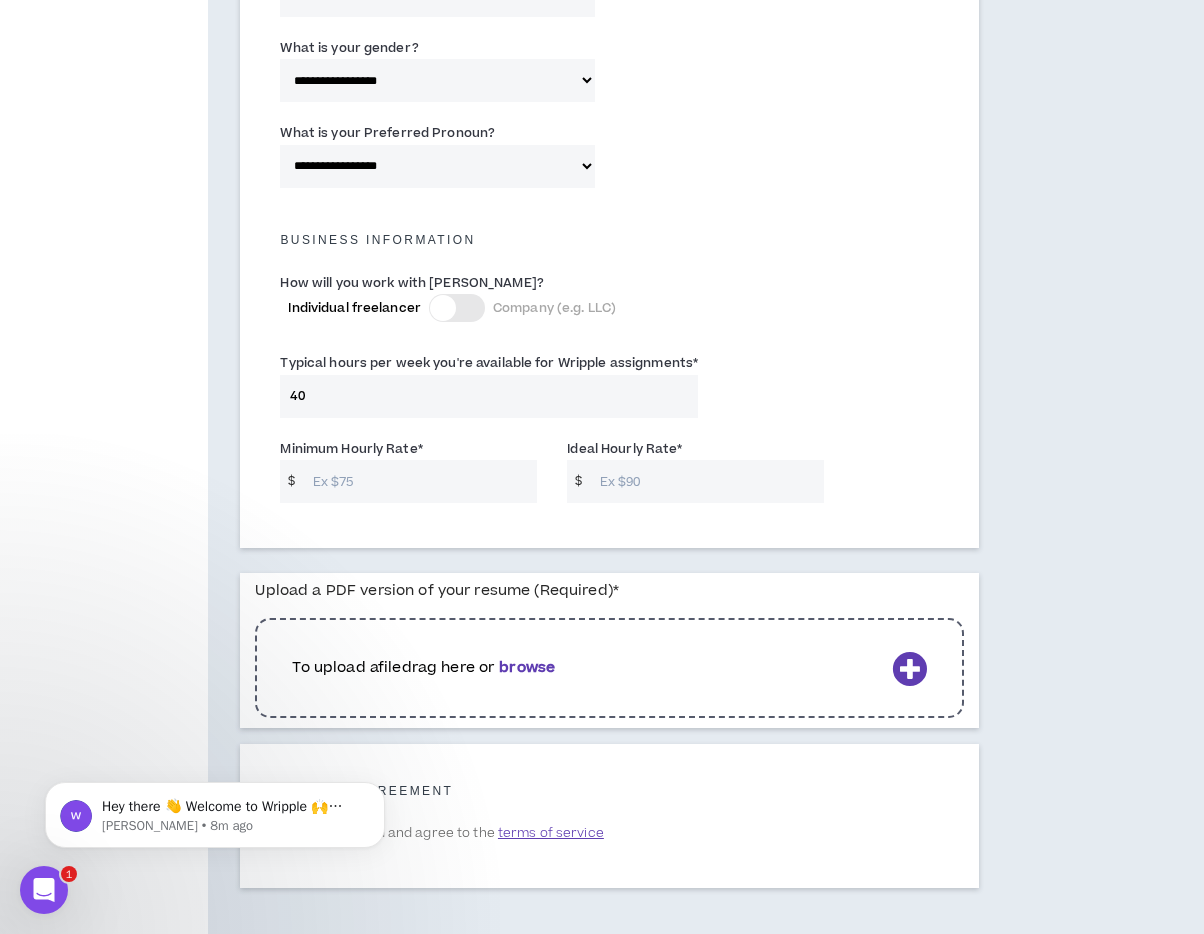 type on "40" 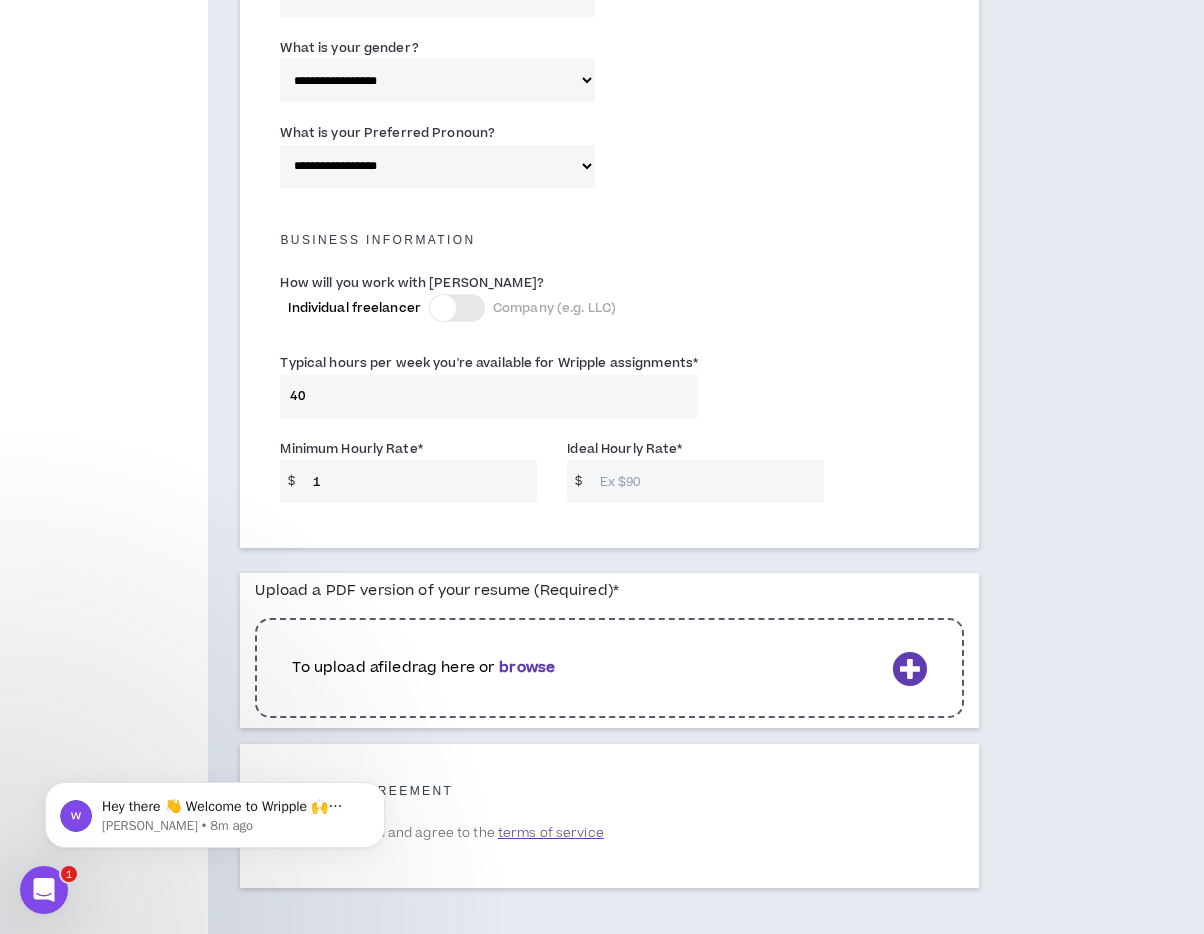 scroll, scrollTop: 1226, scrollLeft: 0, axis: vertical 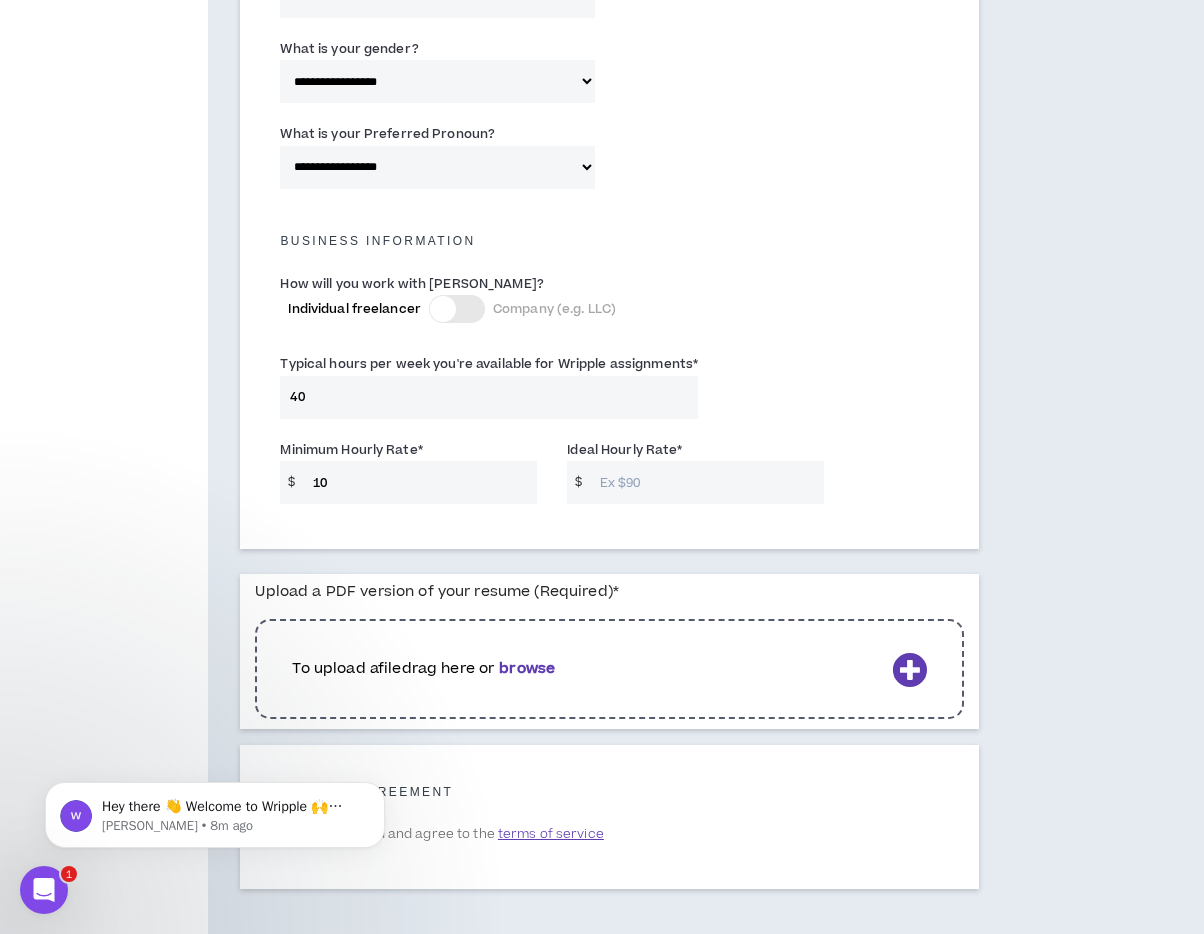 type on "1" 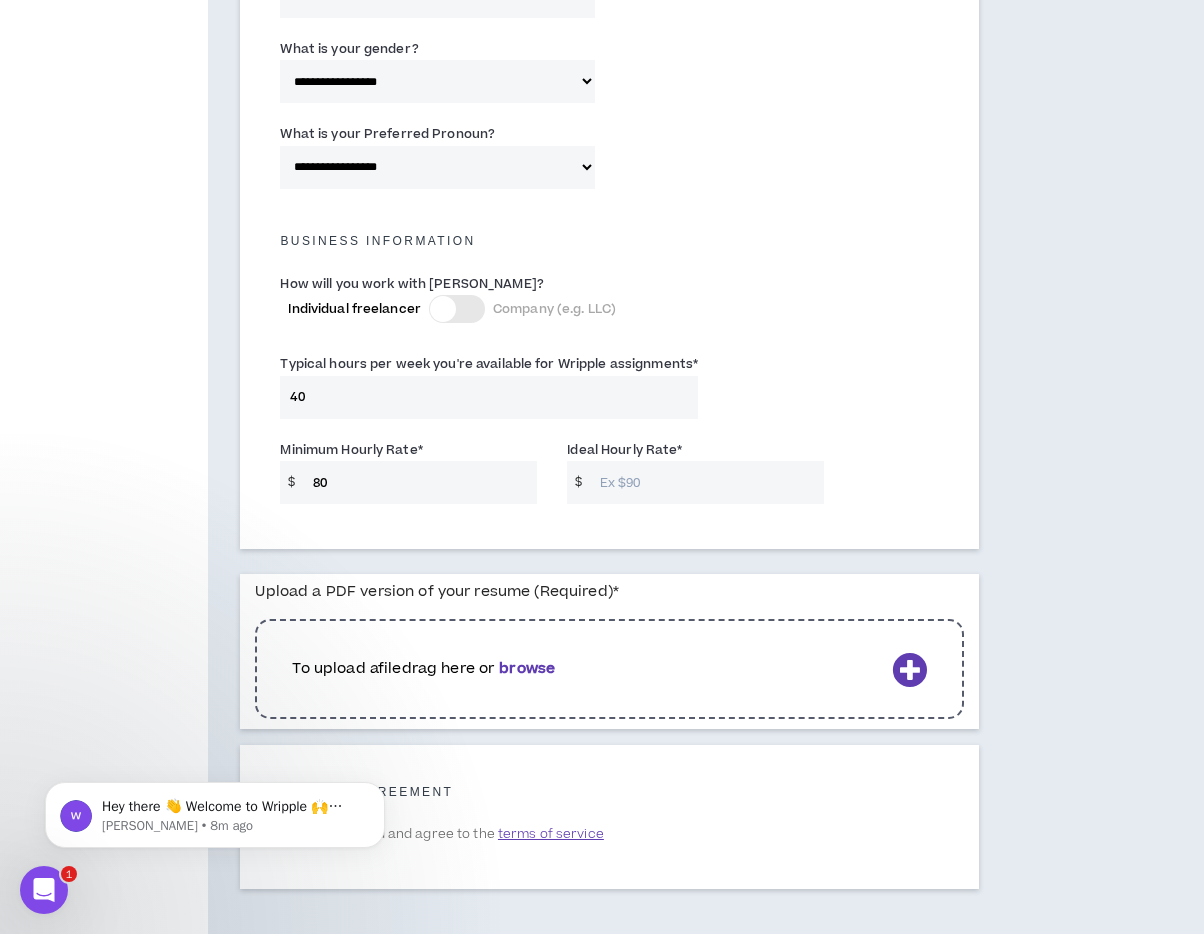 type on "80" 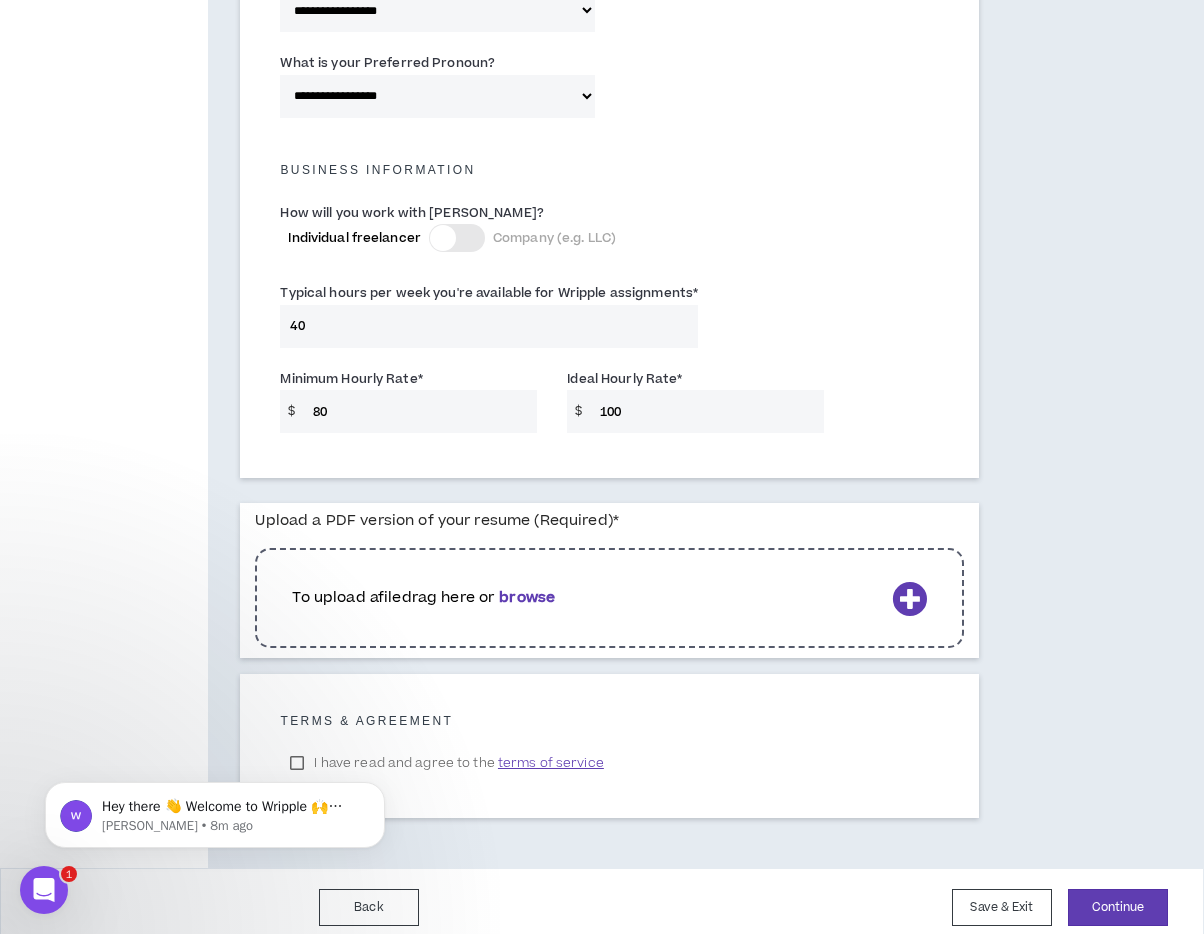 scroll, scrollTop: 1310, scrollLeft: 0, axis: vertical 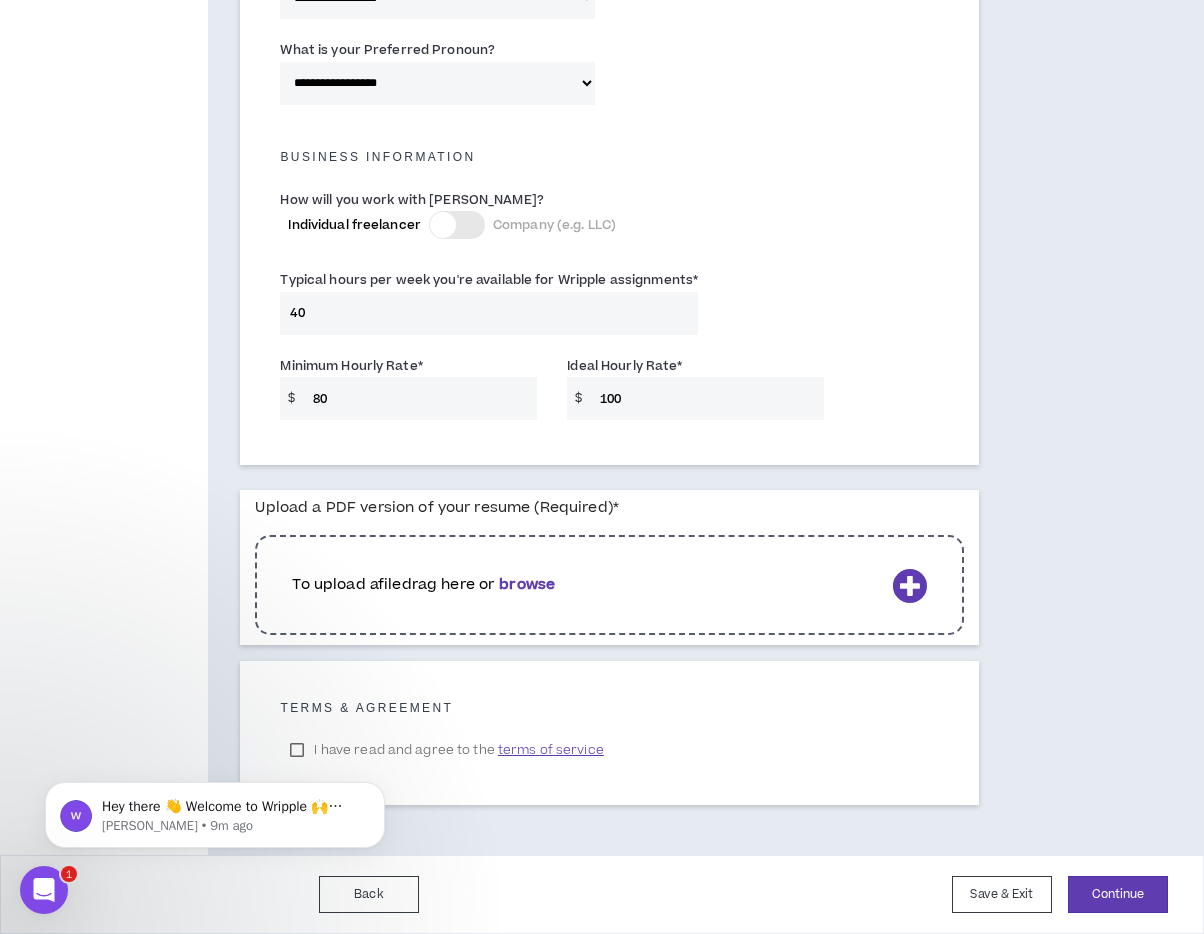 type on "100" 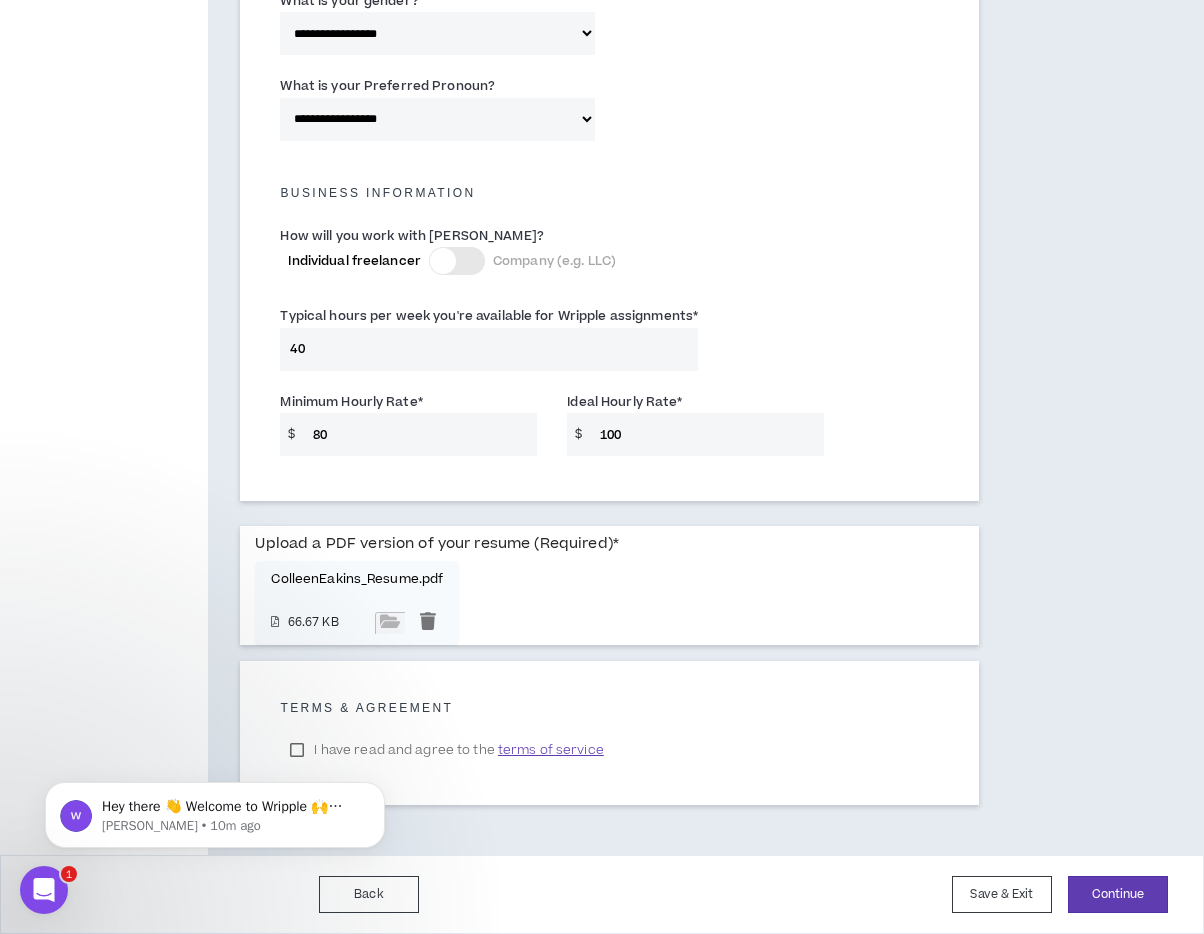 scroll, scrollTop: 1274, scrollLeft: 0, axis: vertical 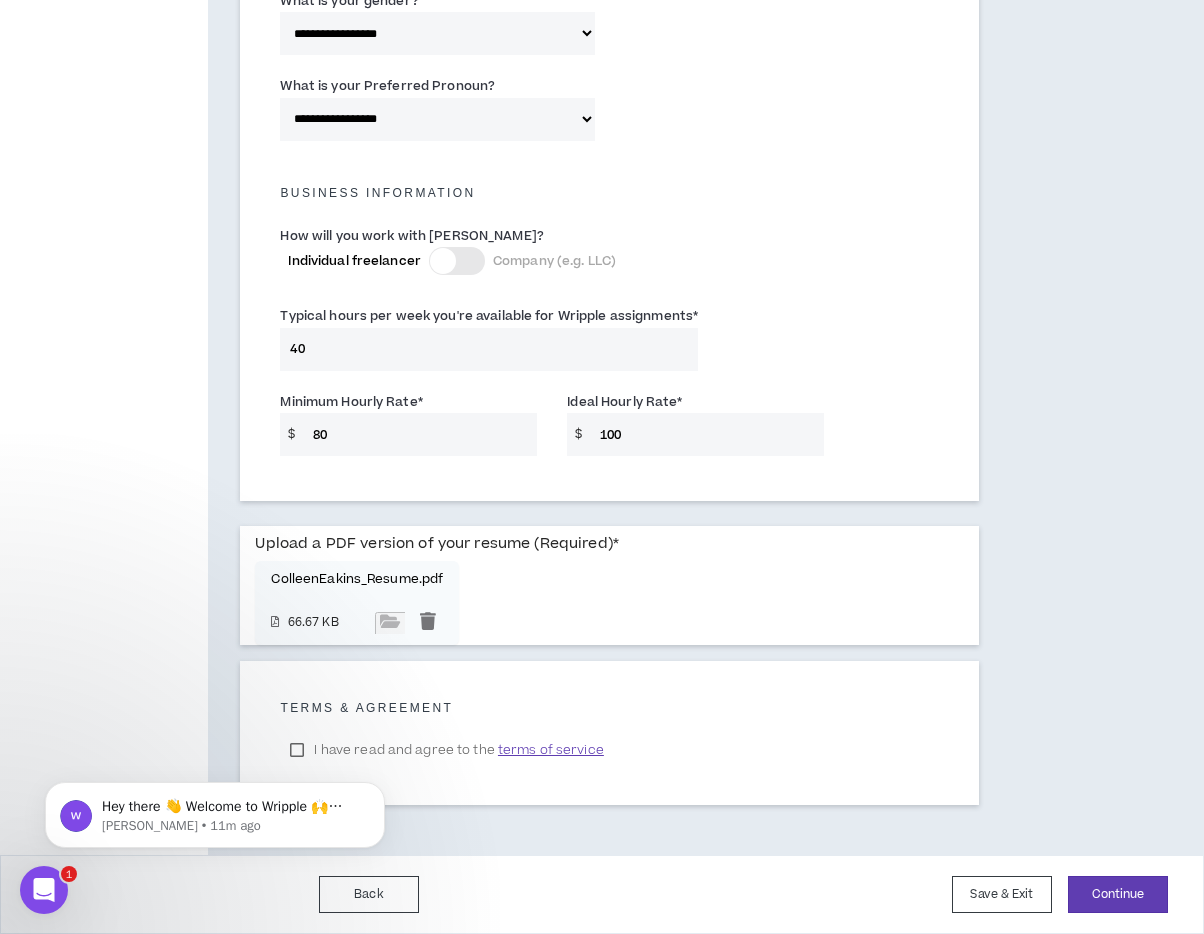 drag, startPoint x: 297, startPoint y: 746, endPoint x: 431, endPoint y: 1499, distance: 764.83 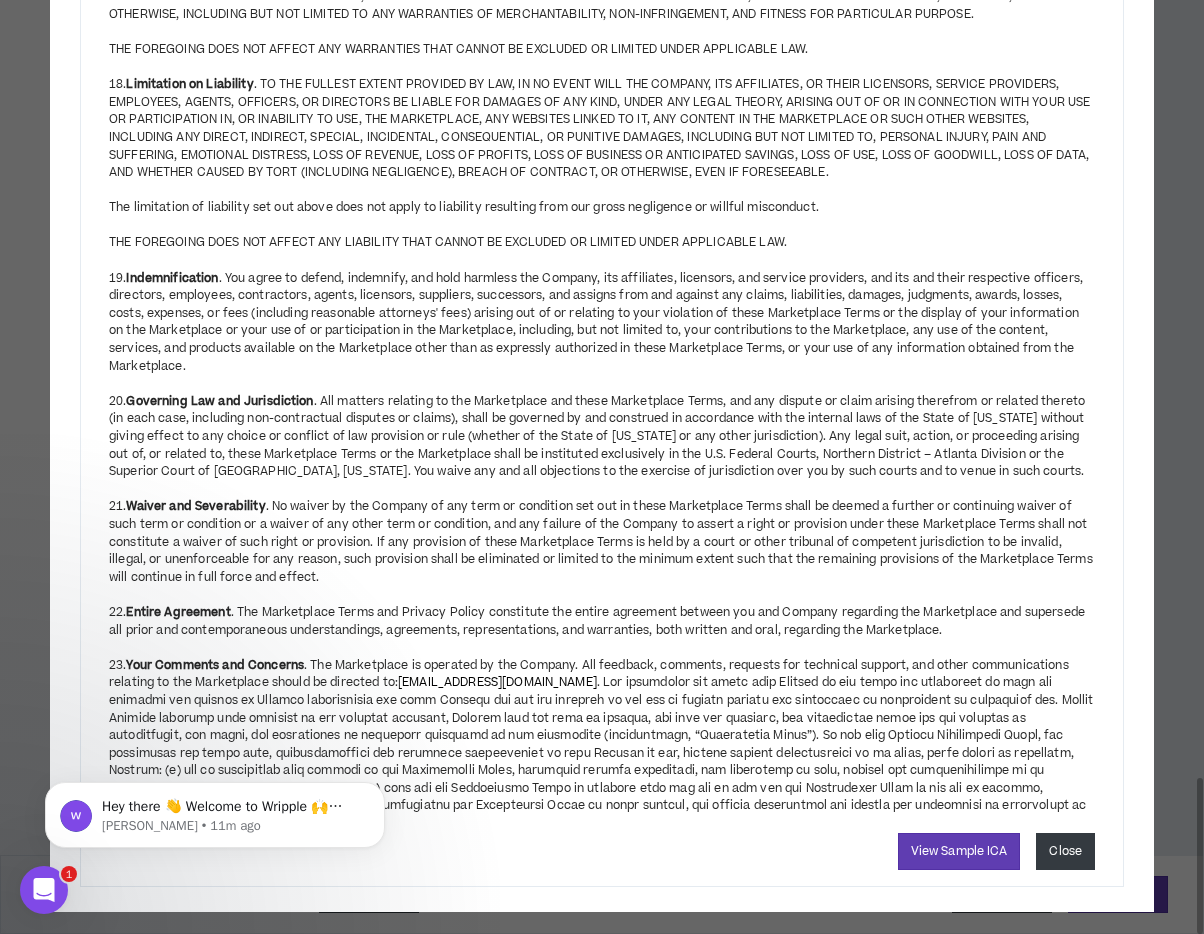 click on "Close" at bounding box center [1065, 851] 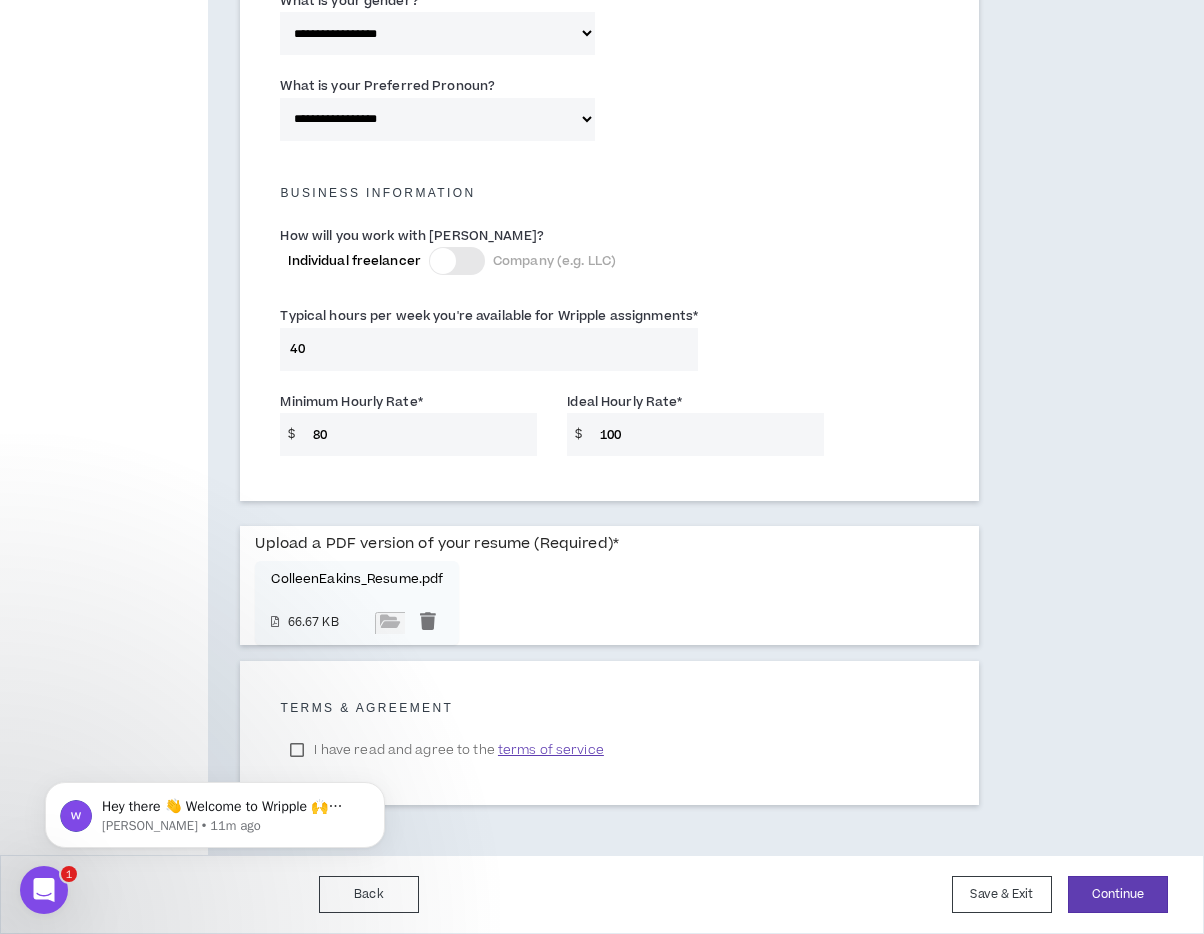 click on "Hey there 👋 Welcome to Wripple 🙌 Take a look around! If you have any questions, just reply to this message. [PERSON_NAME] • 11m ago" at bounding box center [215, 810] 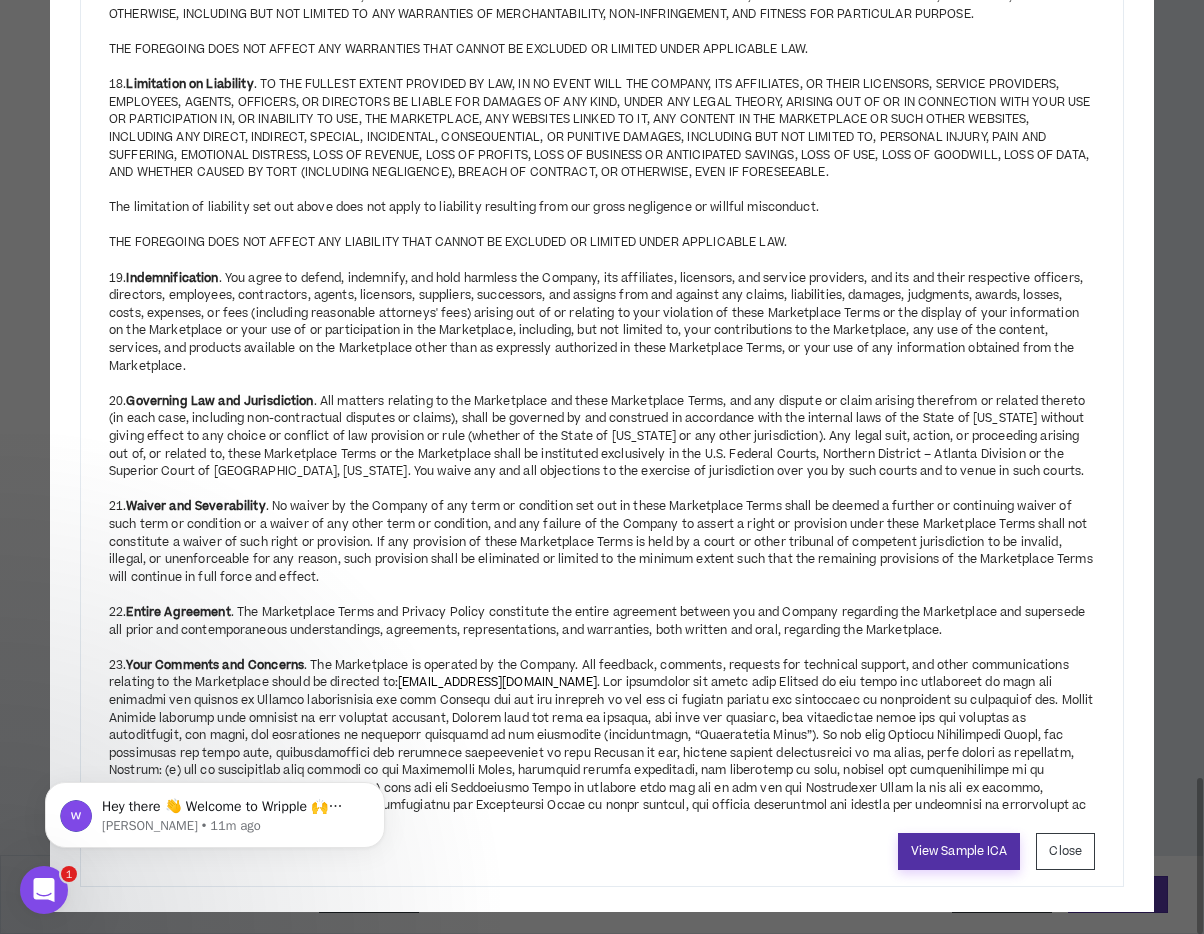 click on "View Sample ICA" at bounding box center [959, 851] 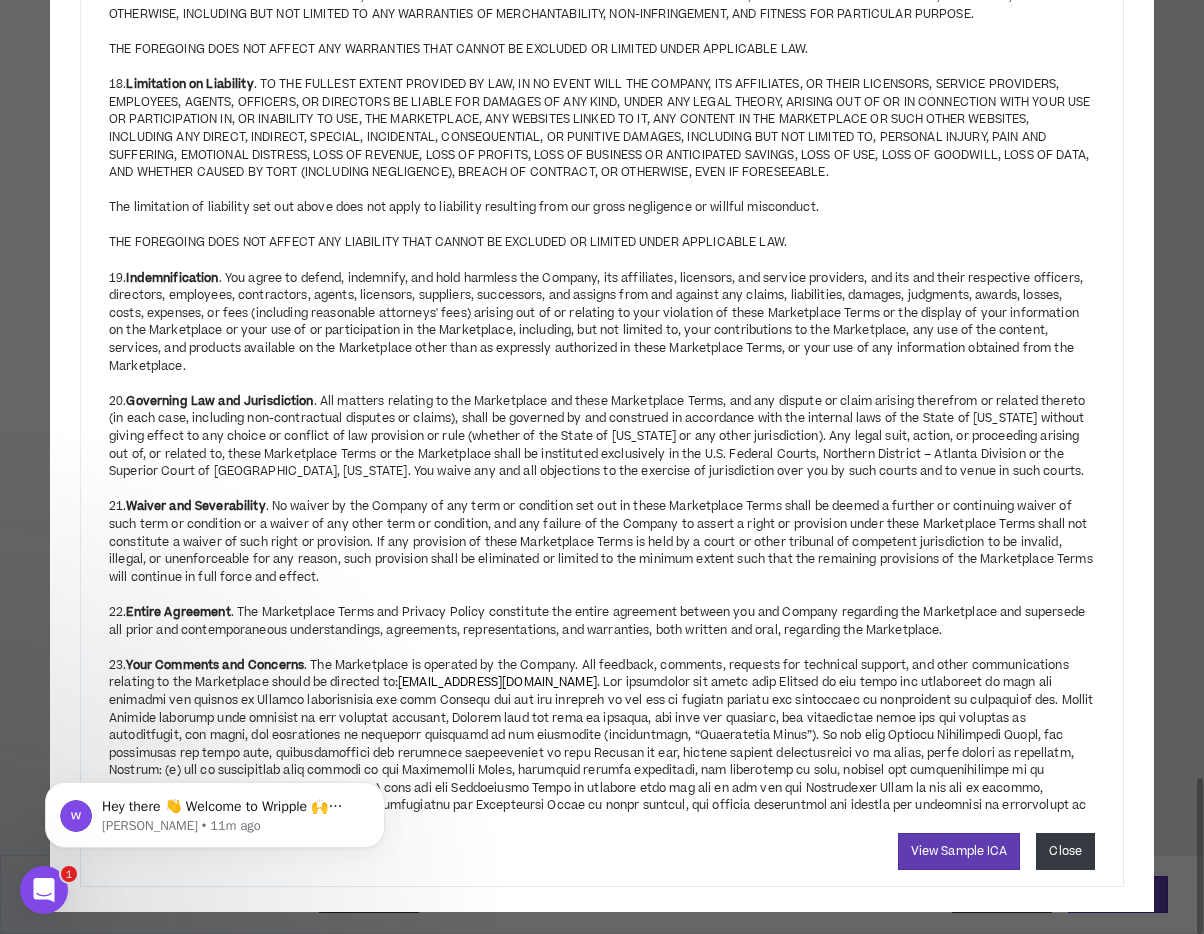 click on "Close" at bounding box center (1065, 851) 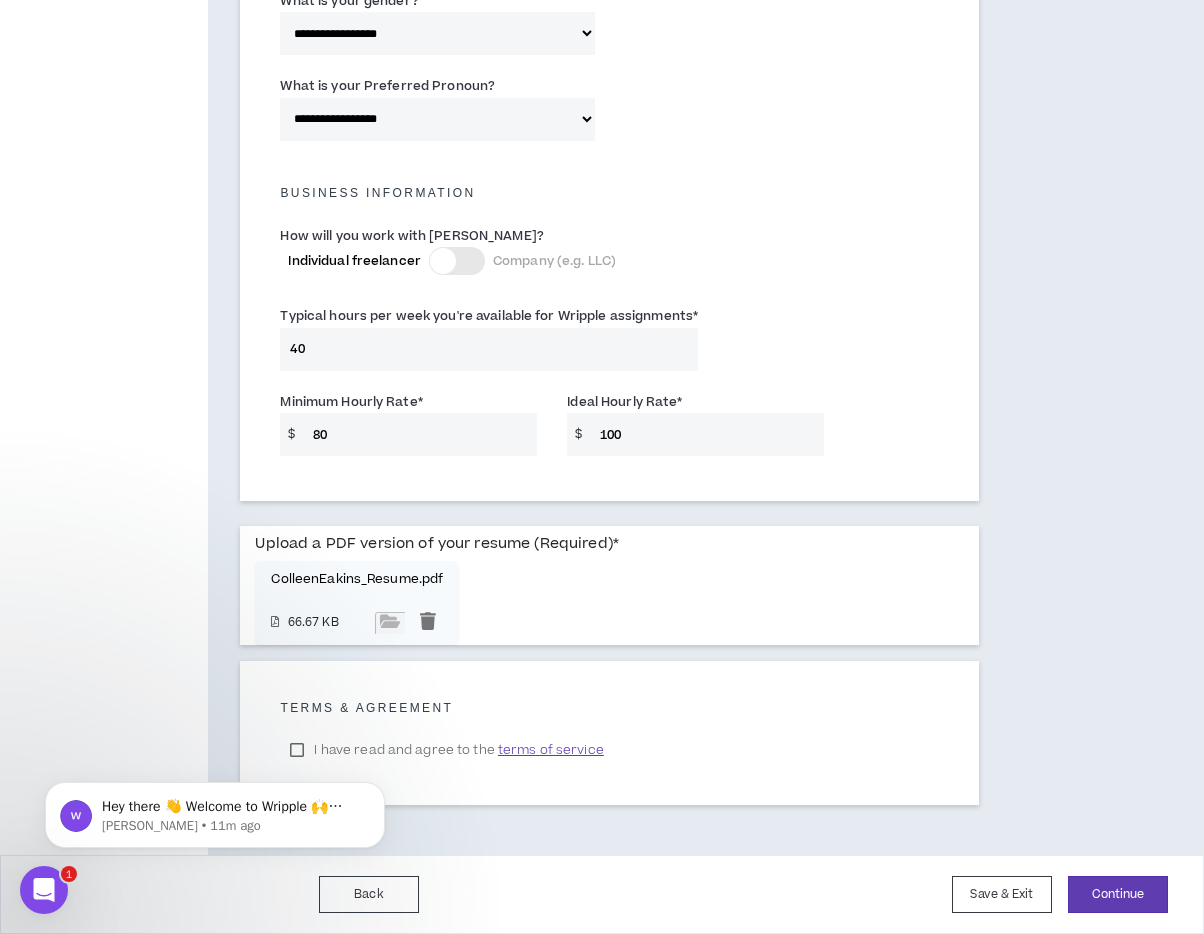 click on "Hey there 👋 Welcome to Wripple 🙌 Take a look around! If you have any questions, just reply to this message. [PERSON_NAME] • 11m ago" at bounding box center [215, 810] 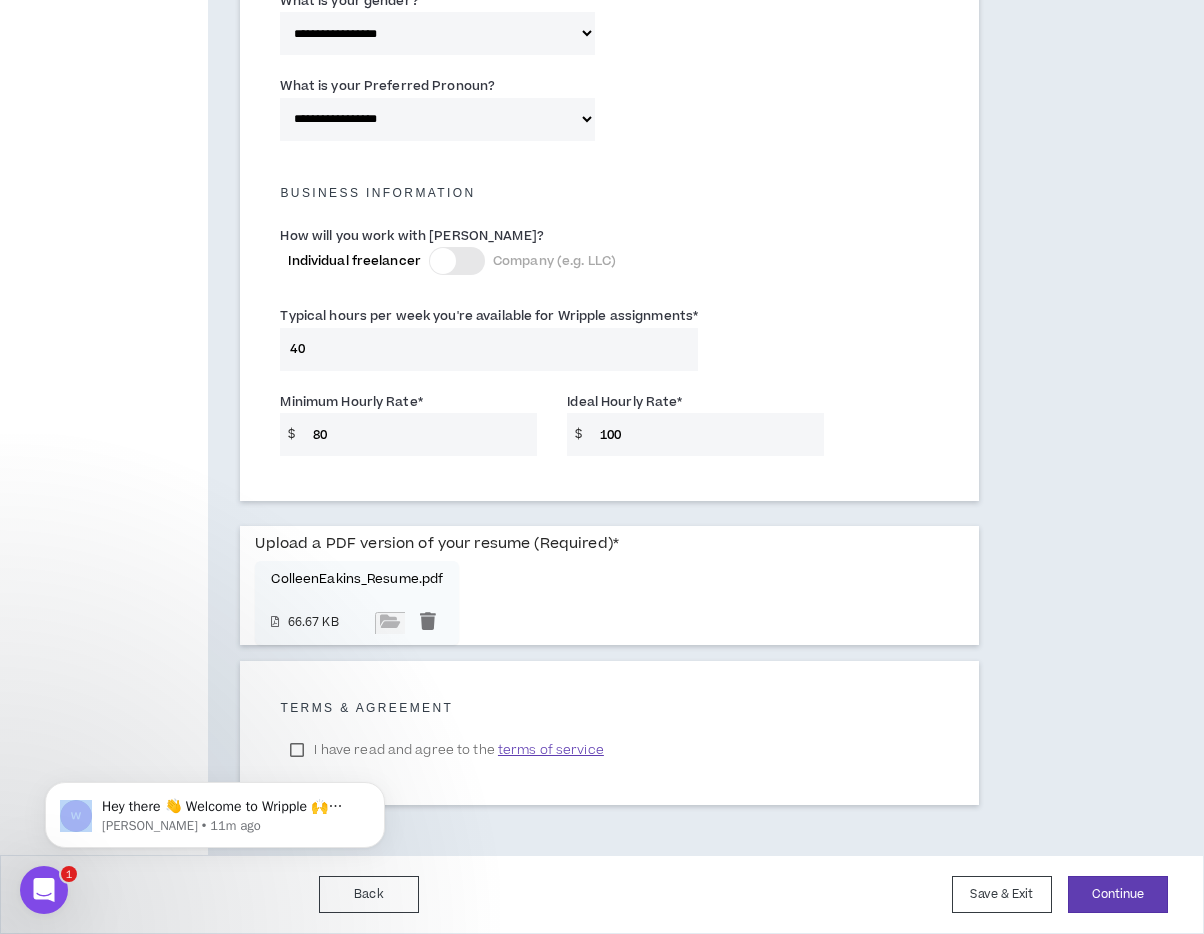 click on "Hey there 👋 Welcome to Wripple 🙌 Take a look around! If you have any questions, just reply to this message. [PERSON_NAME] • 11m ago" at bounding box center (215, 810) 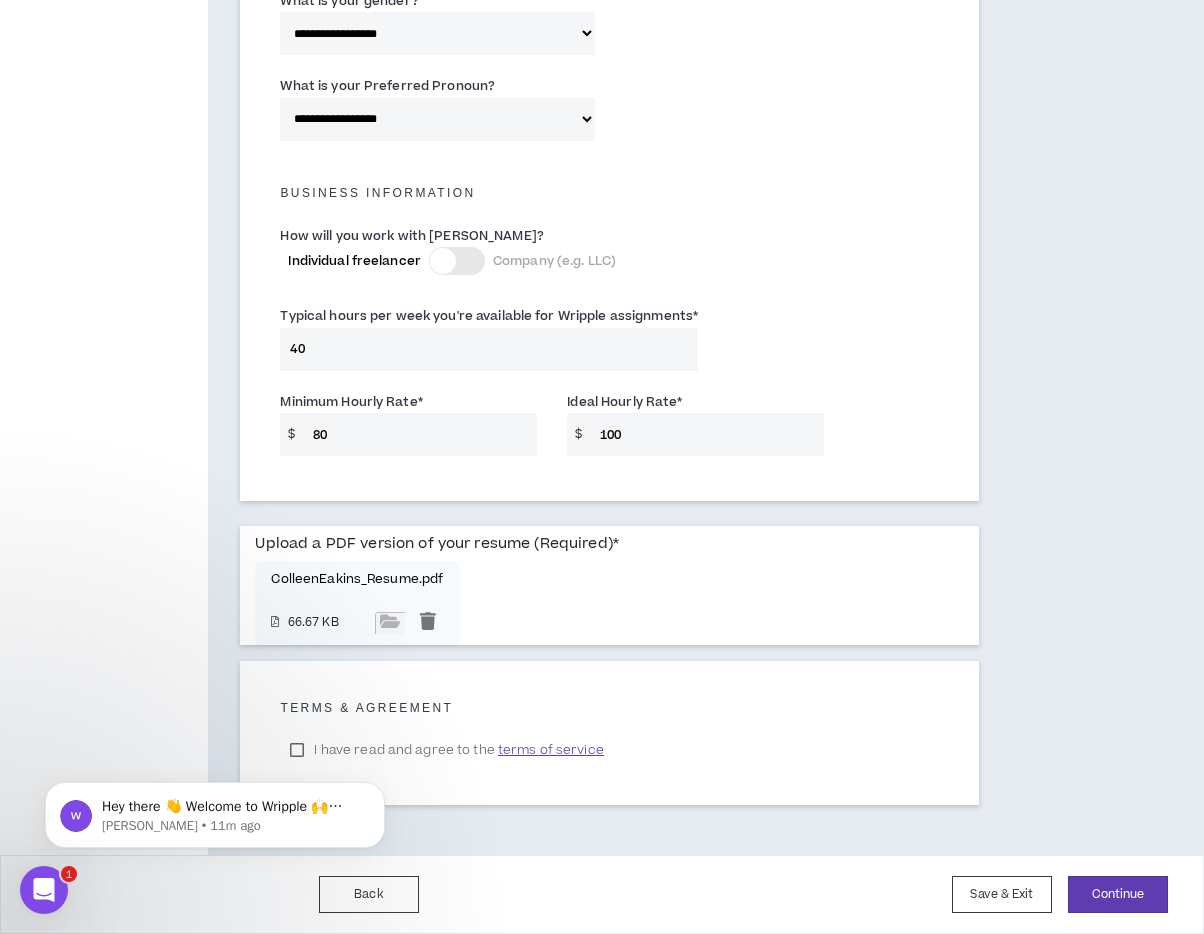 click on "Hey there 👋 Welcome to Wripple 🙌 Take a look around! If you have any questions, just reply to this message. [PERSON_NAME] • 11m ago" at bounding box center [215, 810] 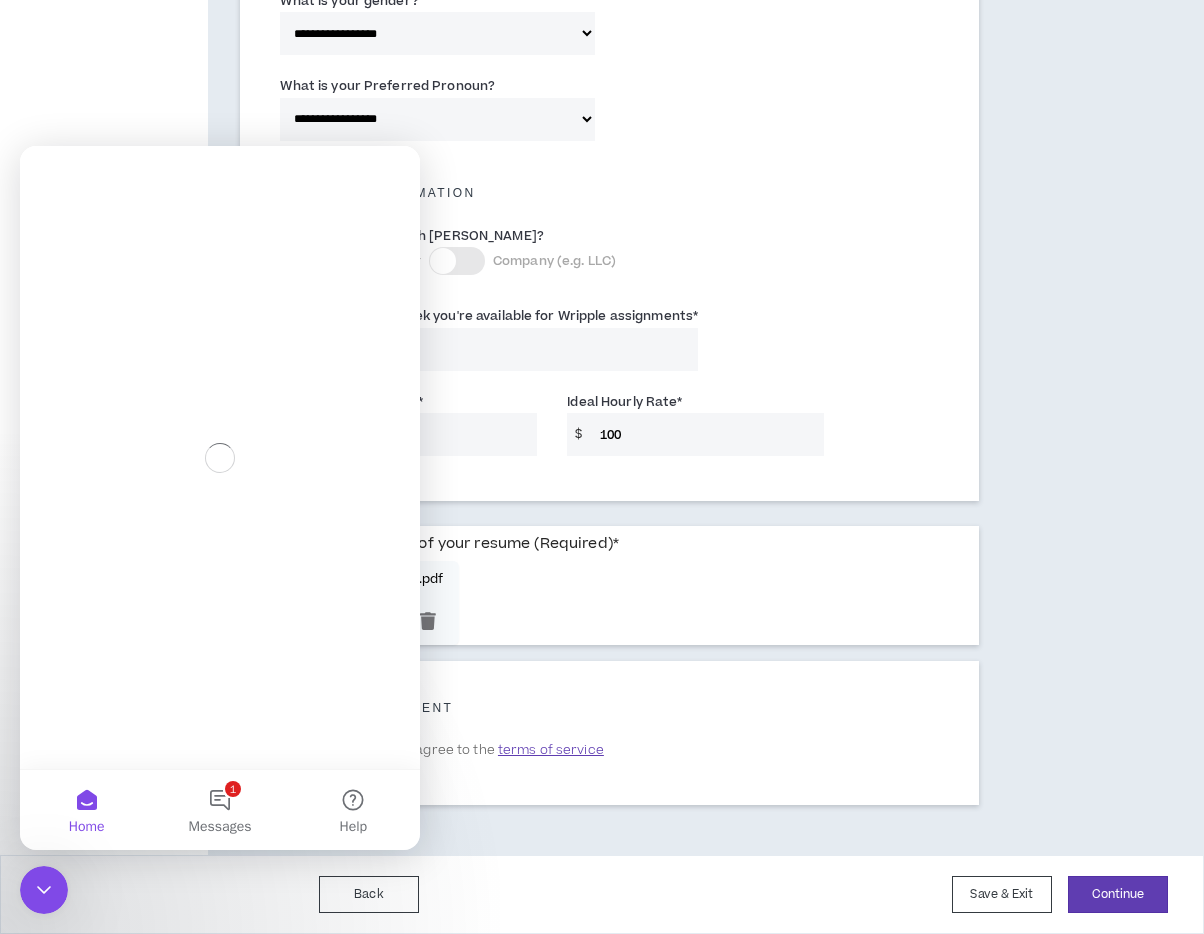 scroll, scrollTop: 0, scrollLeft: 0, axis: both 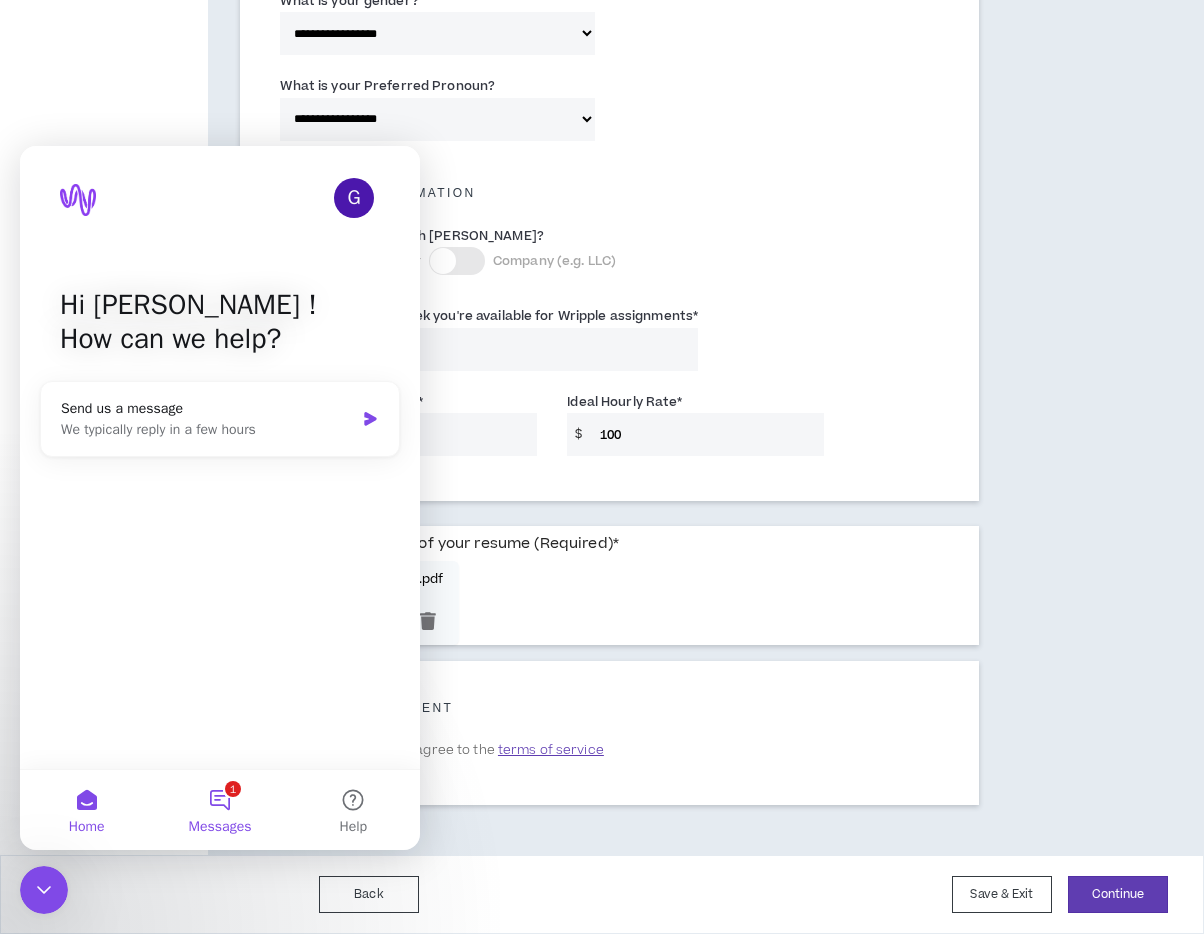 click on "1 Messages" at bounding box center (219, 810) 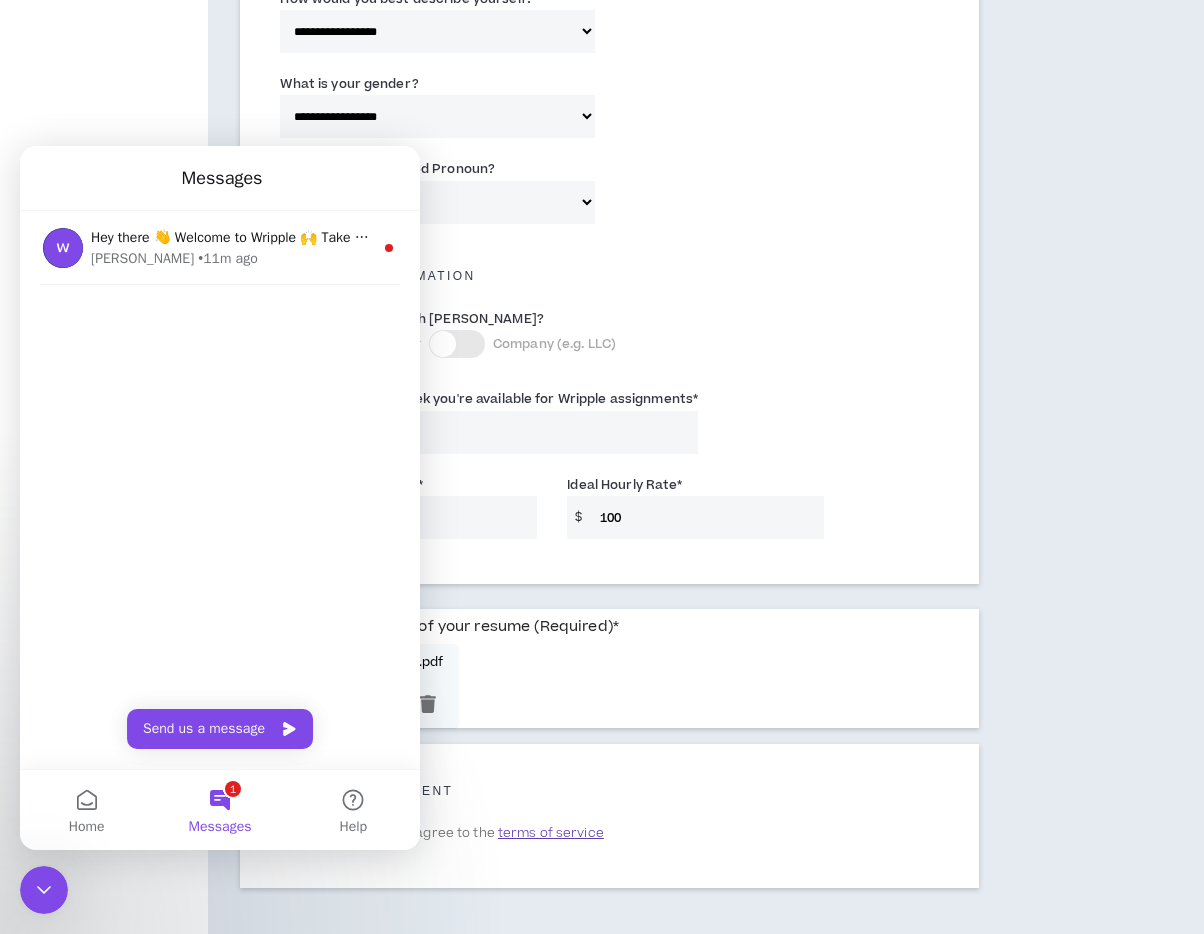 scroll, scrollTop: 1274, scrollLeft: 0, axis: vertical 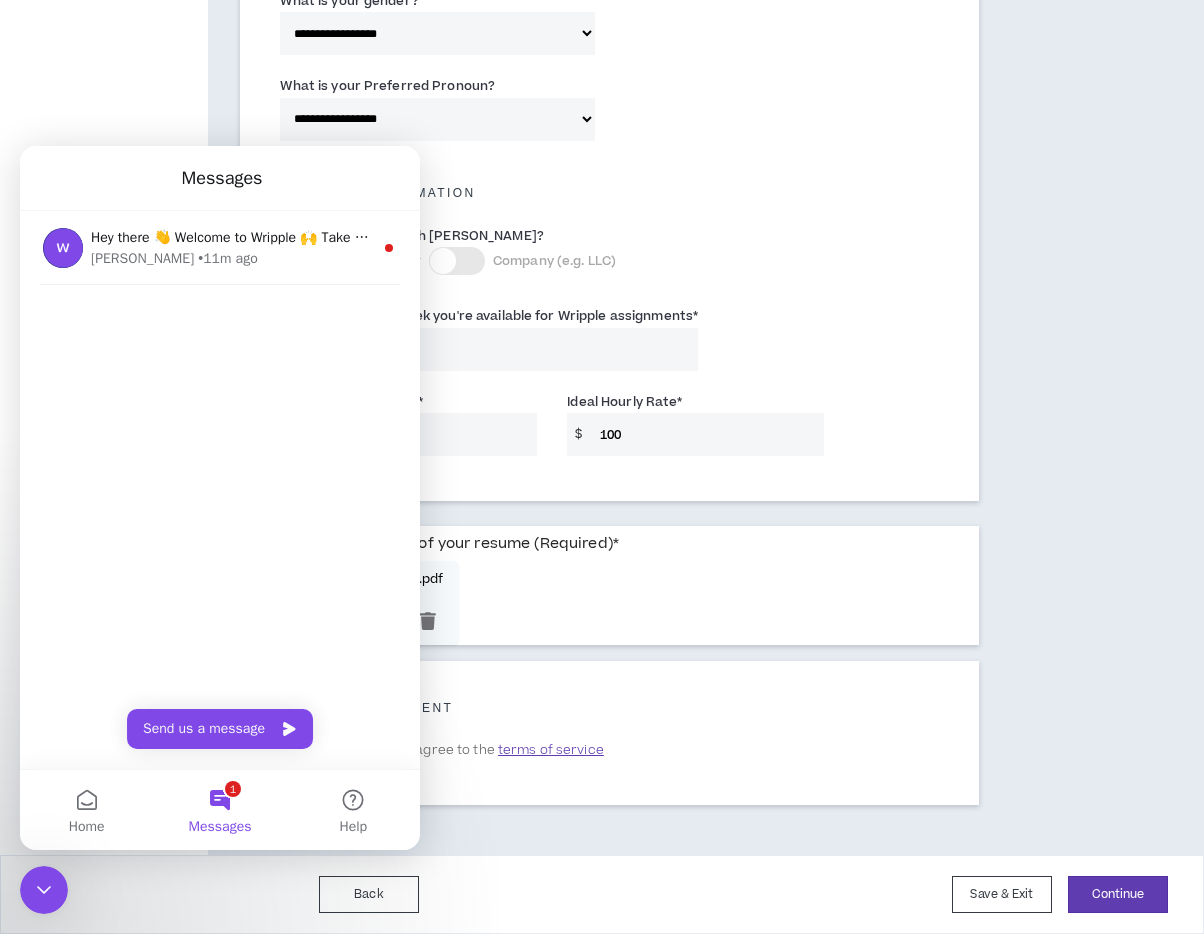 click 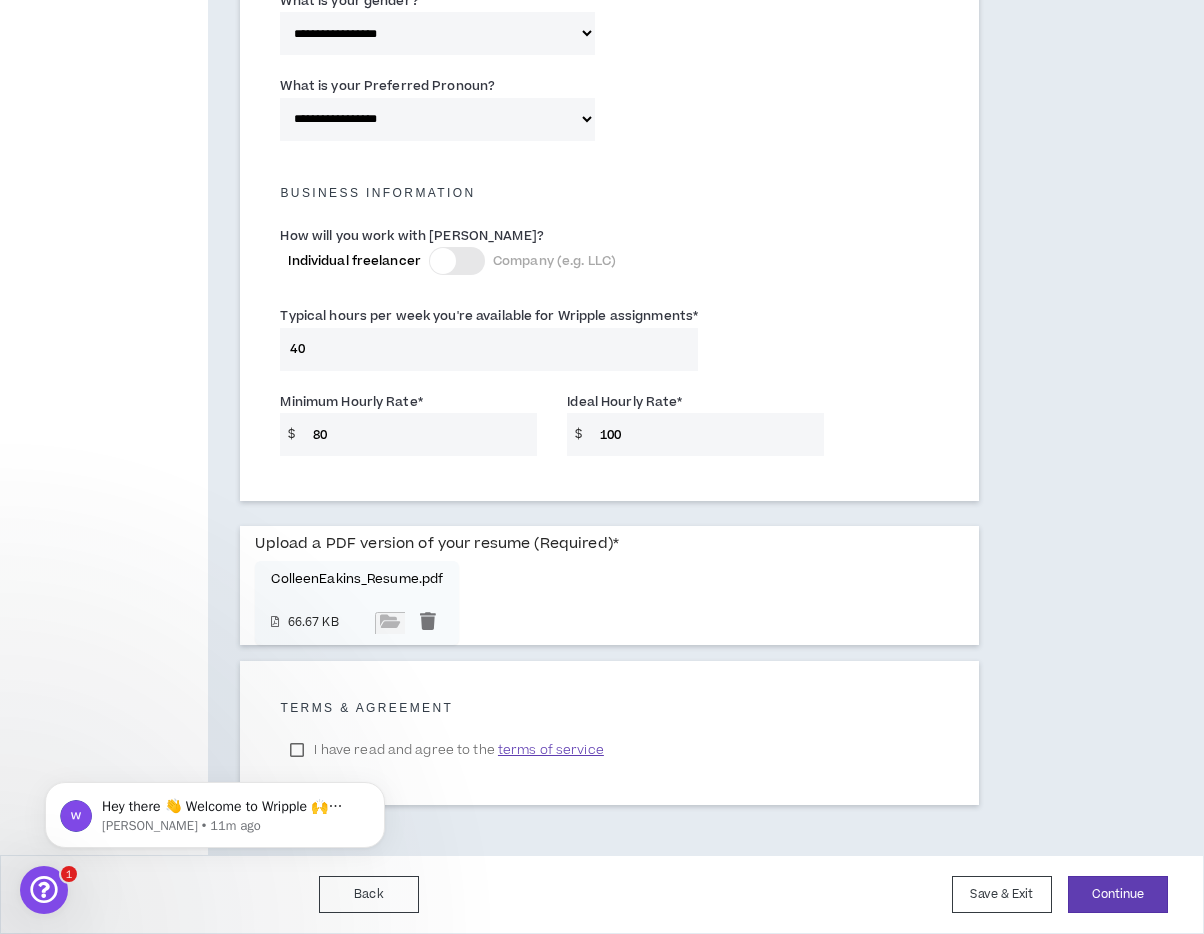 scroll, scrollTop: 0, scrollLeft: 0, axis: both 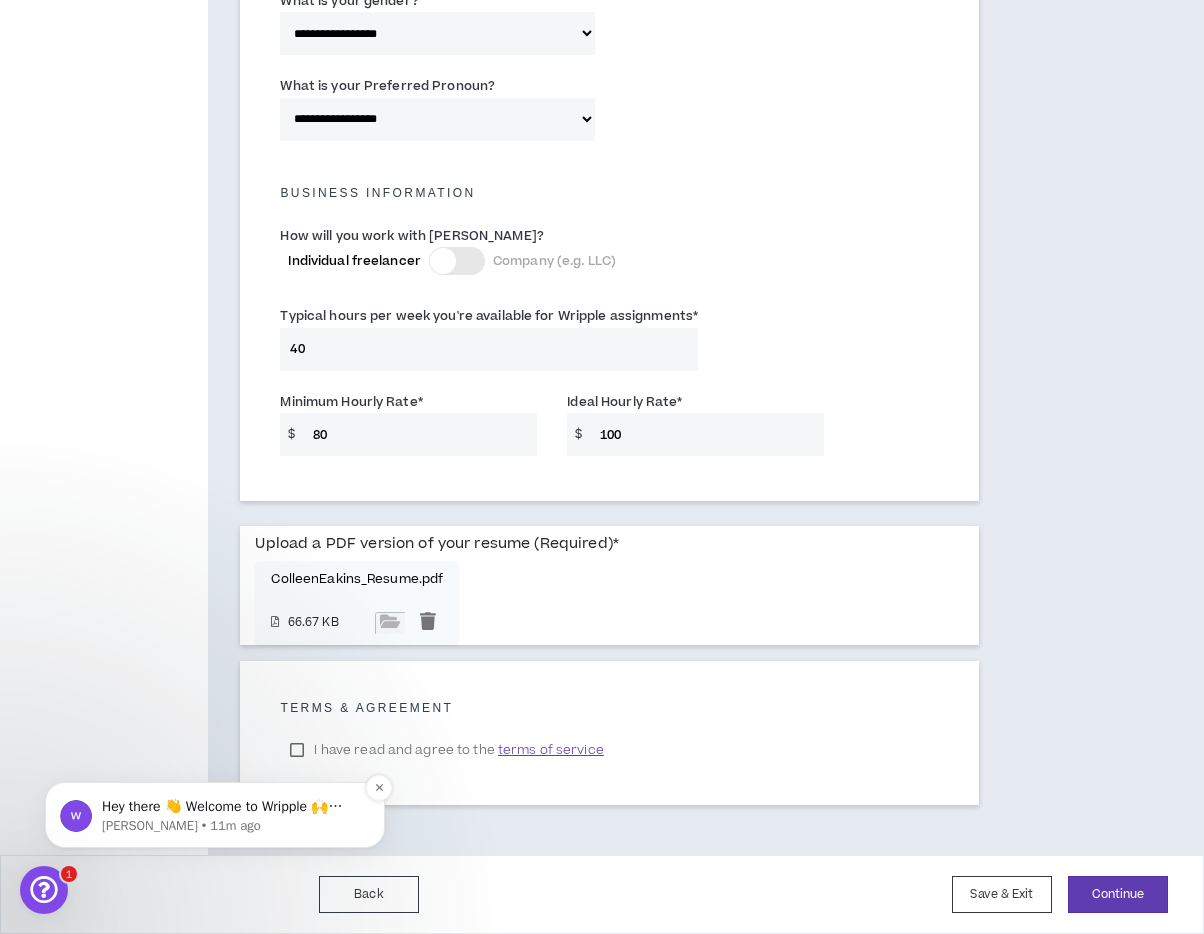click on "[PERSON_NAME] • 11m ago" at bounding box center [231, 826] 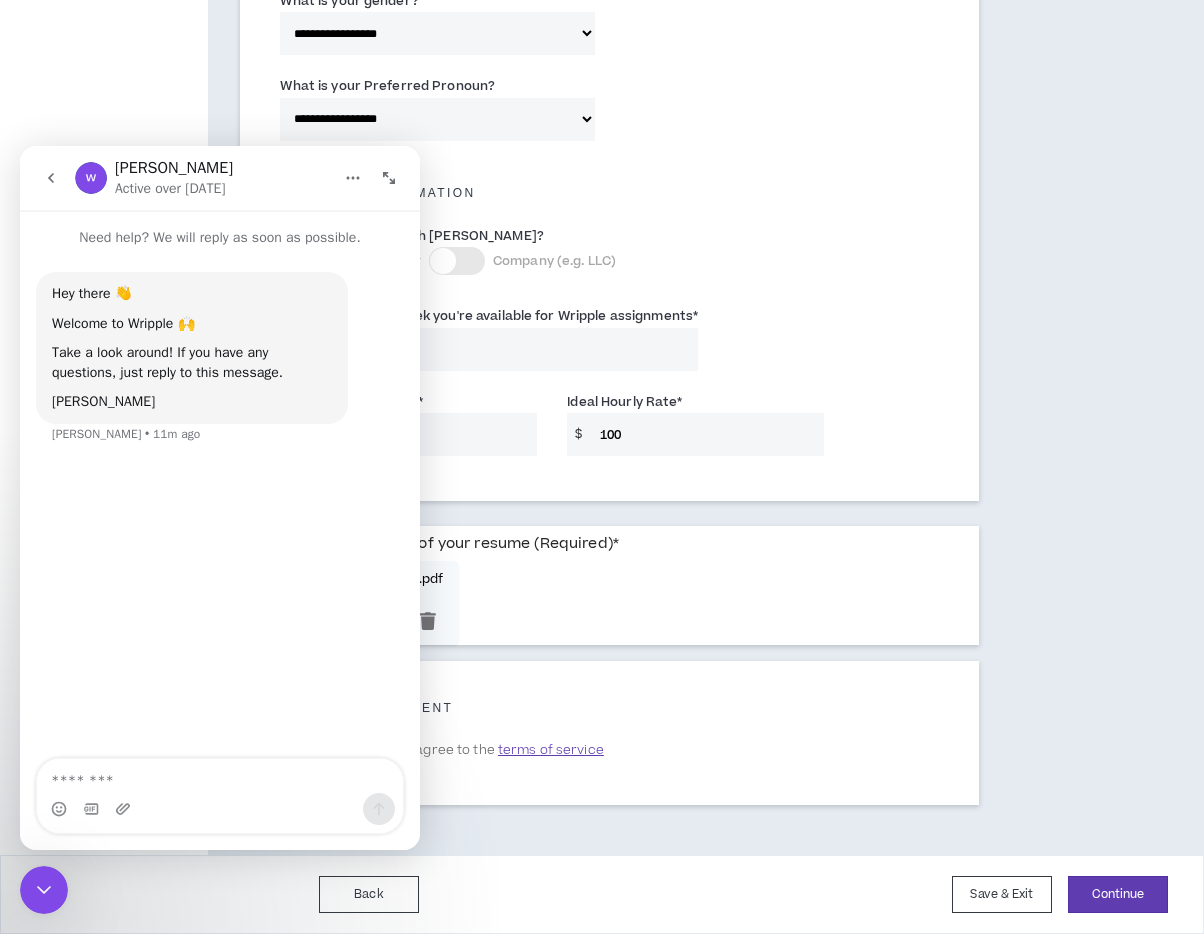 click 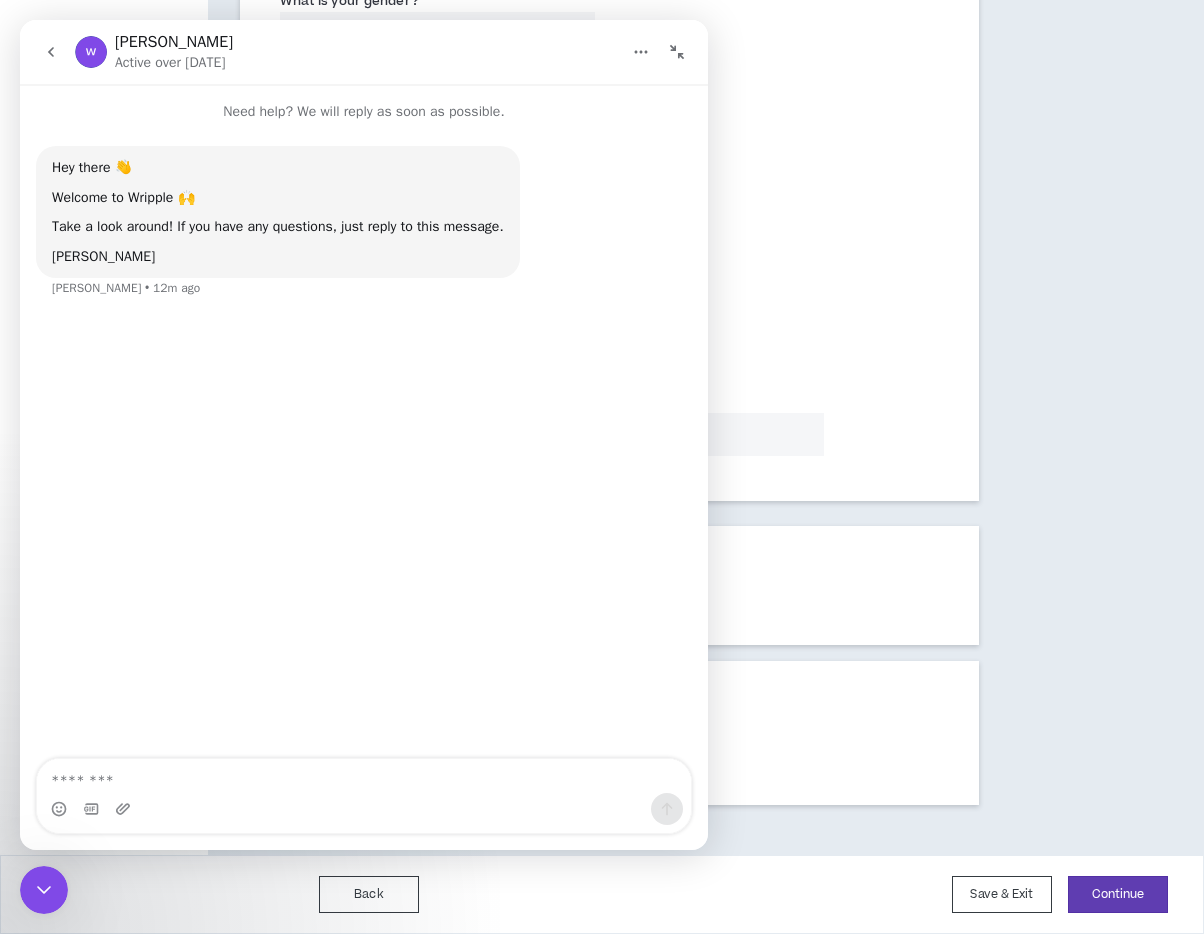 click 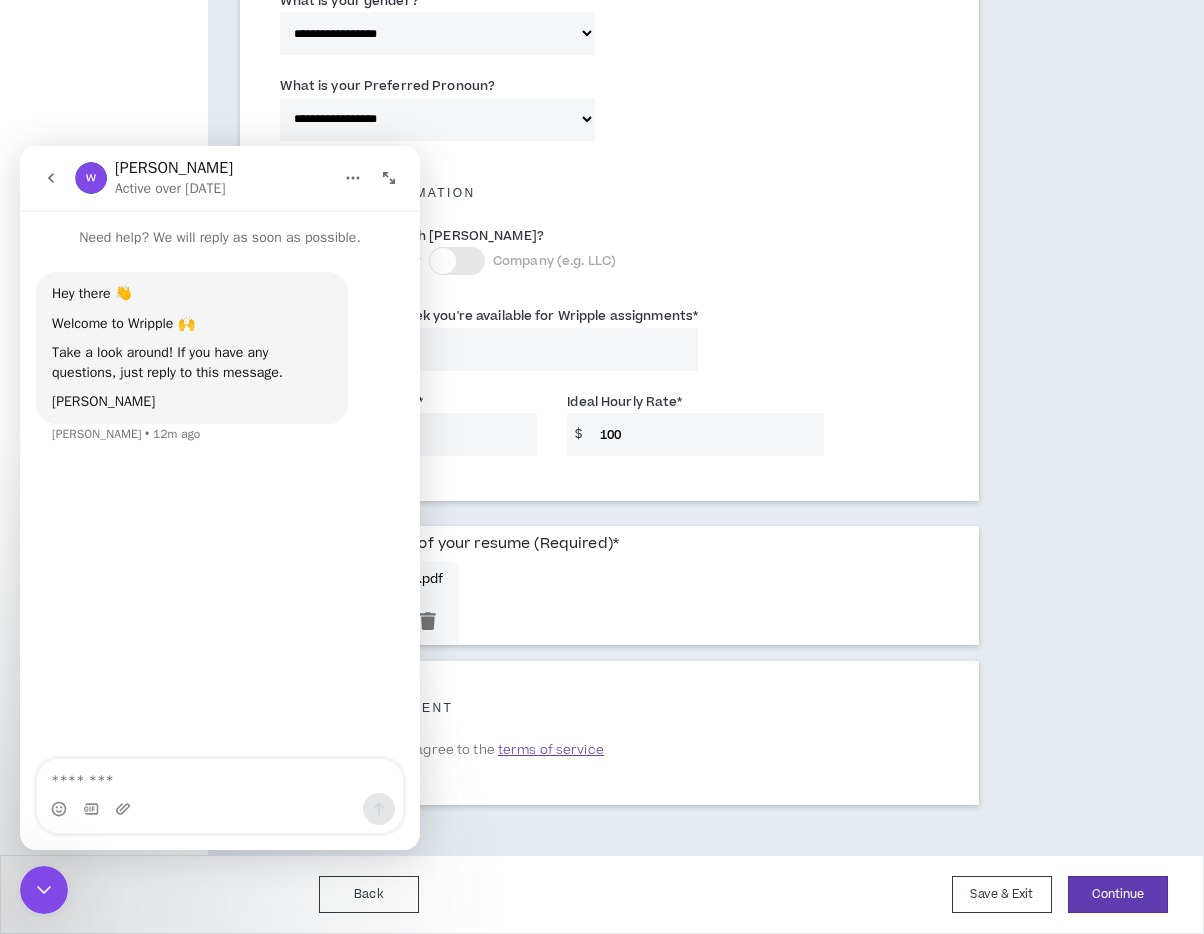 click 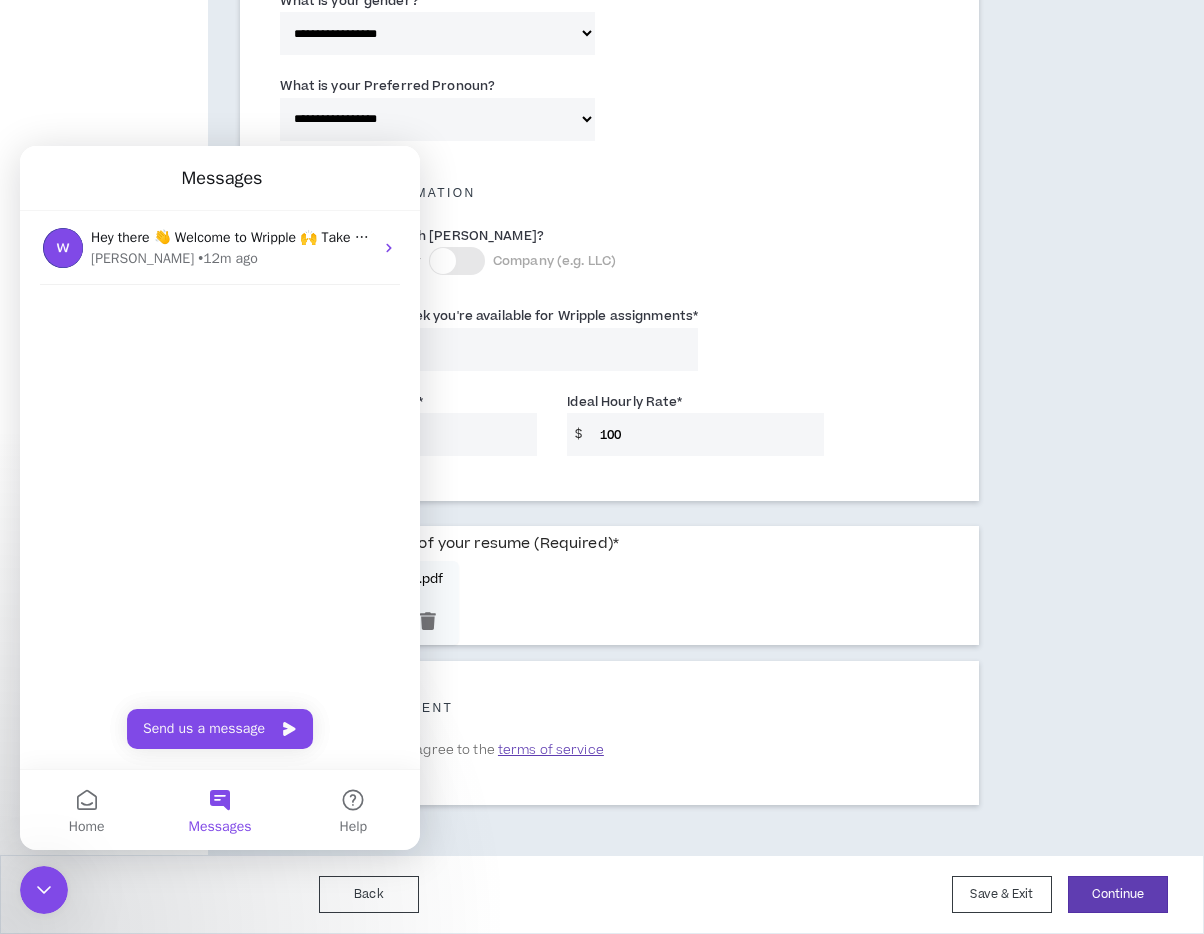 click 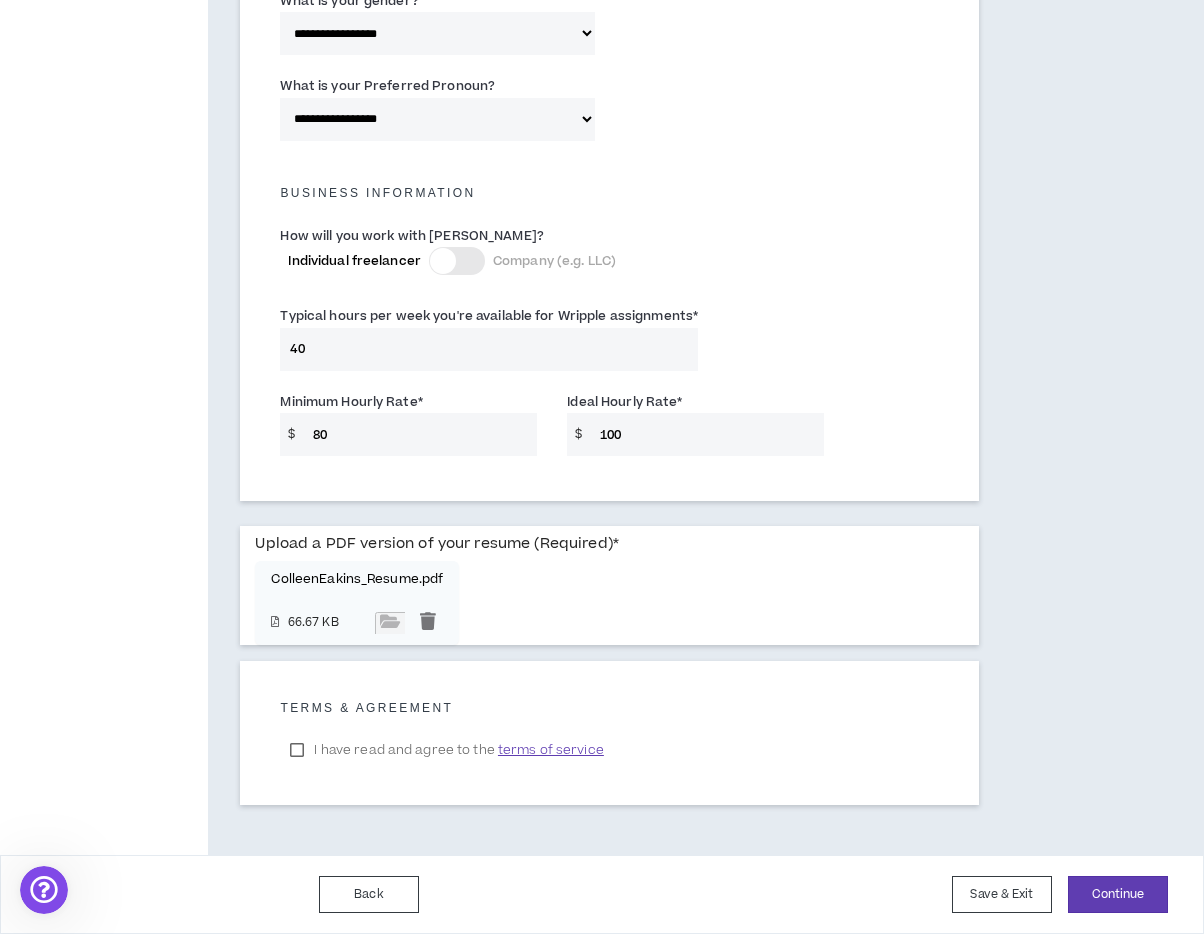 click on "I have read and agree to the    terms of service" at bounding box center [446, 750] 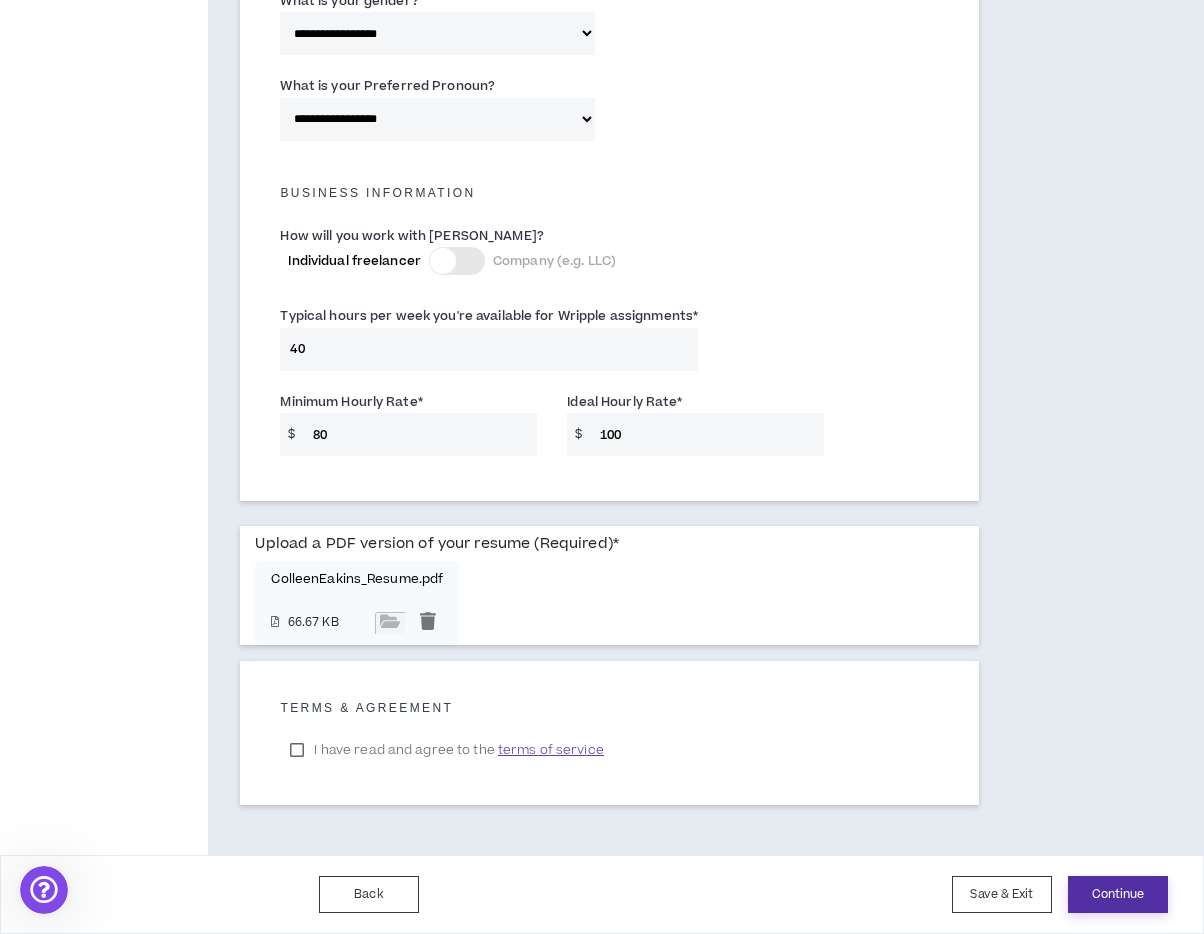 click on "Continue" at bounding box center (1118, 894) 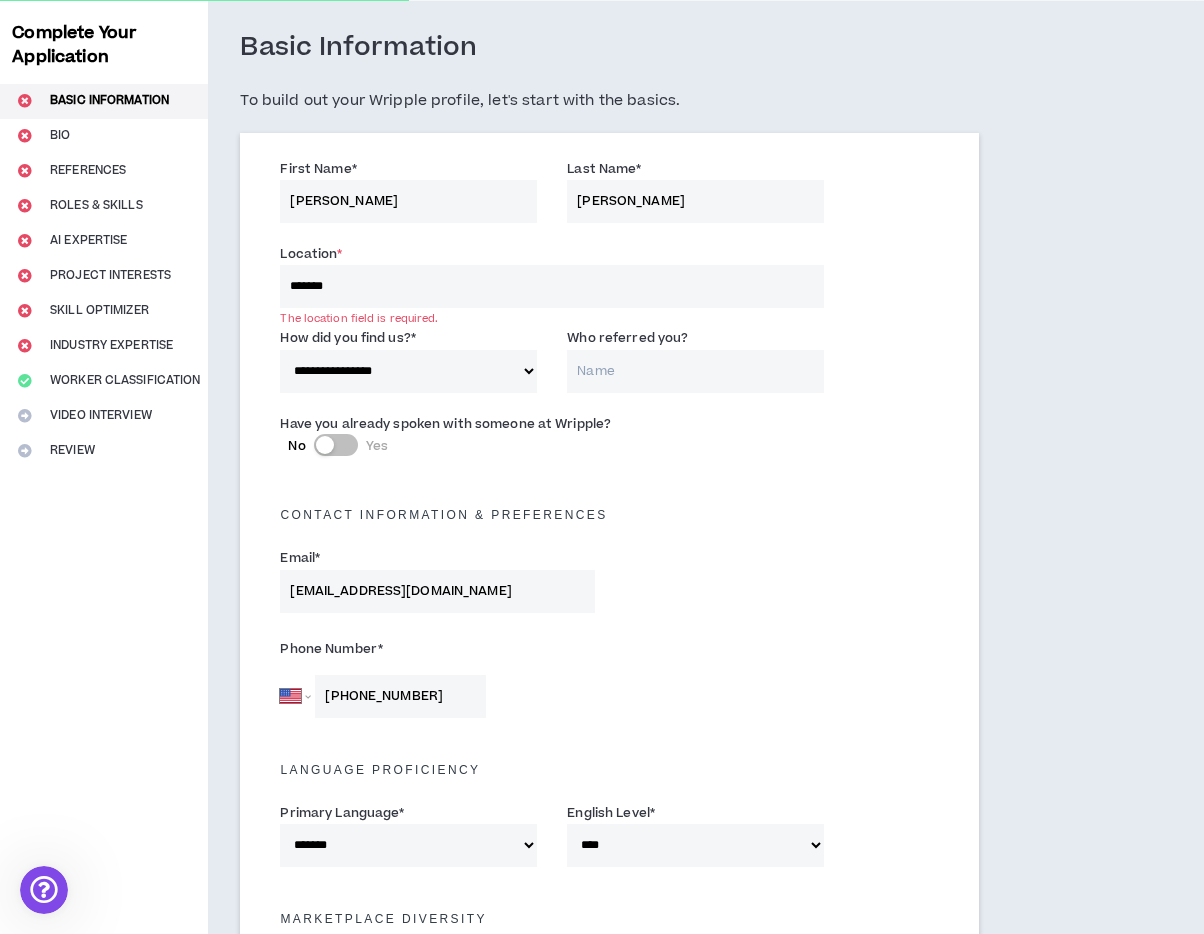scroll, scrollTop: 0, scrollLeft: 0, axis: both 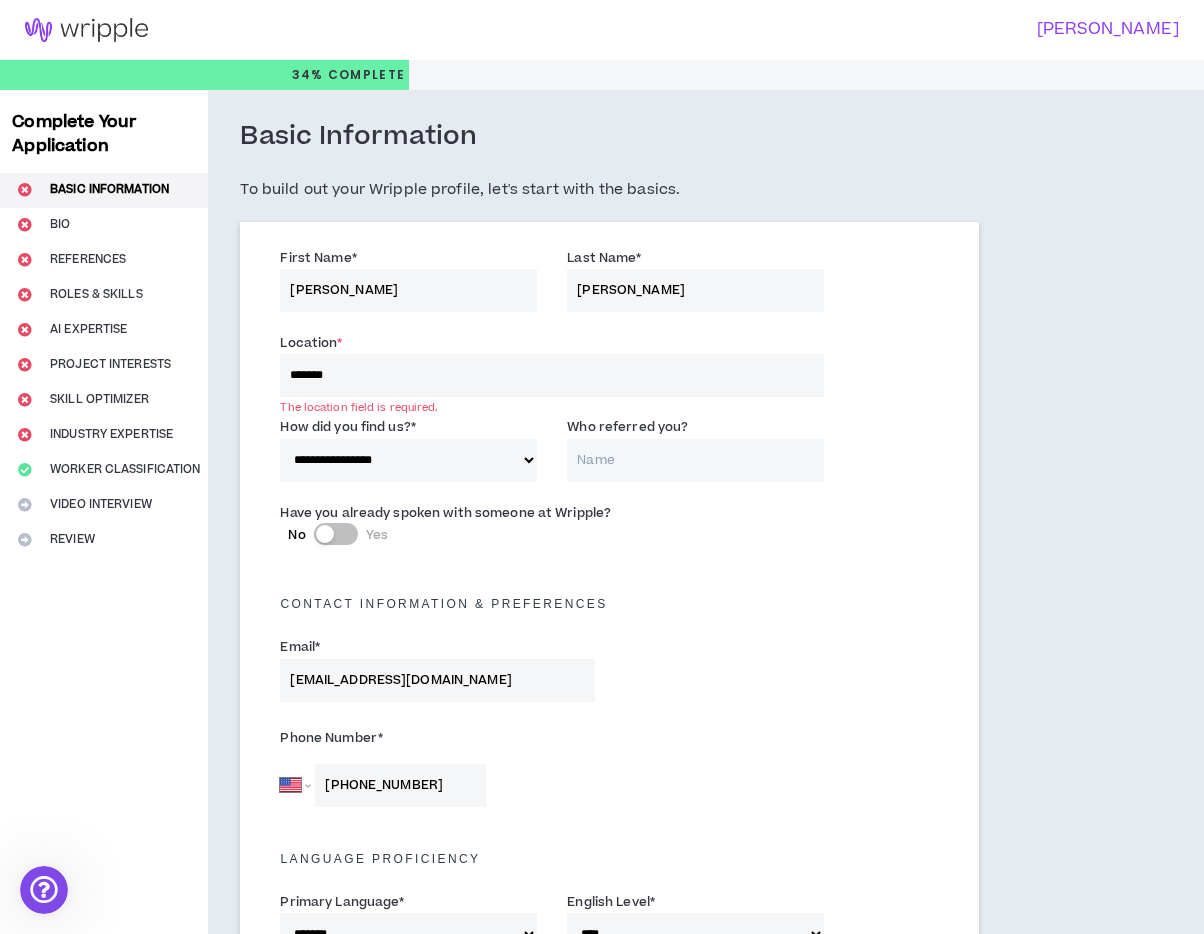 click on "*******" at bounding box center [552, 375] 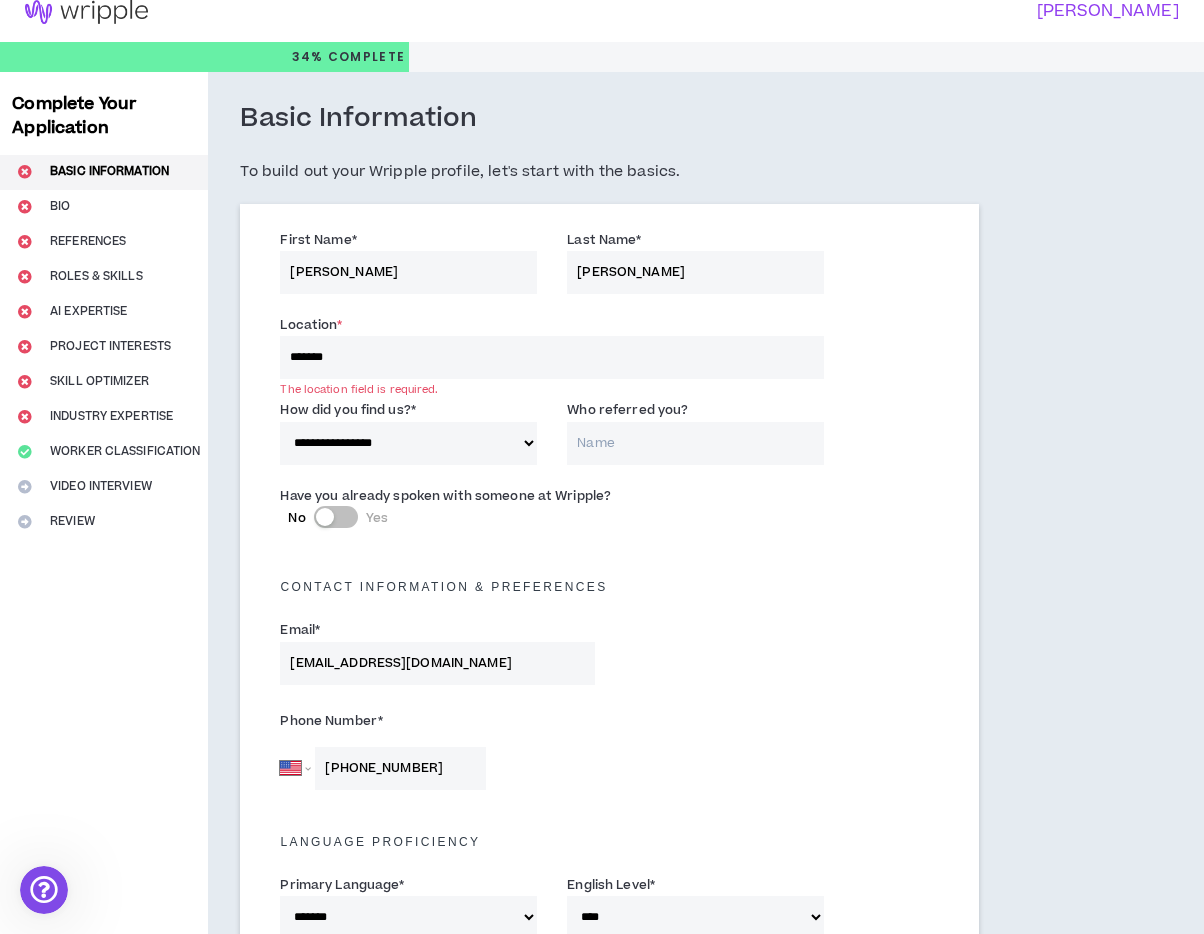 scroll, scrollTop: 12, scrollLeft: 0, axis: vertical 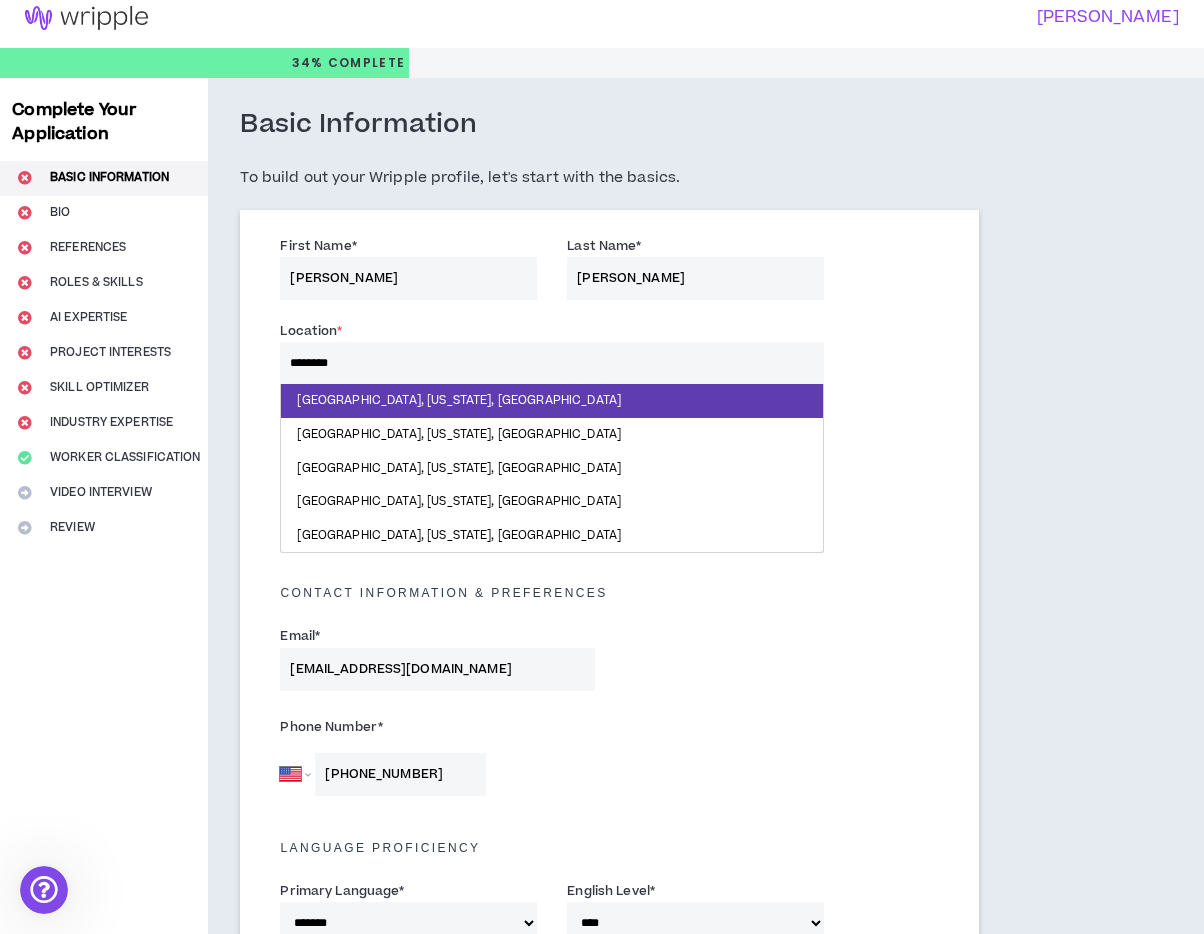 type on "********" 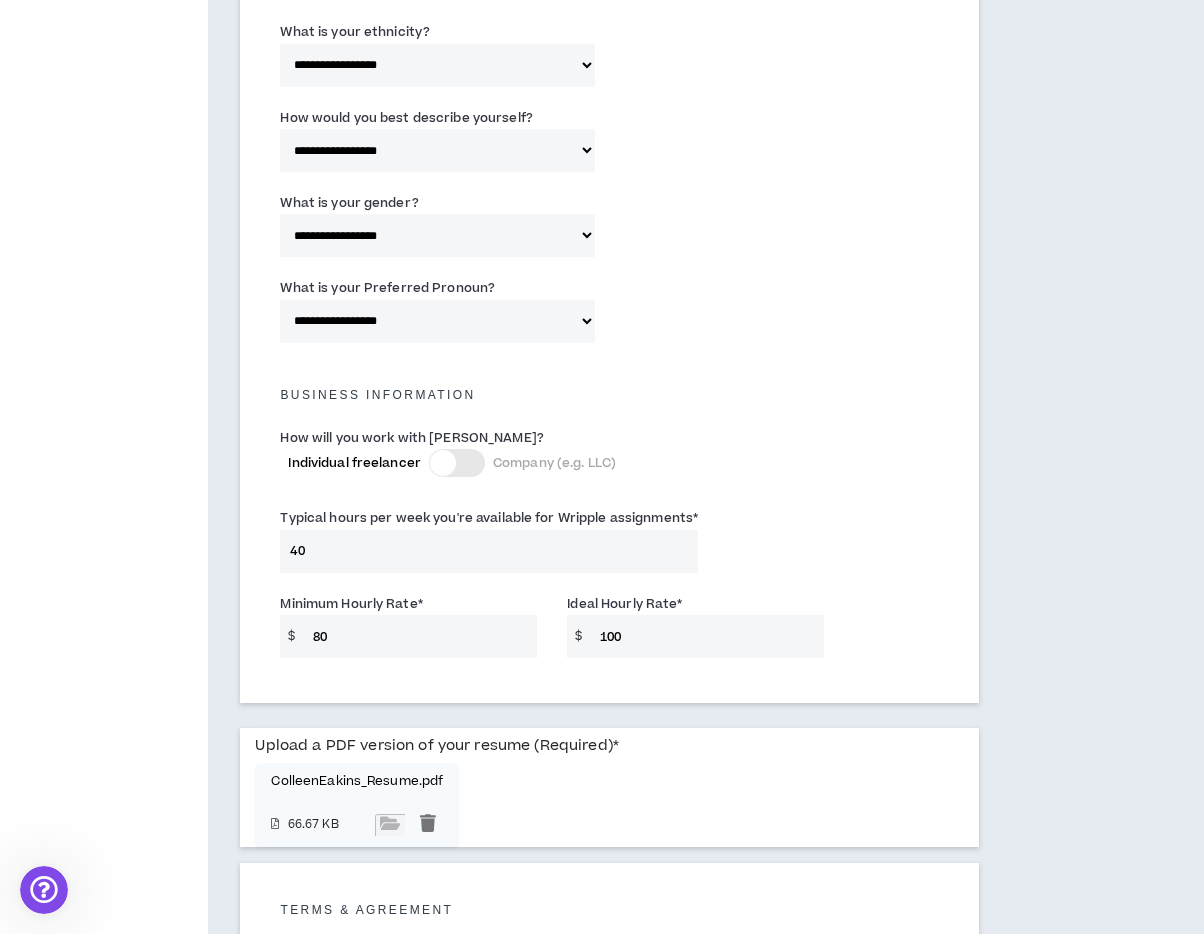 scroll, scrollTop: 1276, scrollLeft: 0, axis: vertical 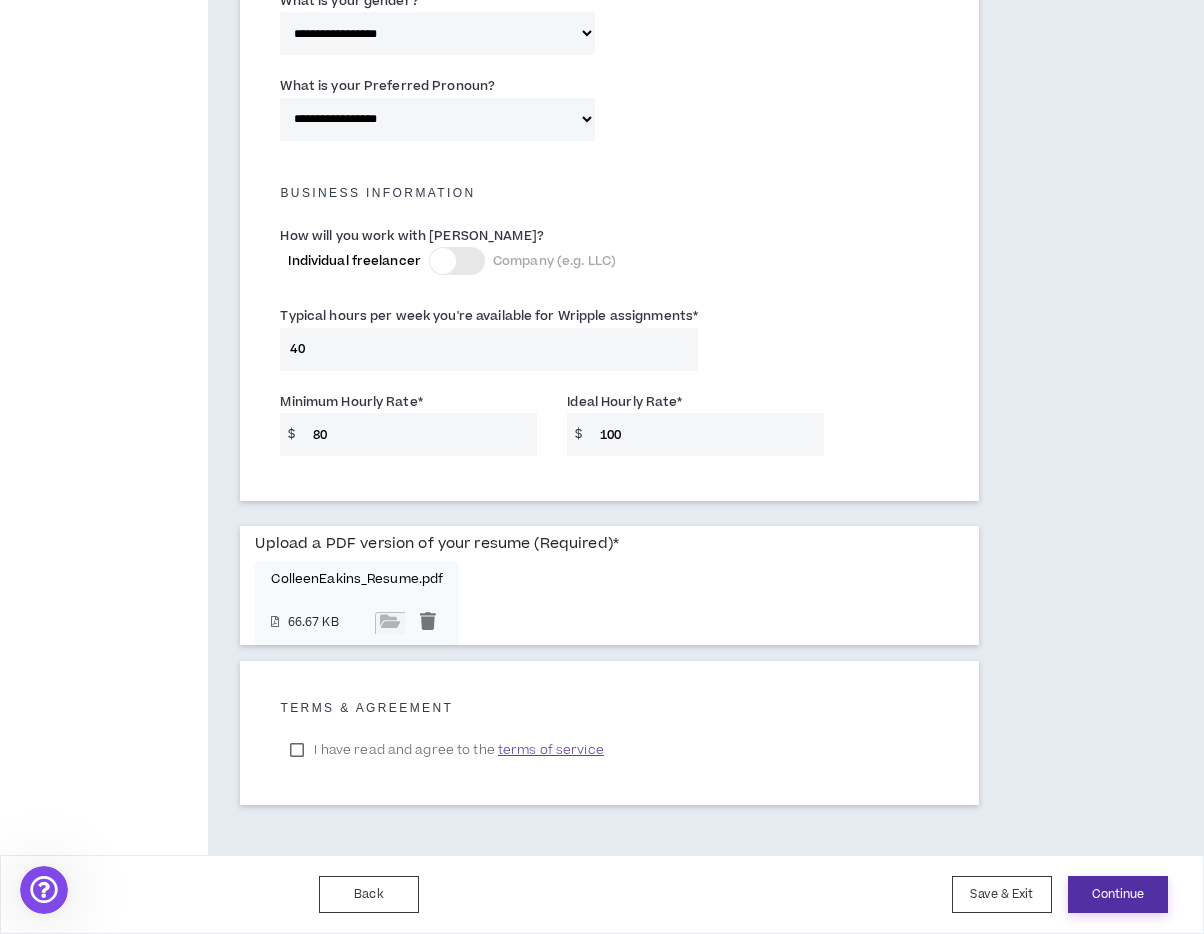 click on "Continue" at bounding box center (1118, 894) 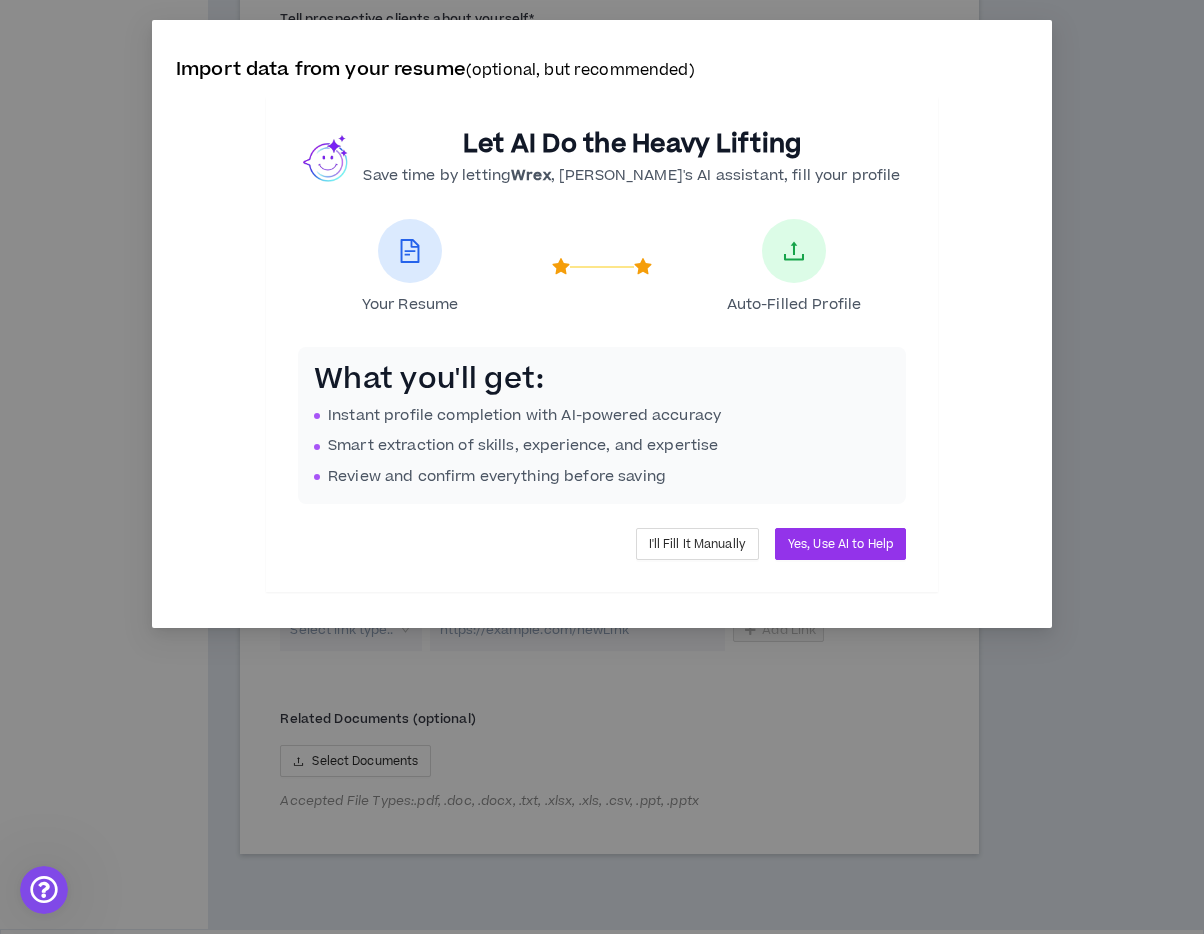 scroll, scrollTop: 49, scrollLeft: 0, axis: vertical 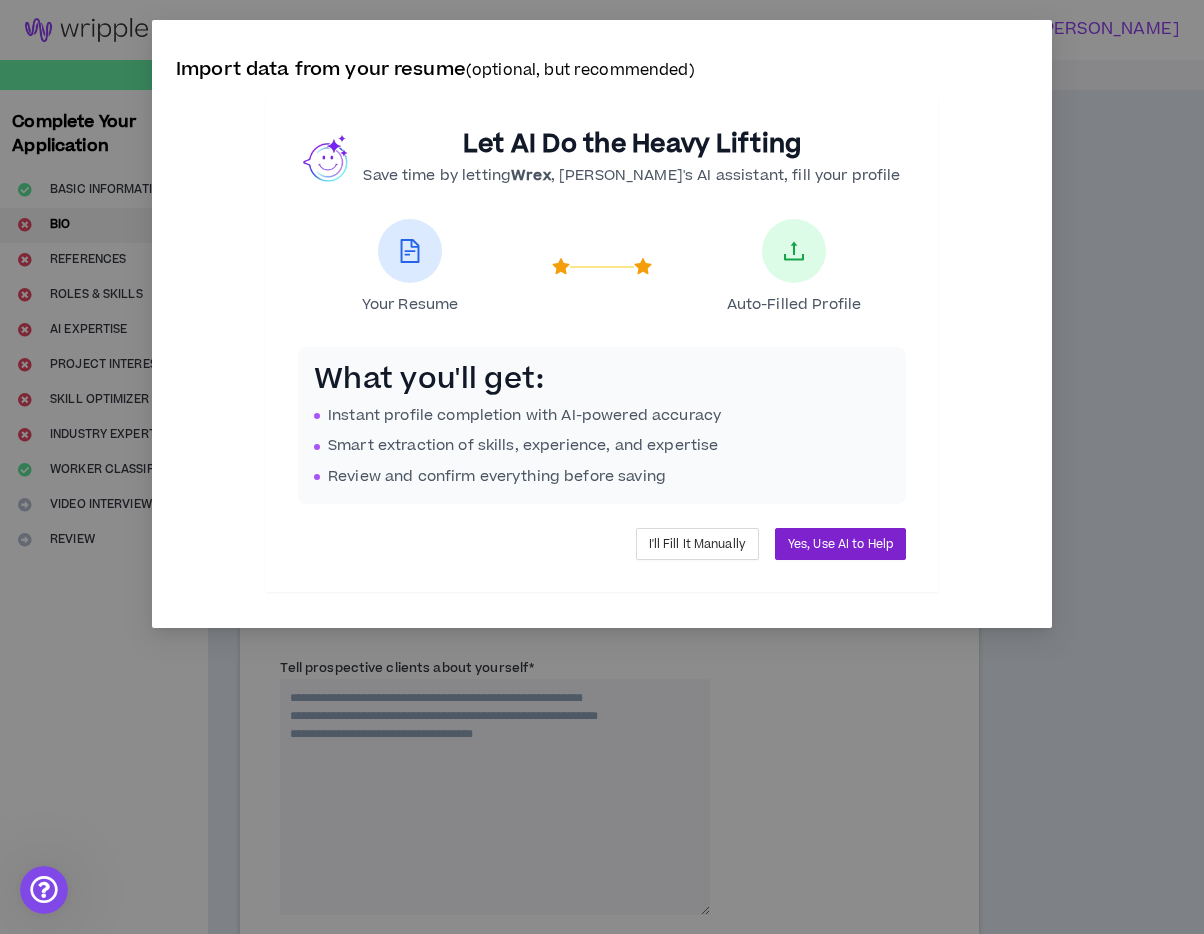 click on "Yes, Use AI to Help" at bounding box center (840, 544) 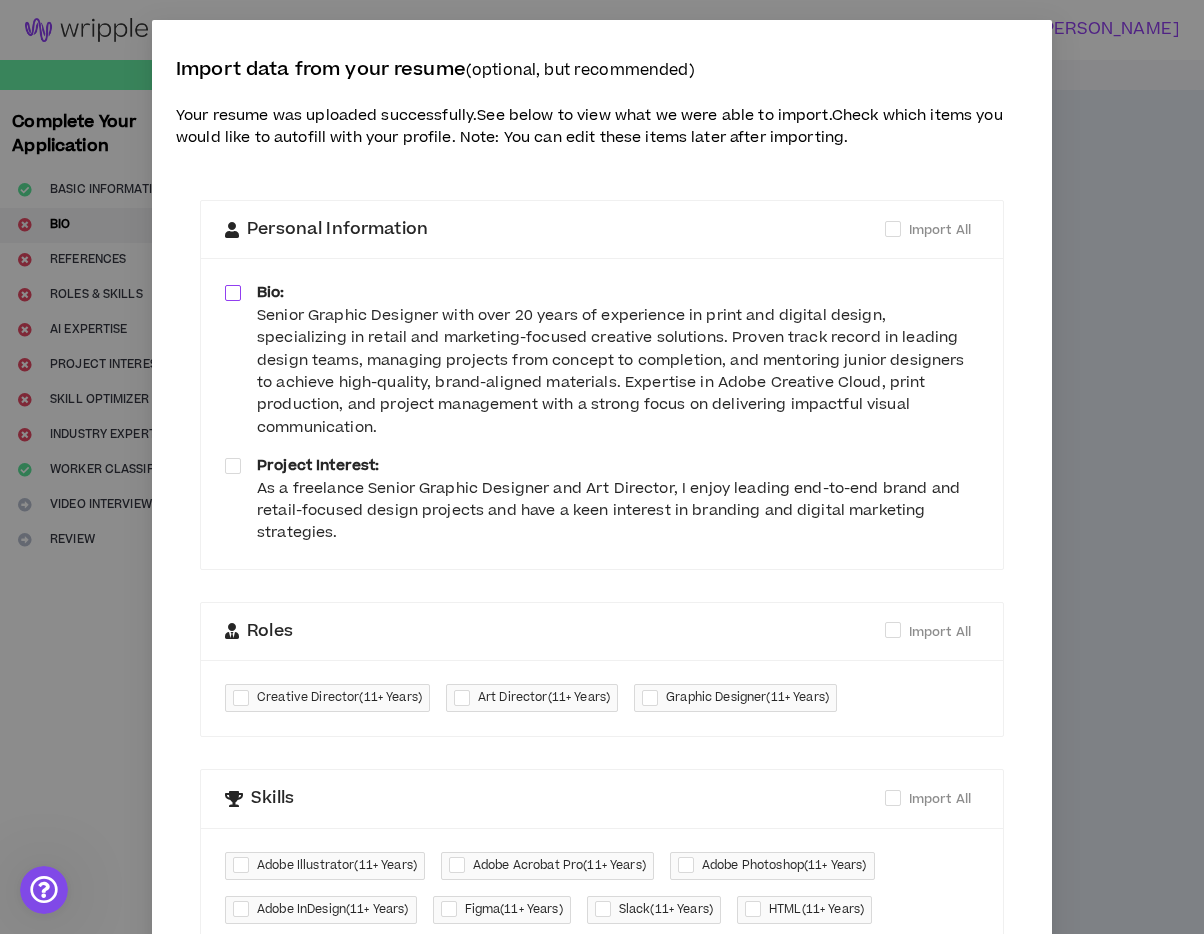 click at bounding box center [233, 293] 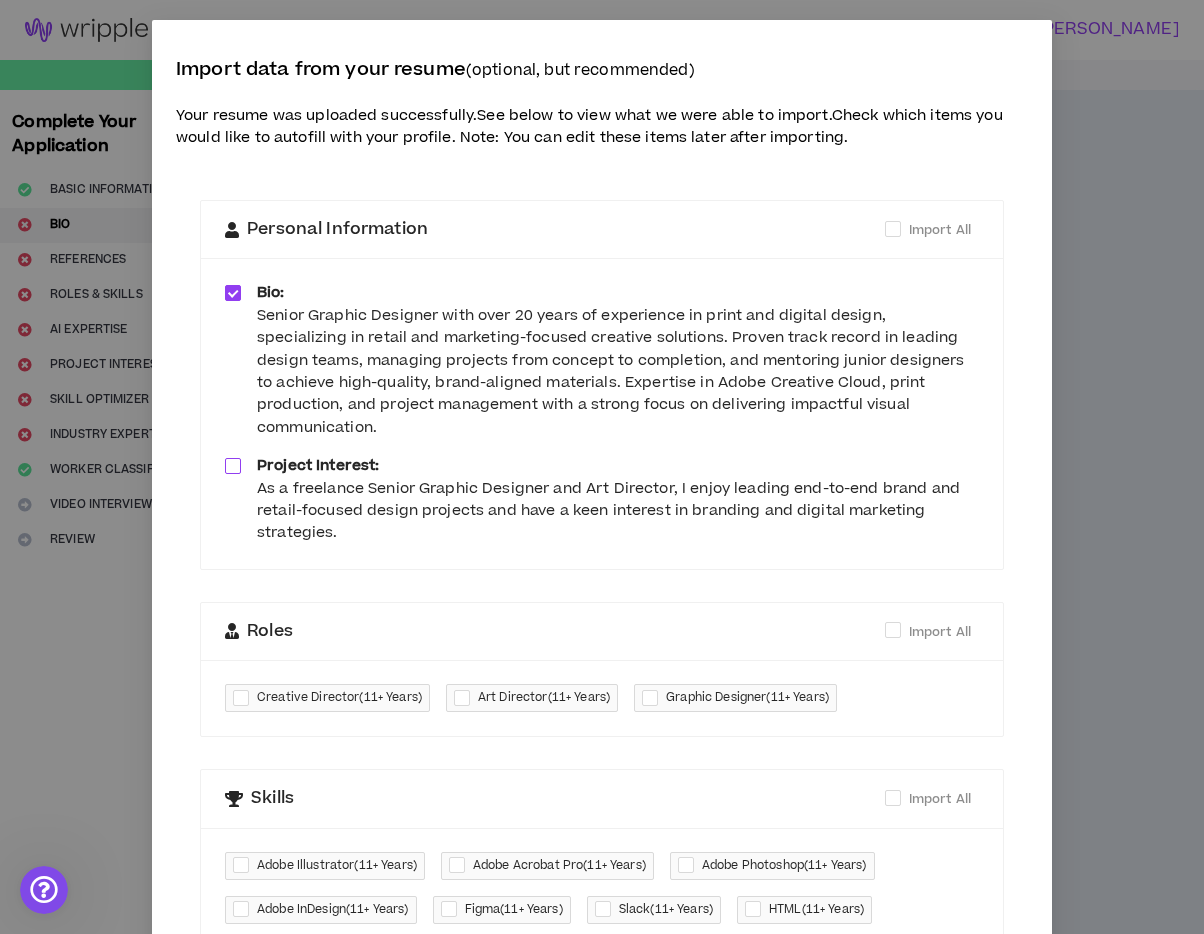 click at bounding box center [233, 466] 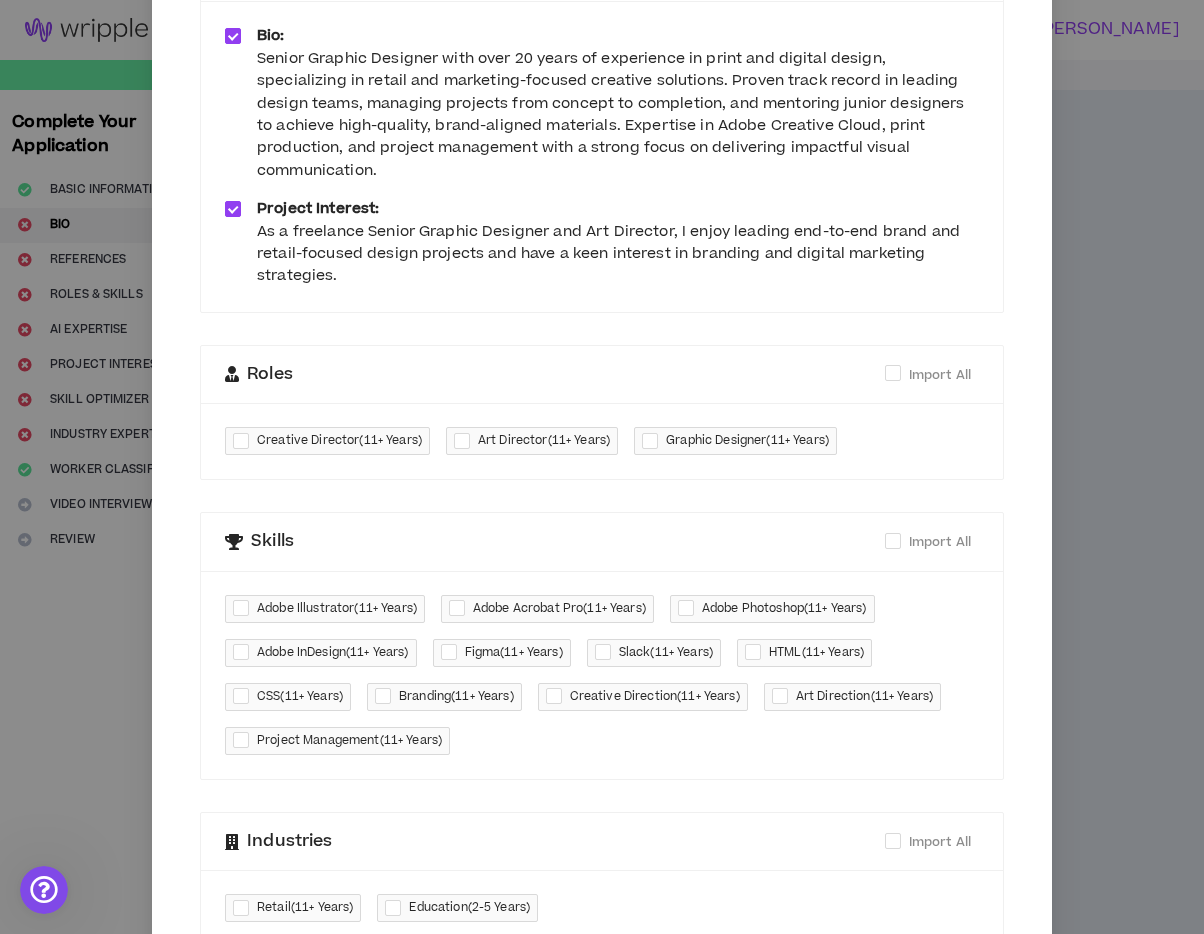scroll, scrollTop: 259, scrollLeft: 0, axis: vertical 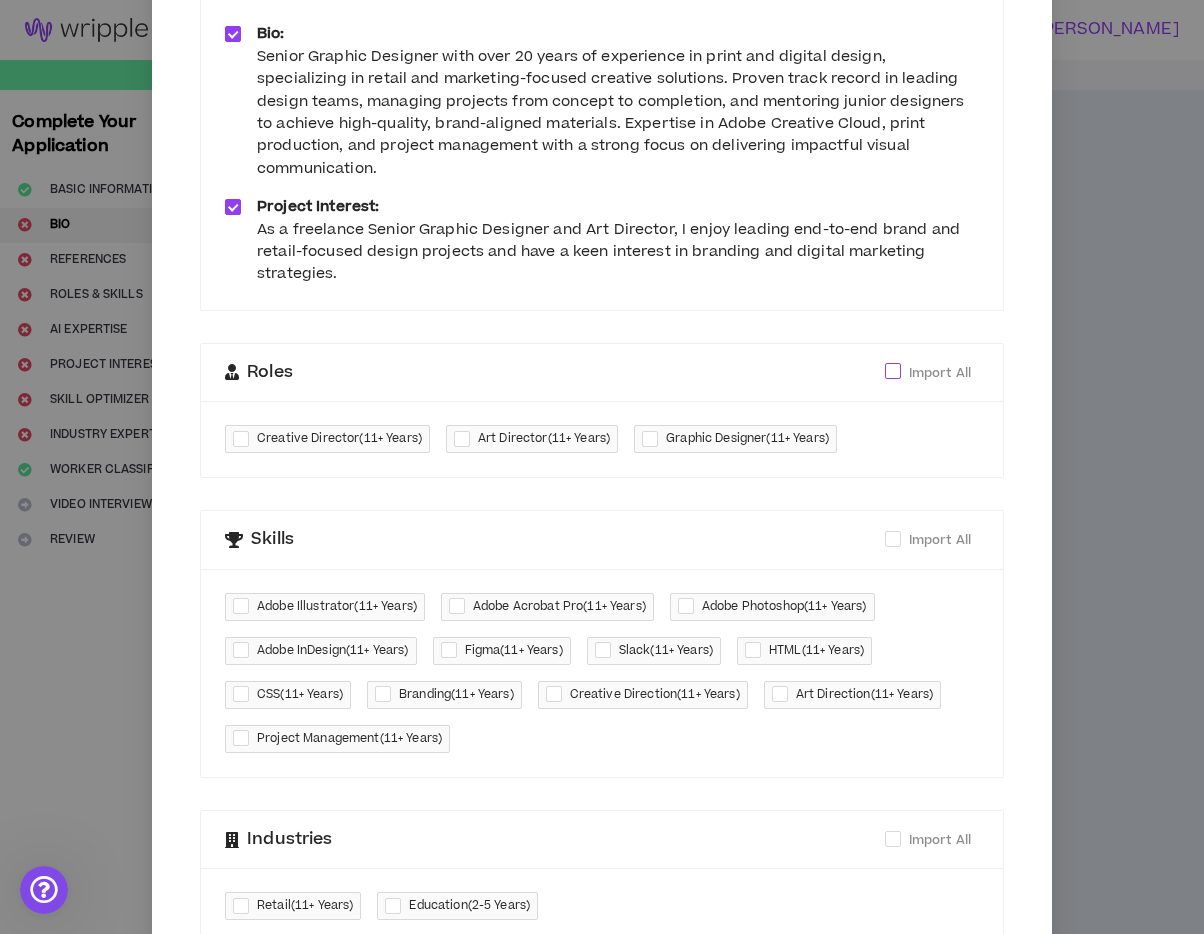 click at bounding box center [893, 371] 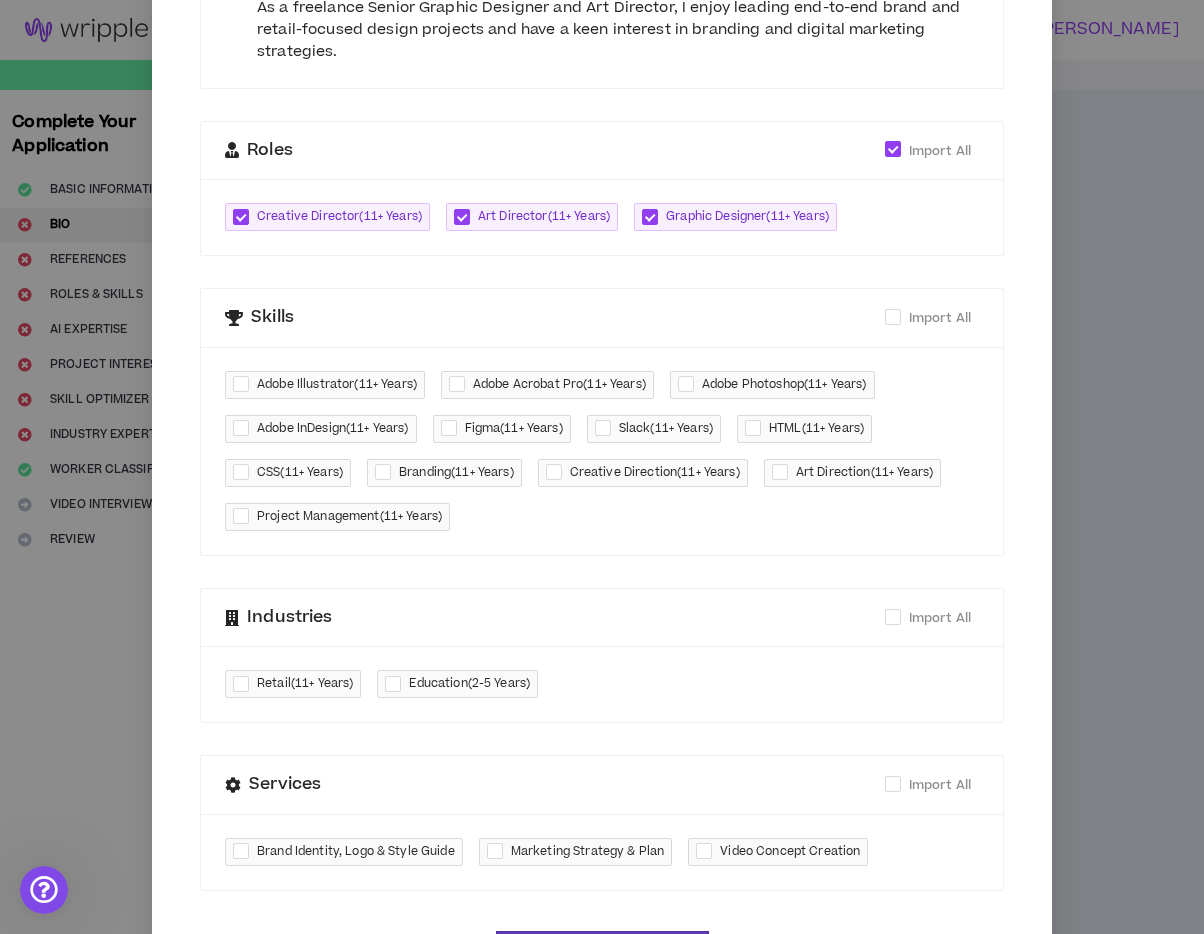 scroll, scrollTop: 484, scrollLeft: 0, axis: vertical 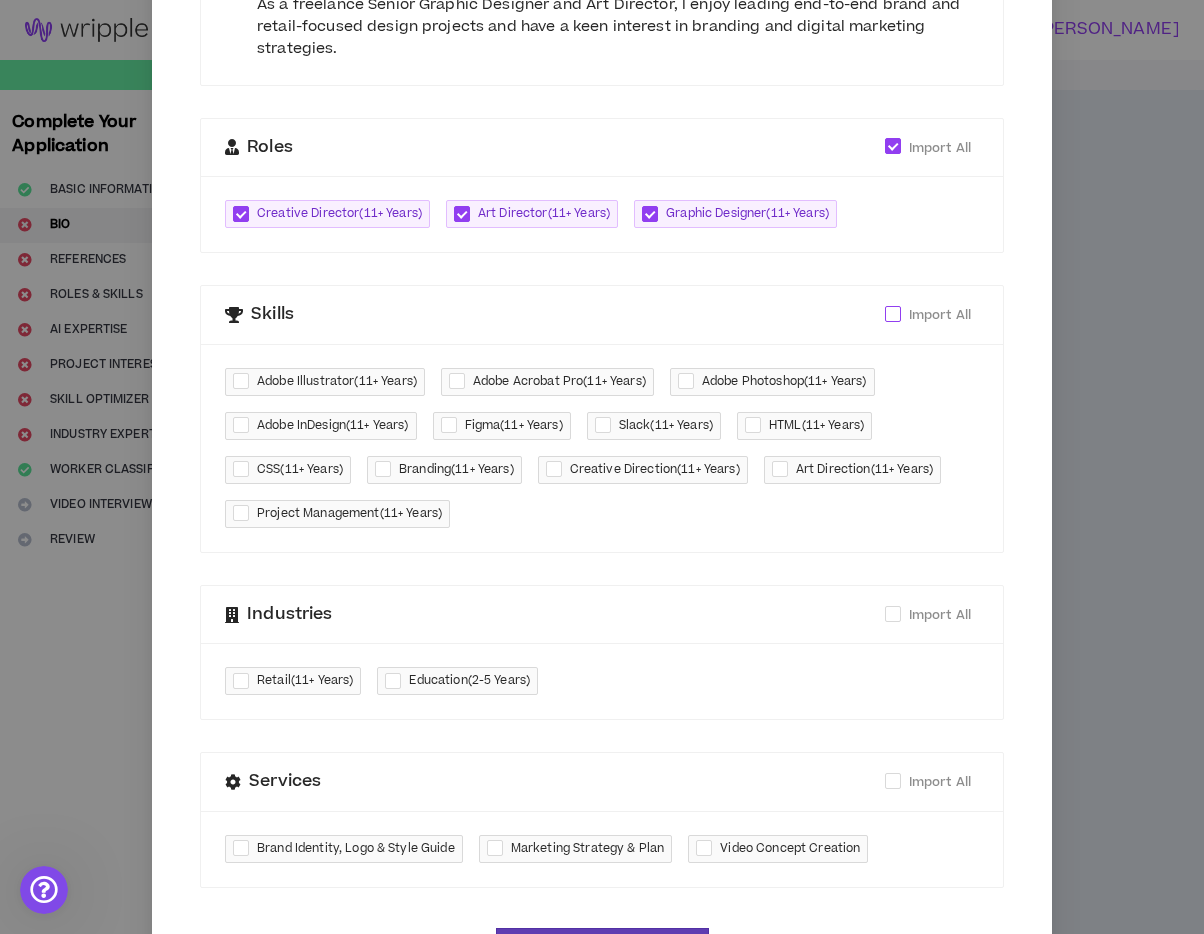 click at bounding box center [893, 314] 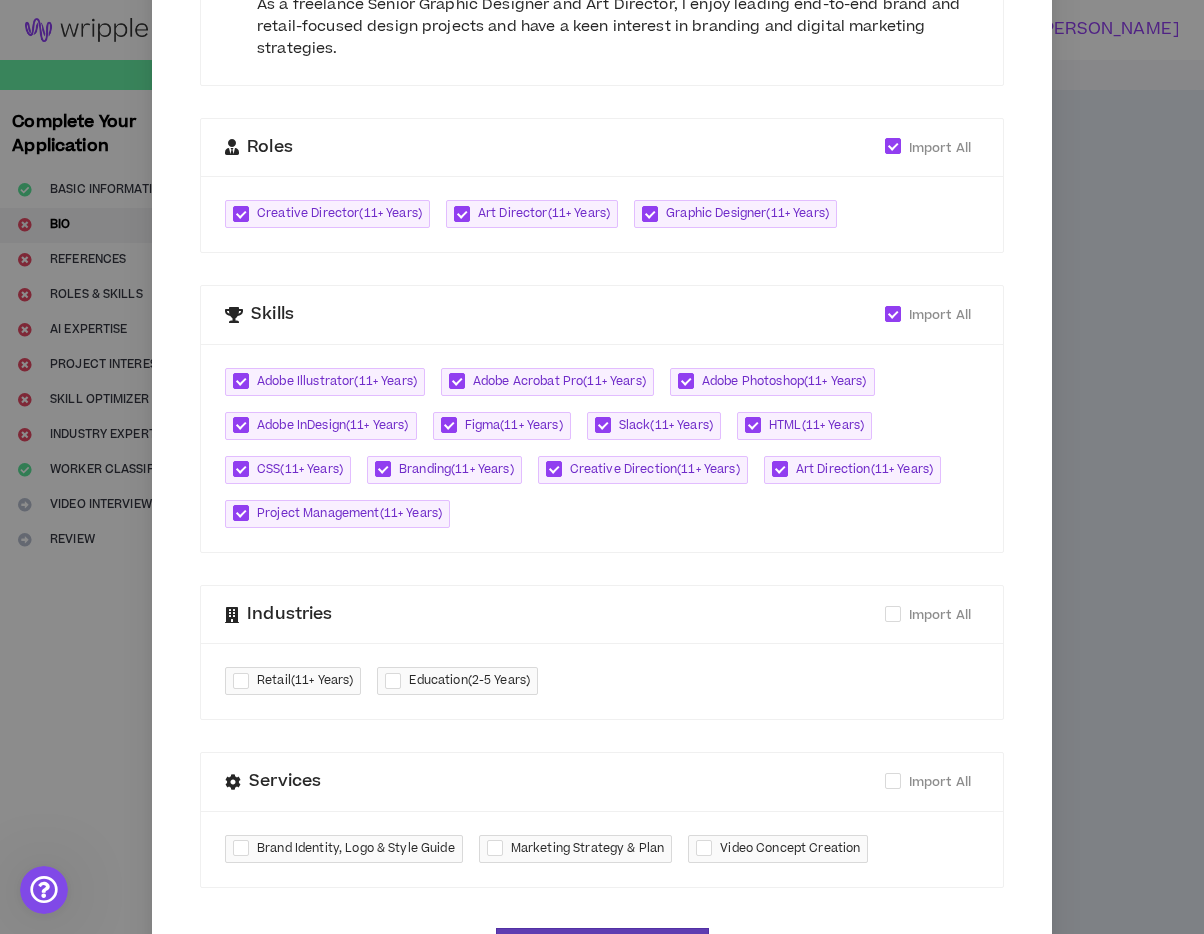 click on "Figma  ( 11+ Years )" at bounding box center (514, 426) 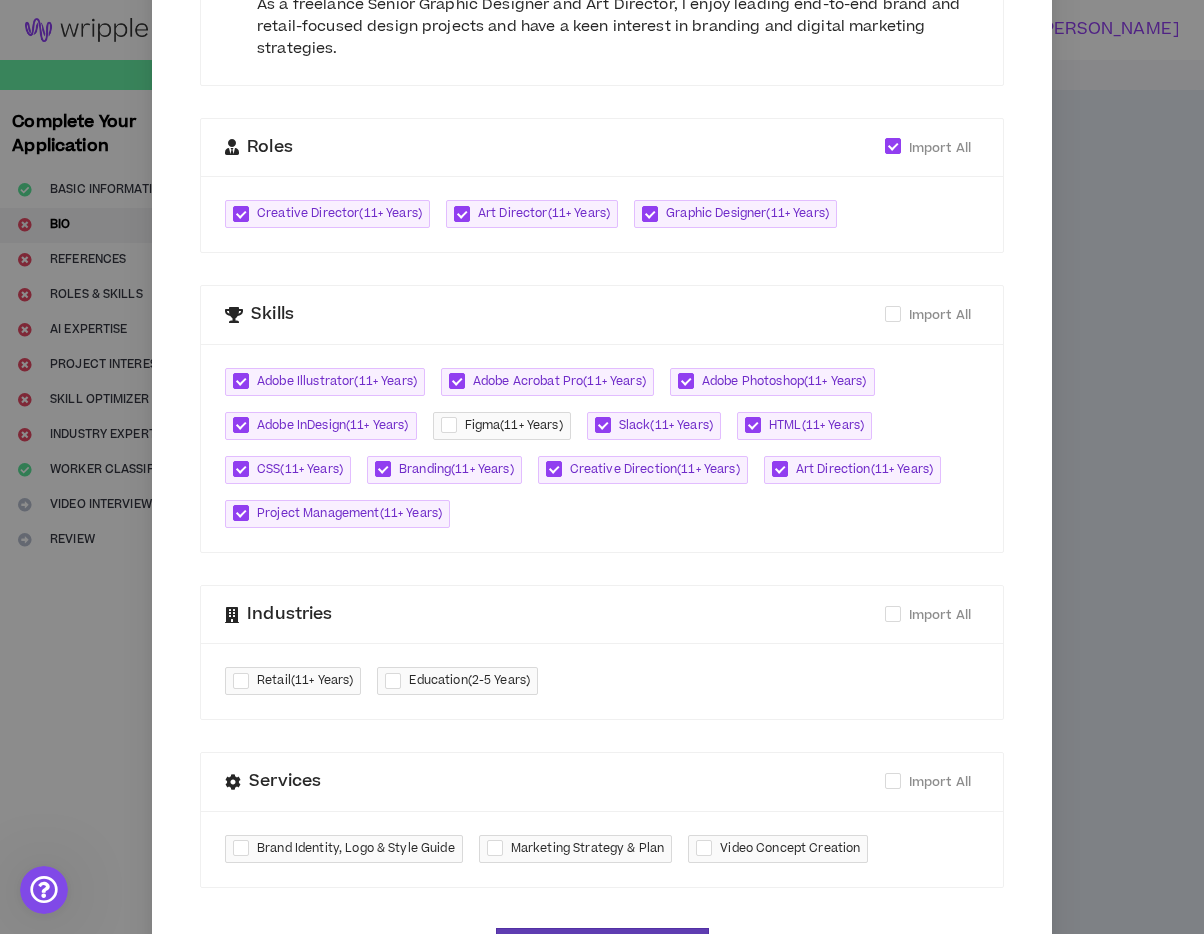 click on "Figma  ( 11+ Years )" at bounding box center [514, 426] 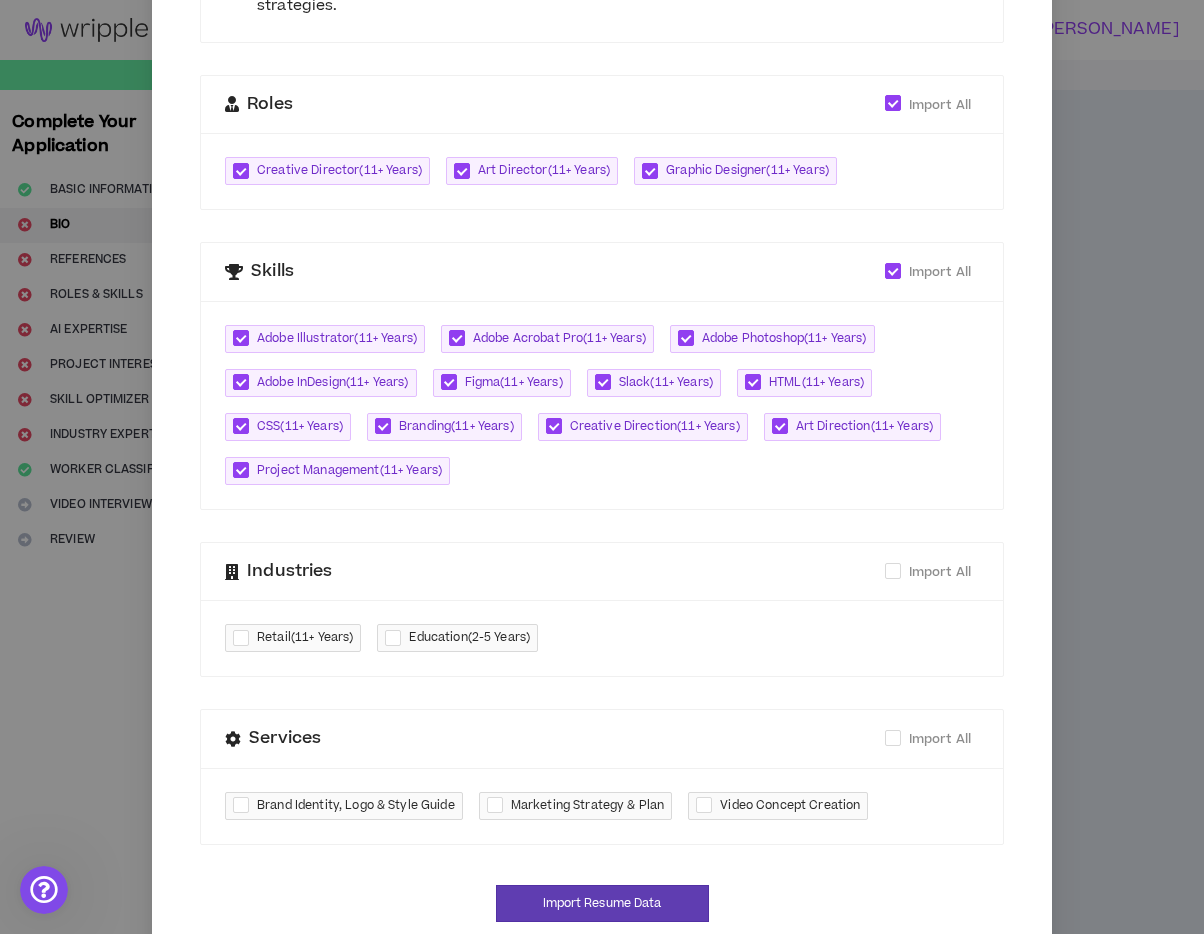 scroll, scrollTop: 553, scrollLeft: 0, axis: vertical 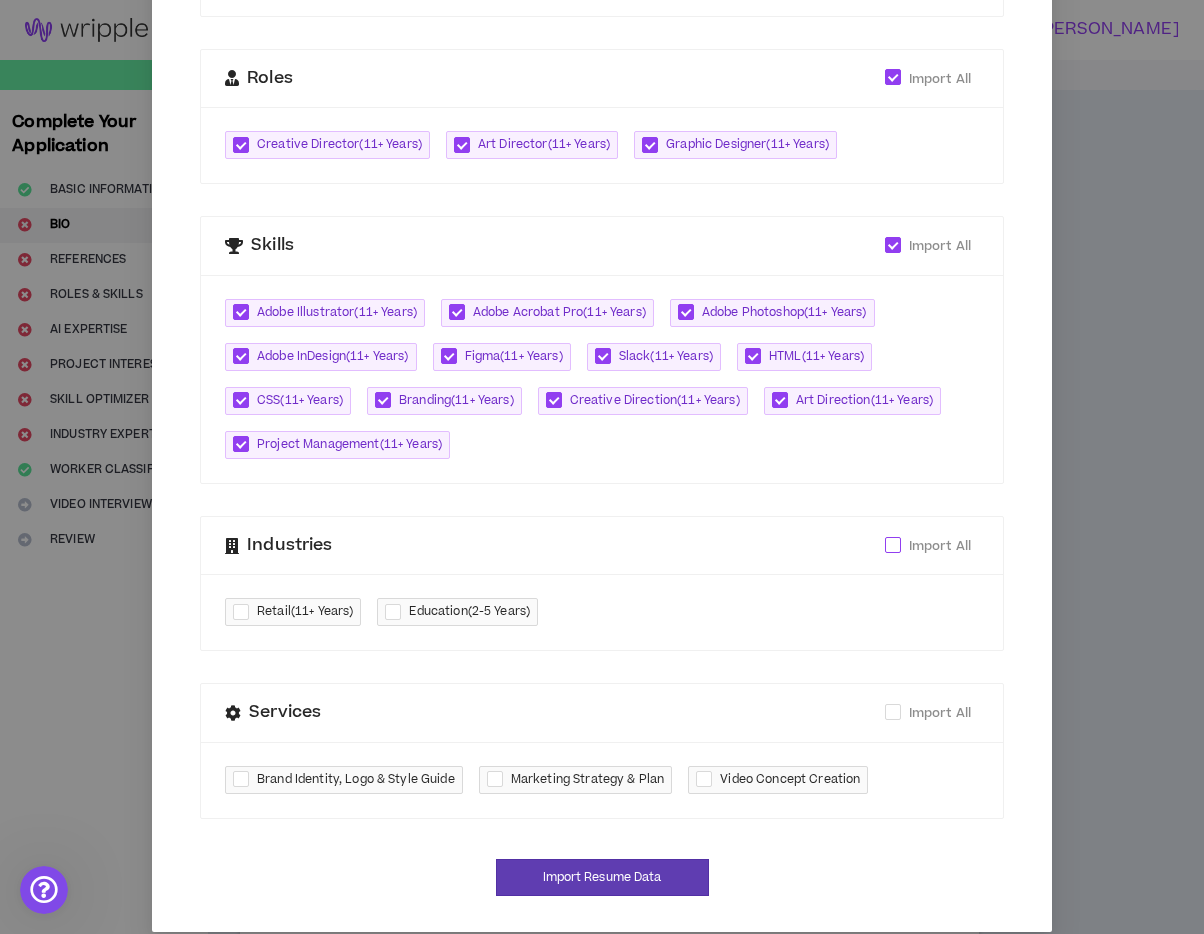 click at bounding box center (893, 545) 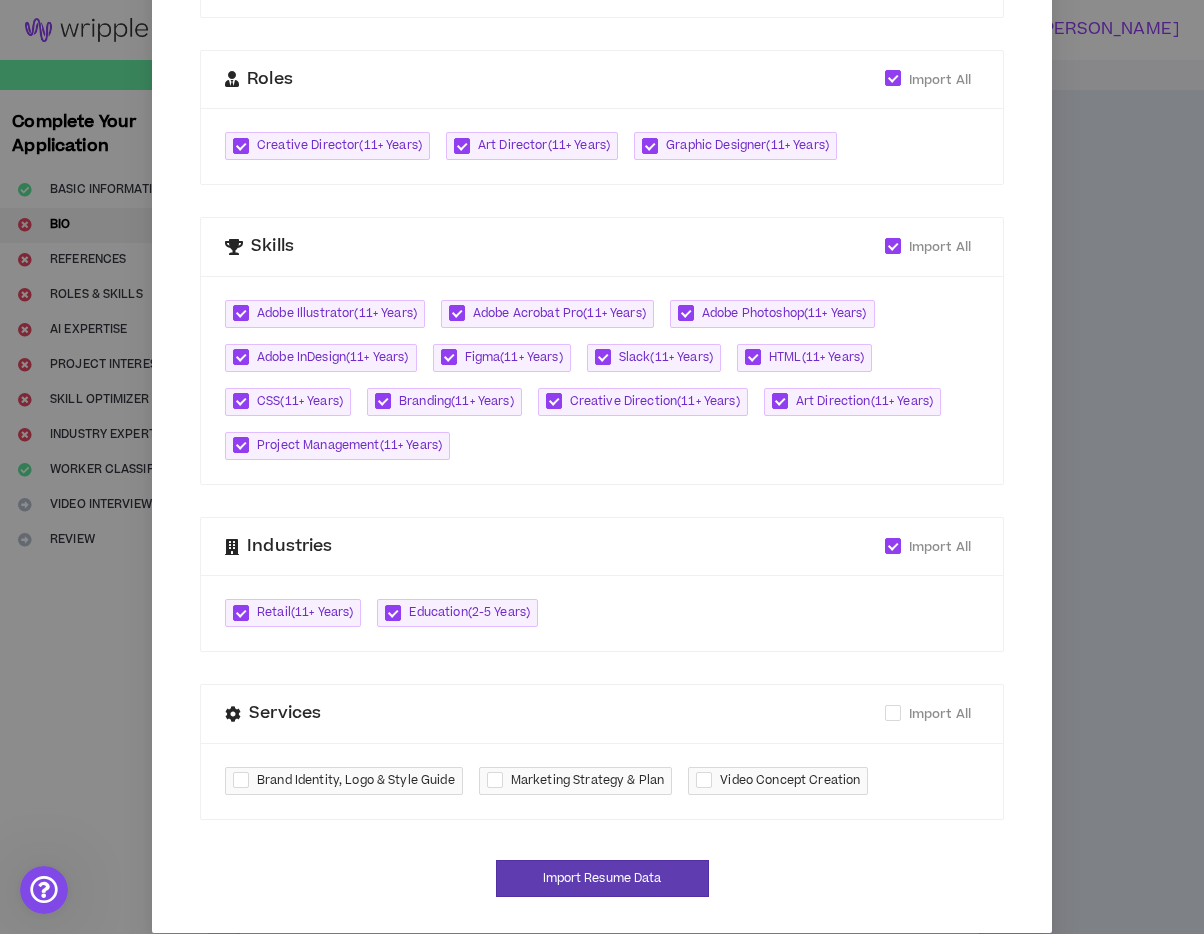 click on "Retail  ( 11+ Years ) Education  ( 2-5 Years )" at bounding box center [602, 613] 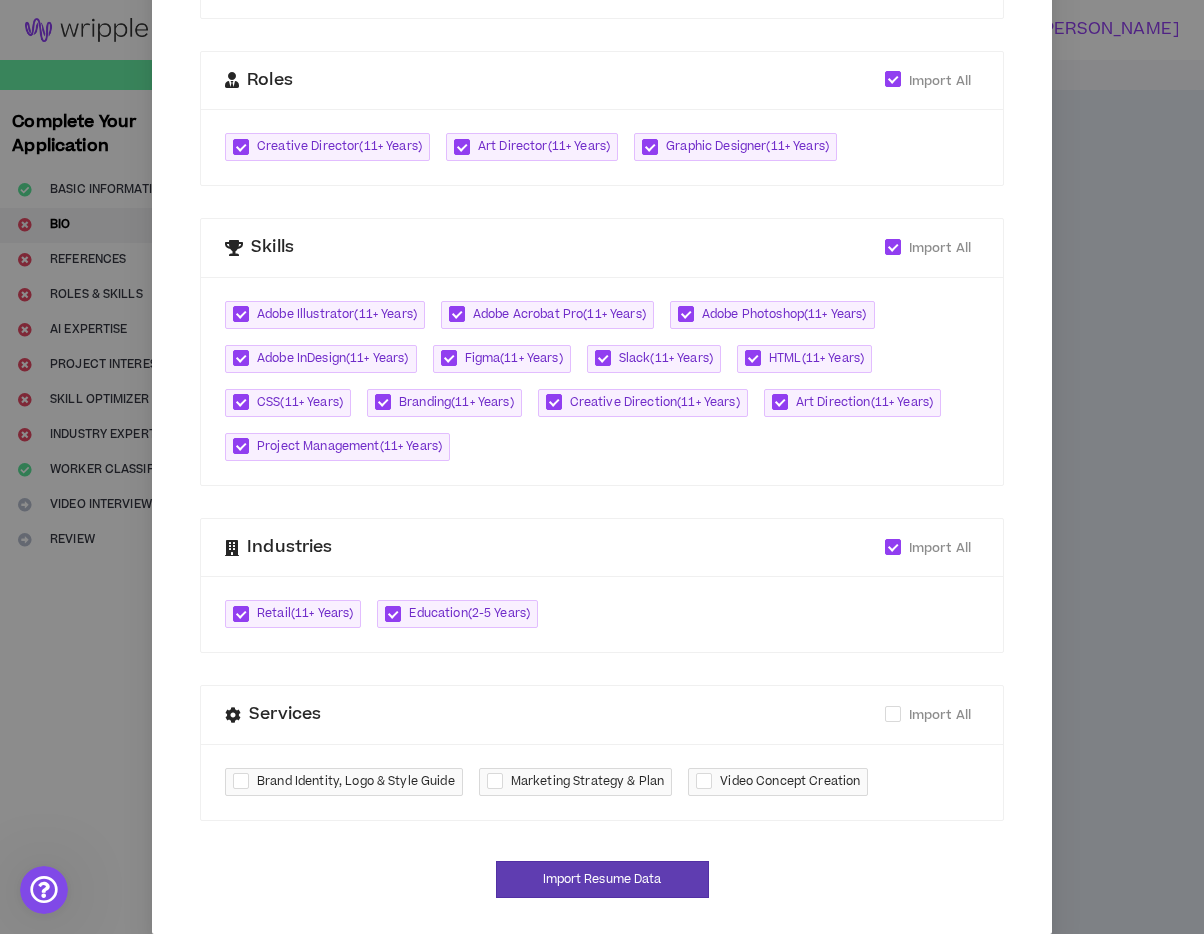 scroll, scrollTop: 553, scrollLeft: 0, axis: vertical 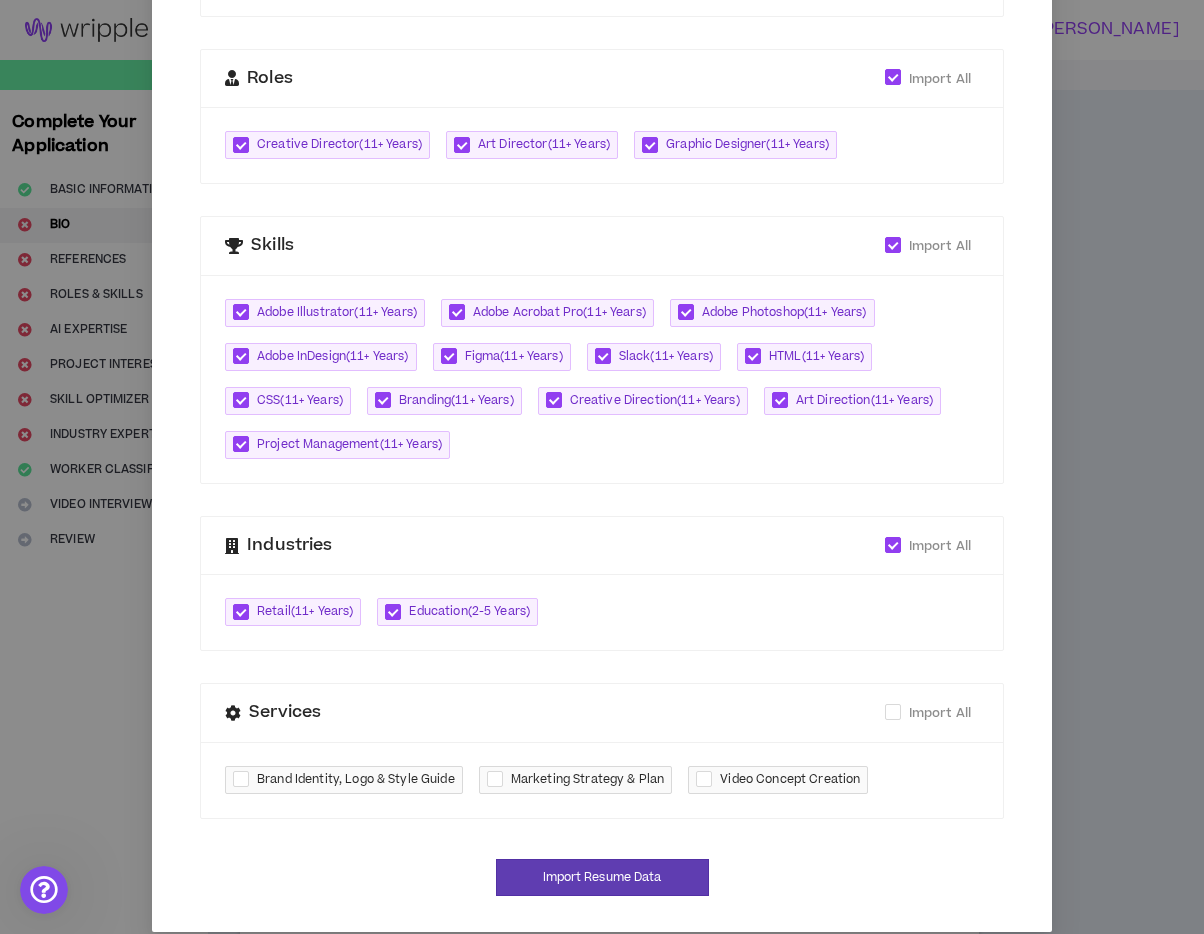 click at bounding box center (245, 780) 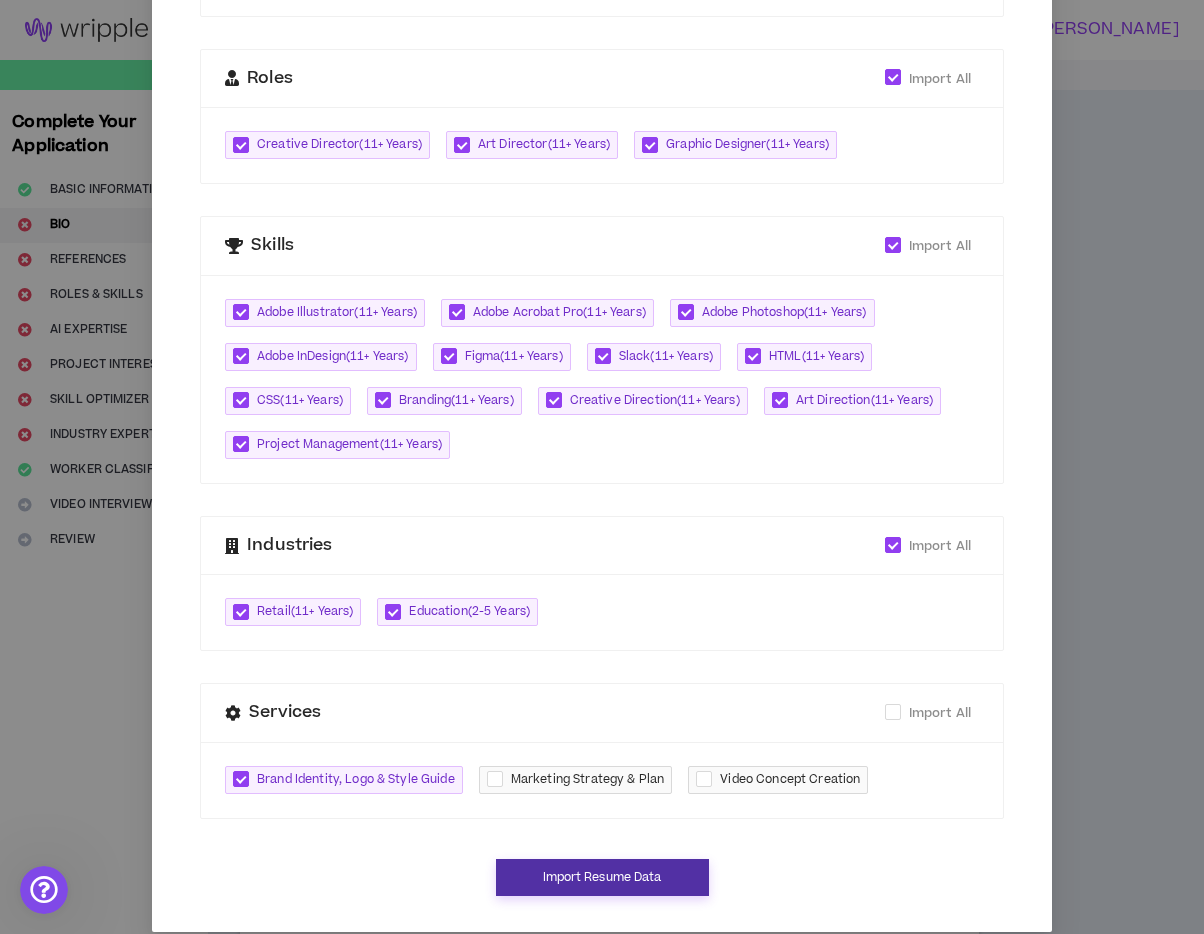 click on "Import Resume Data" at bounding box center (602, 877) 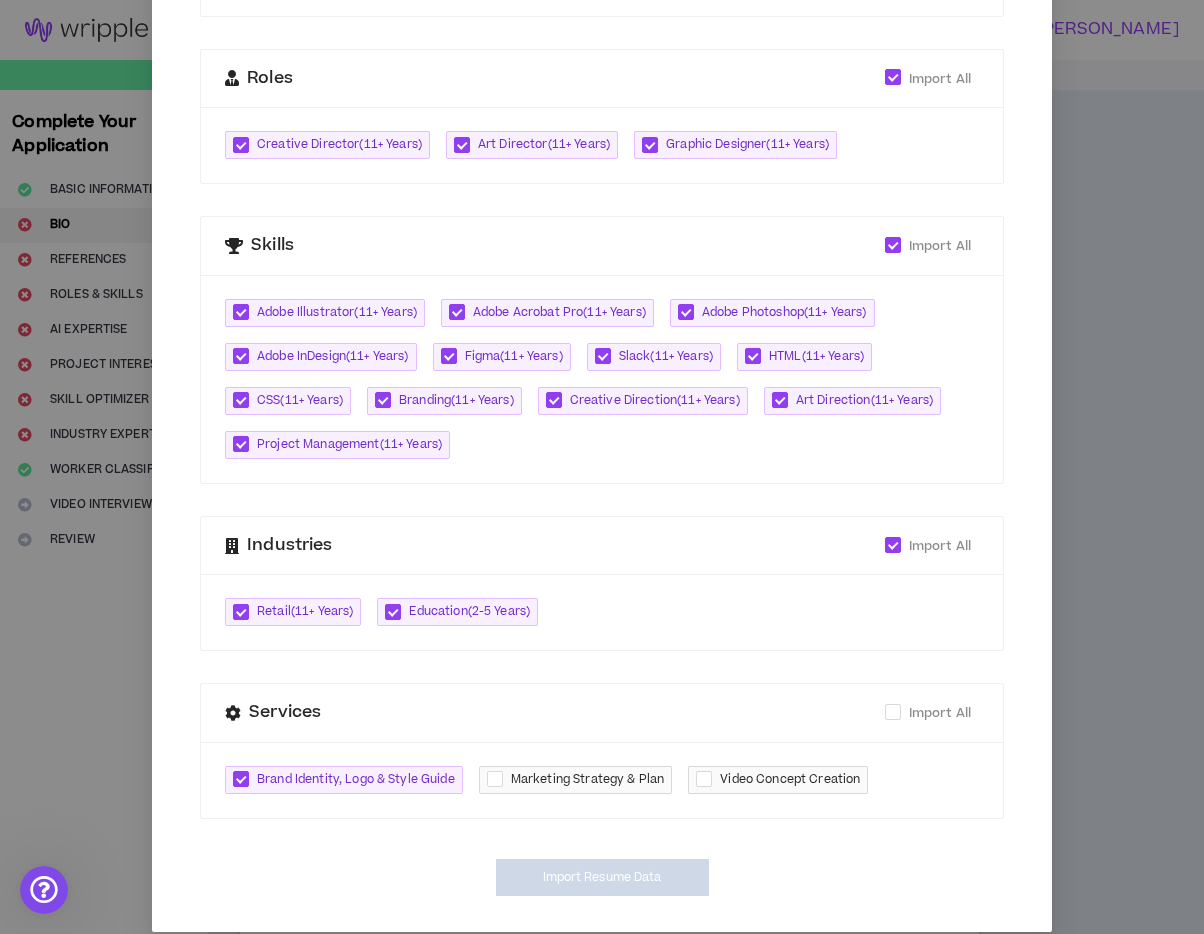 type on "**********" 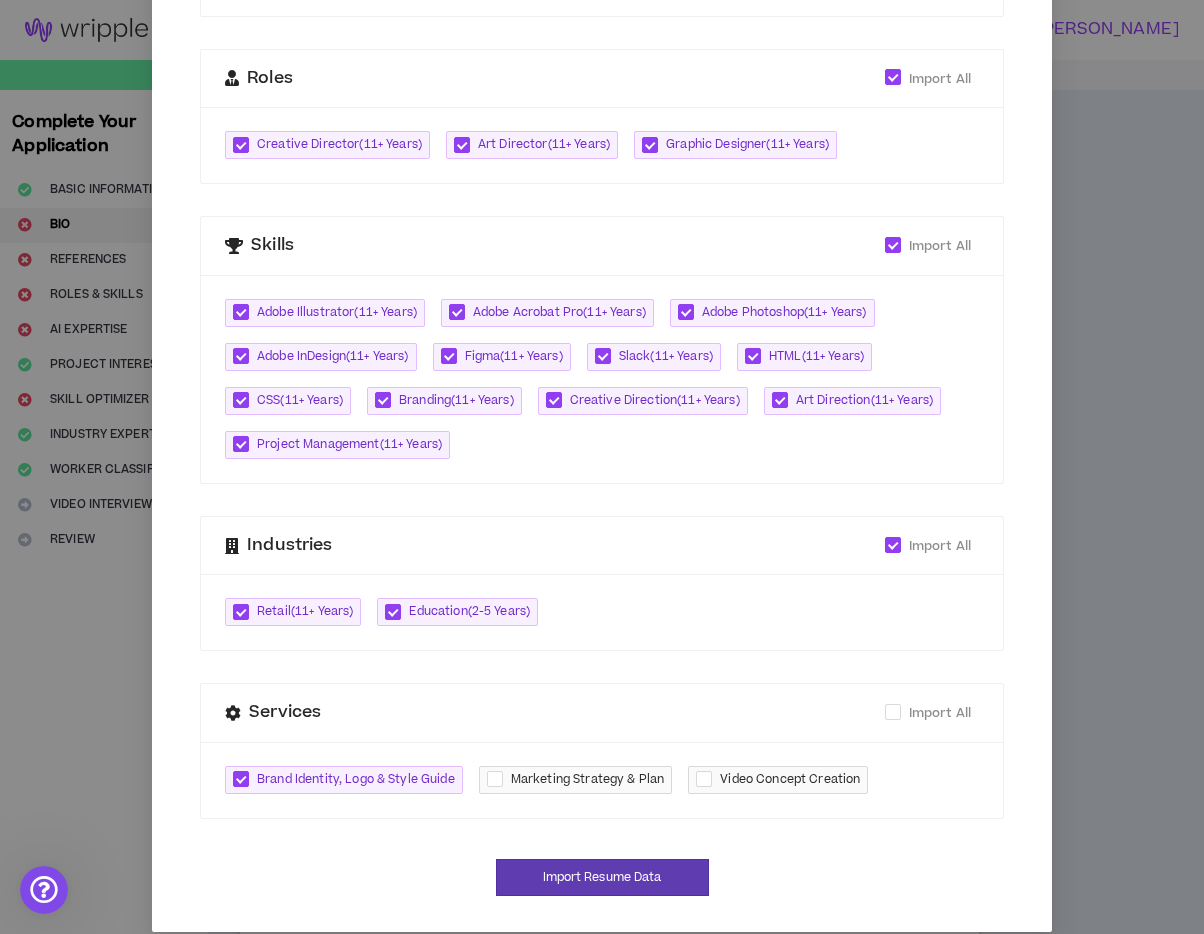 scroll, scrollTop: 533, scrollLeft: 0, axis: vertical 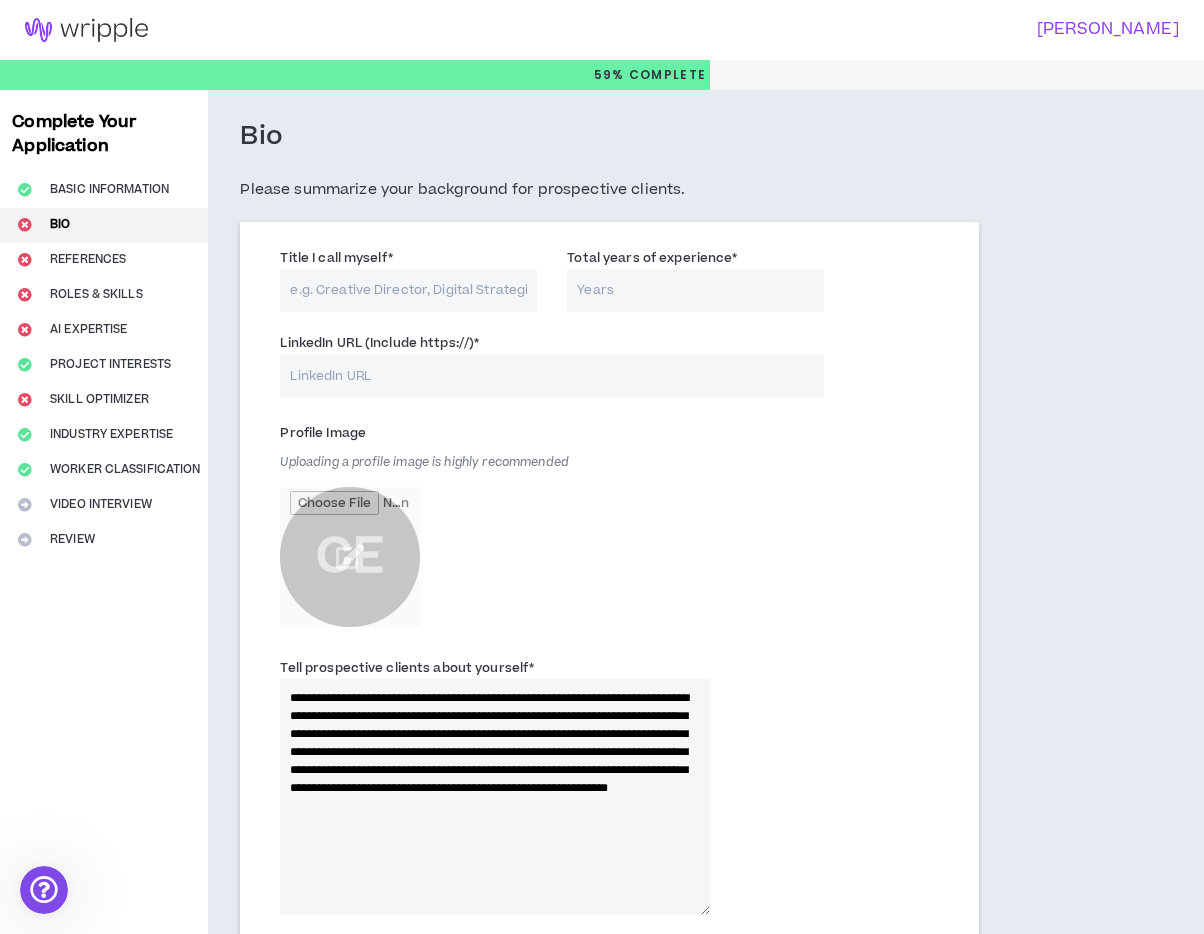 click on "Title I call myself  *" at bounding box center (408, 290) 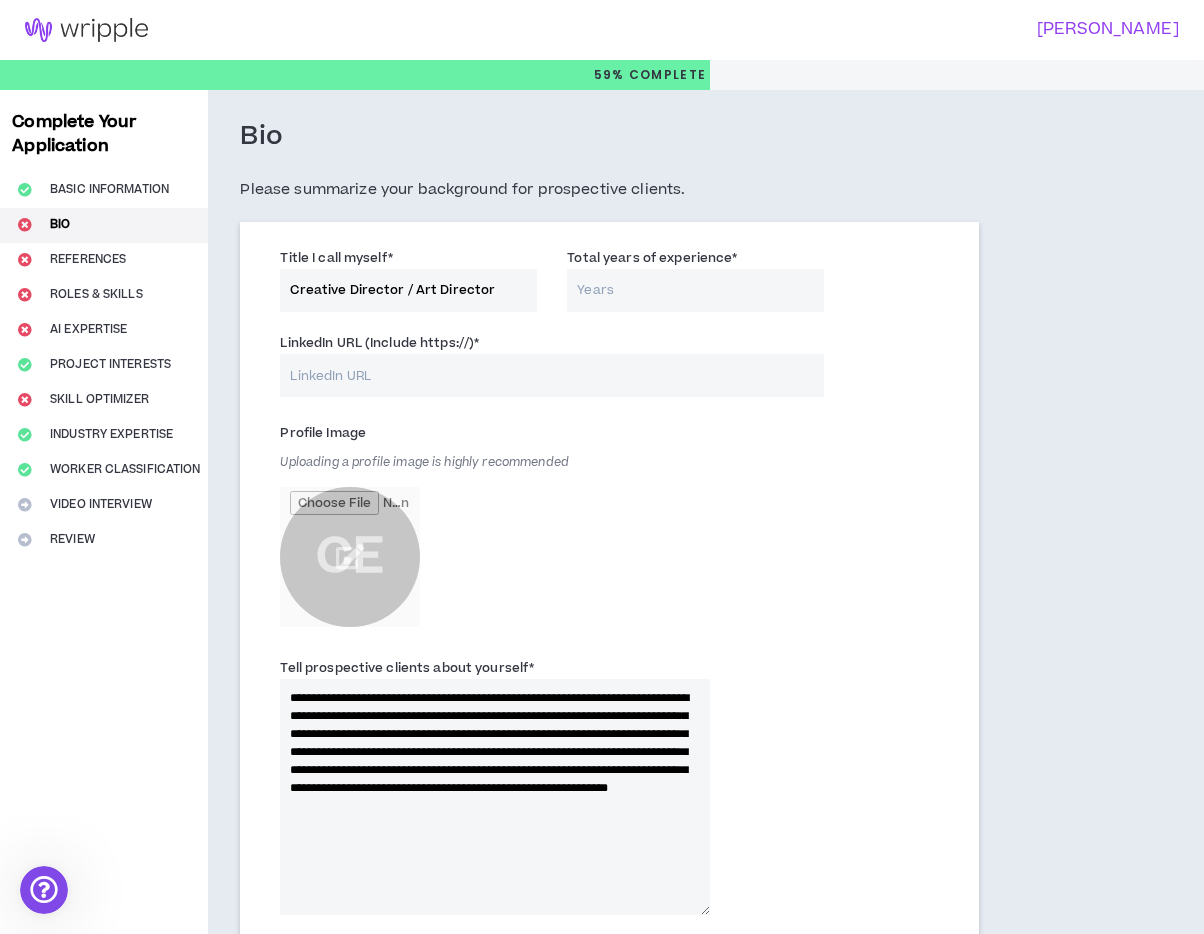 type on "Creative Director / Art Director" 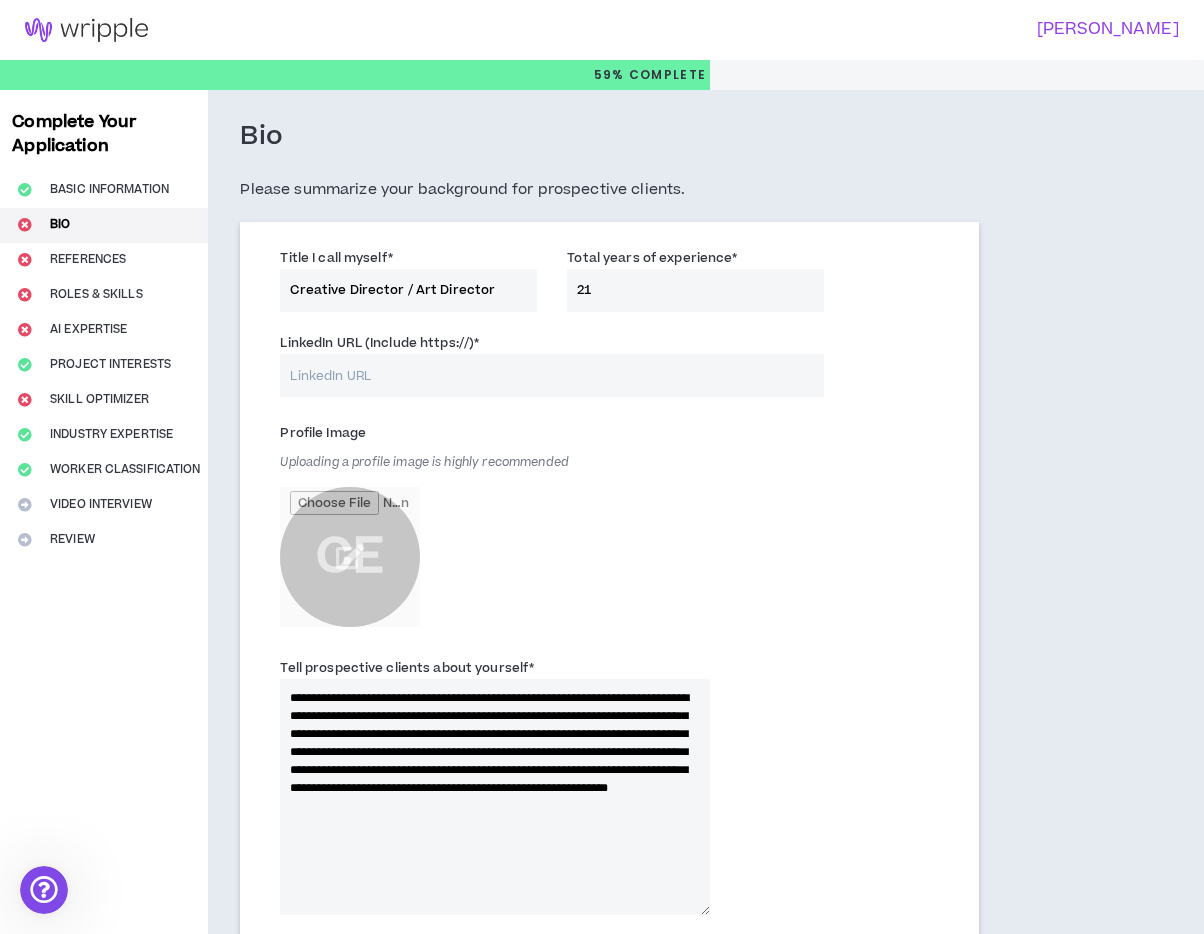 type on "21" 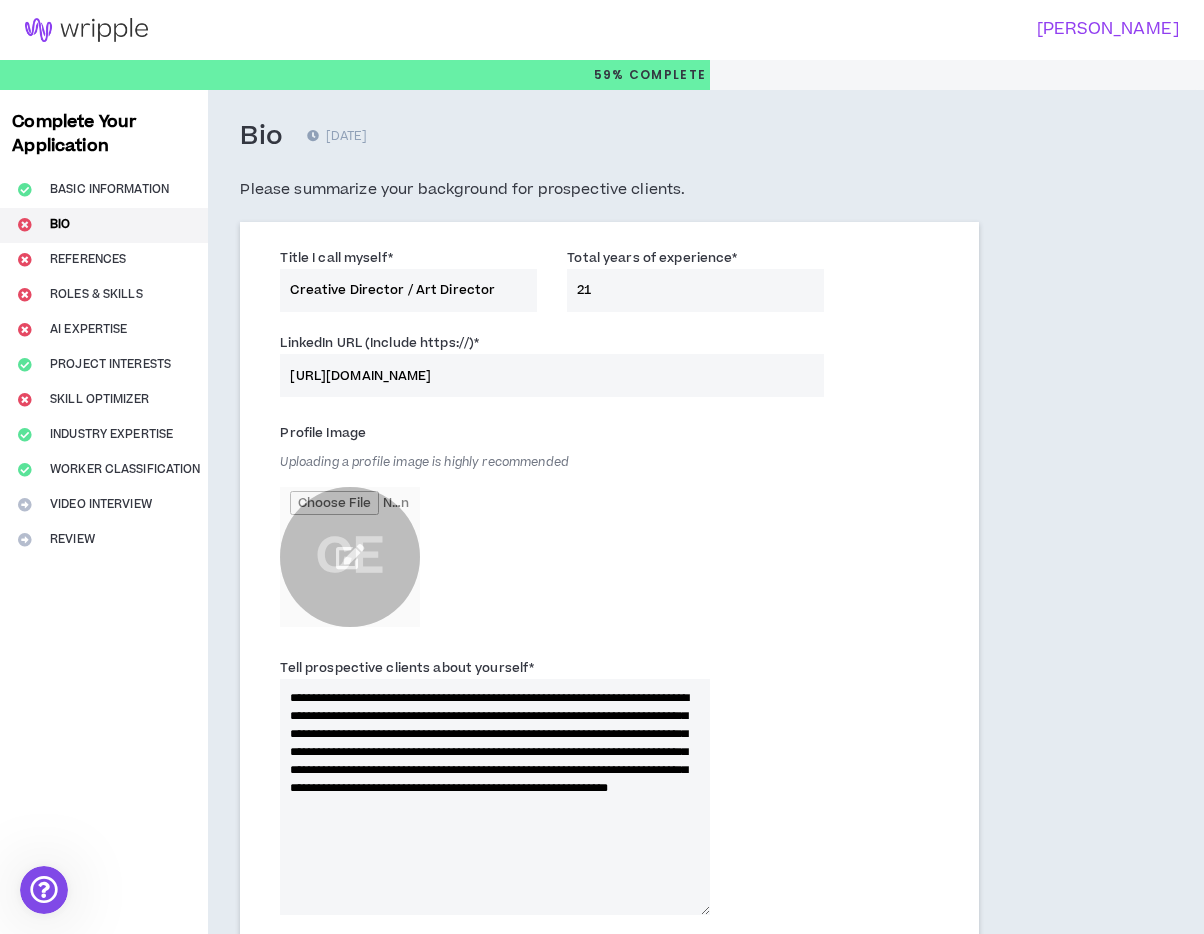type on "[URL][DOMAIN_NAME]" 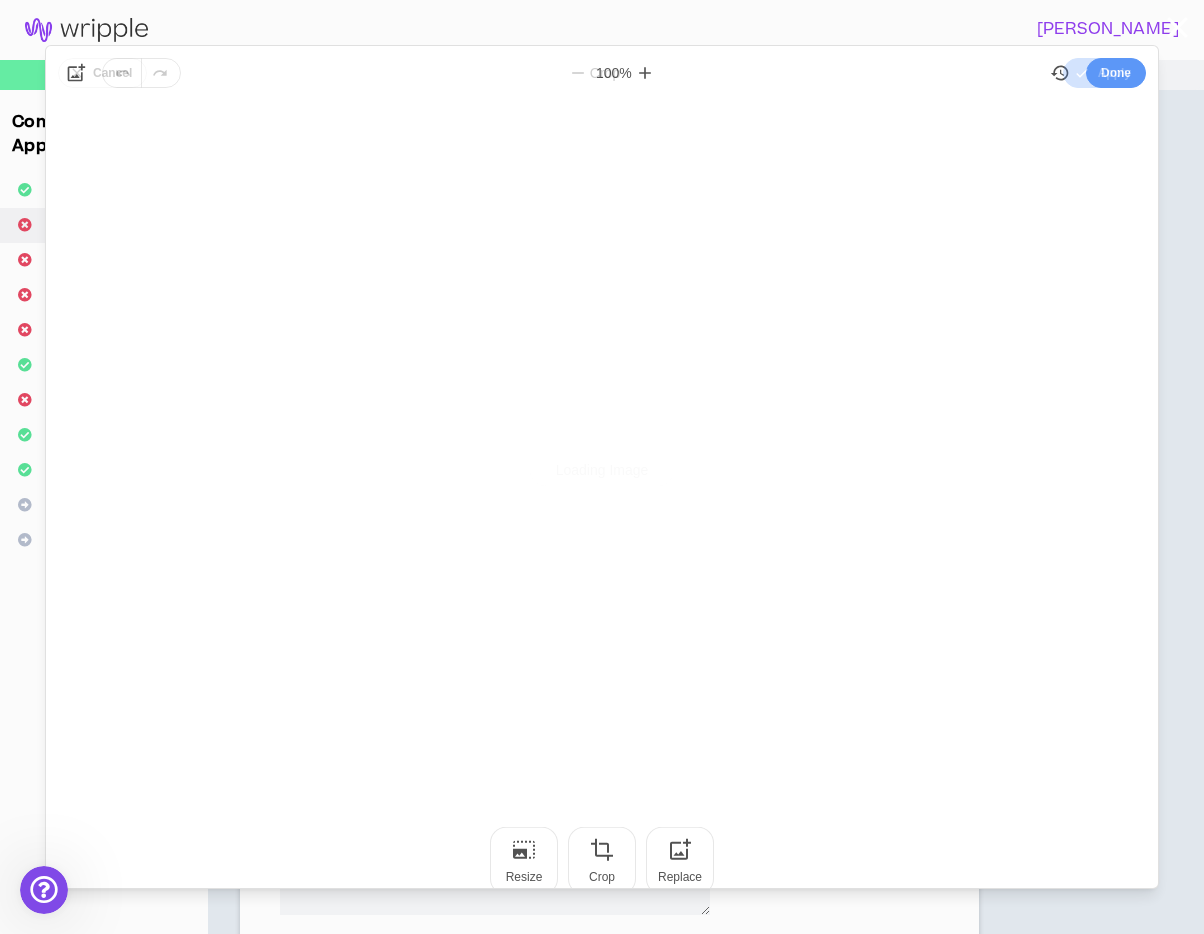 scroll, scrollTop: 0, scrollLeft: 0, axis: both 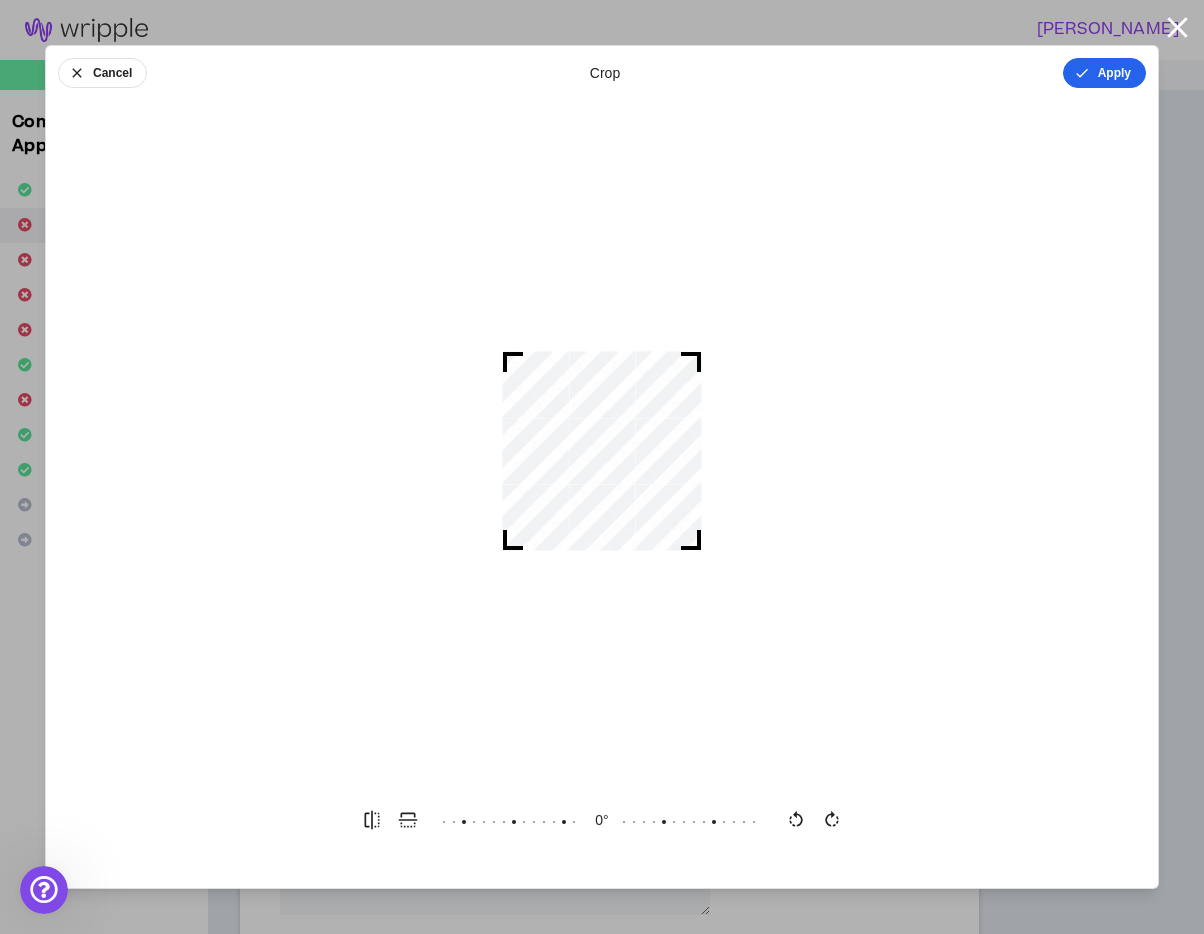 click on "Apply" at bounding box center [1104, 73] 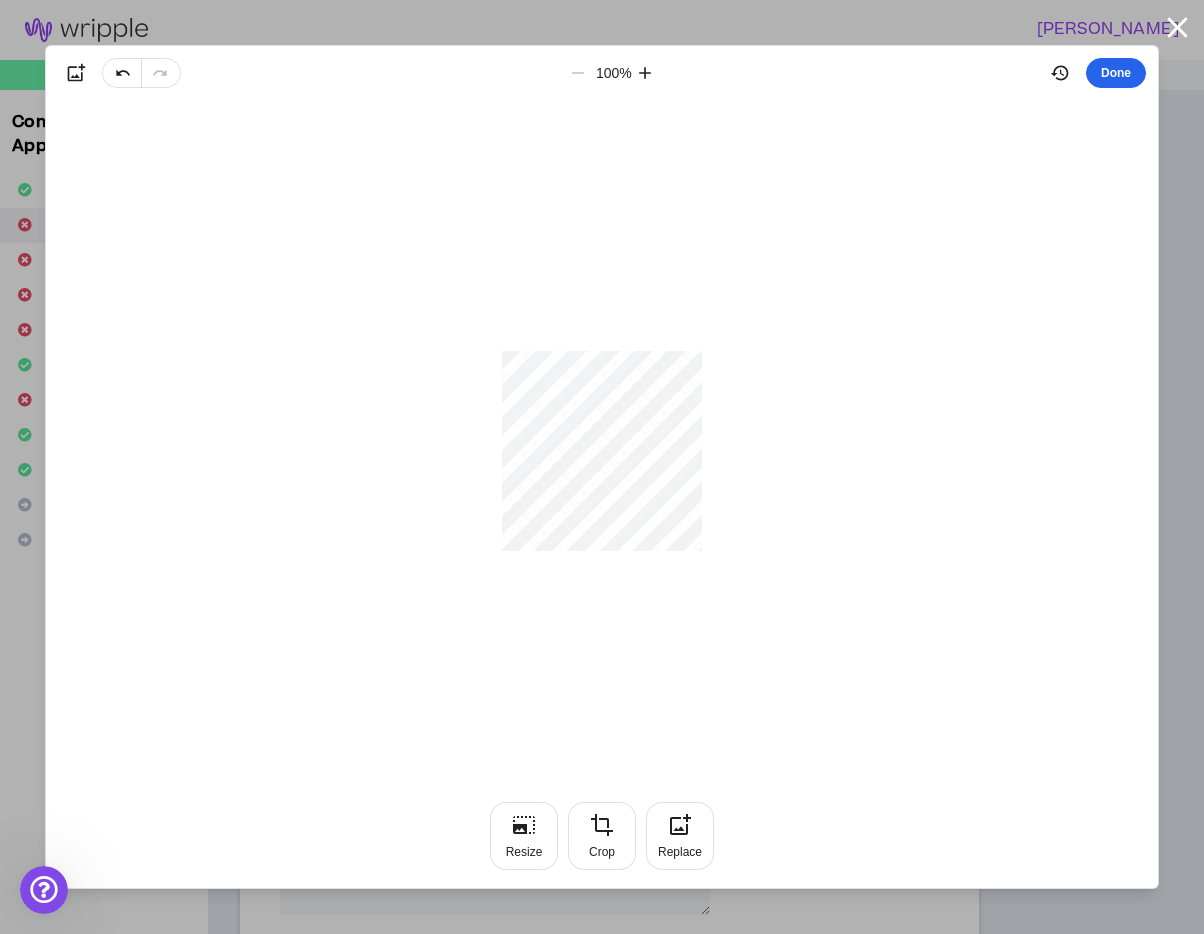 click on "Done" at bounding box center (1116, 73) 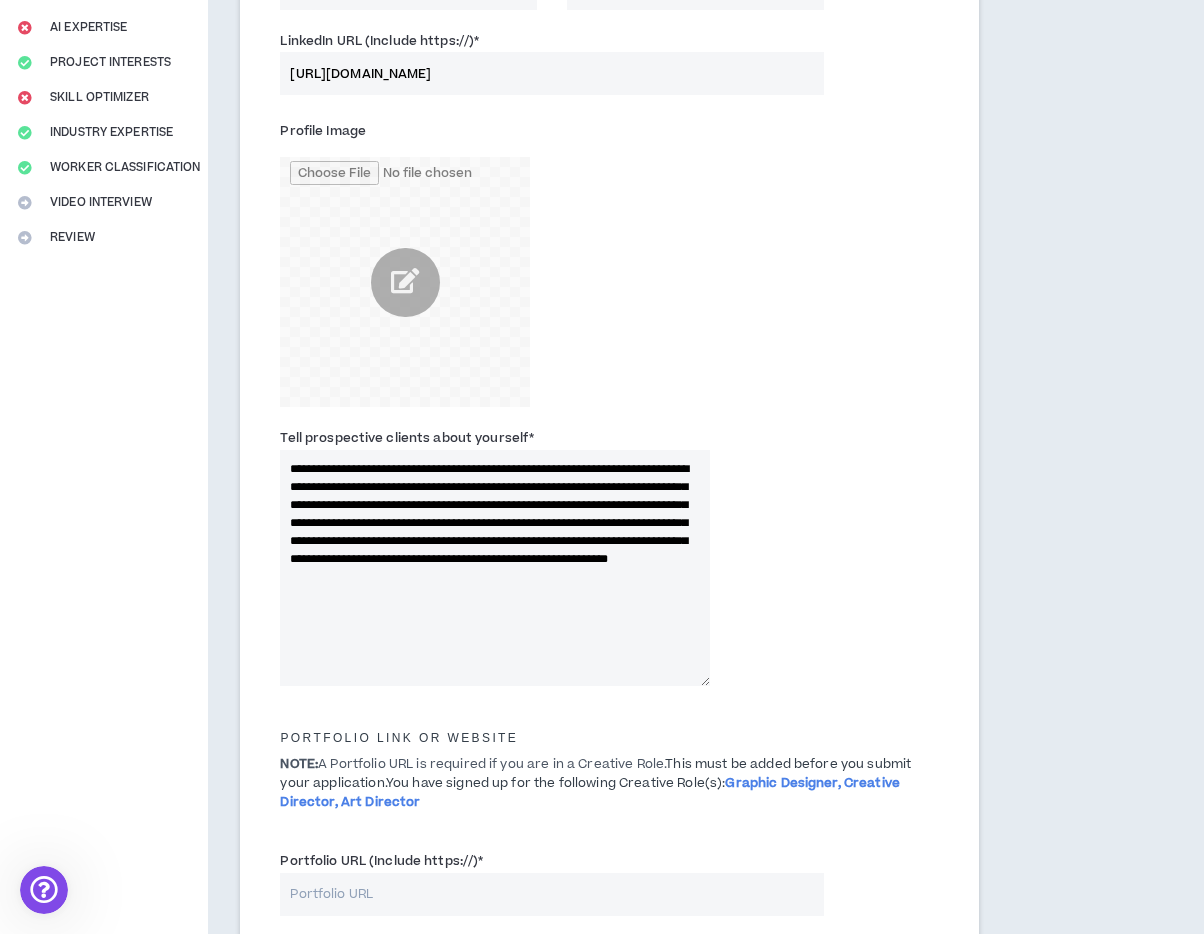 scroll, scrollTop: 303, scrollLeft: 0, axis: vertical 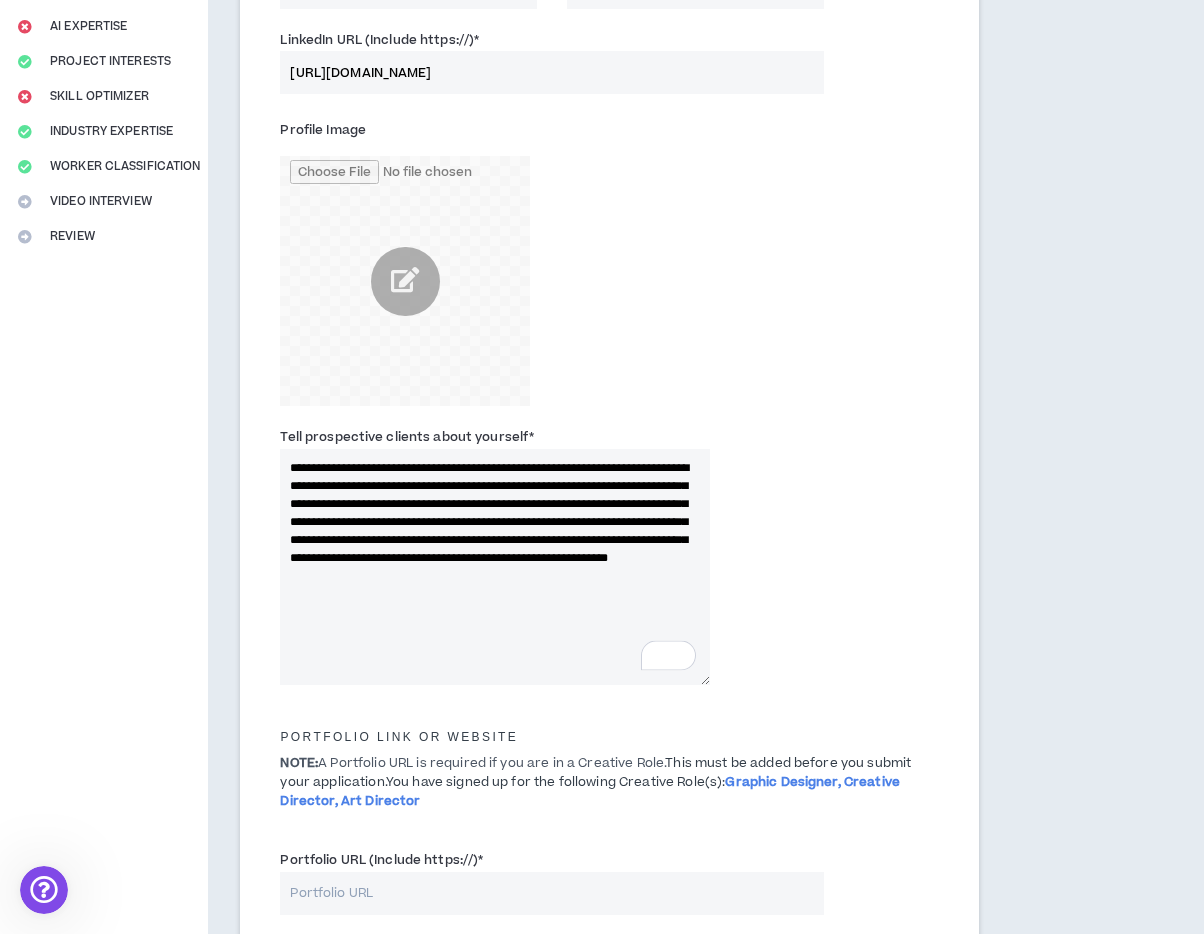 drag, startPoint x: 445, startPoint y: 465, endPoint x: 288, endPoint y: 467, distance: 157.01274 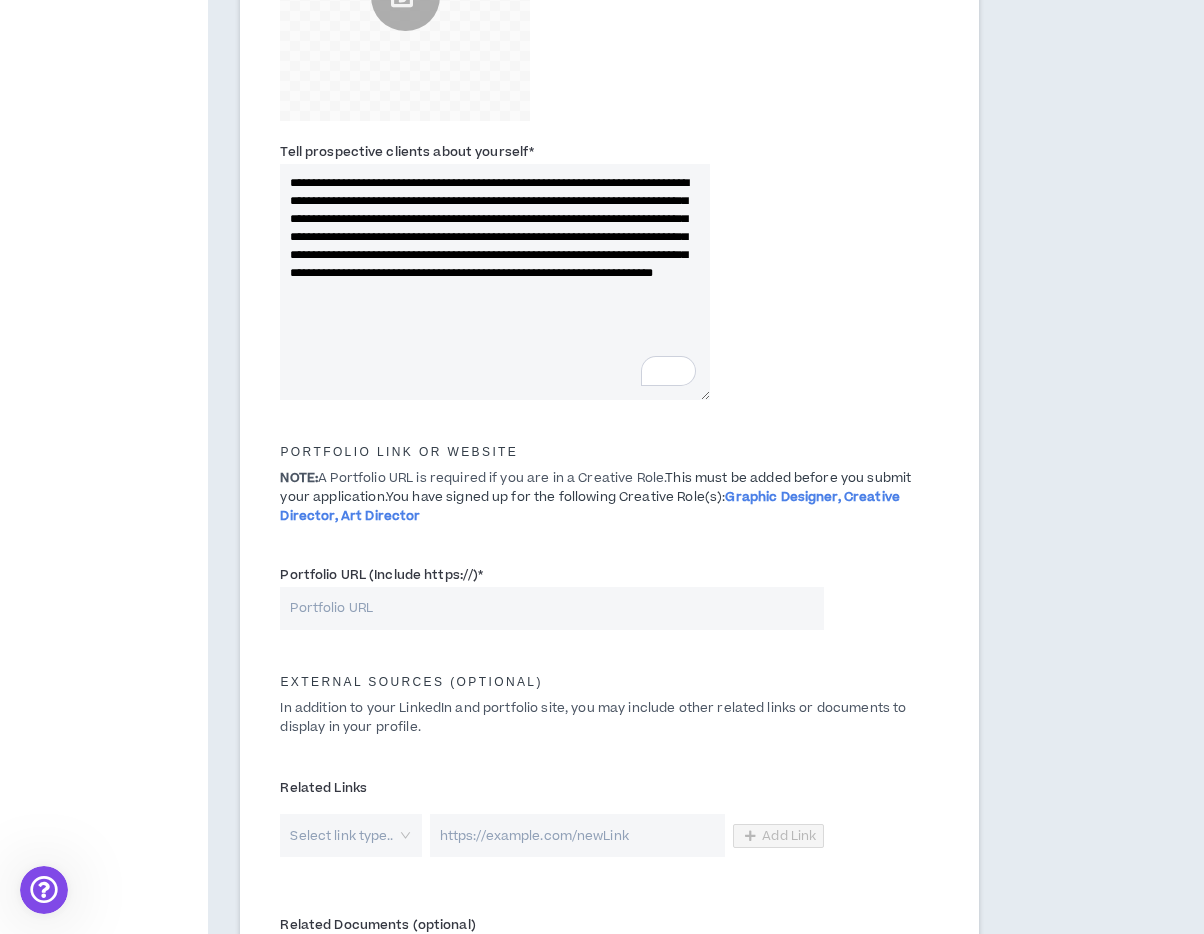 scroll, scrollTop: 589, scrollLeft: 0, axis: vertical 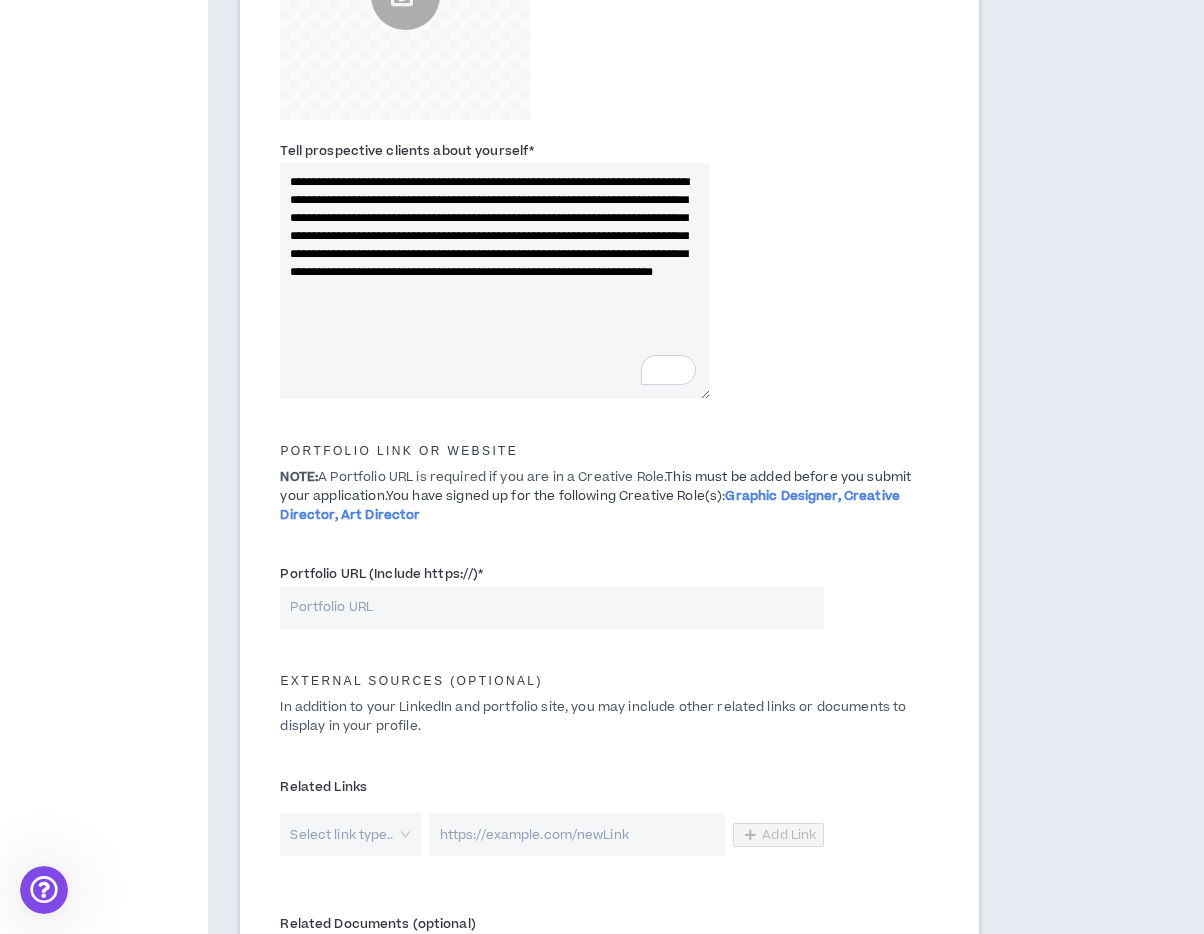 type on "**********" 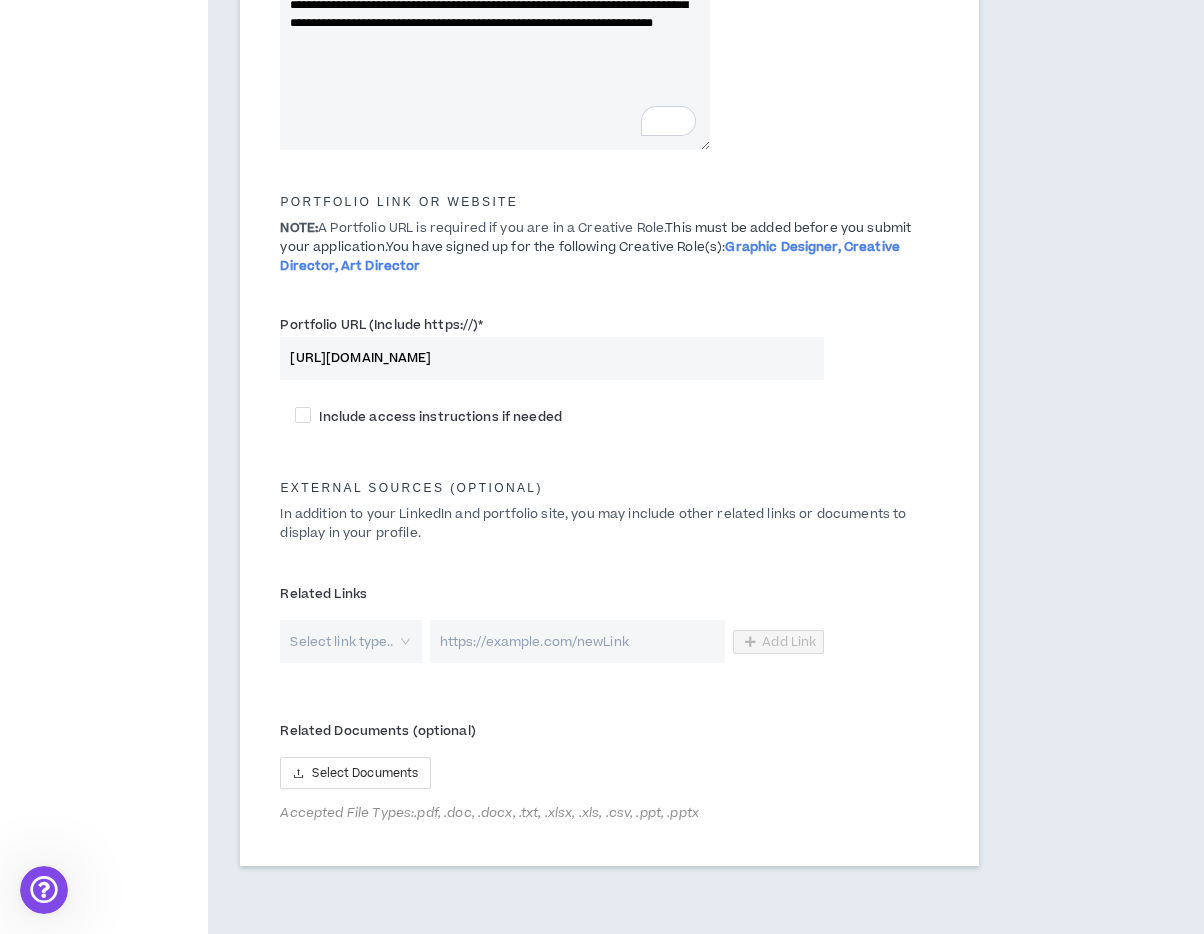 scroll, scrollTop: 924, scrollLeft: 0, axis: vertical 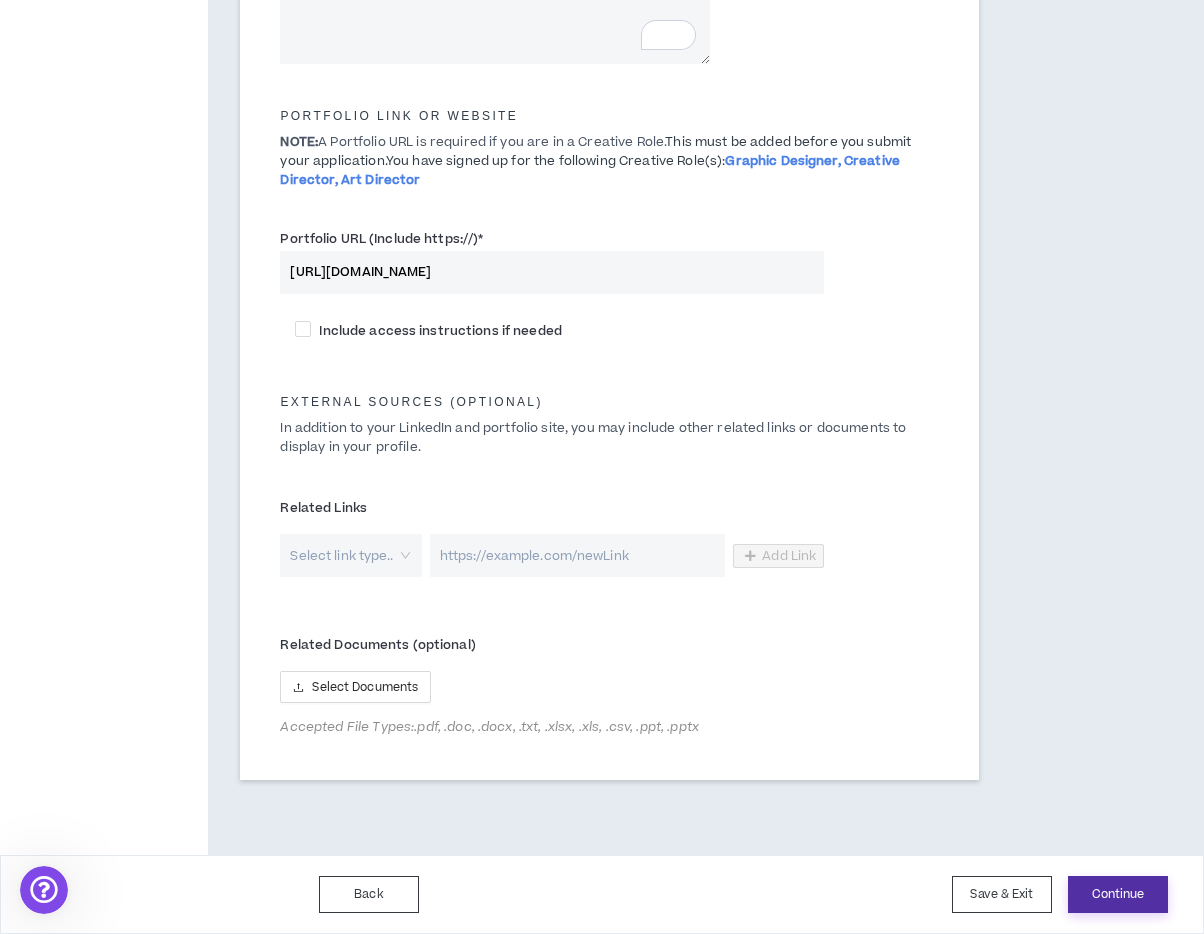 type on "[URL][DOMAIN_NAME]" 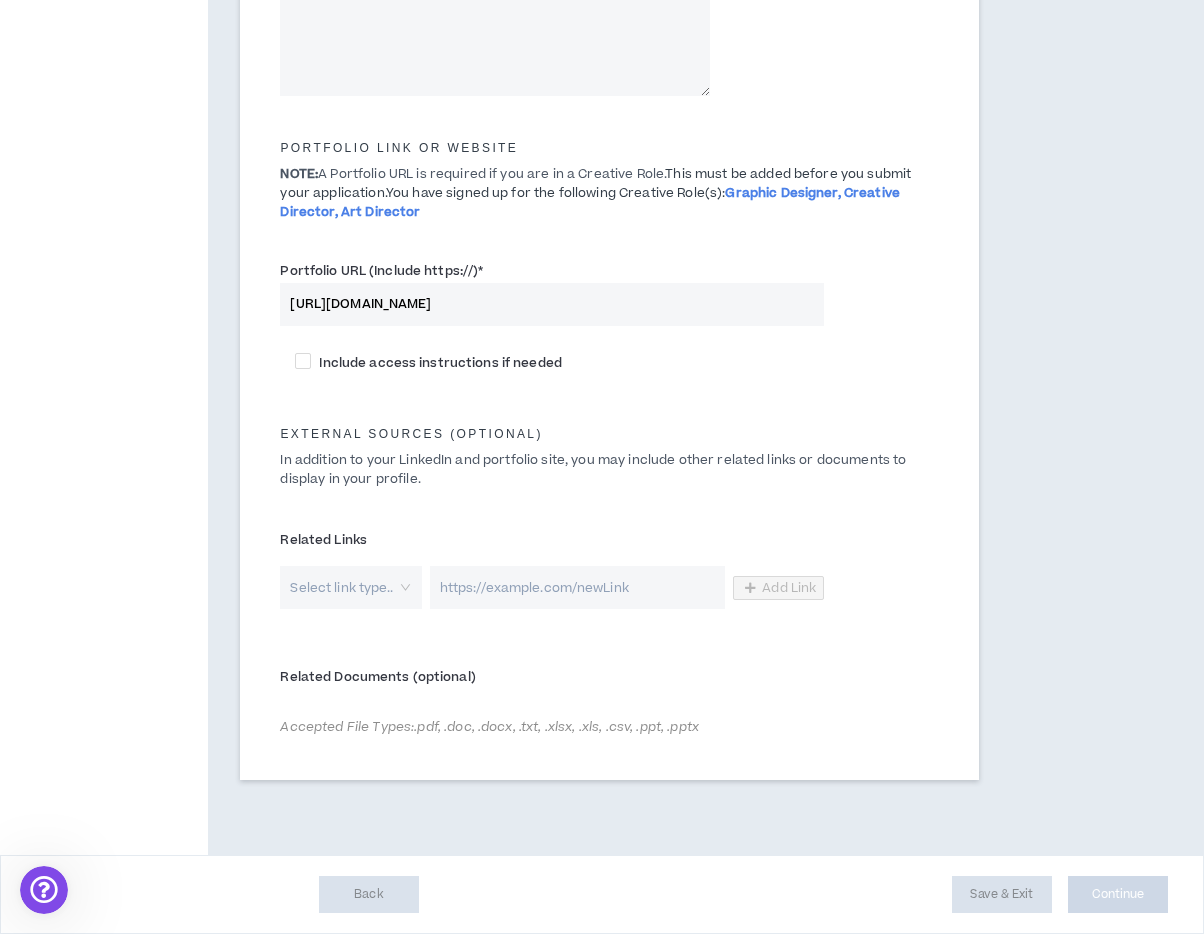 scroll, scrollTop: 892, scrollLeft: 0, axis: vertical 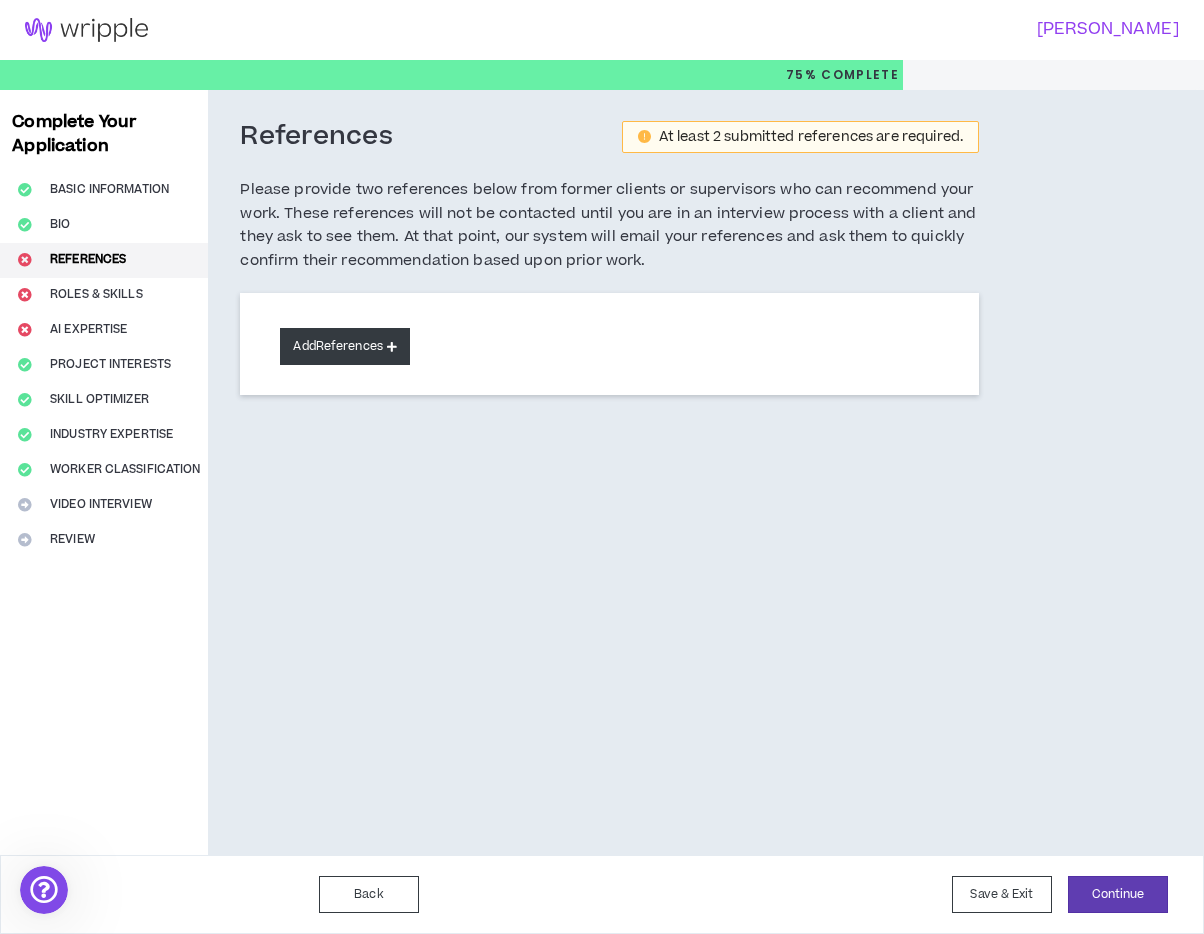click on "Add  References" at bounding box center (345, 346) 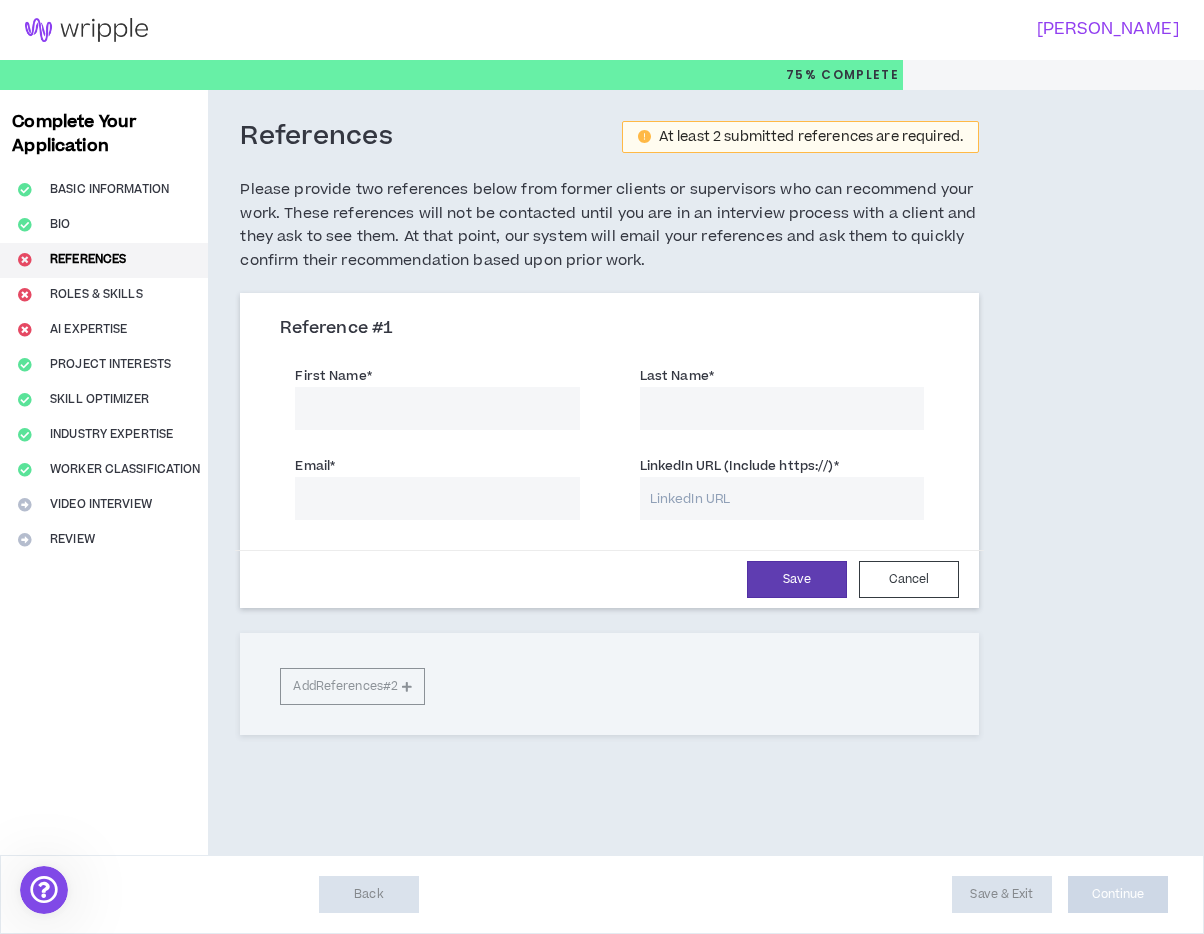 click on "First Name  *" at bounding box center (437, 408) 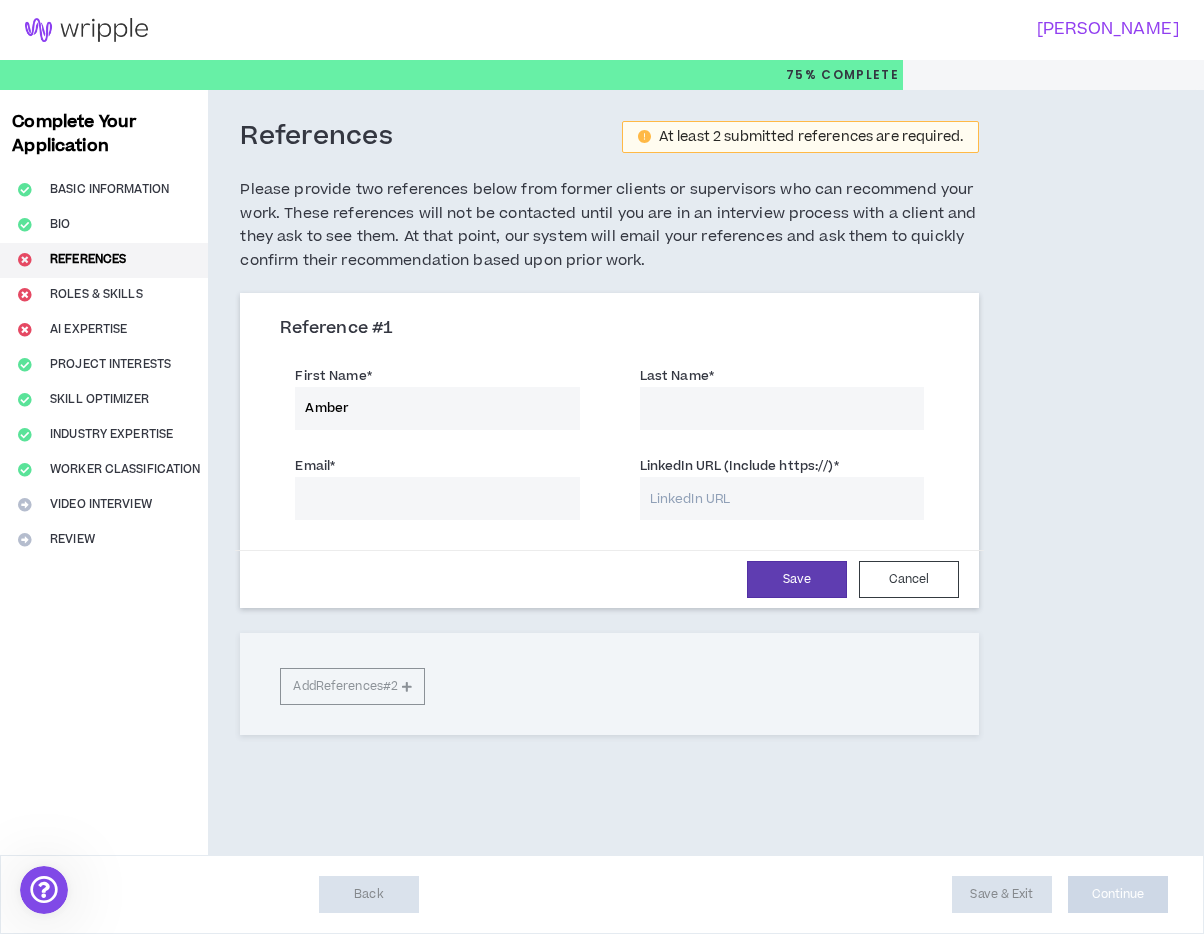 type on "Amber" 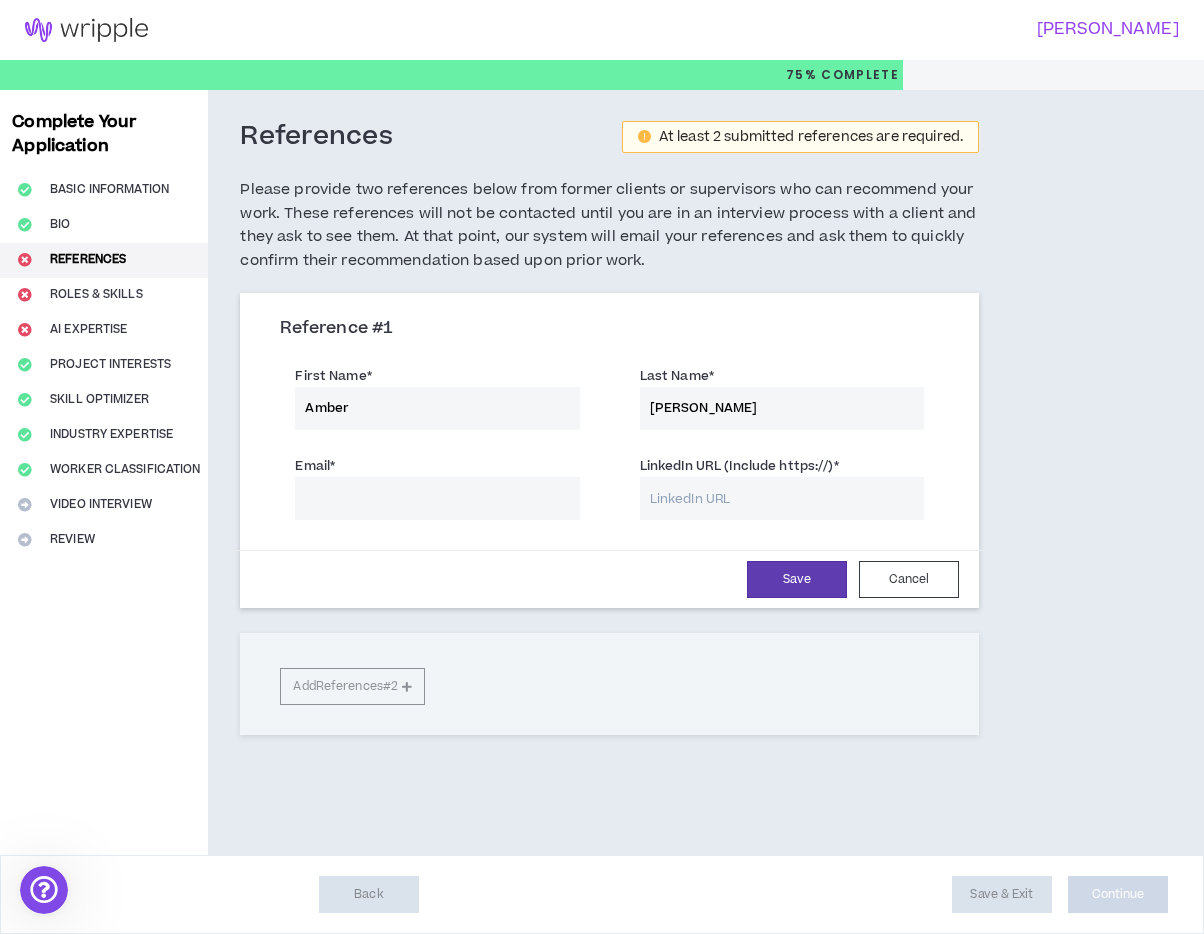 type on "[PERSON_NAME]" 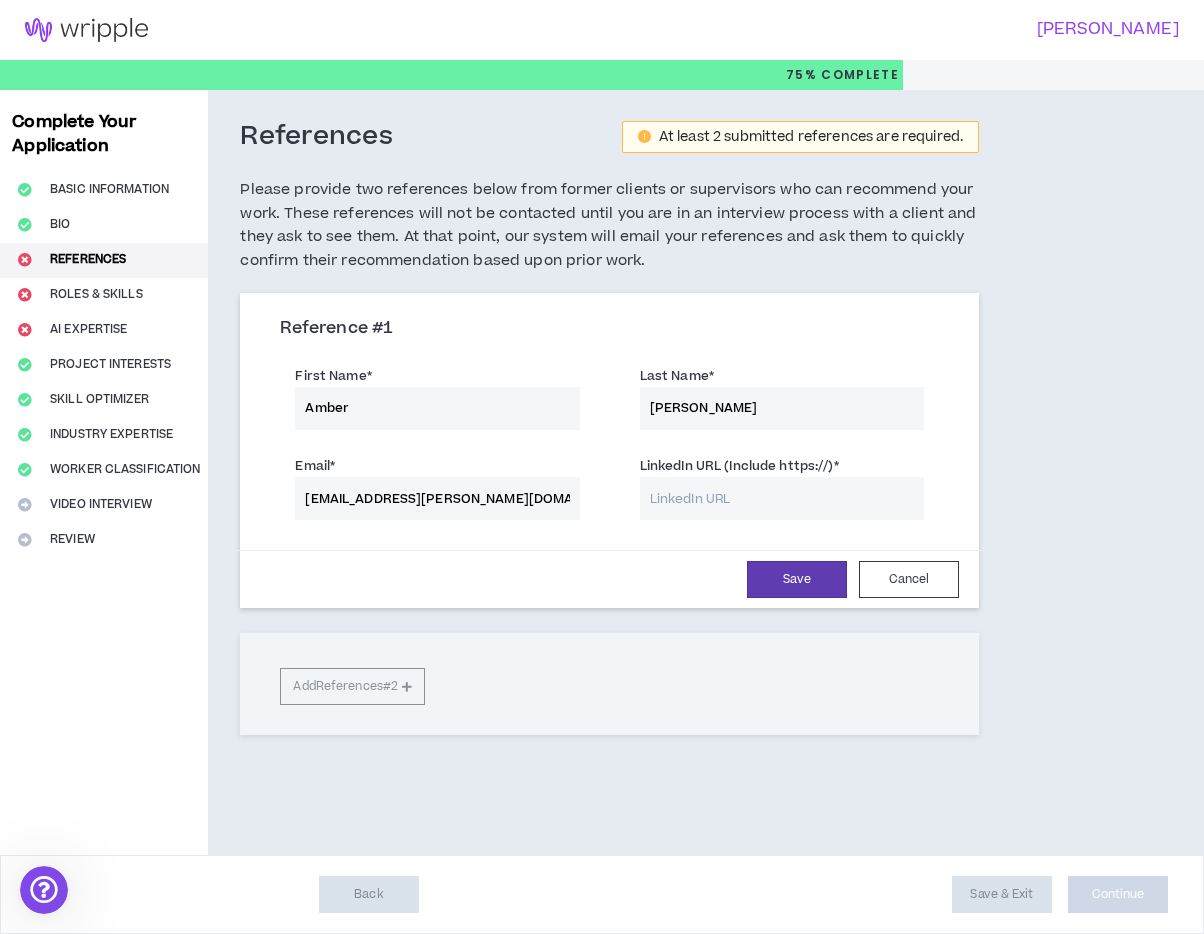 type on "[EMAIL_ADDRESS][PERSON_NAME][DOMAIN_NAME]" 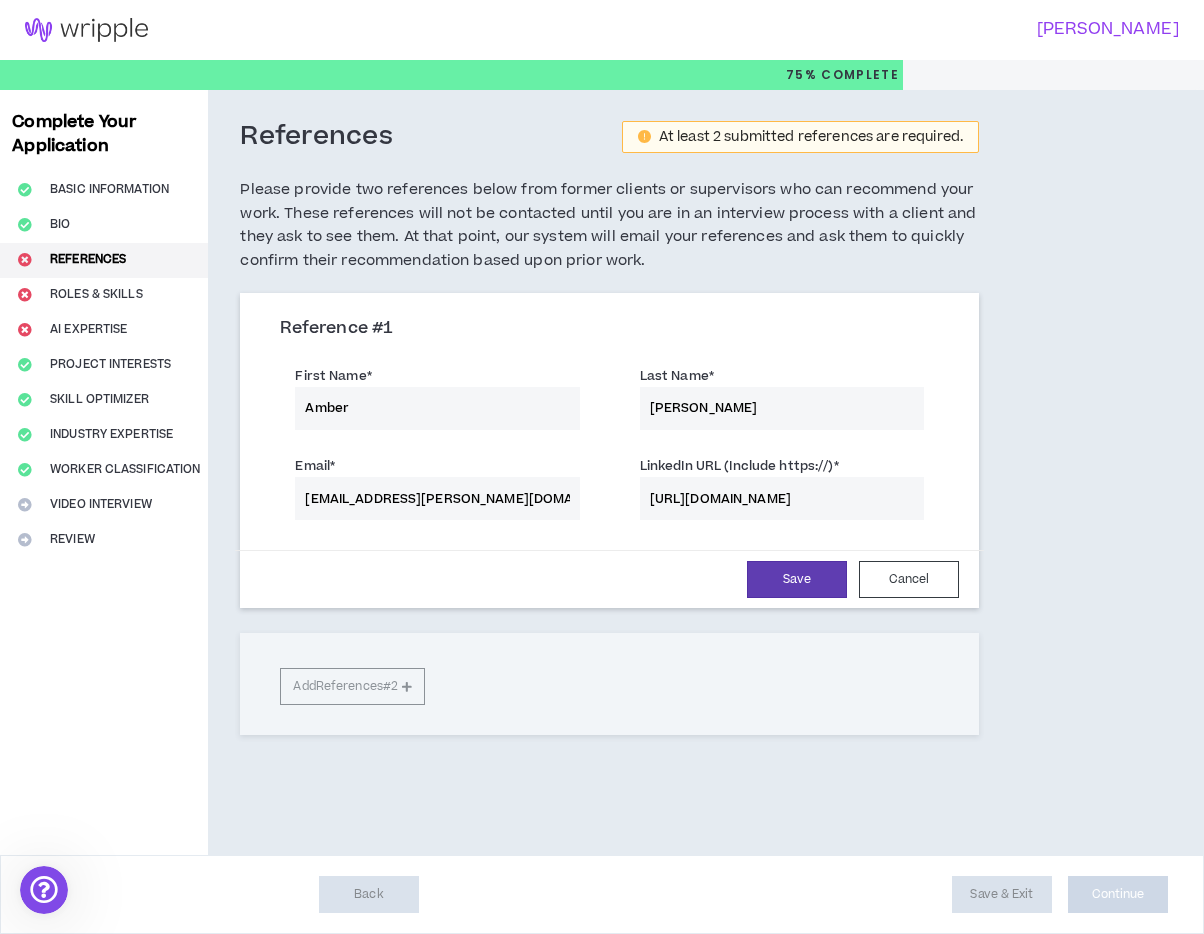 scroll, scrollTop: 0, scrollLeft: 12, axis: horizontal 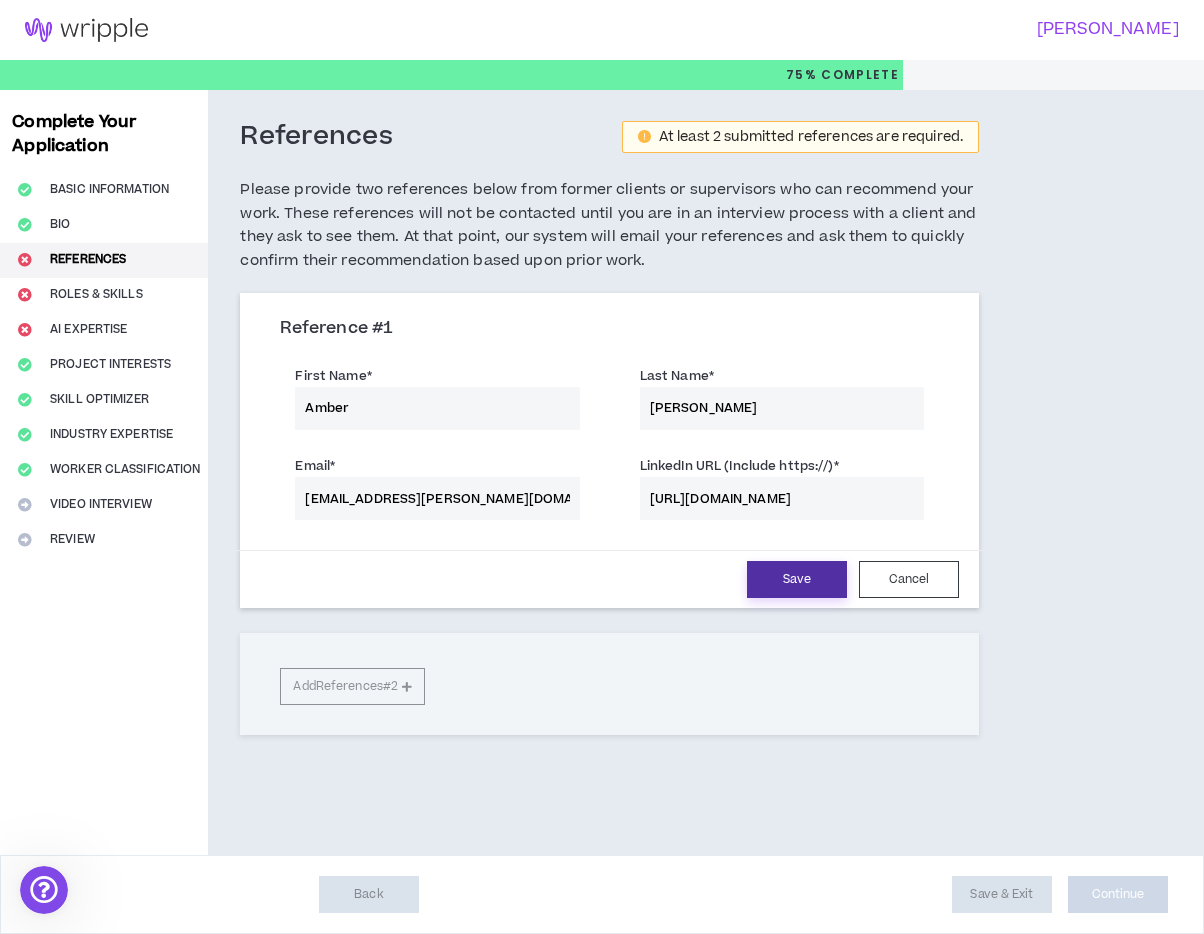 type on "[URL][DOMAIN_NAME]" 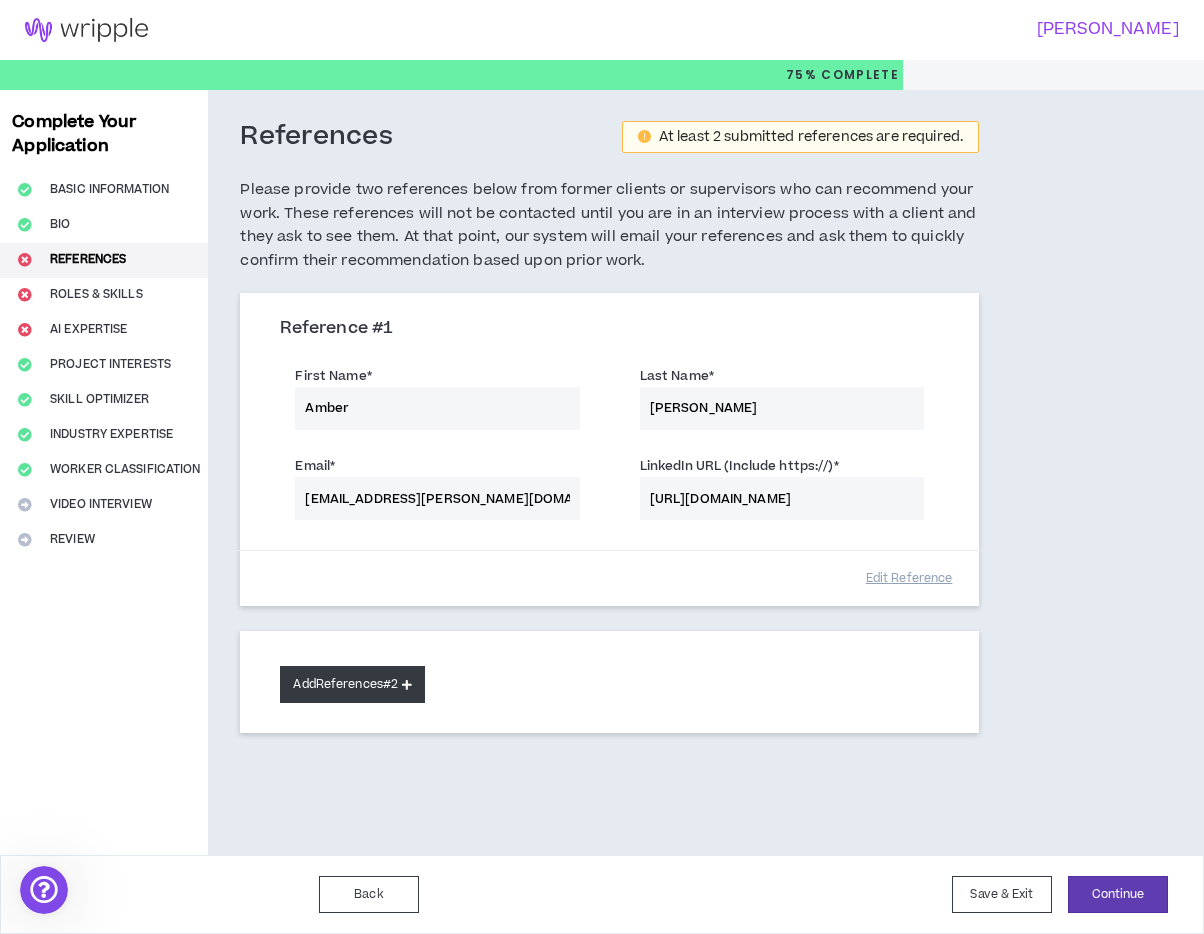 click on "Add  References  #2" at bounding box center [352, 684] 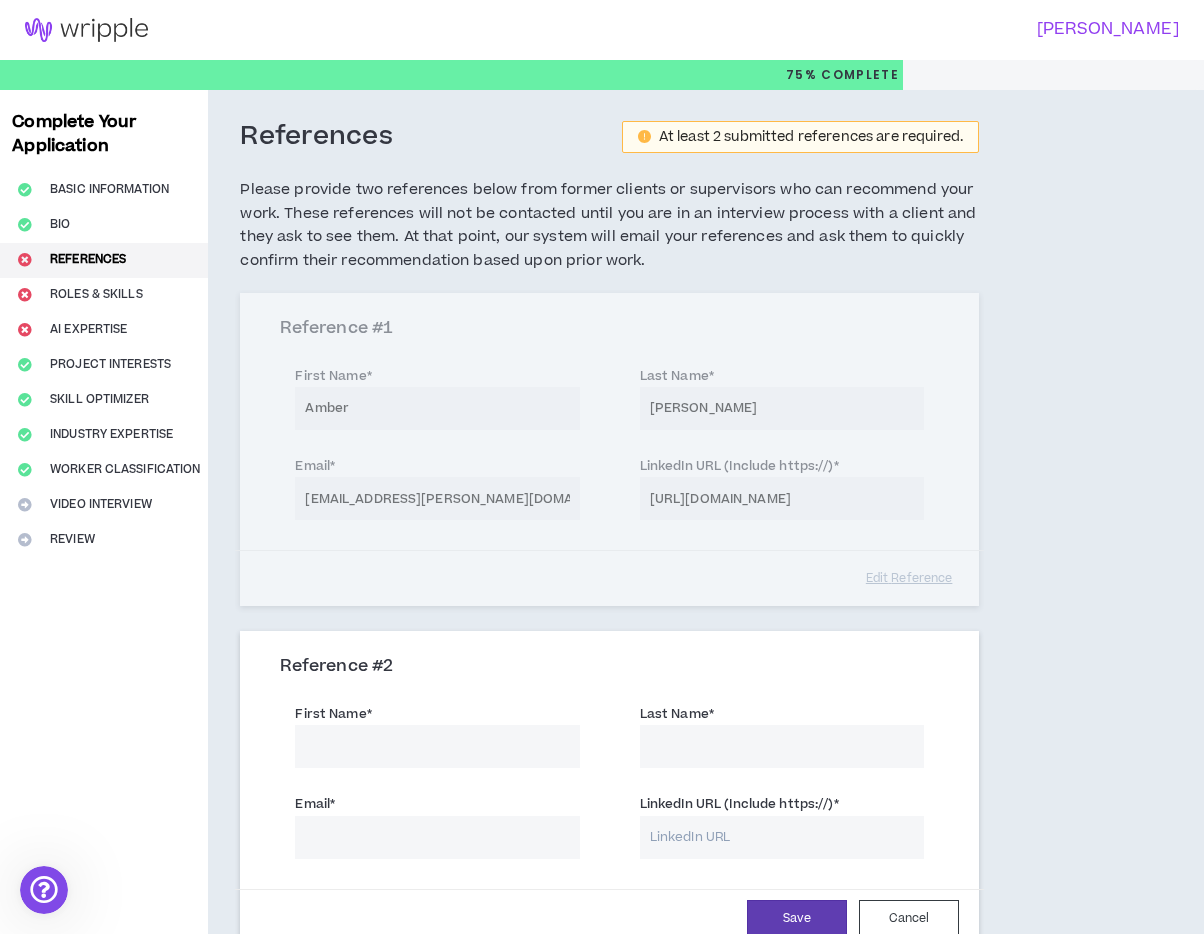 click on "First Name  *" at bounding box center [437, 746] 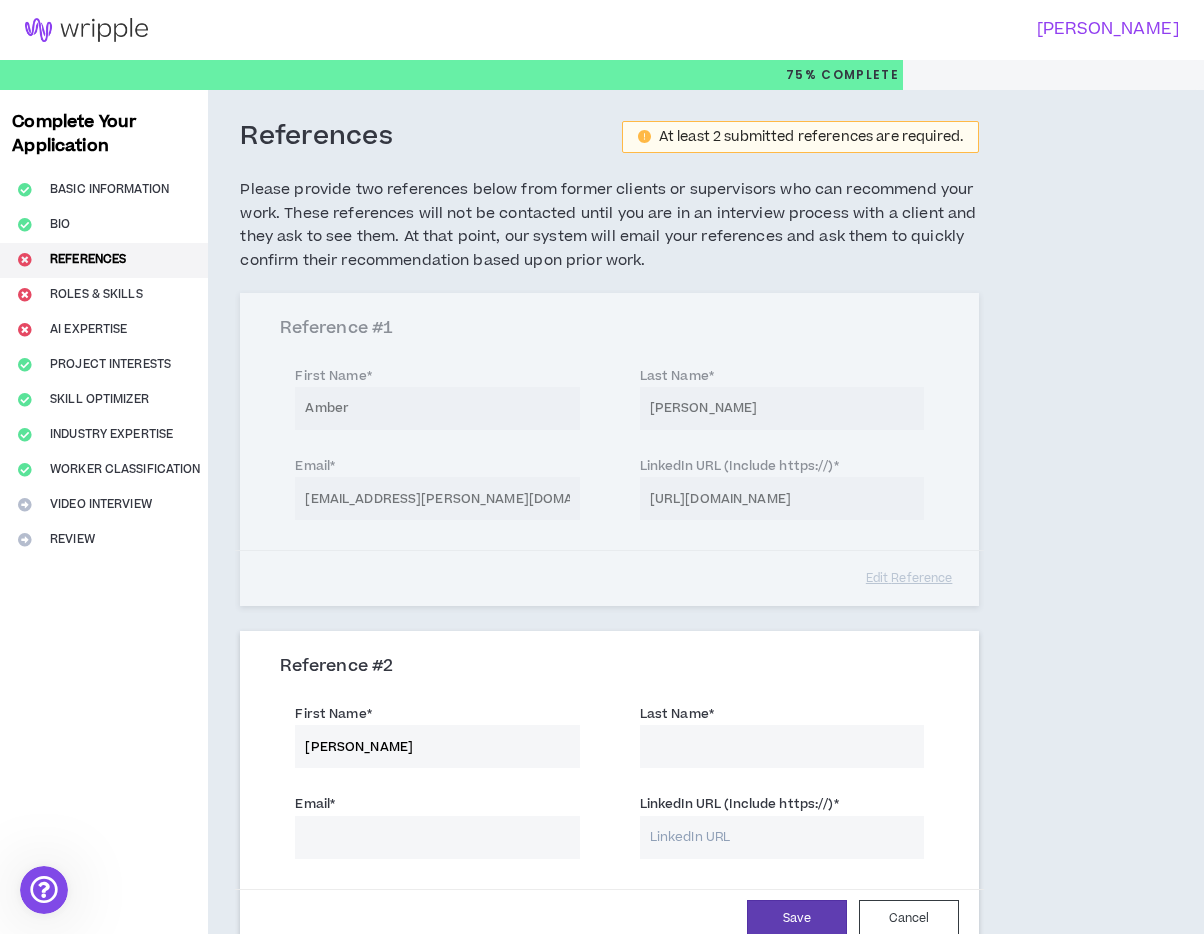 type on "[PERSON_NAME]" 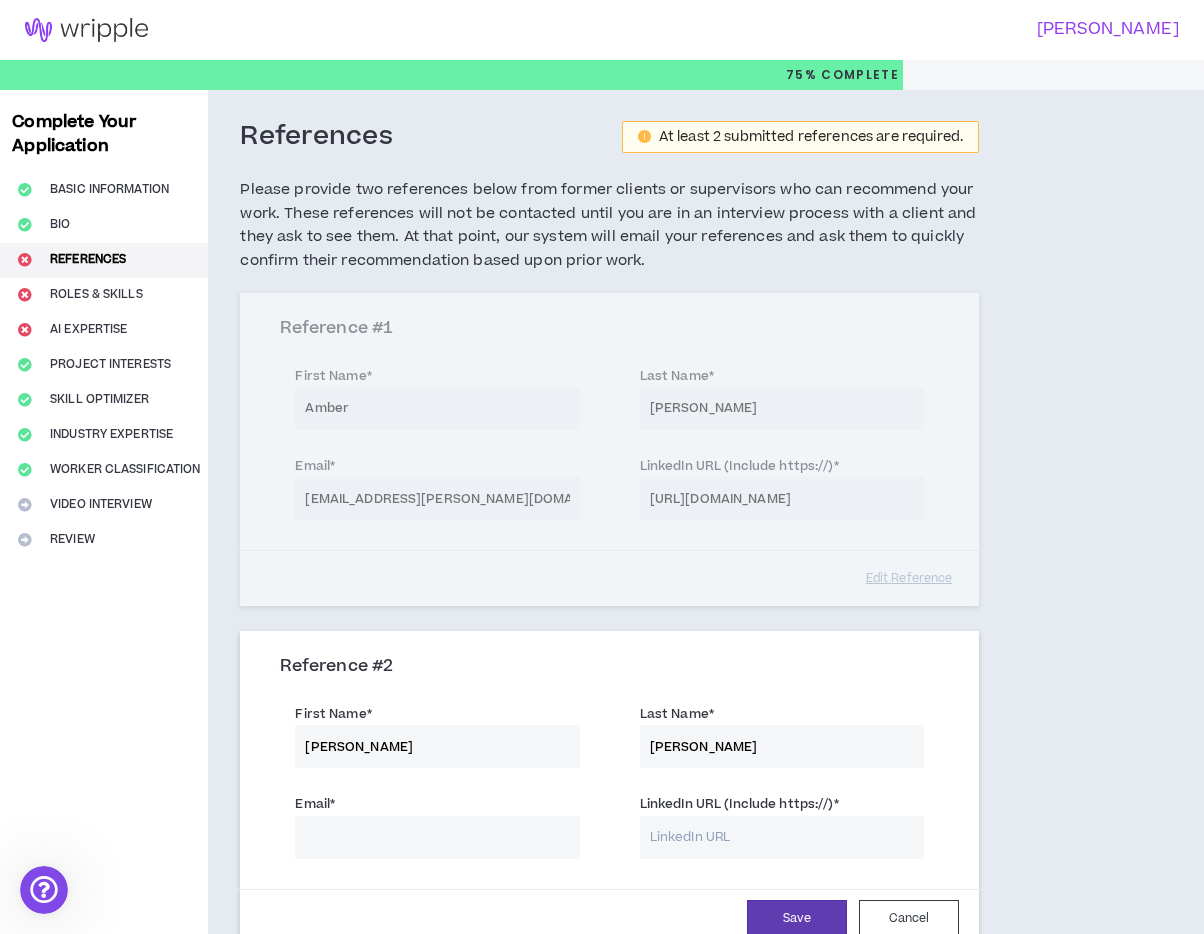 type on "[PERSON_NAME]" 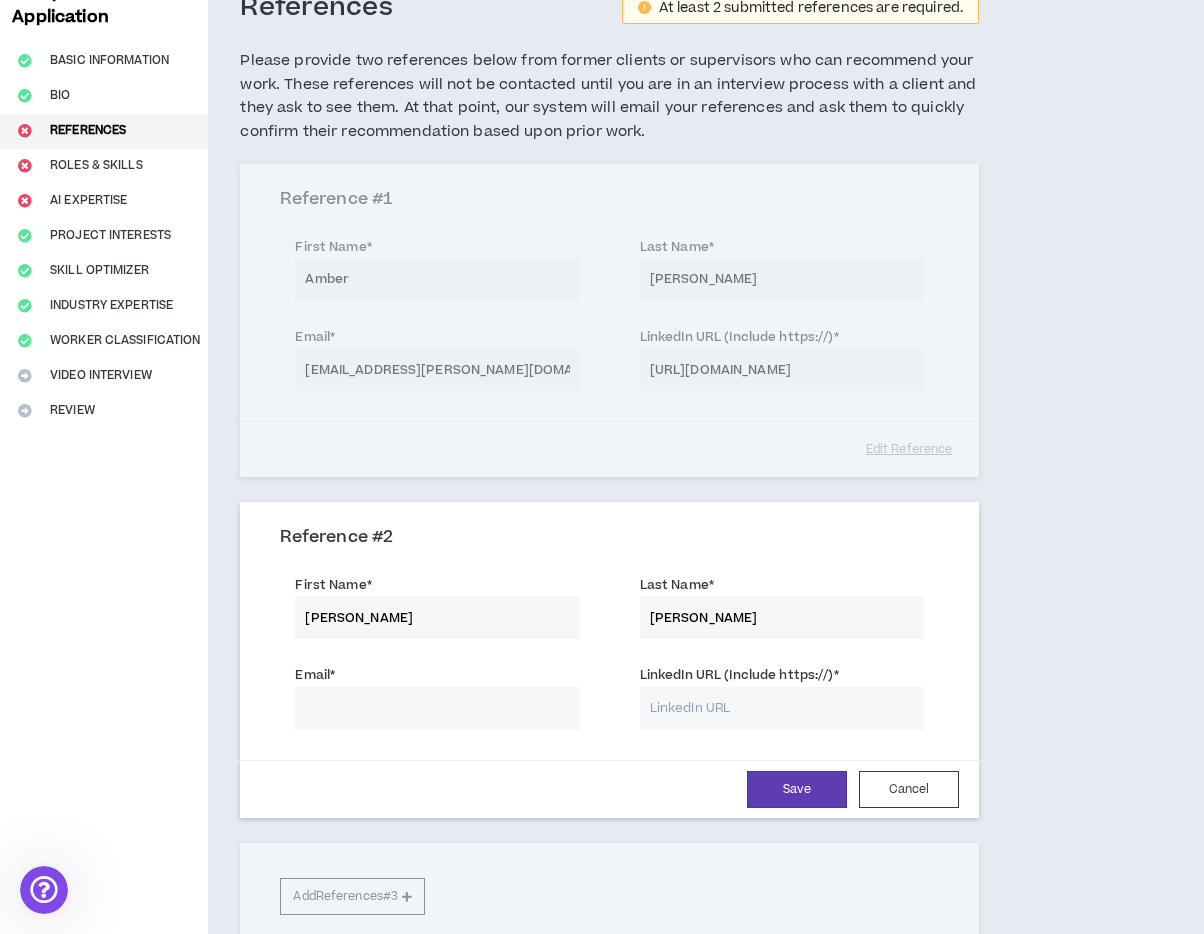 scroll, scrollTop: 223, scrollLeft: 0, axis: vertical 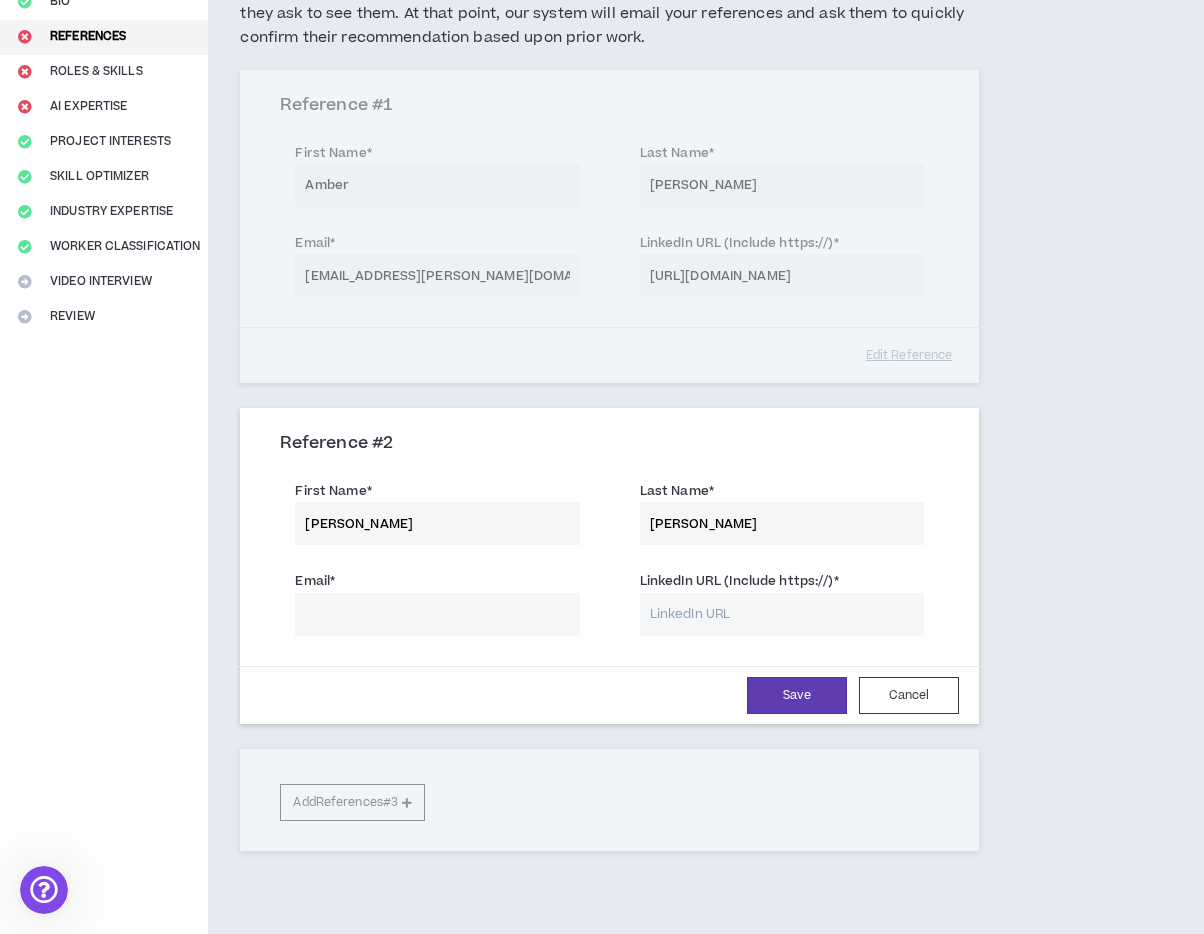 type on "[PERSON_NAME]" 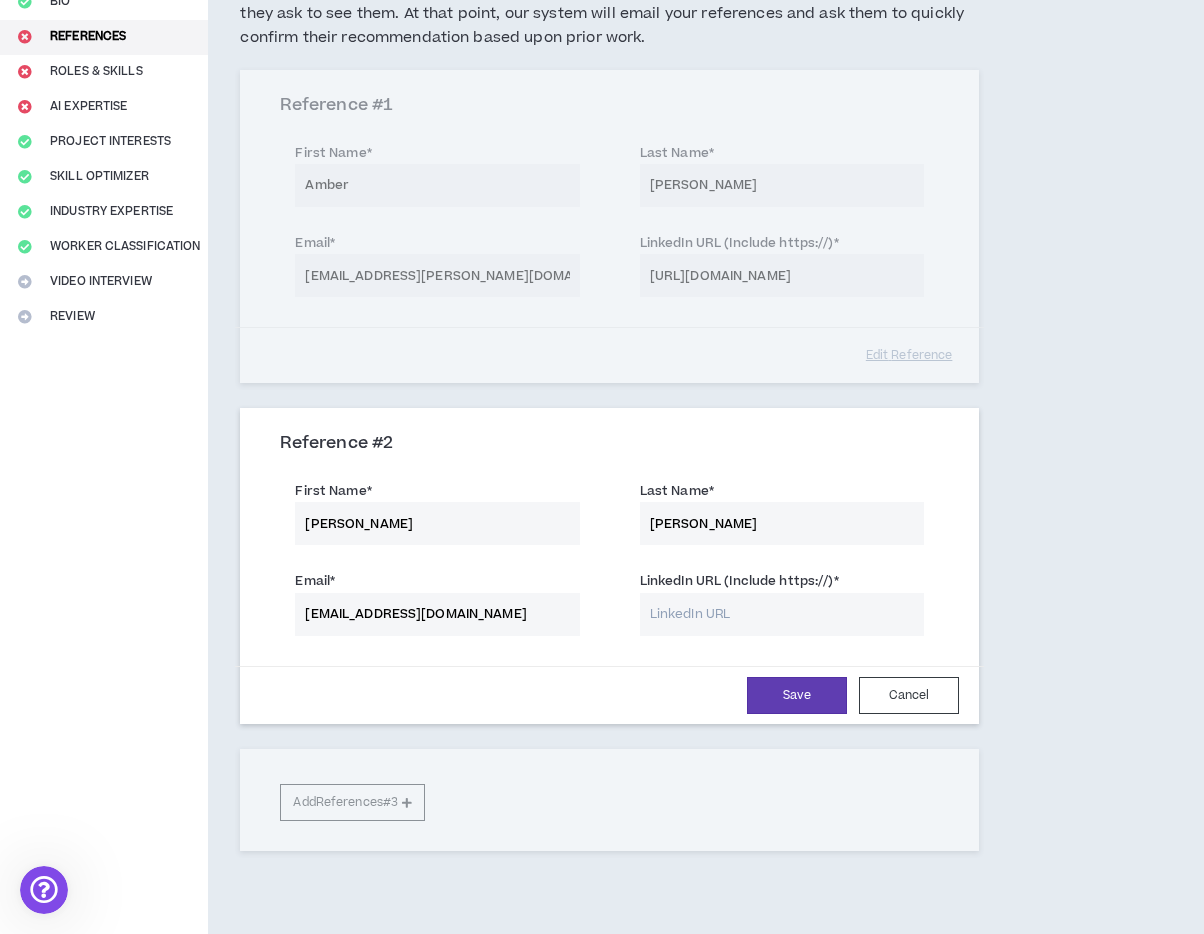 type on "[EMAIL_ADDRESS][DOMAIN_NAME]" 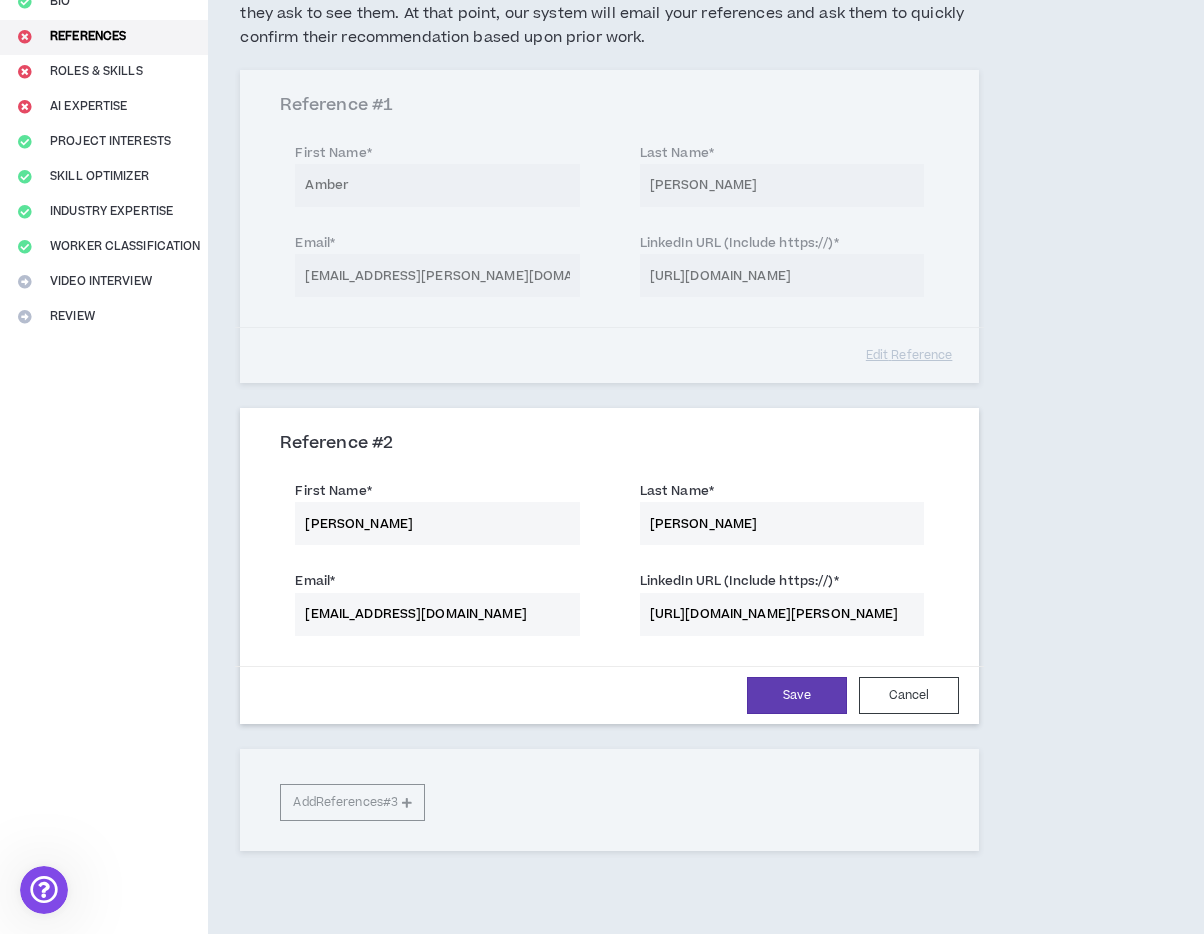 scroll, scrollTop: 0, scrollLeft: 94, axis: horizontal 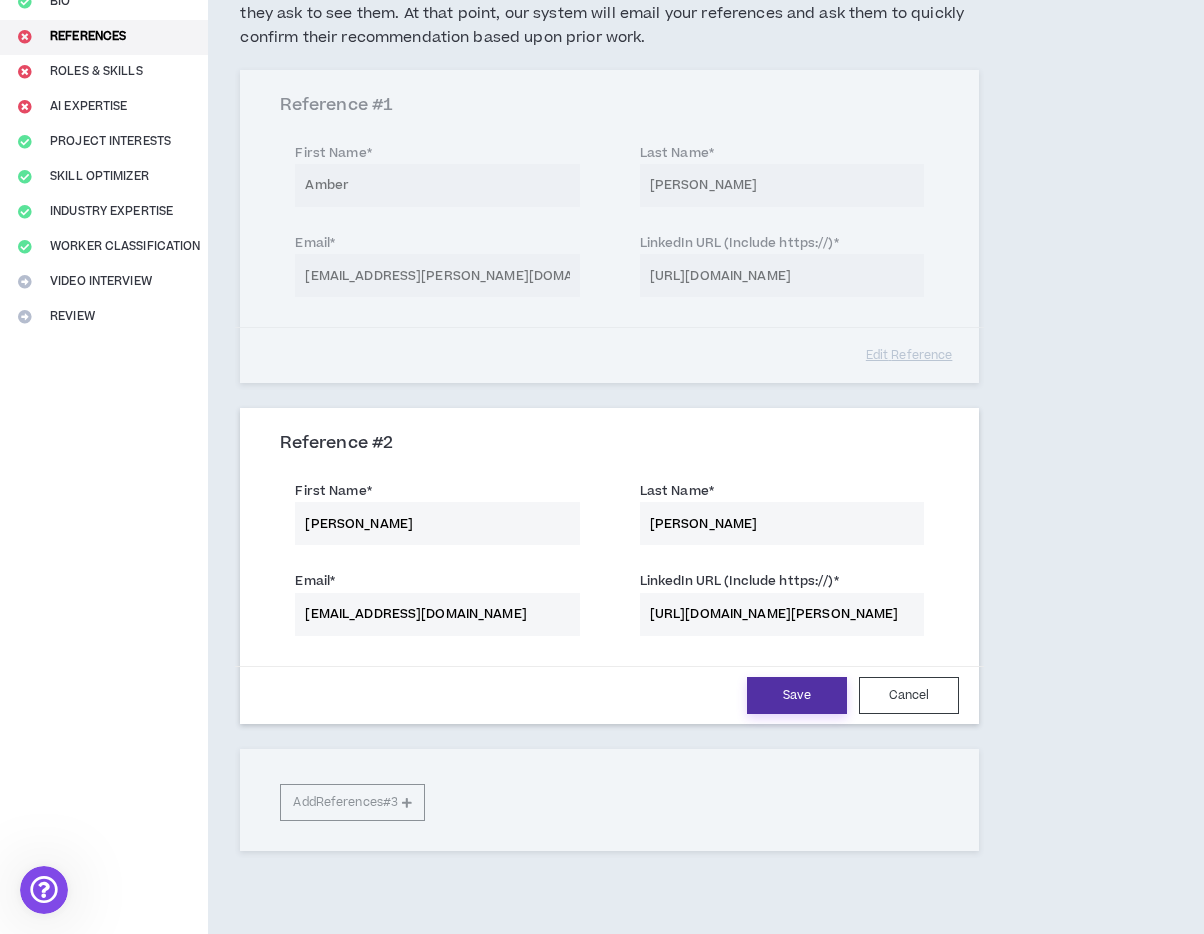 click on "Save" at bounding box center (797, 695) 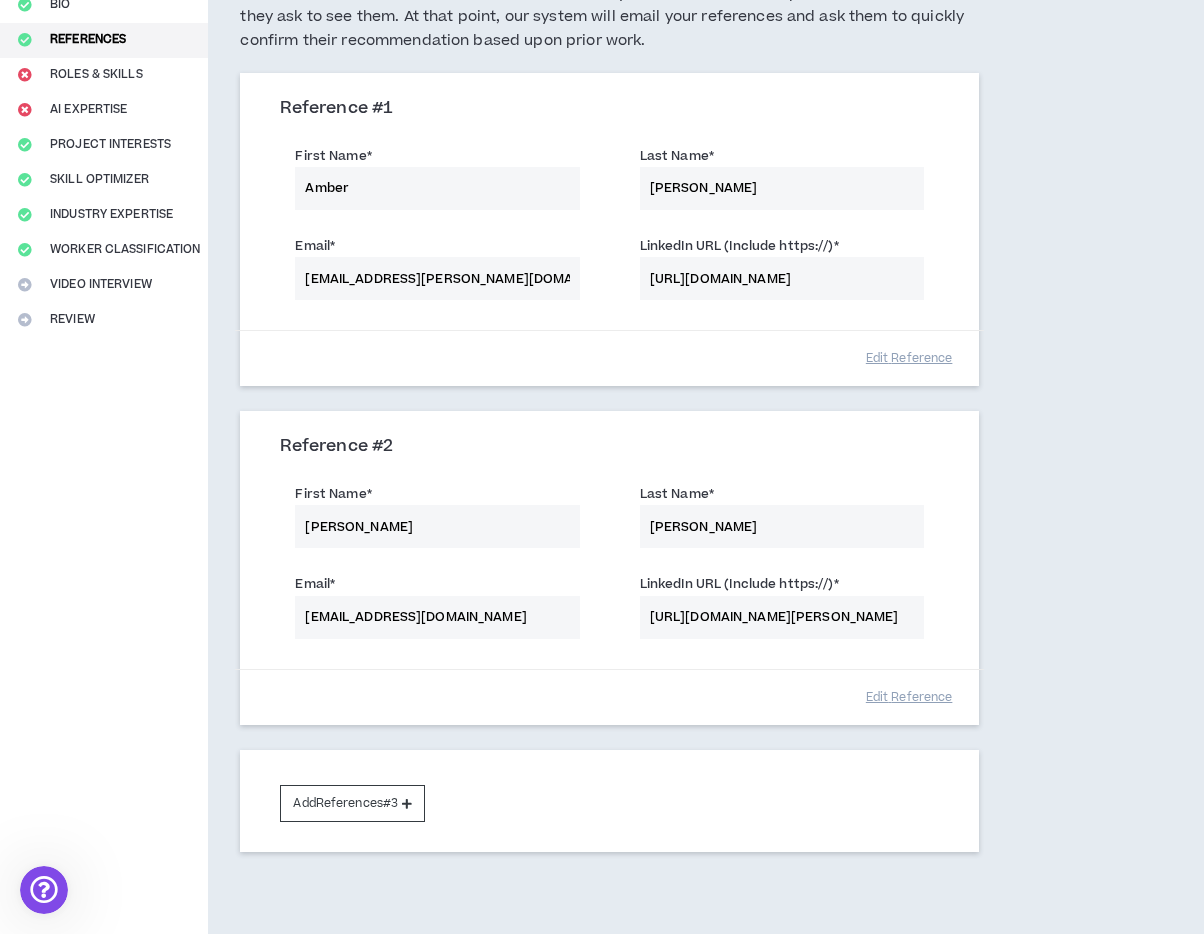 scroll, scrollTop: 316, scrollLeft: 0, axis: vertical 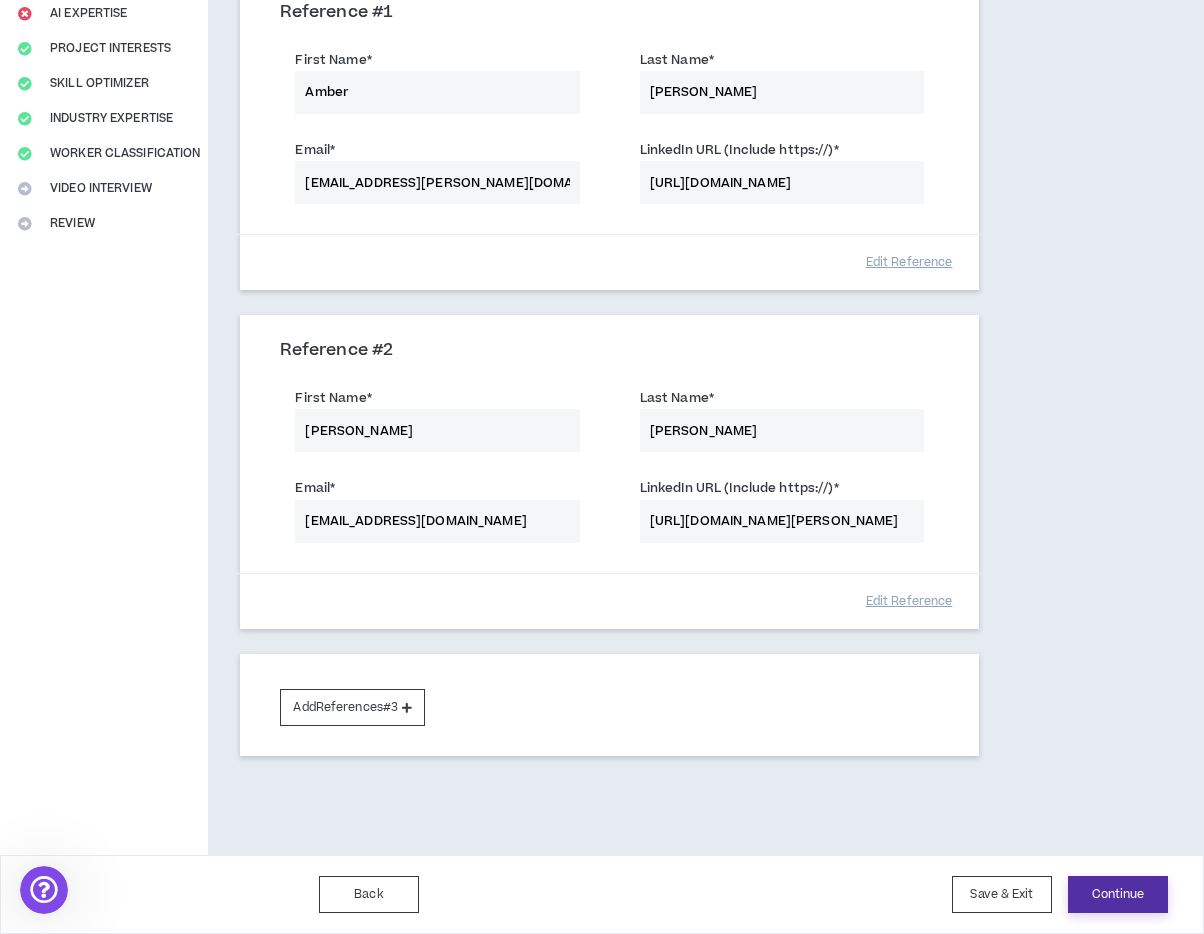 click on "Continue" at bounding box center (1118, 894) 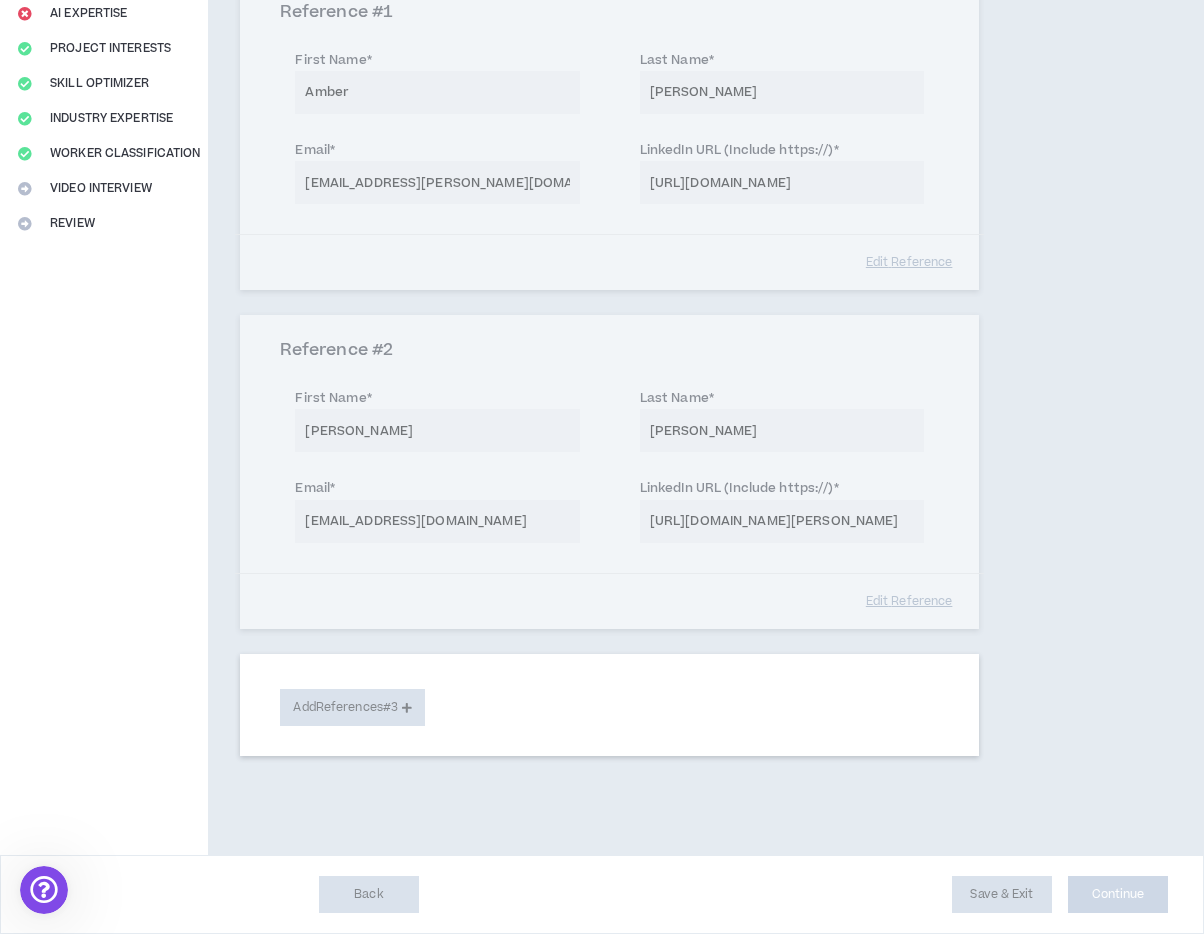 select on "***" 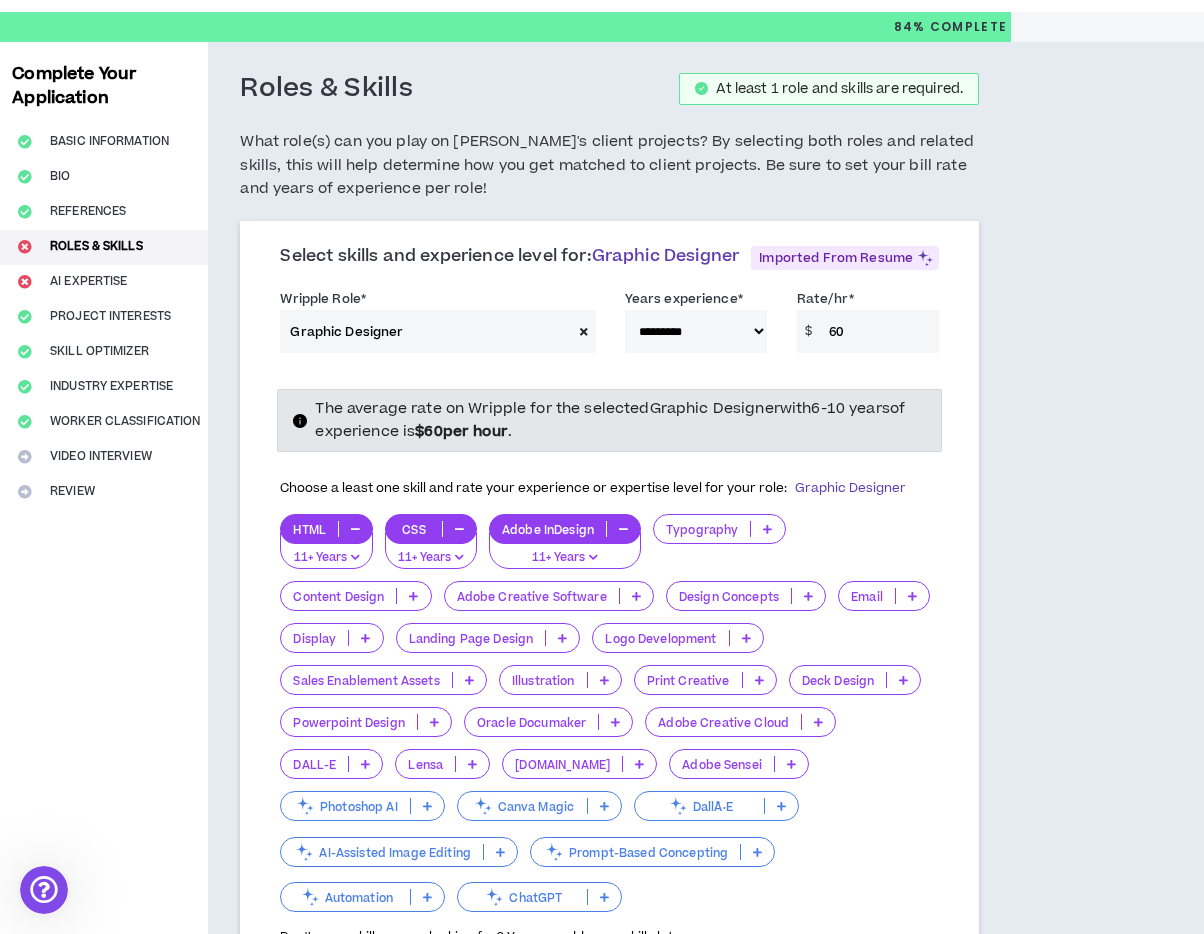 scroll, scrollTop: 0, scrollLeft: 0, axis: both 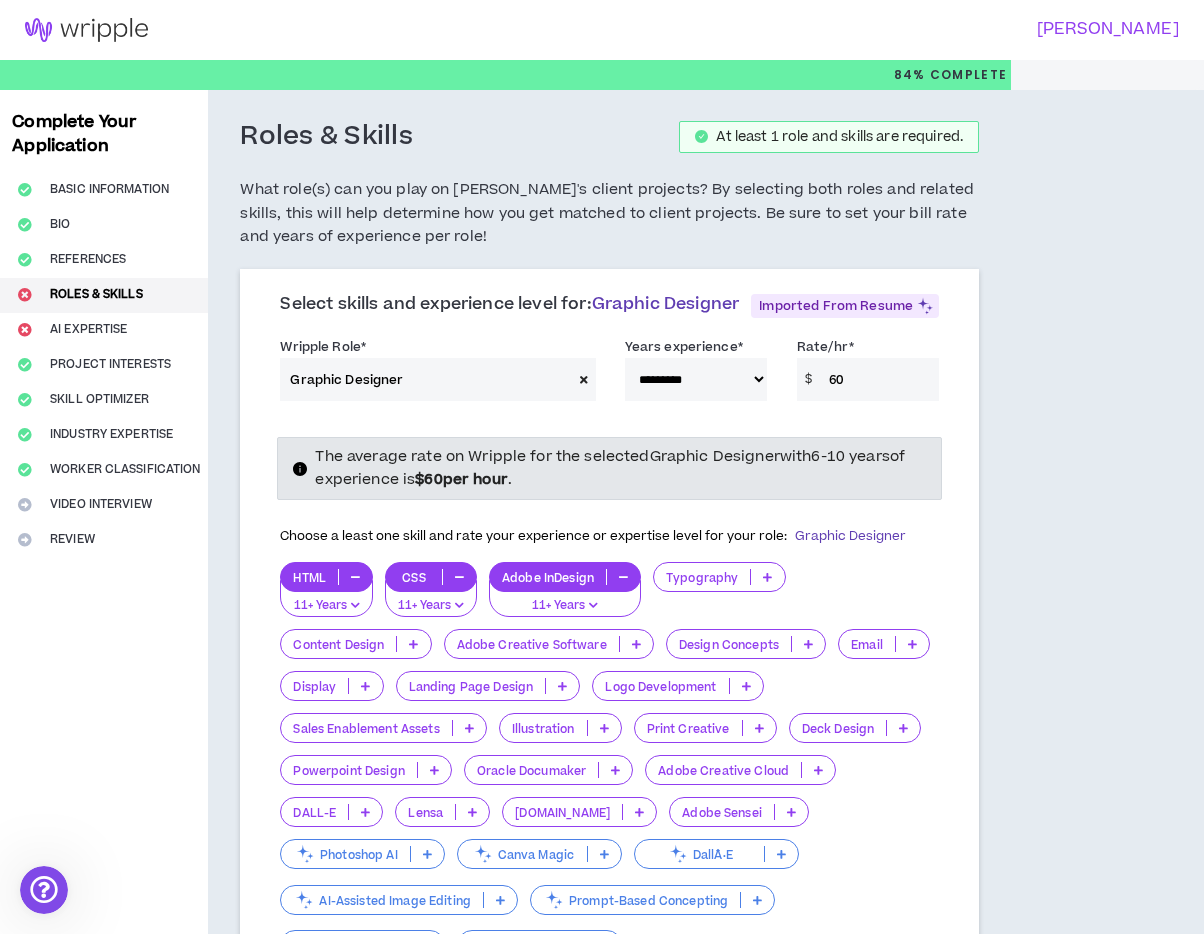 click on "**********" at bounding box center (696, 379) 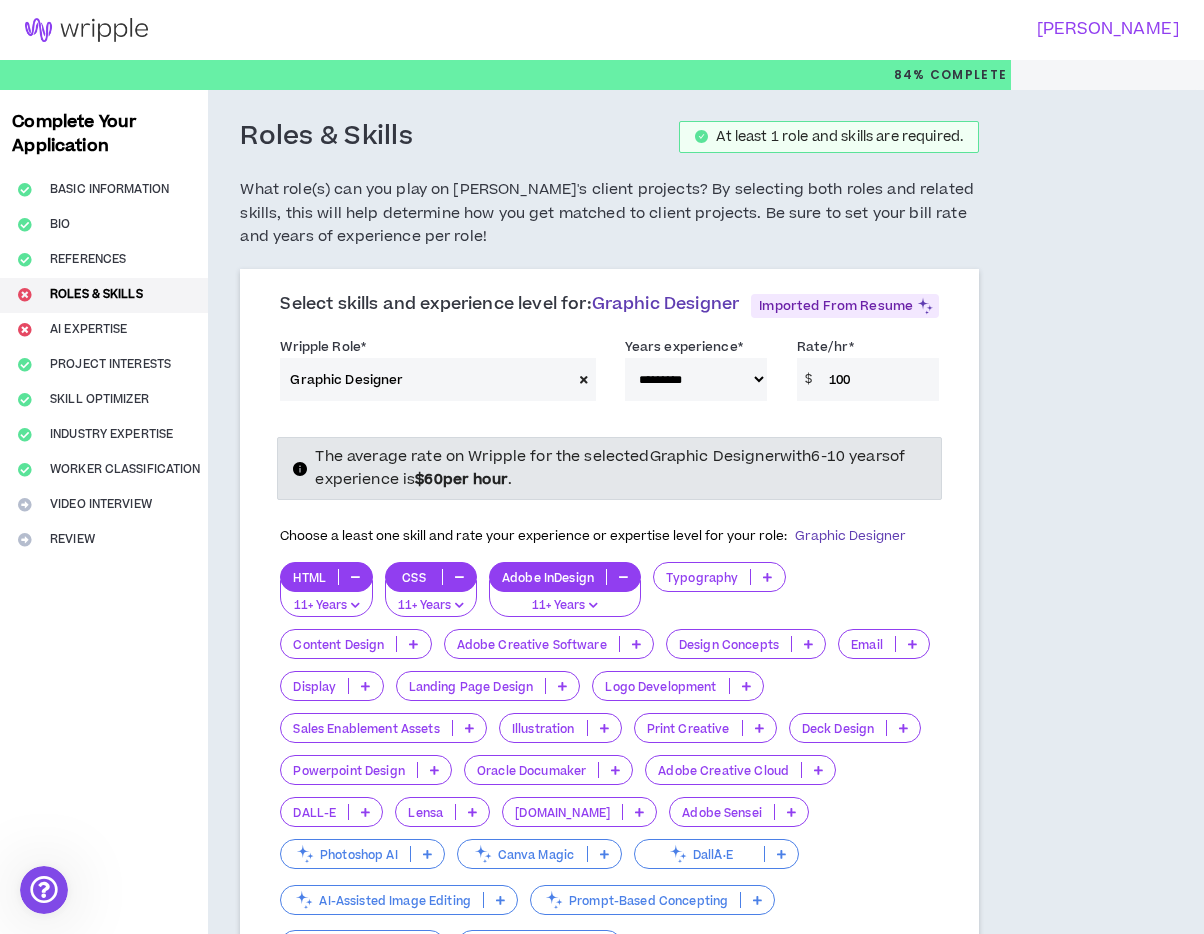 type on "100" 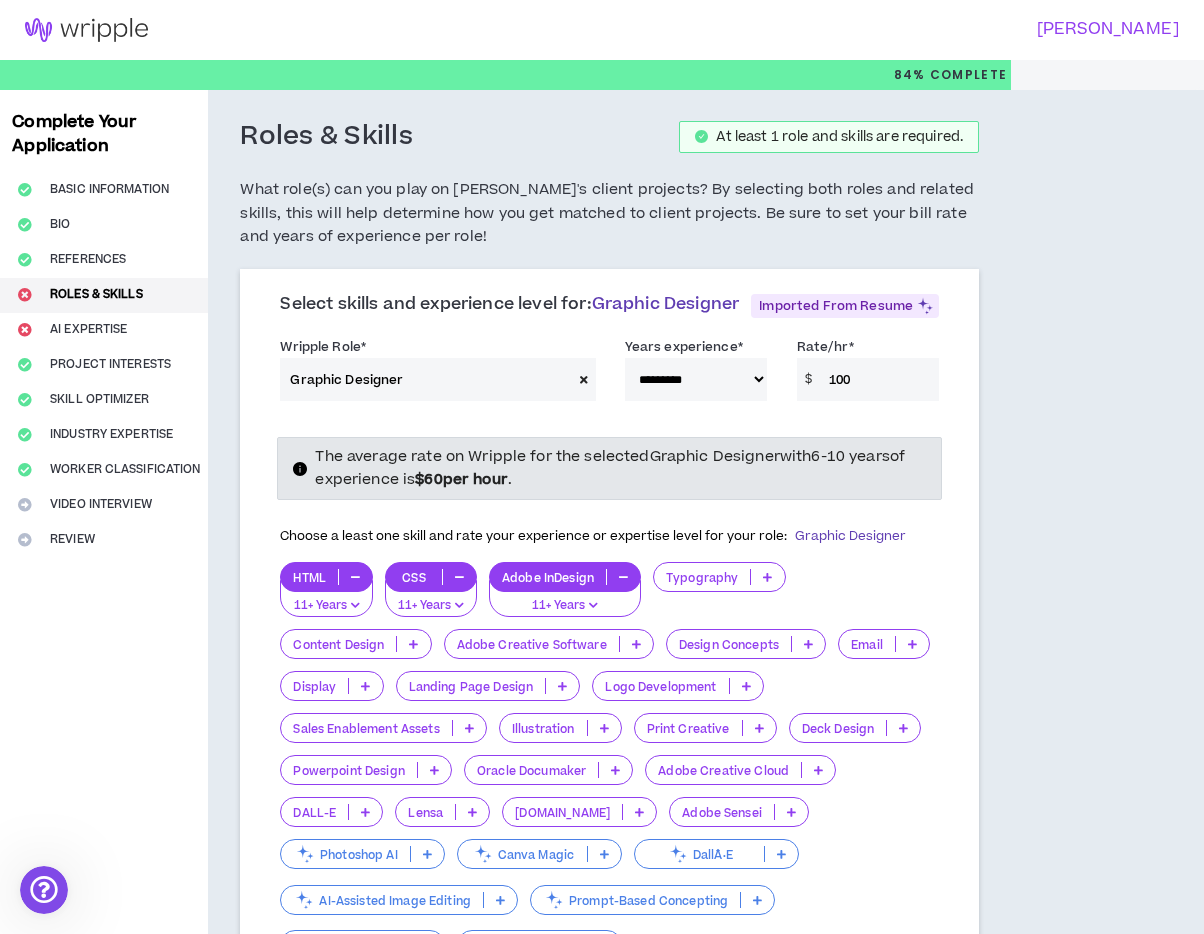 click on "The average rate on Wripple for the selected  Graphic Designer  with  6-10 years  of experience is  $ 60  per hour ." at bounding box center (620, 468) 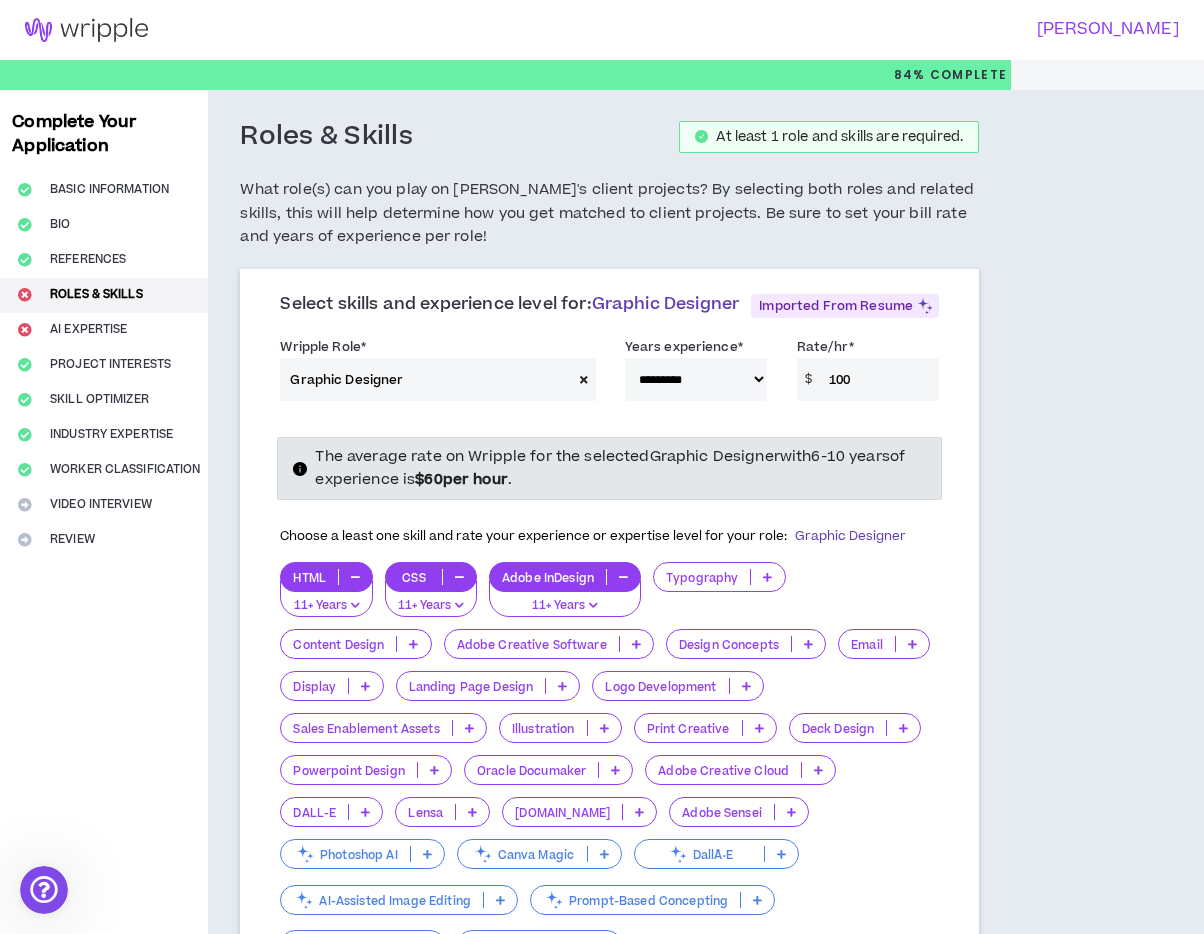 click on "**********" at bounding box center (696, 379) 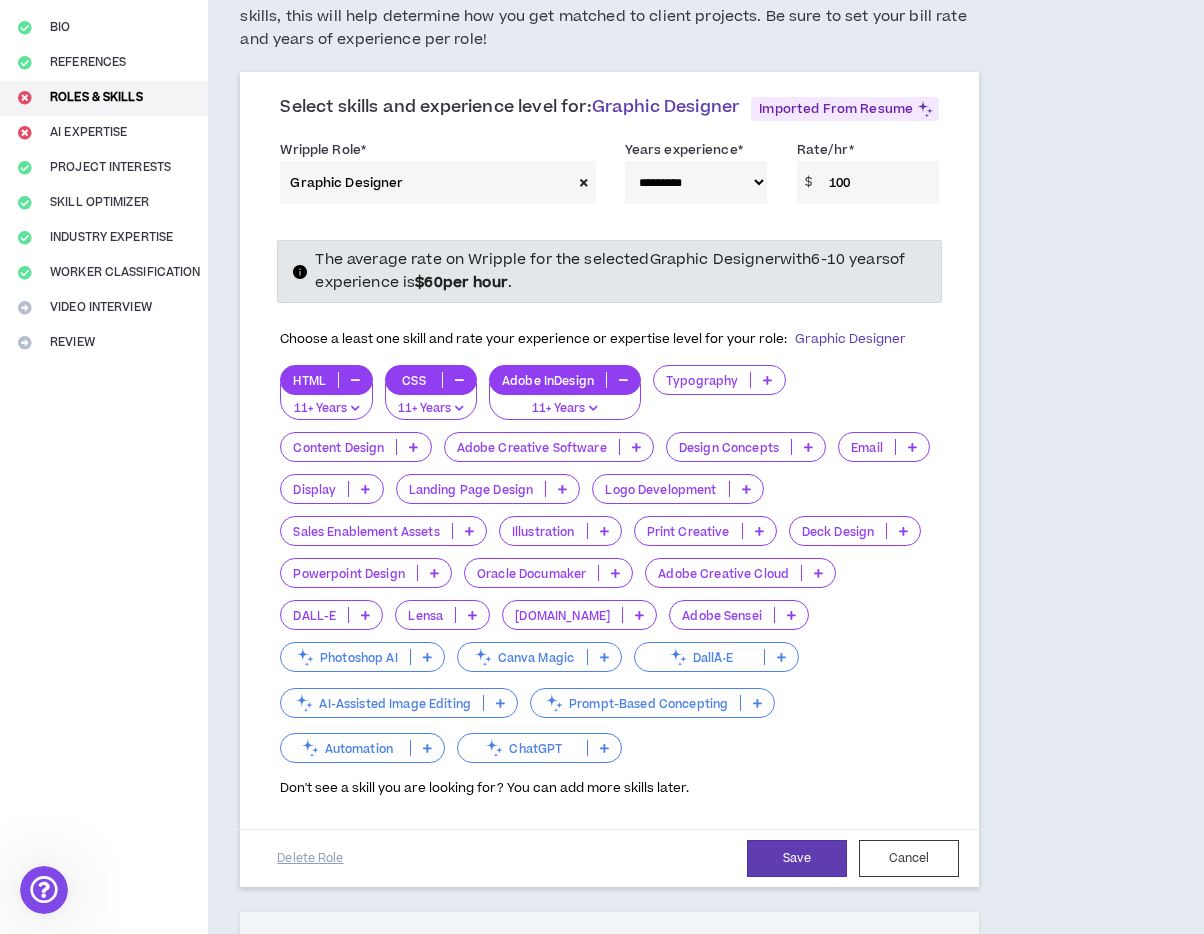 scroll, scrollTop: 198, scrollLeft: 0, axis: vertical 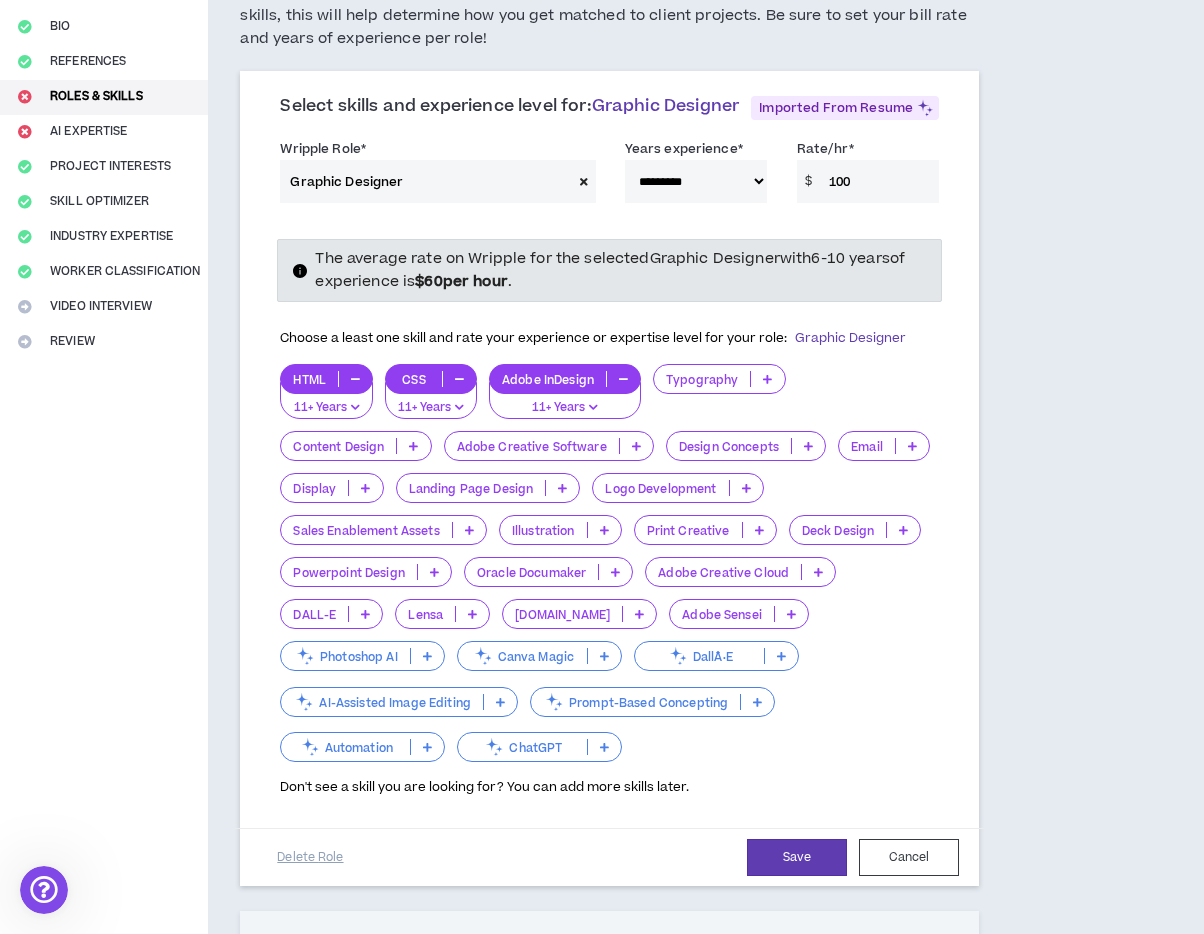click at bounding box center (355, 407) 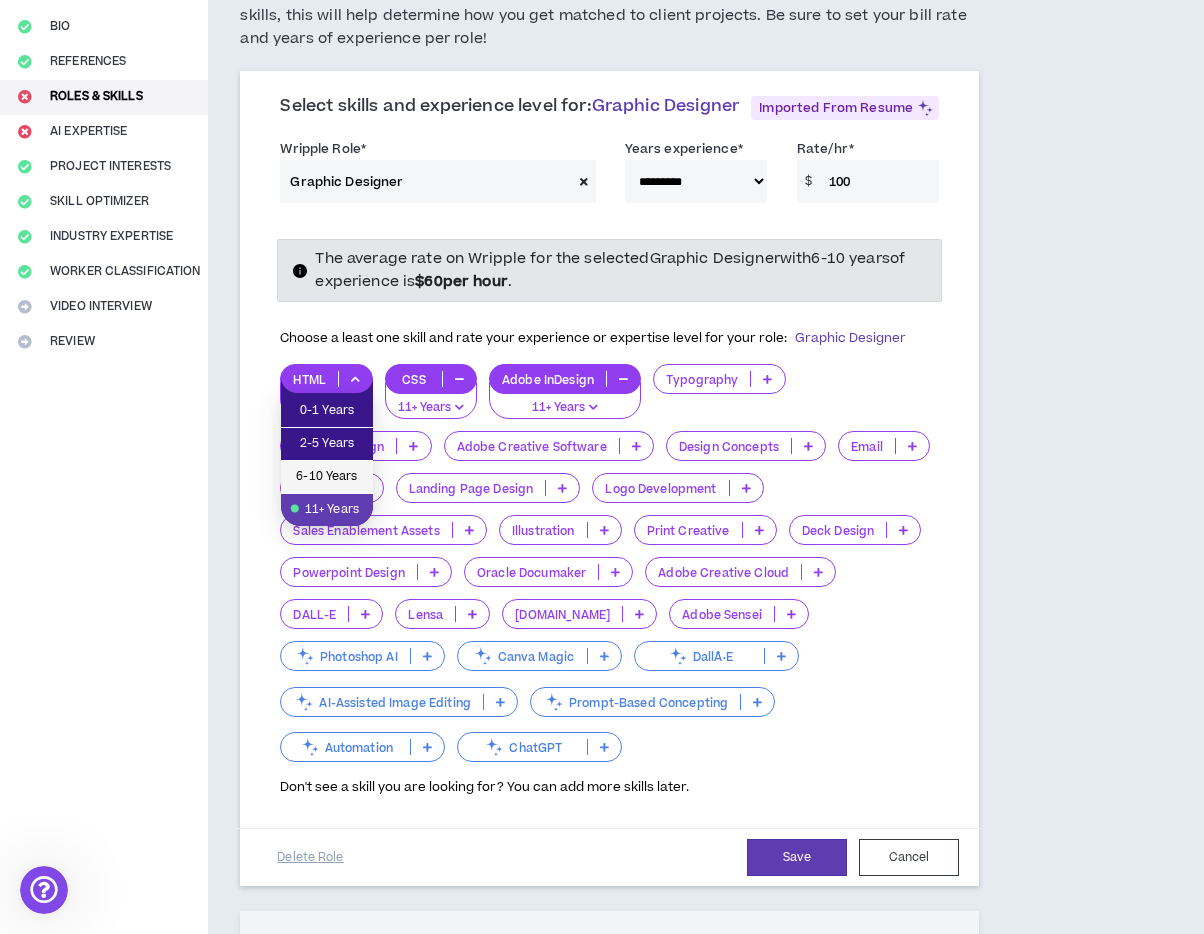click on "6-10 Years" at bounding box center (327, 477) 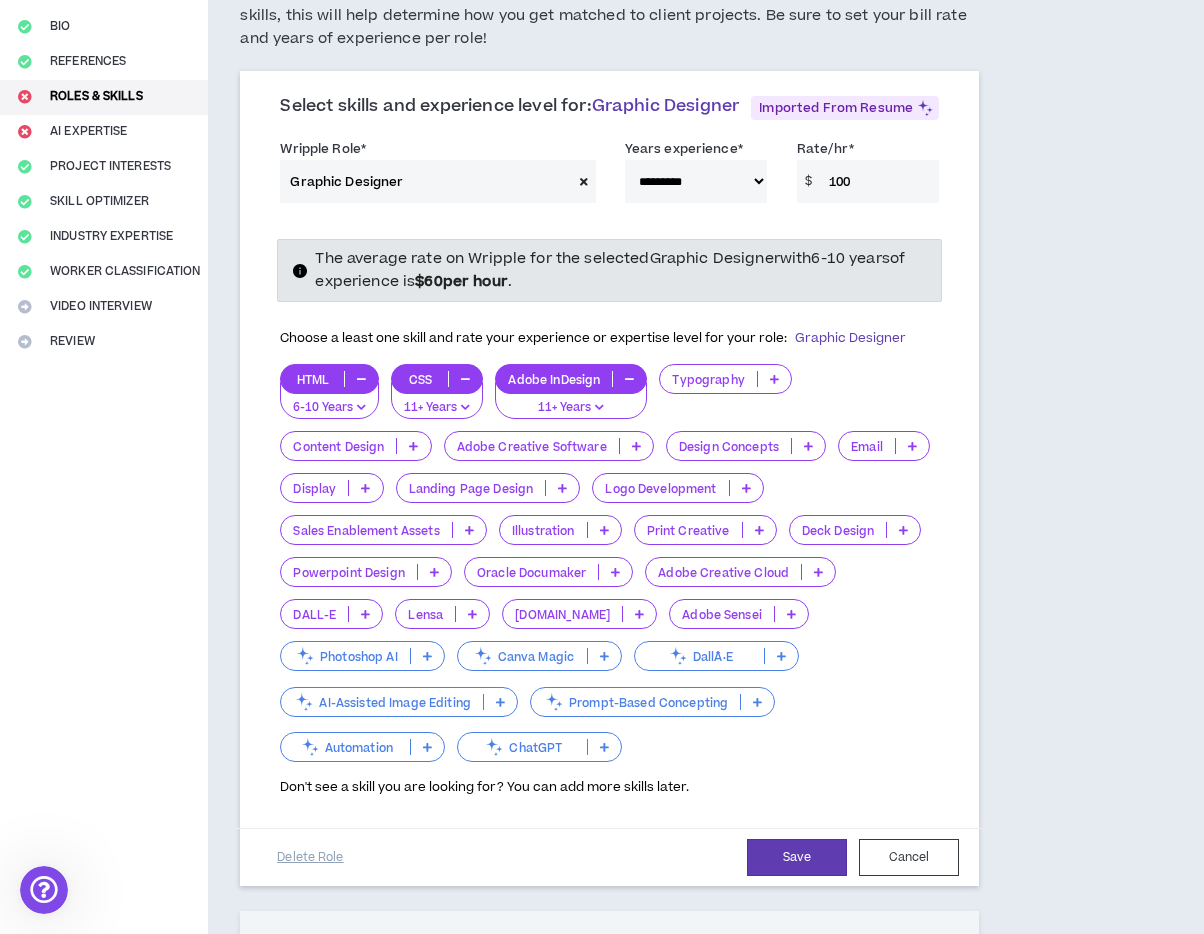 click at bounding box center [465, 379] 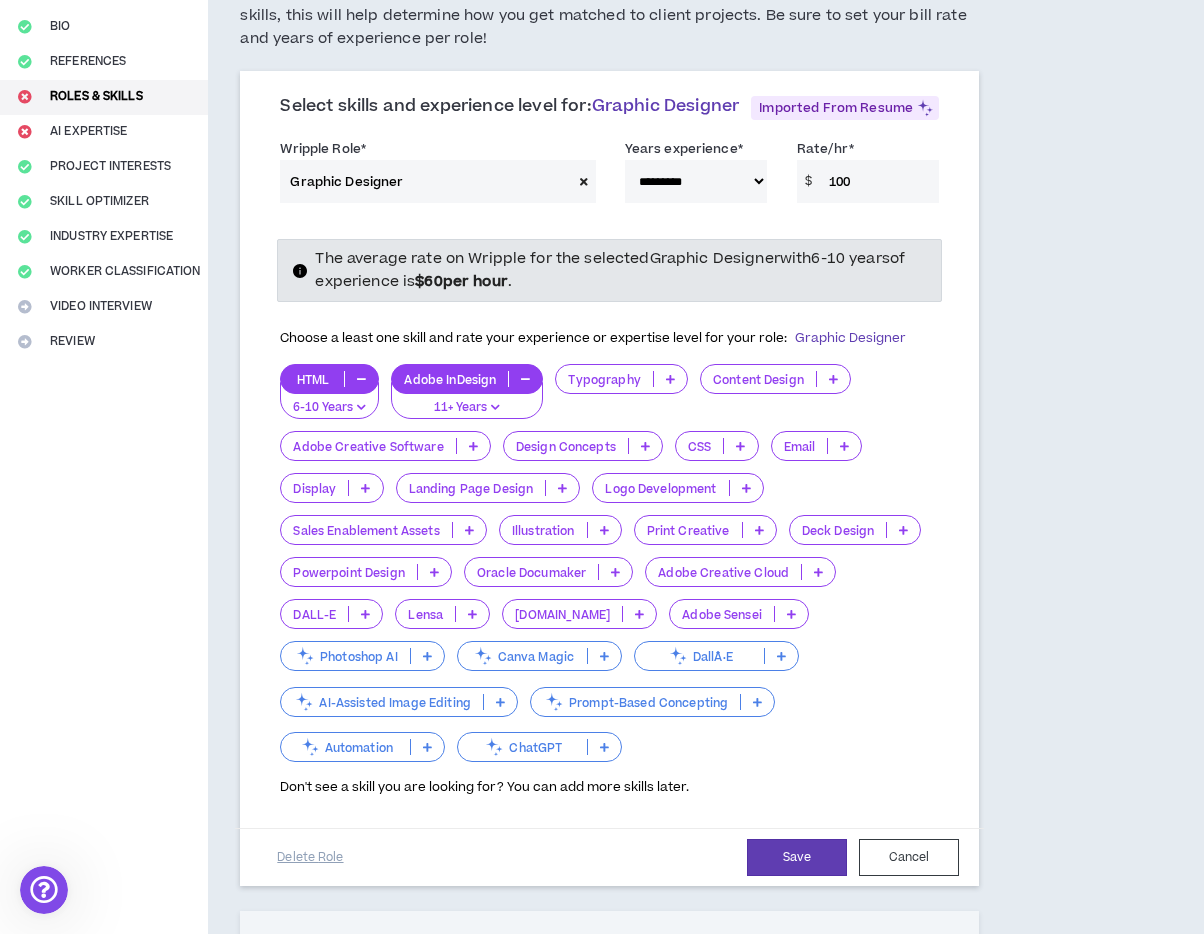 click at bounding box center [740, 446] 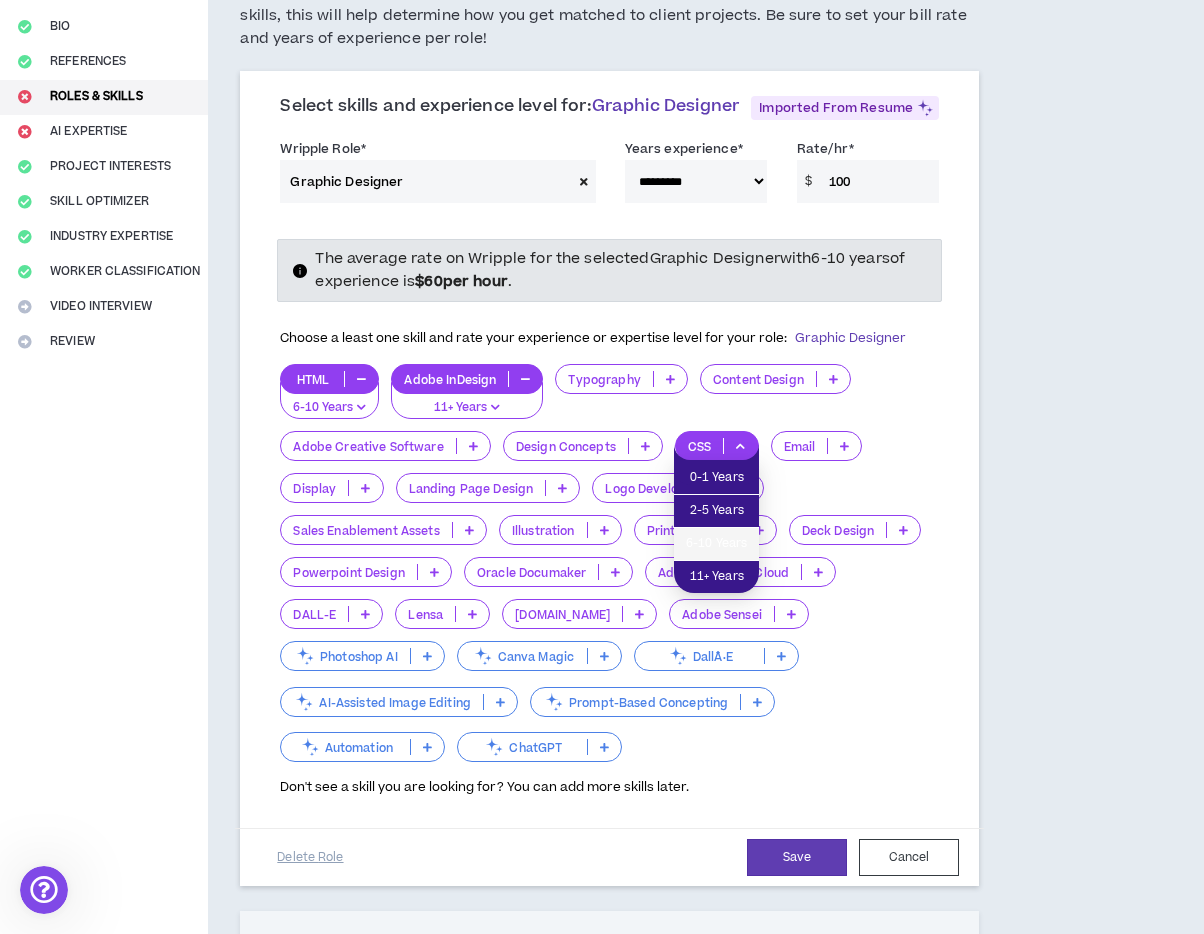 click on "6-10 Years" at bounding box center [716, 544] 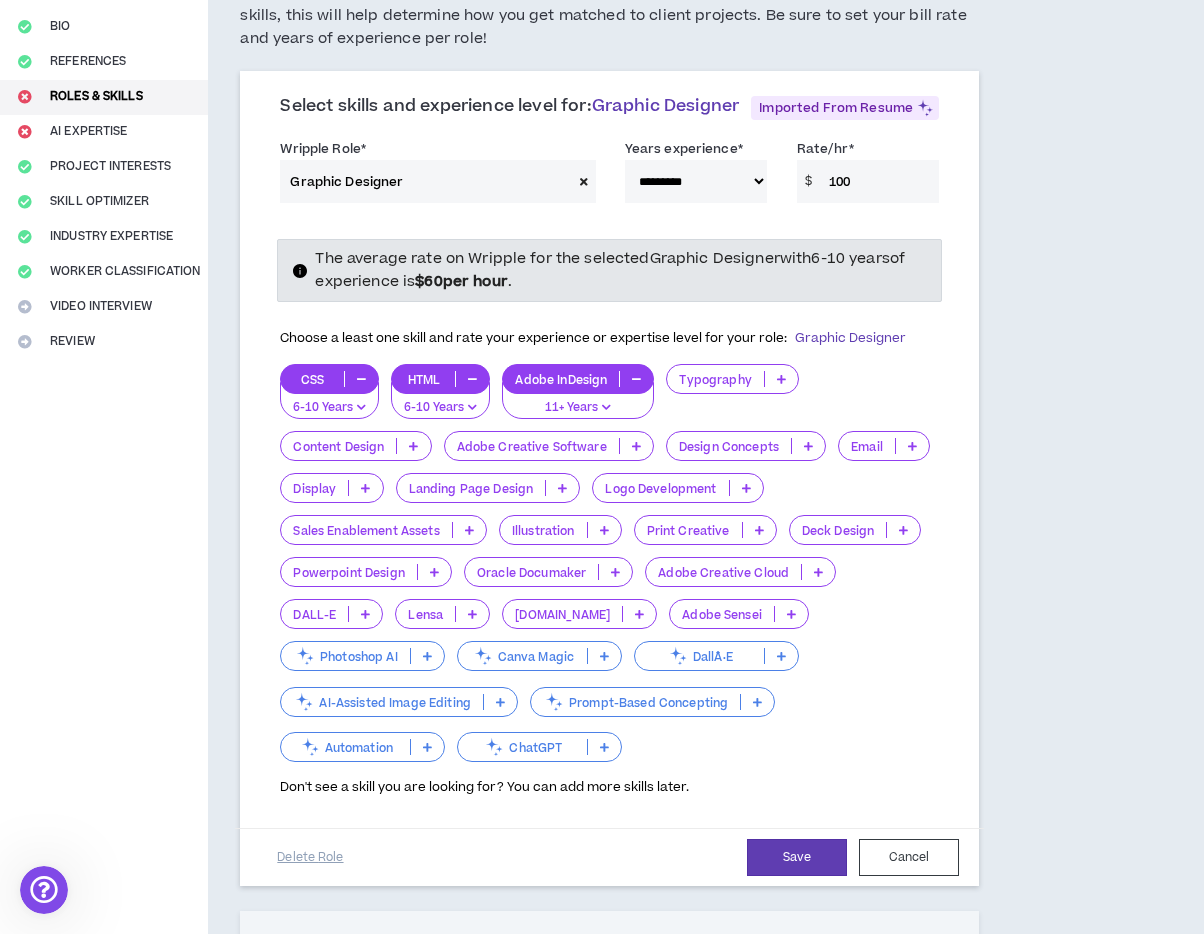 click at bounding box center (636, 446) 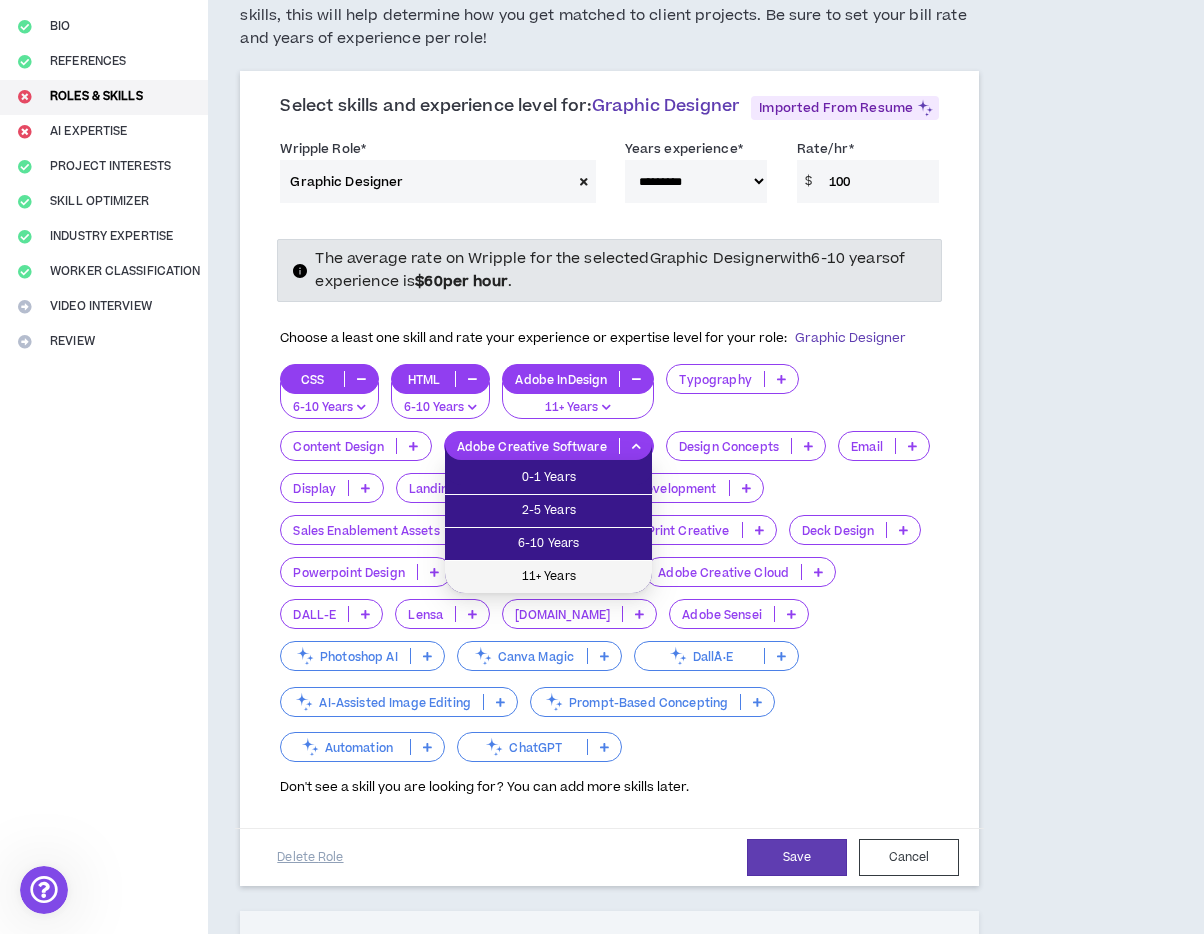 click on "11+ Years" at bounding box center (548, 577) 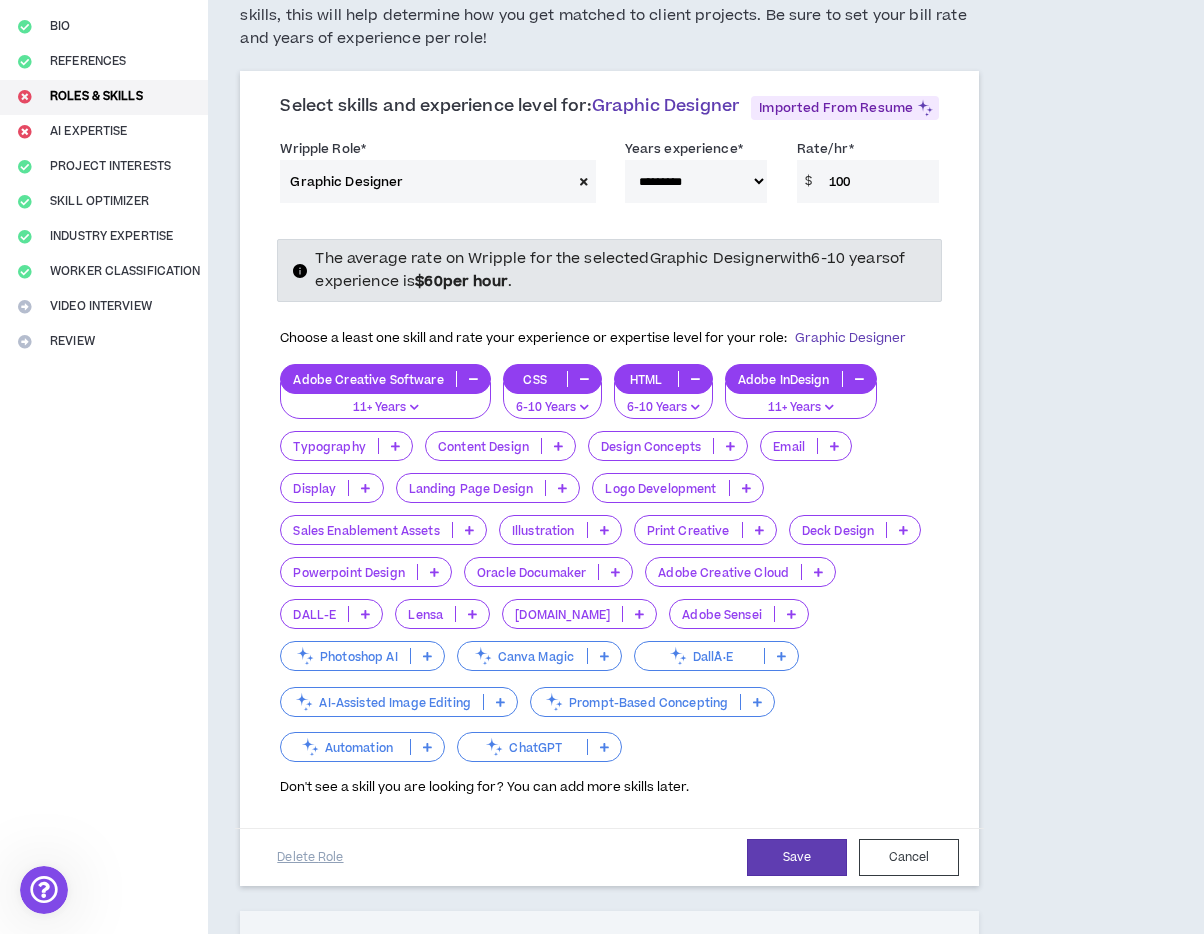click at bounding box center (395, 446) 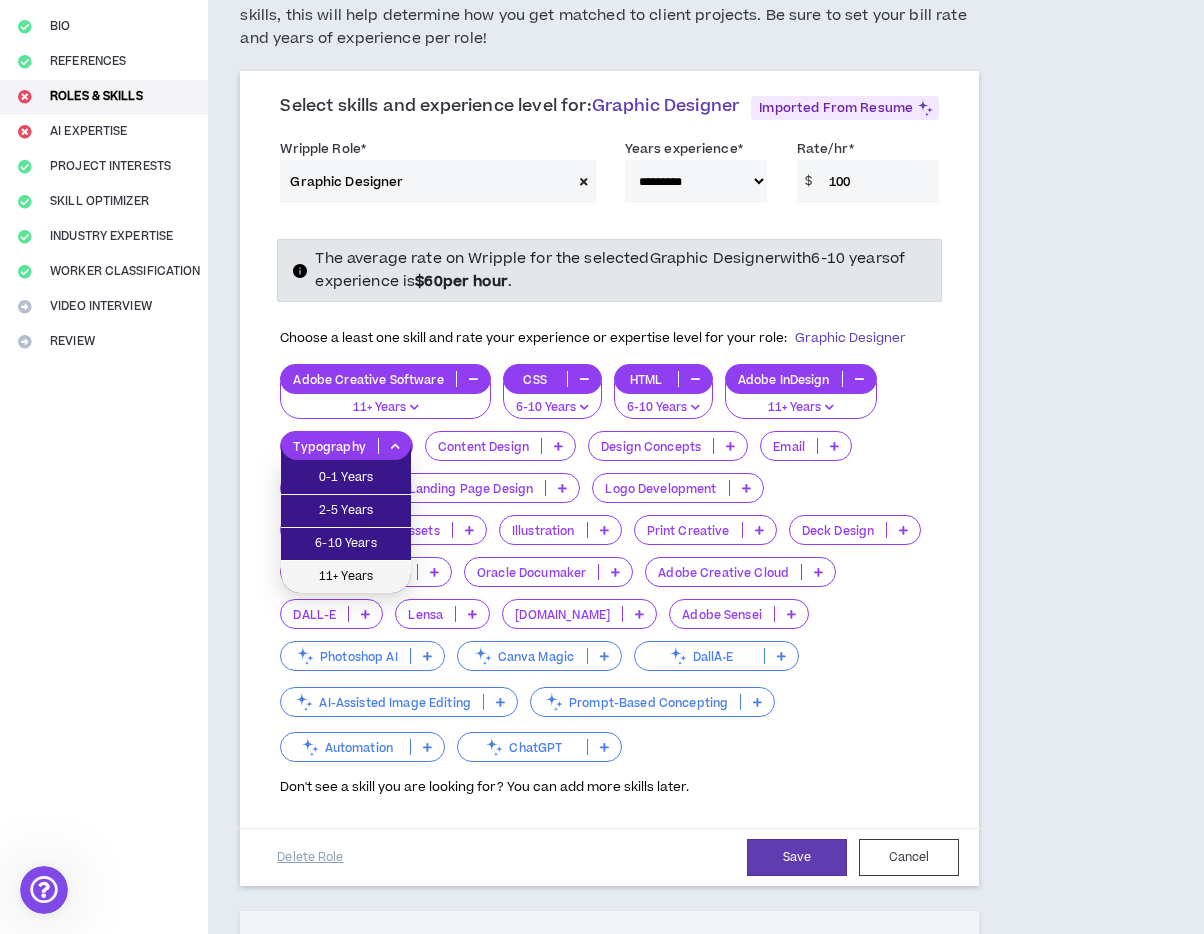 click on "11+ Years" at bounding box center (346, 577) 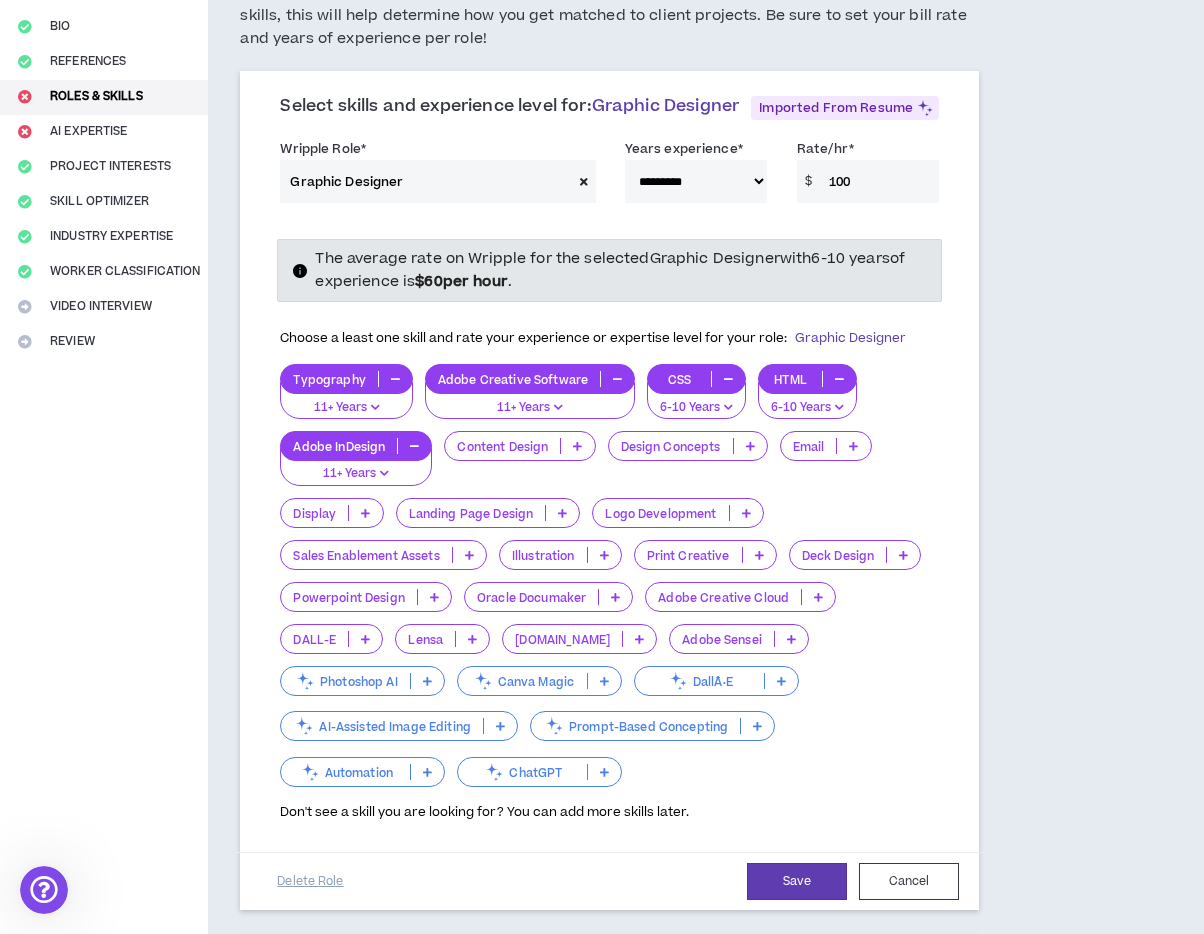 click at bounding box center [577, 446] 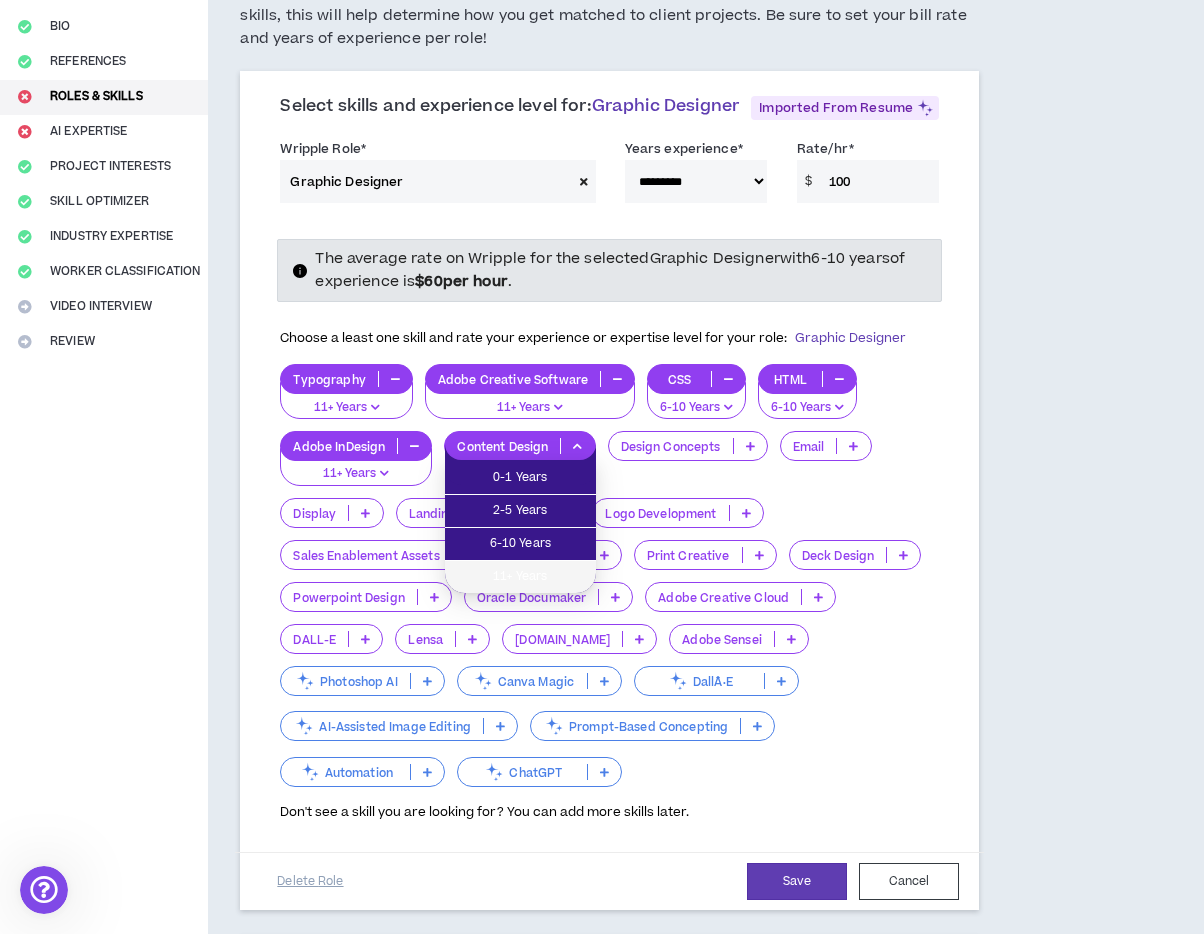 click on "11+ Years" at bounding box center (520, 577) 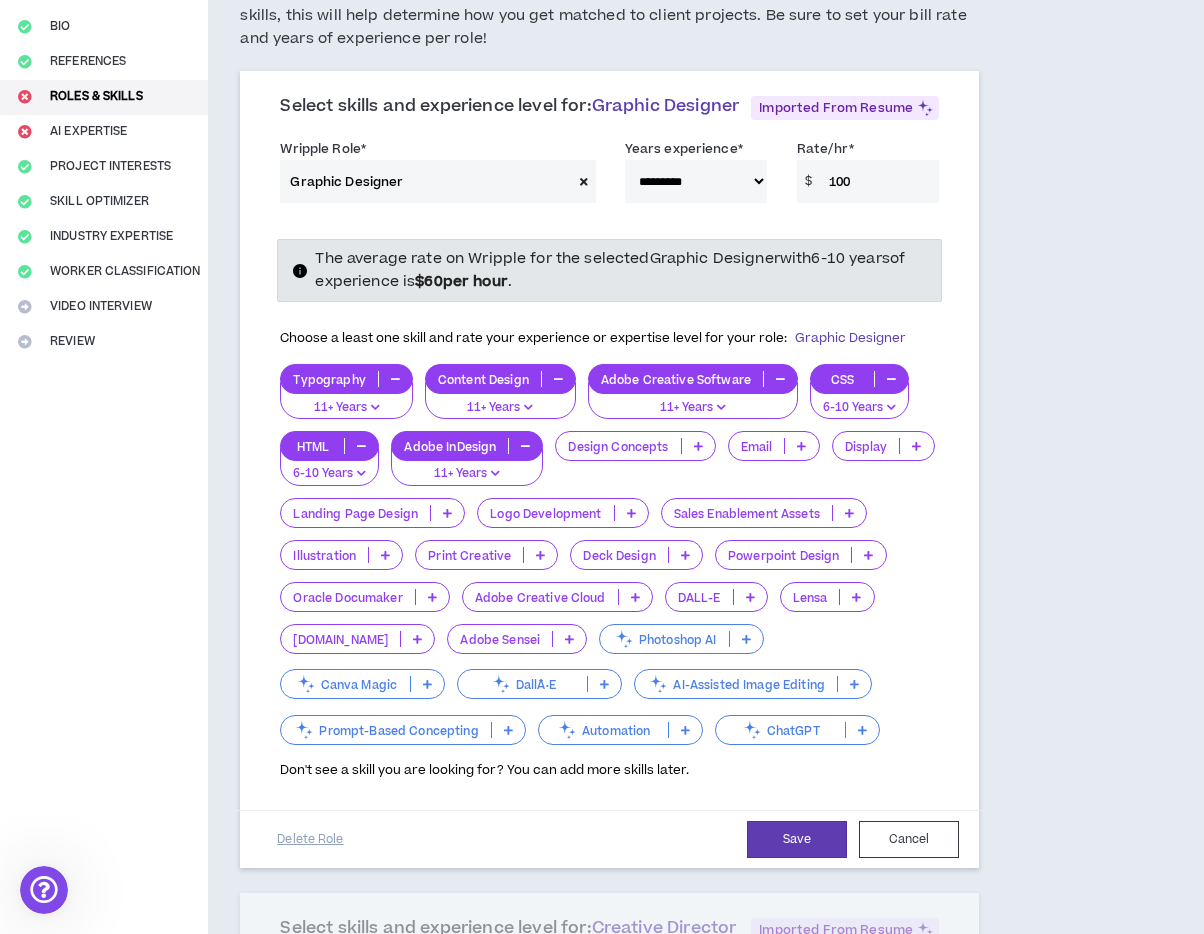 click at bounding box center (698, 446) 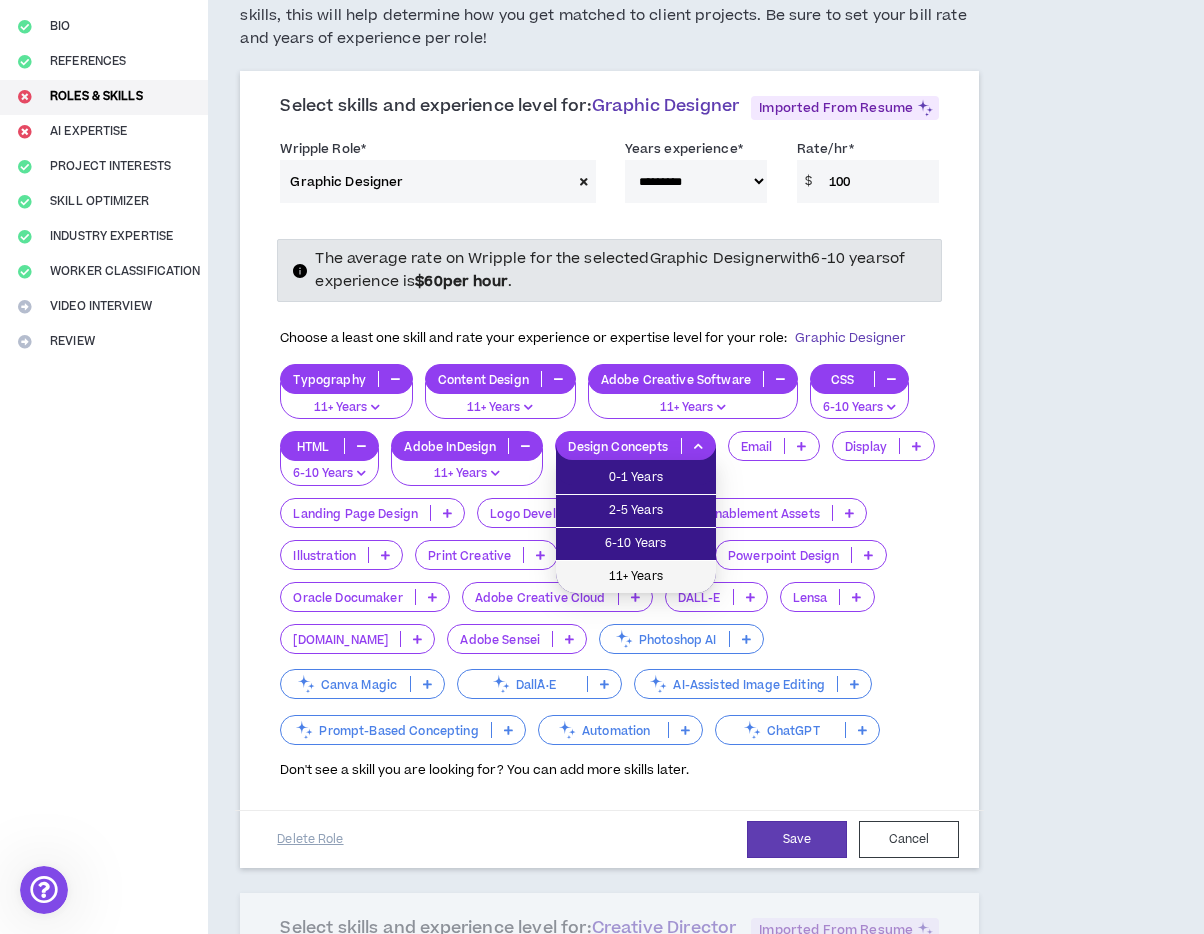 click on "11+ Years" at bounding box center [636, 577] 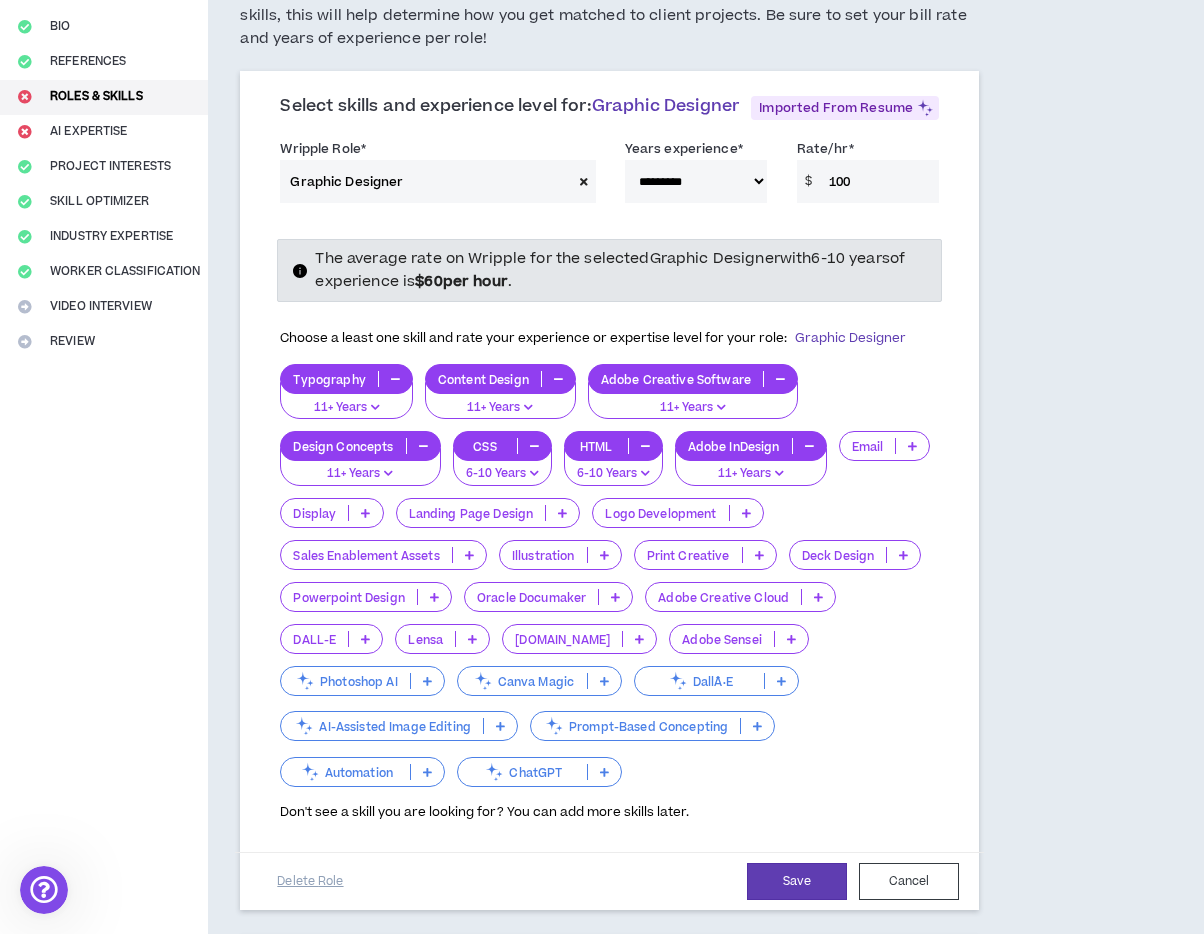 click at bounding box center (912, 446) 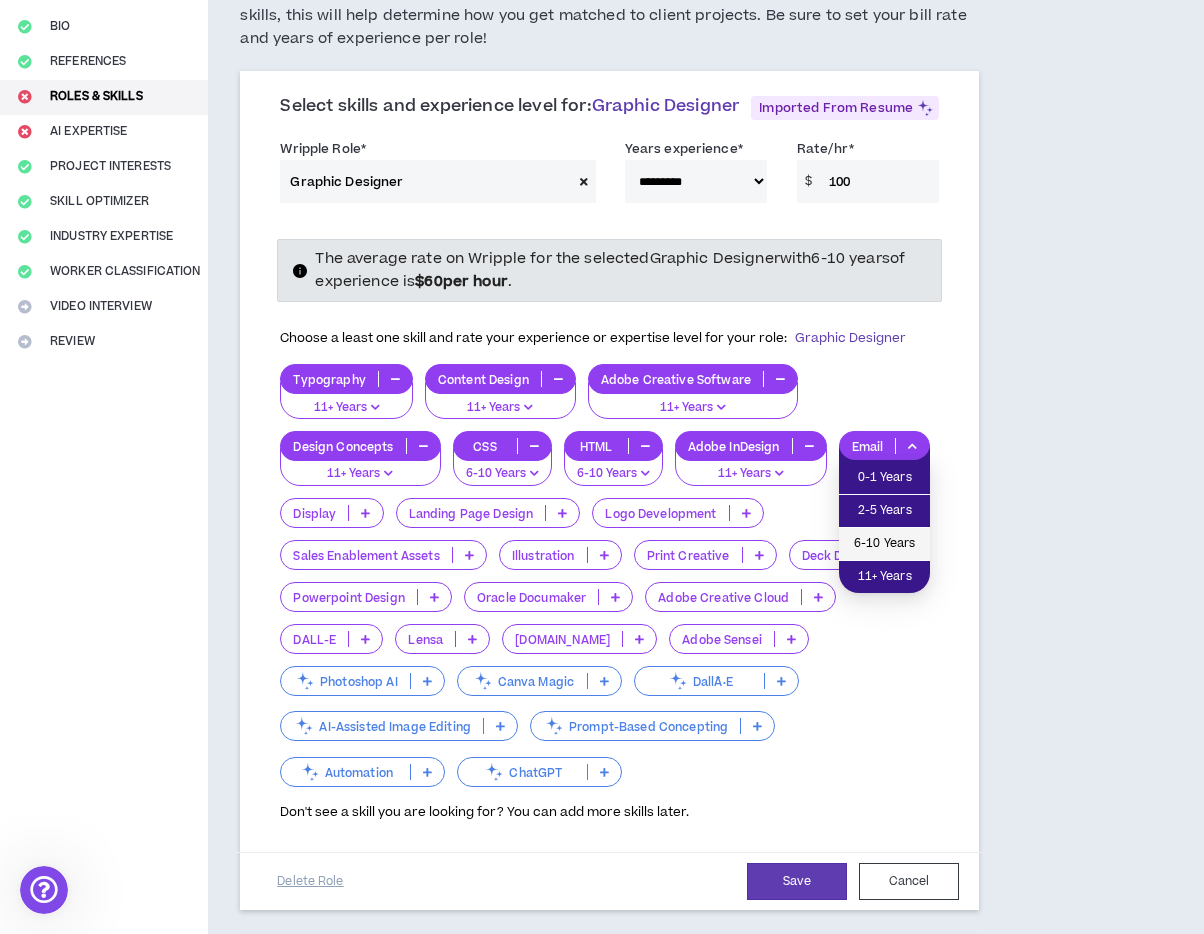 click on "6-10 Years" at bounding box center [884, 544] 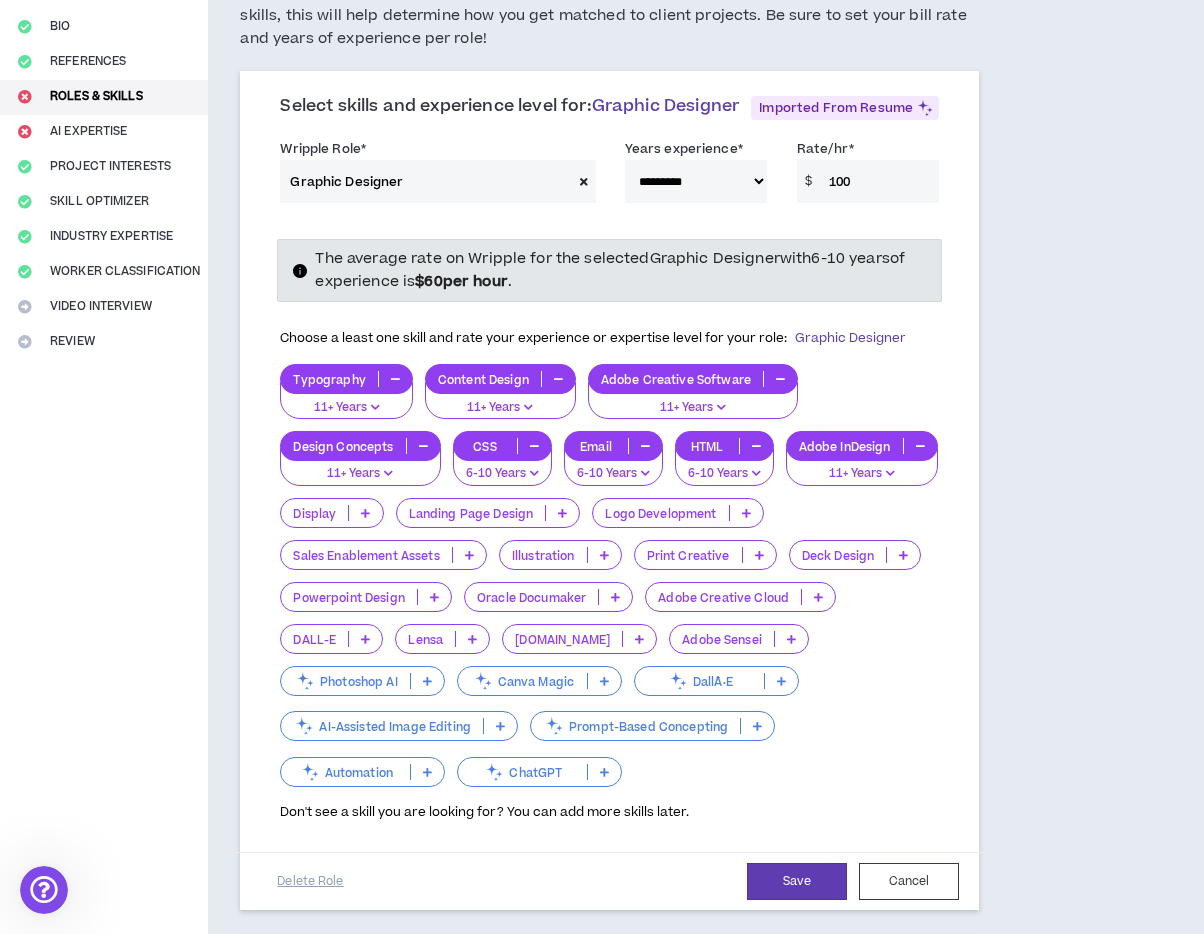 click at bounding box center (746, 513) 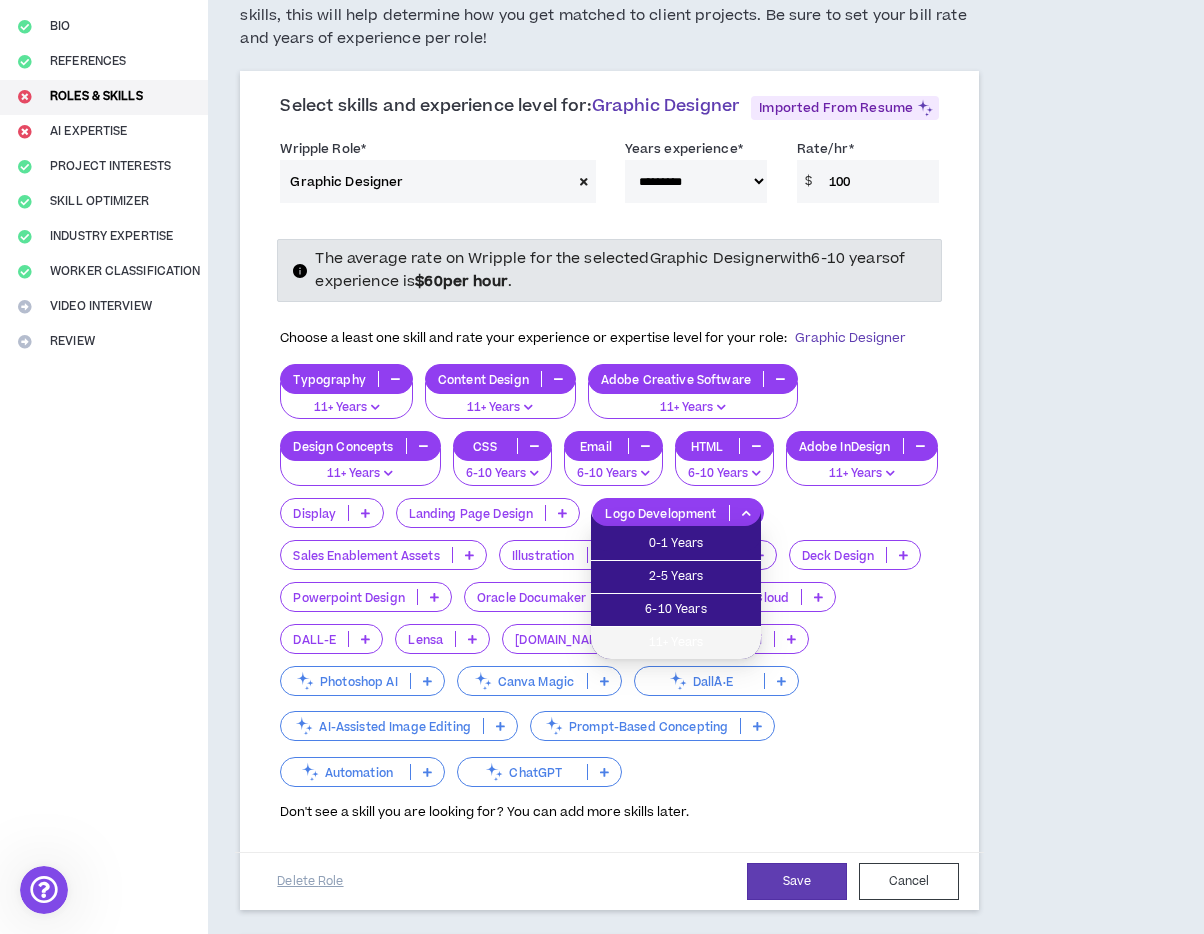 click on "11+ Years" at bounding box center (676, 643) 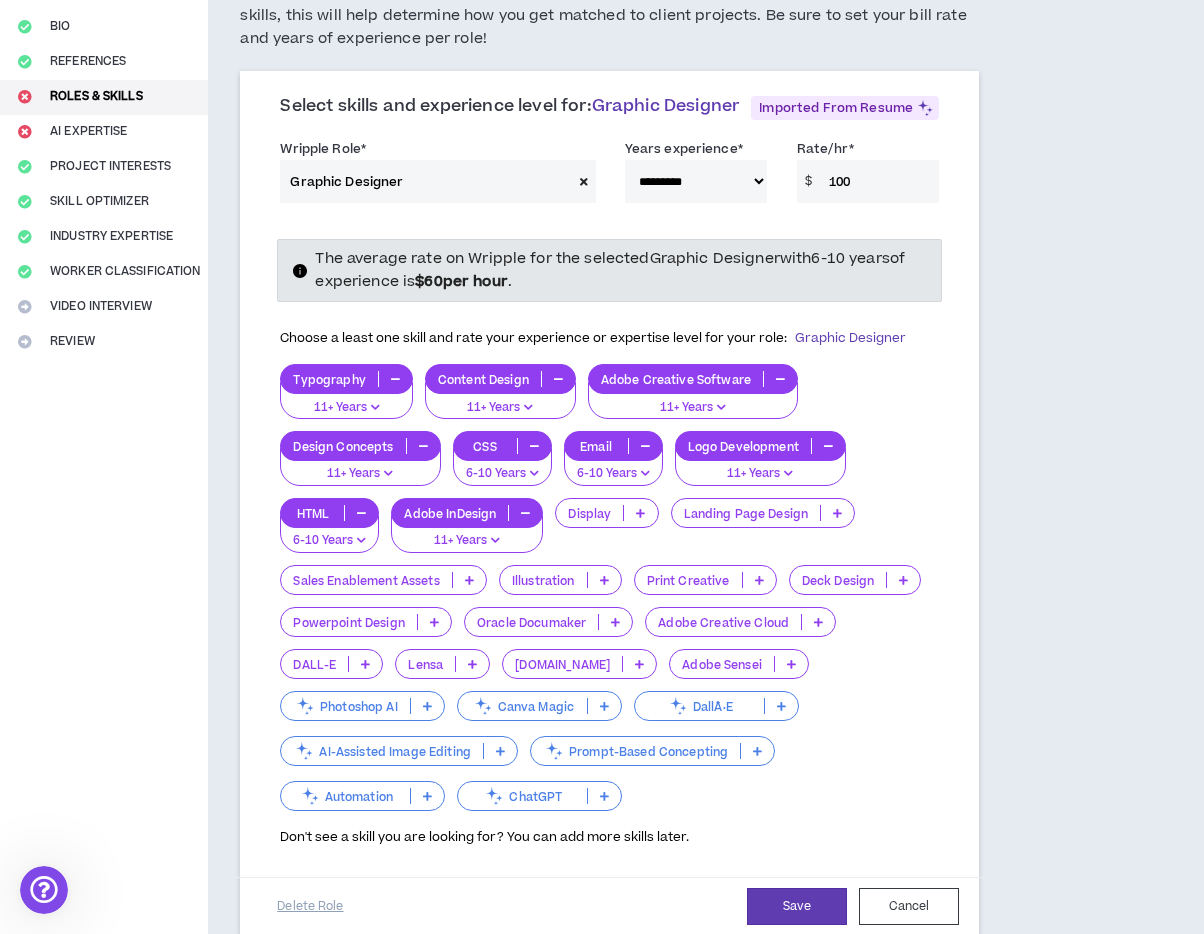 click at bounding box center [837, 513] 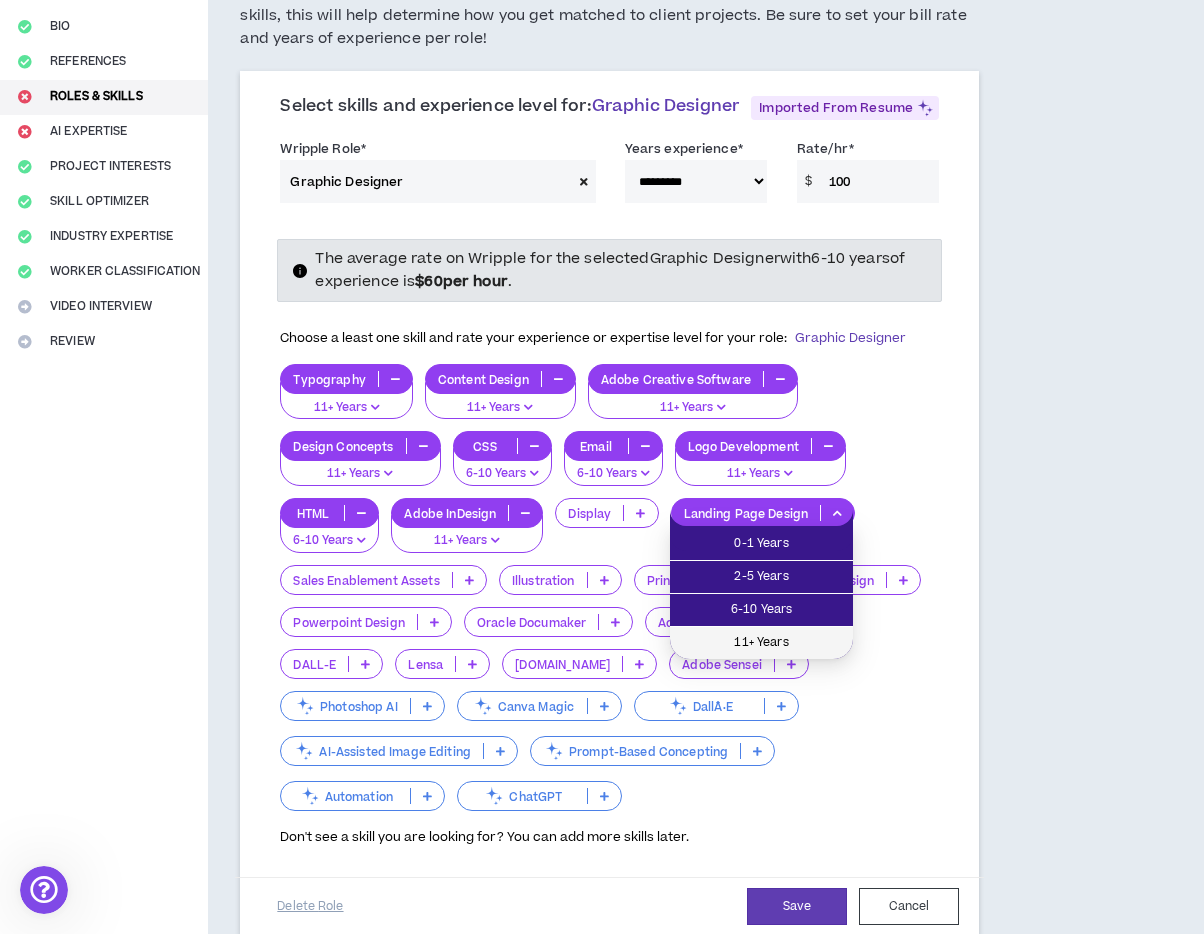 click on "11+ Years" at bounding box center (761, 643) 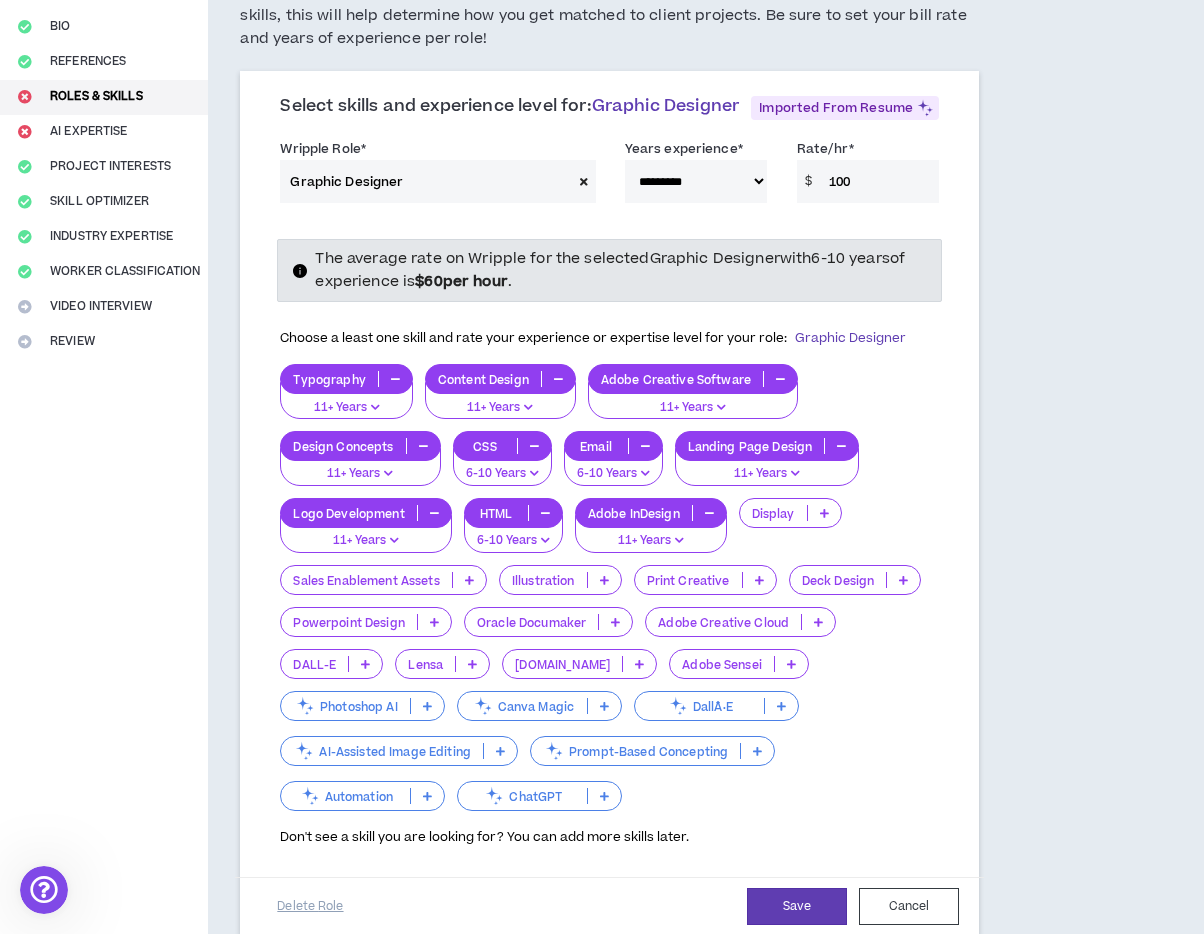 click at bounding box center [824, 513] 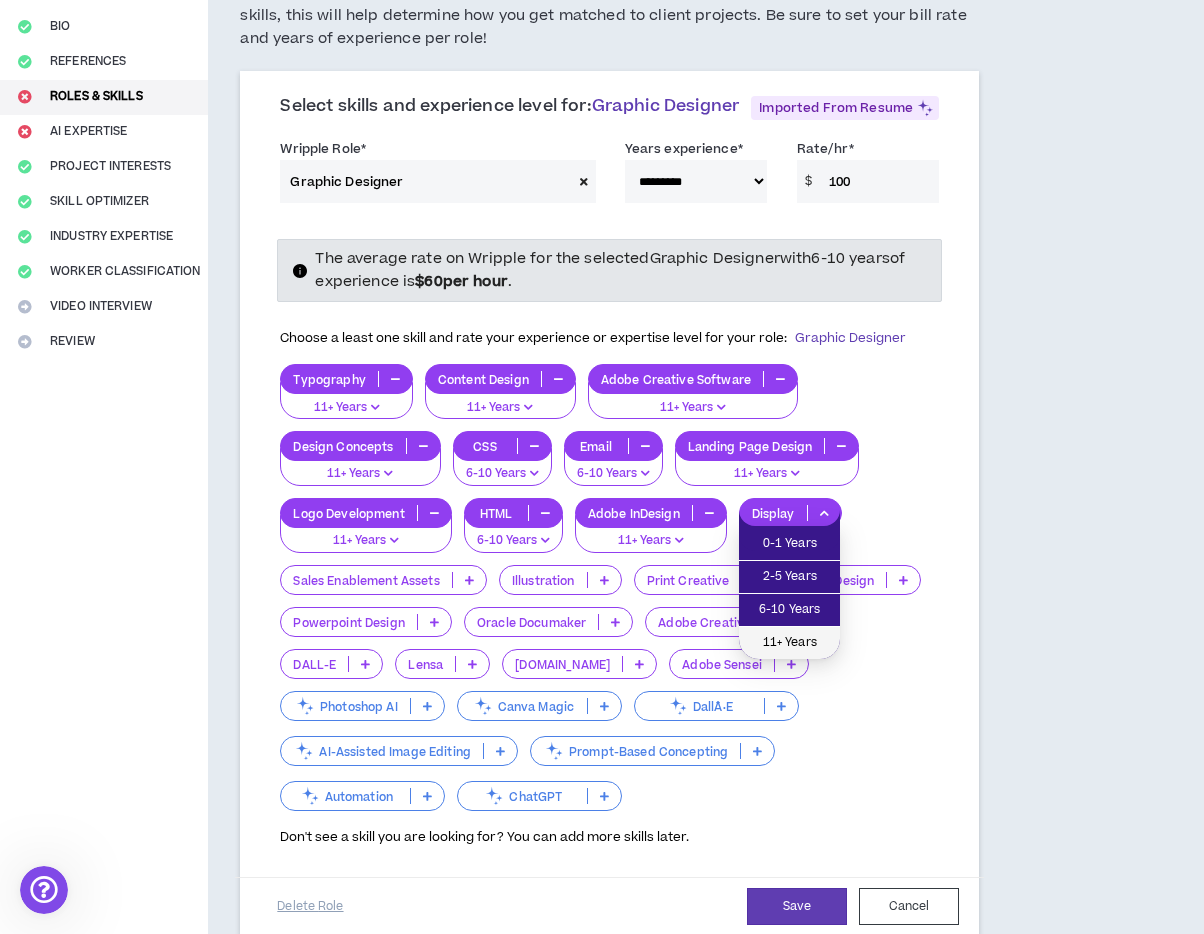 click on "11+ Years" at bounding box center [789, 643] 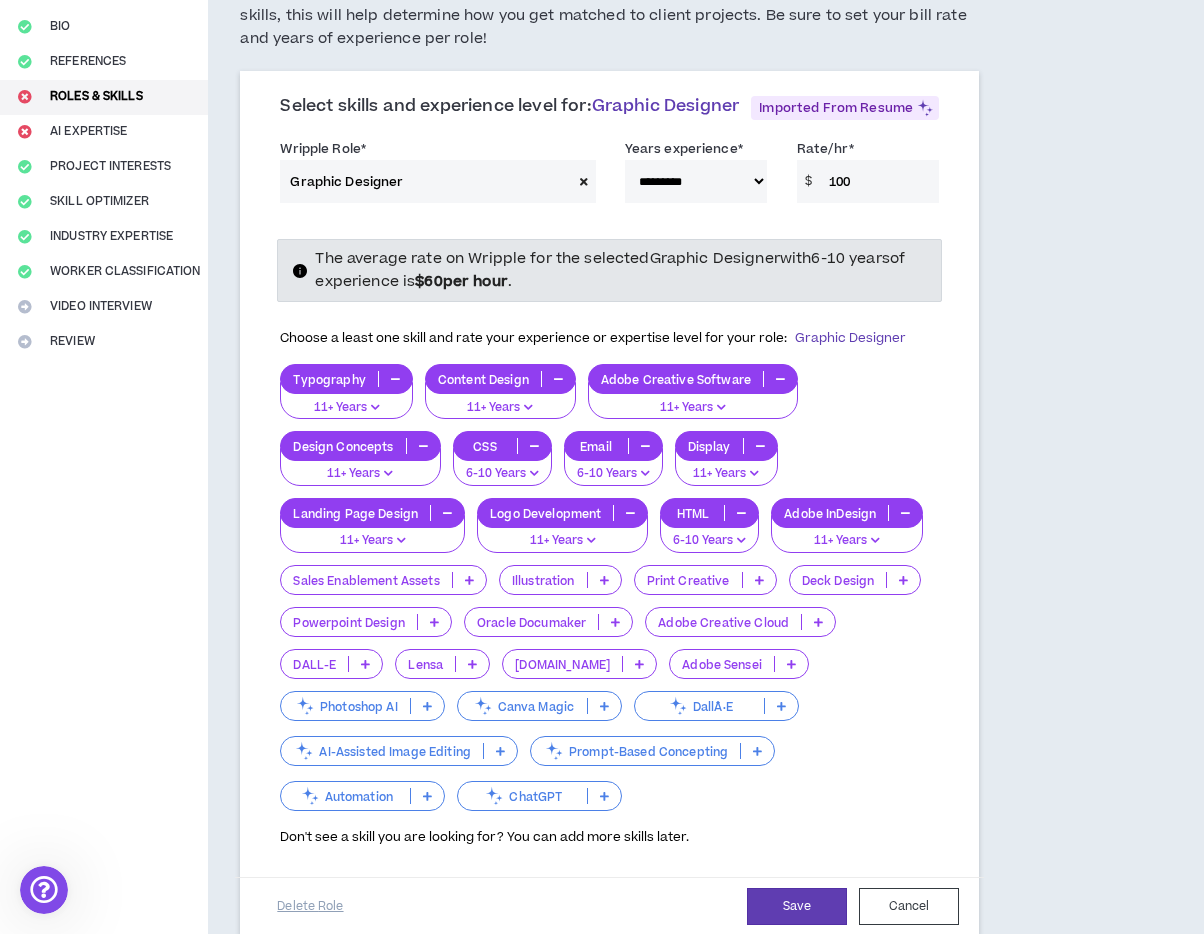 click at bounding box center [759, 580] 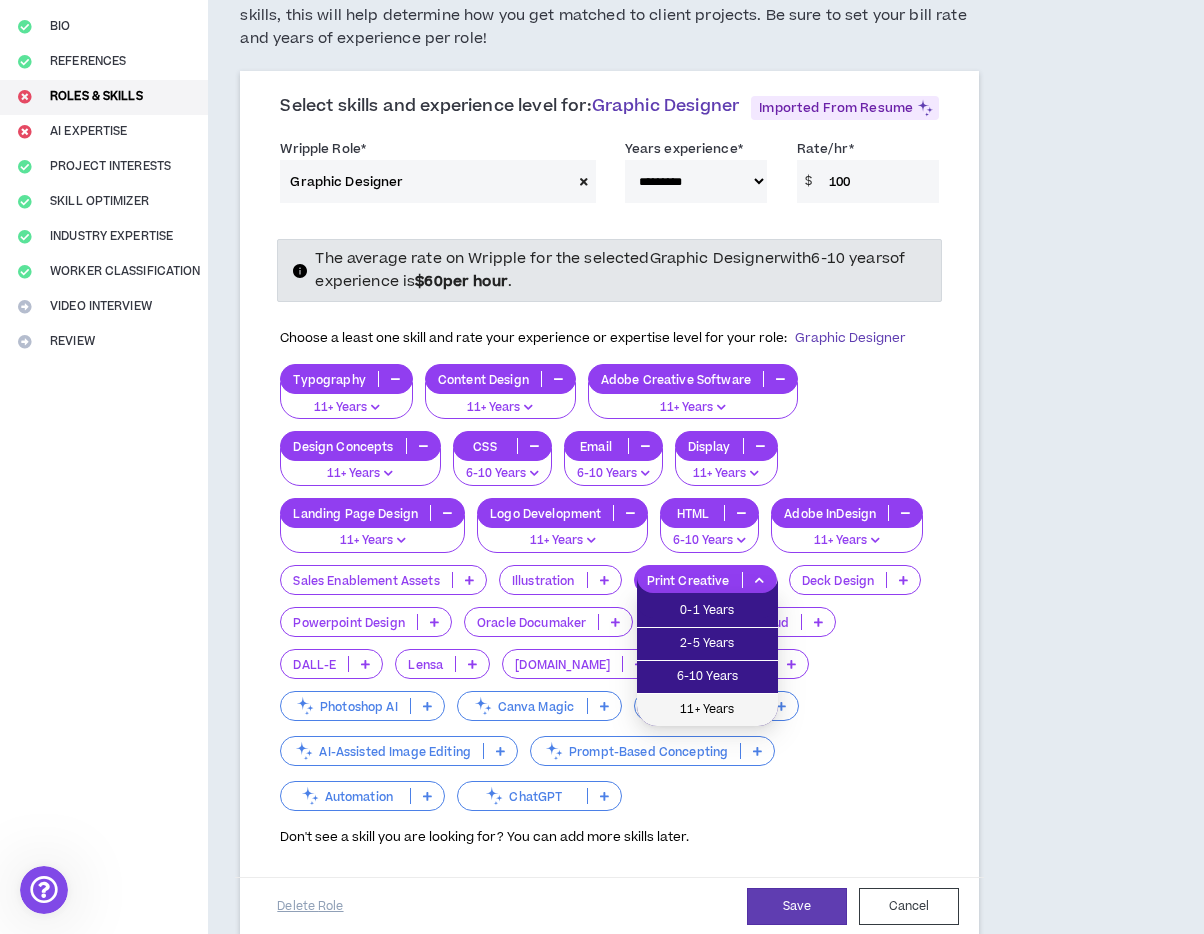 click on "11+ Years" at bounding box center [707, 710] 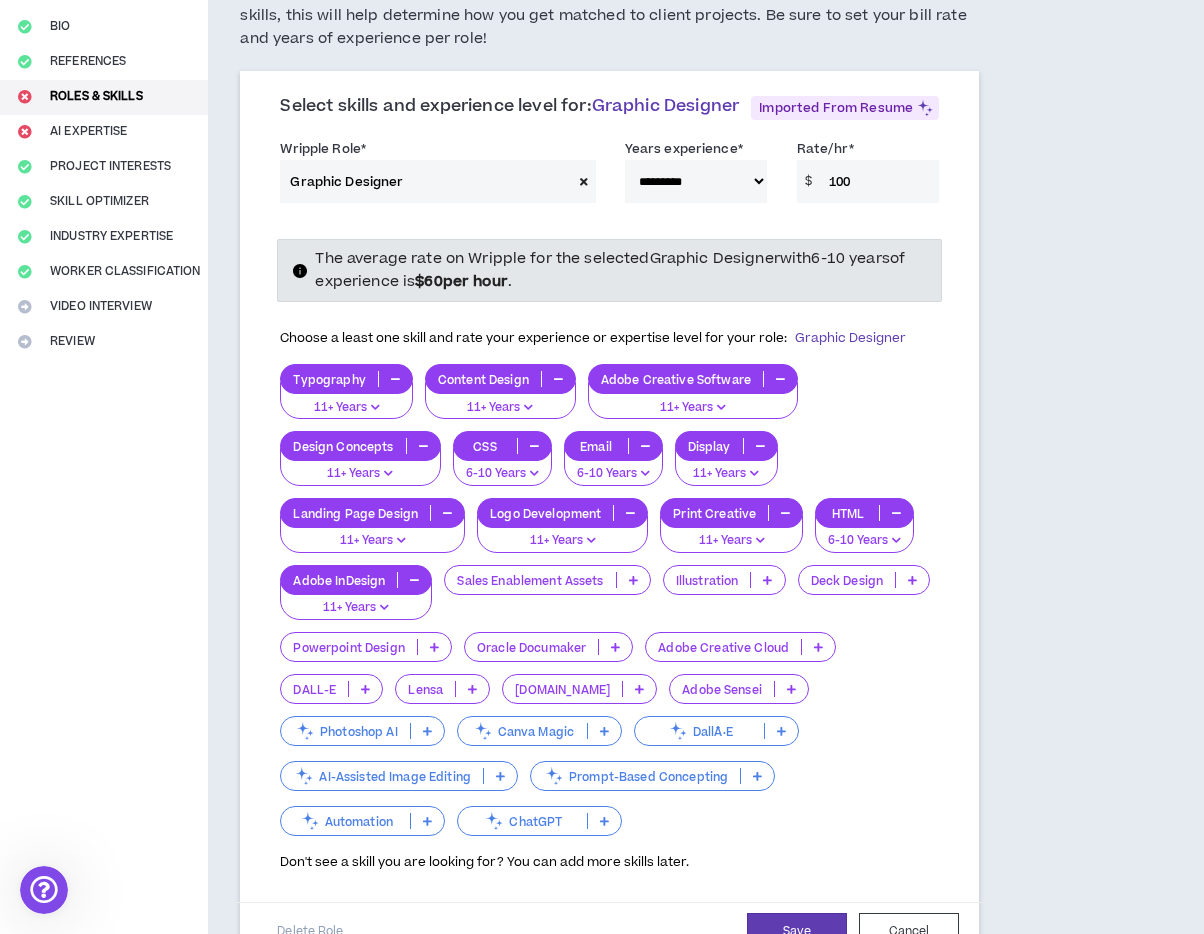 click at bounding box center [912, 580] 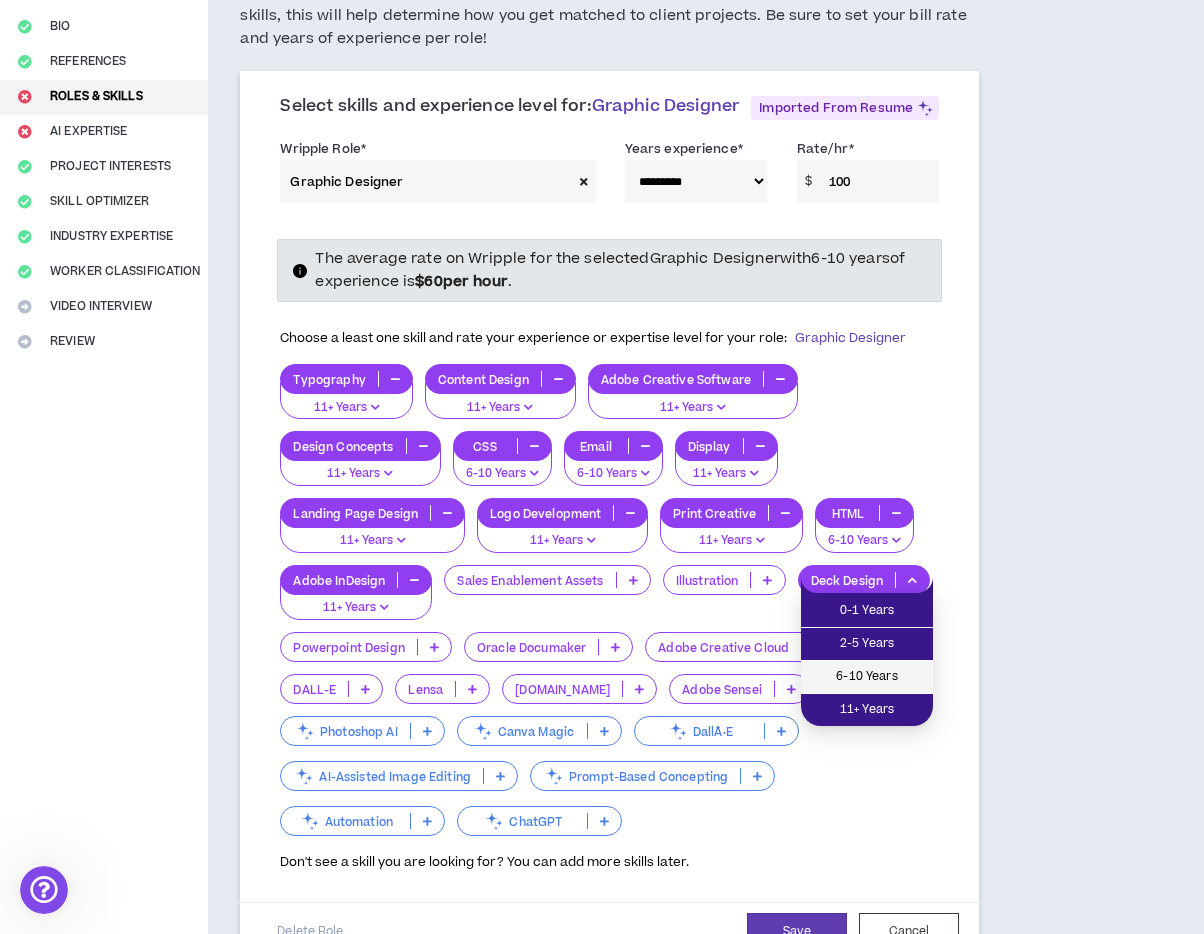 click on "6-10 Years" at bounding box center [867, 677] 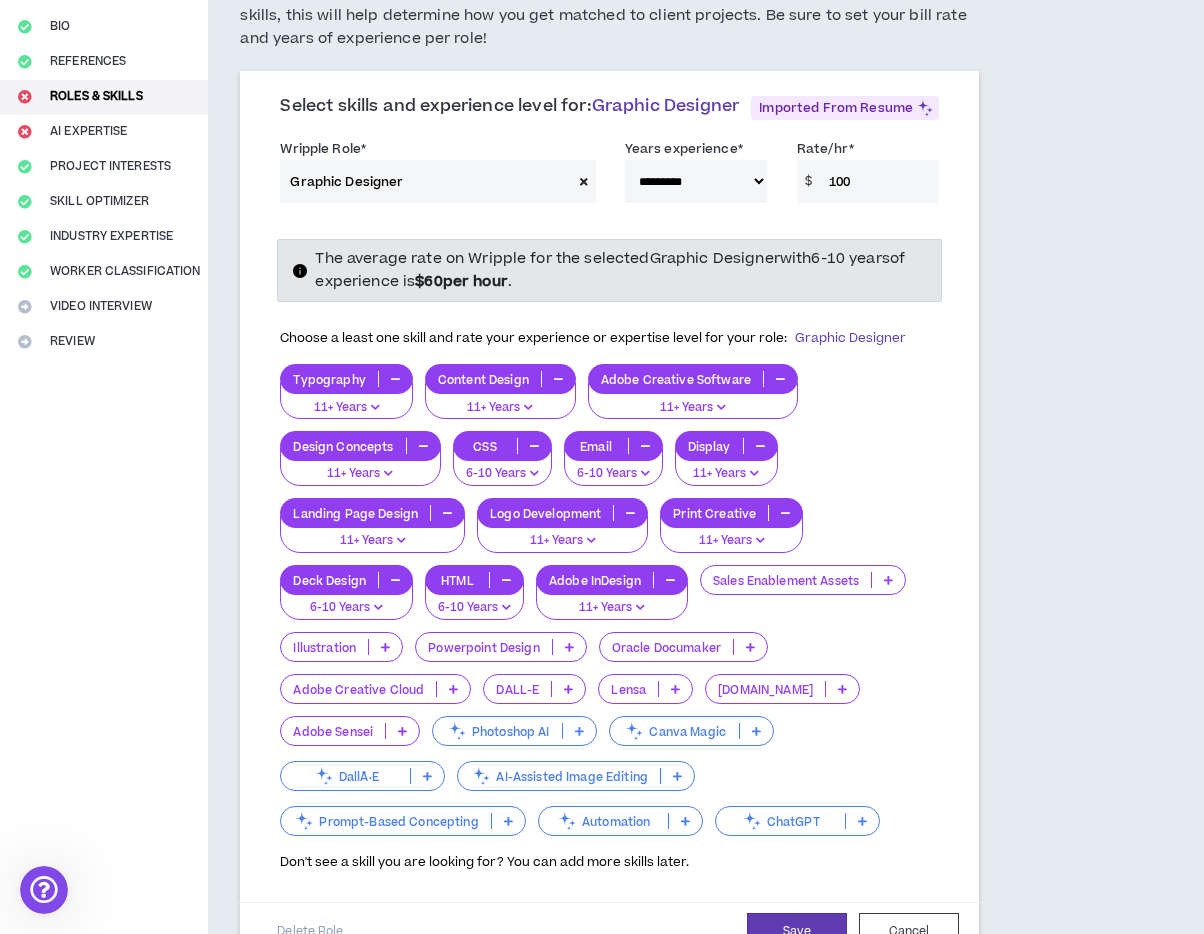 click at bounding box center (569, 647) 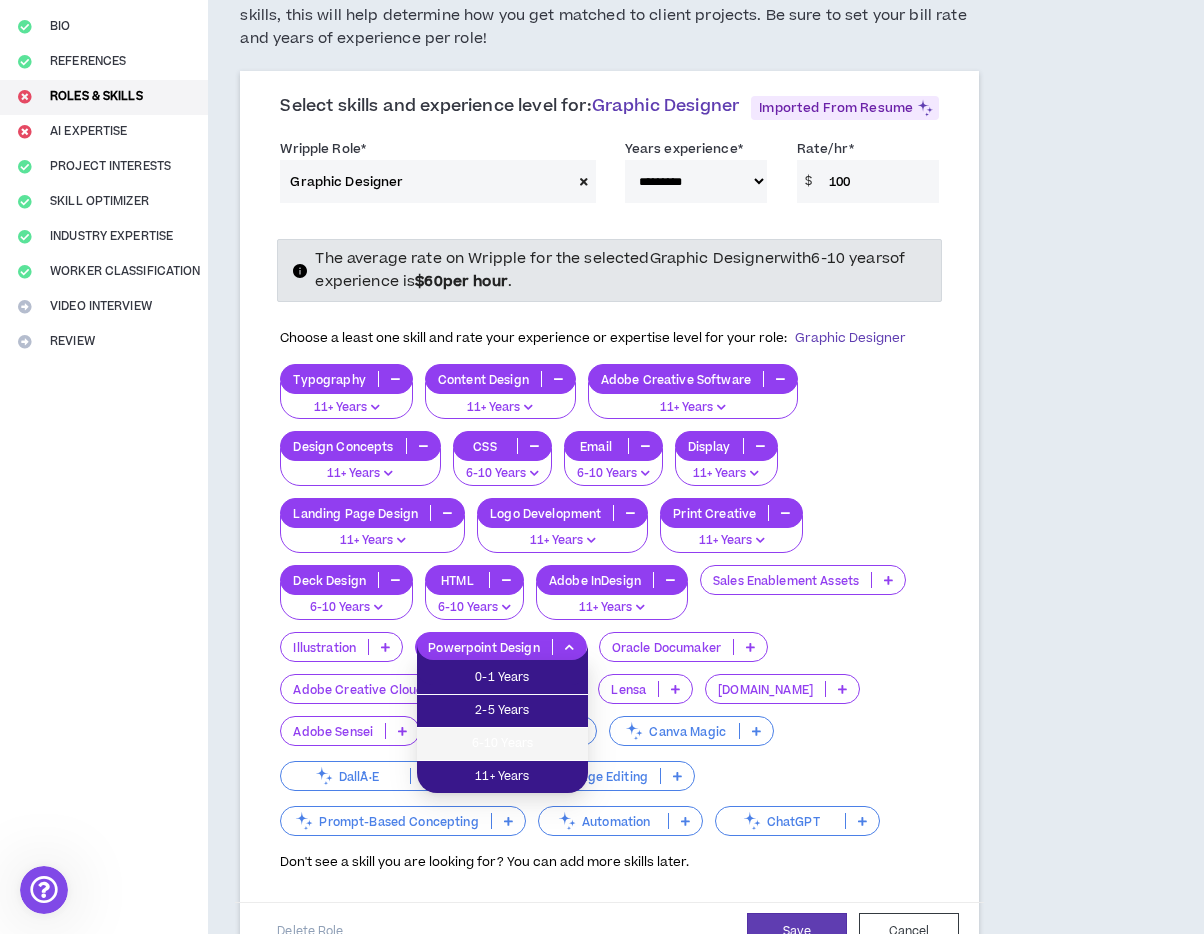 click on "6-10 Years" at bounding box center (502, 744) 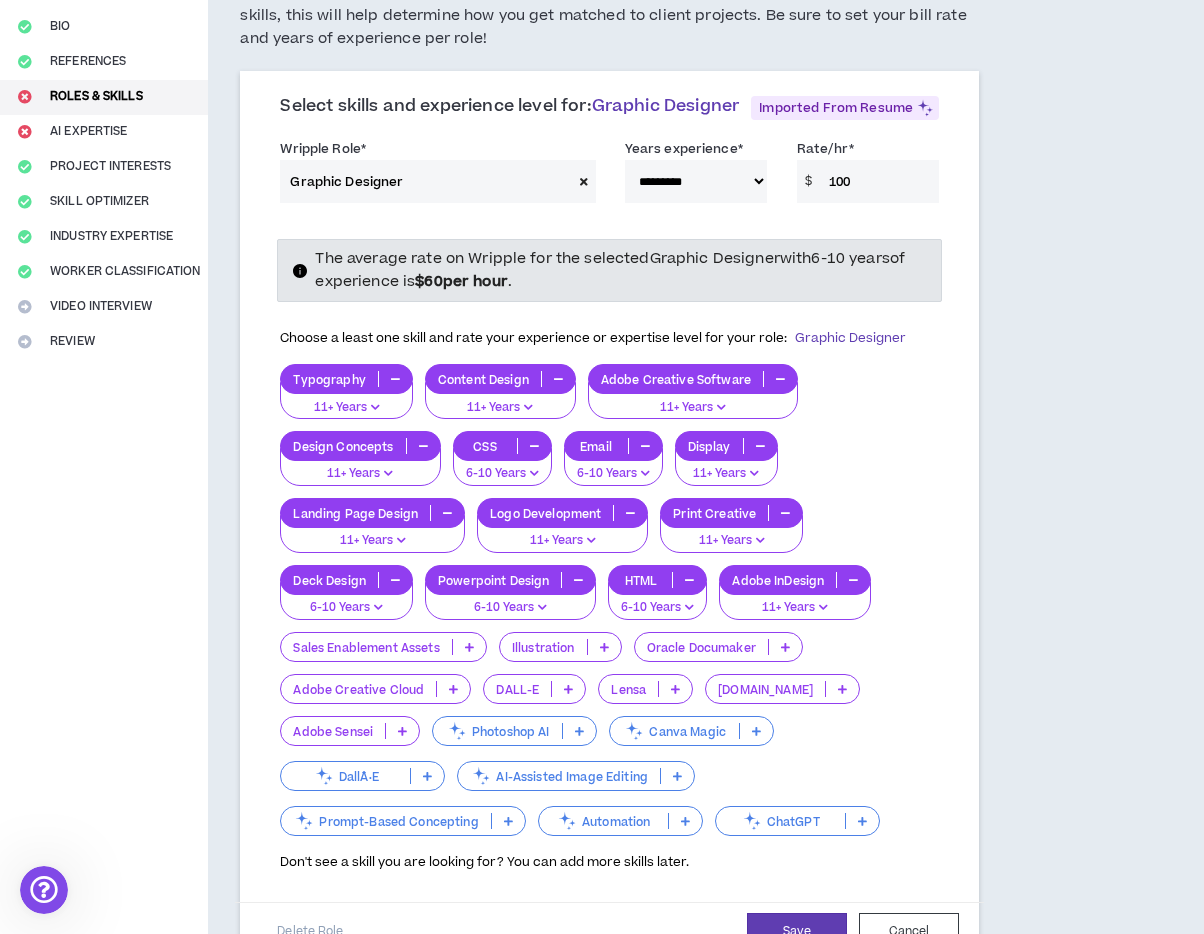 click at bounding box center (453, 689) 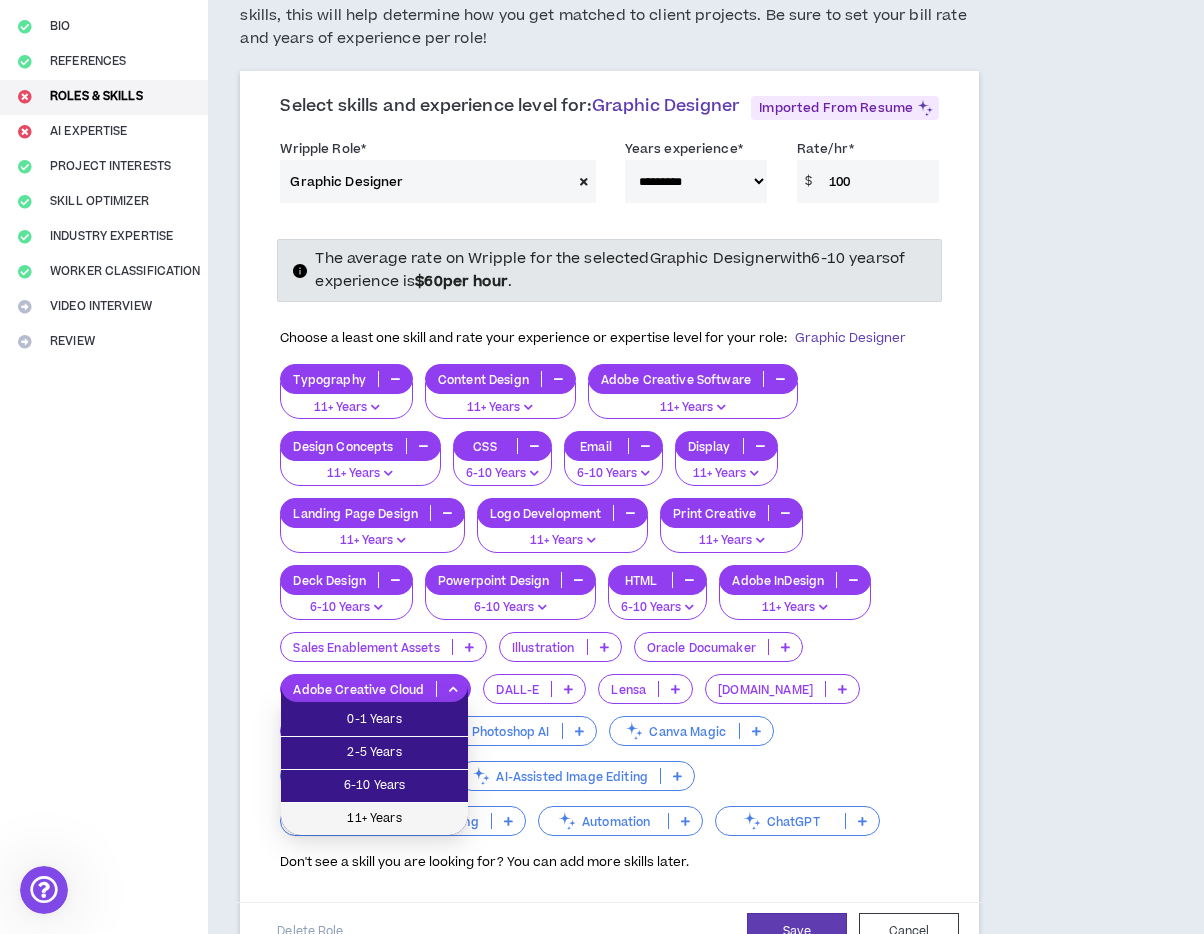 click on "11+ Years" at bounding box center (374, 819) 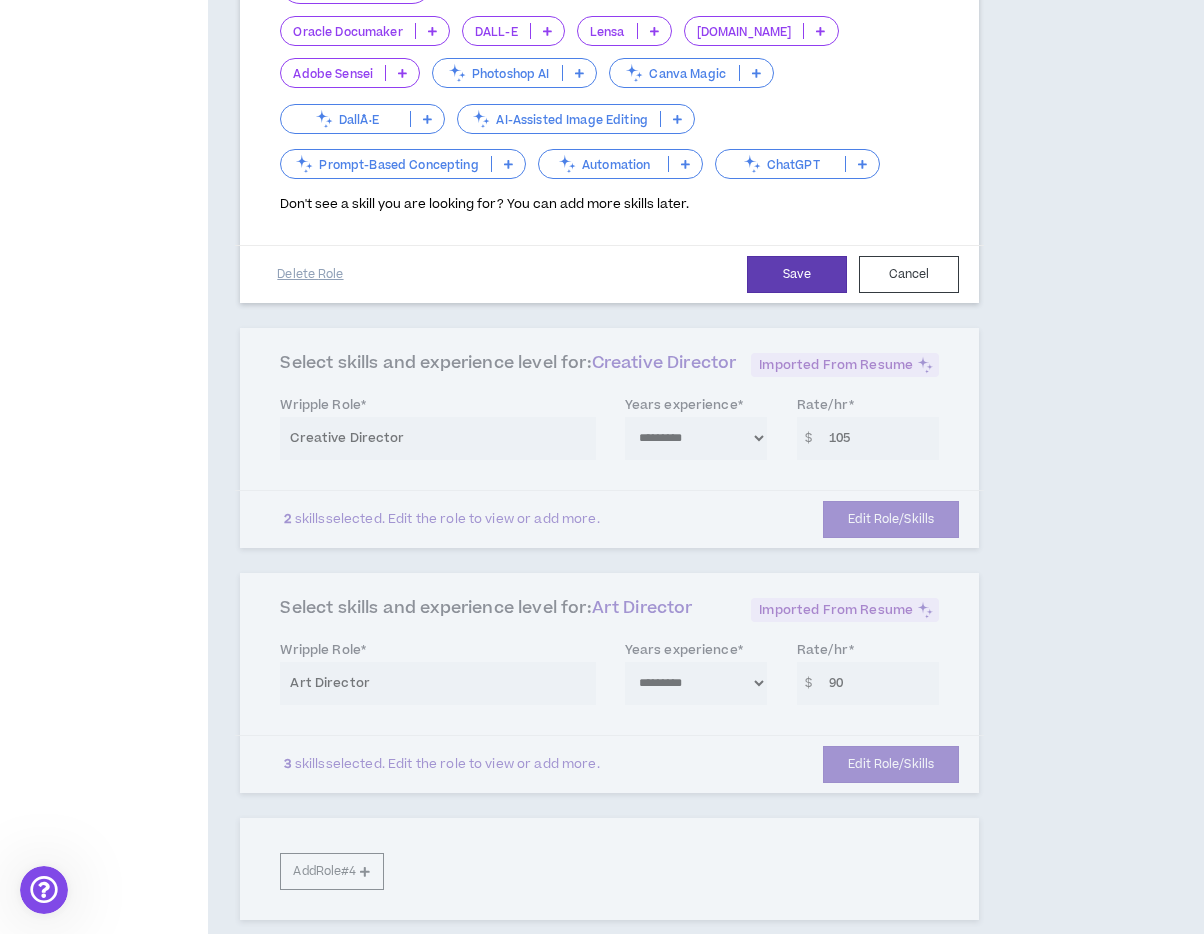 scroll, scrollTop: 882, scrollLeft: 0, axis: vertical 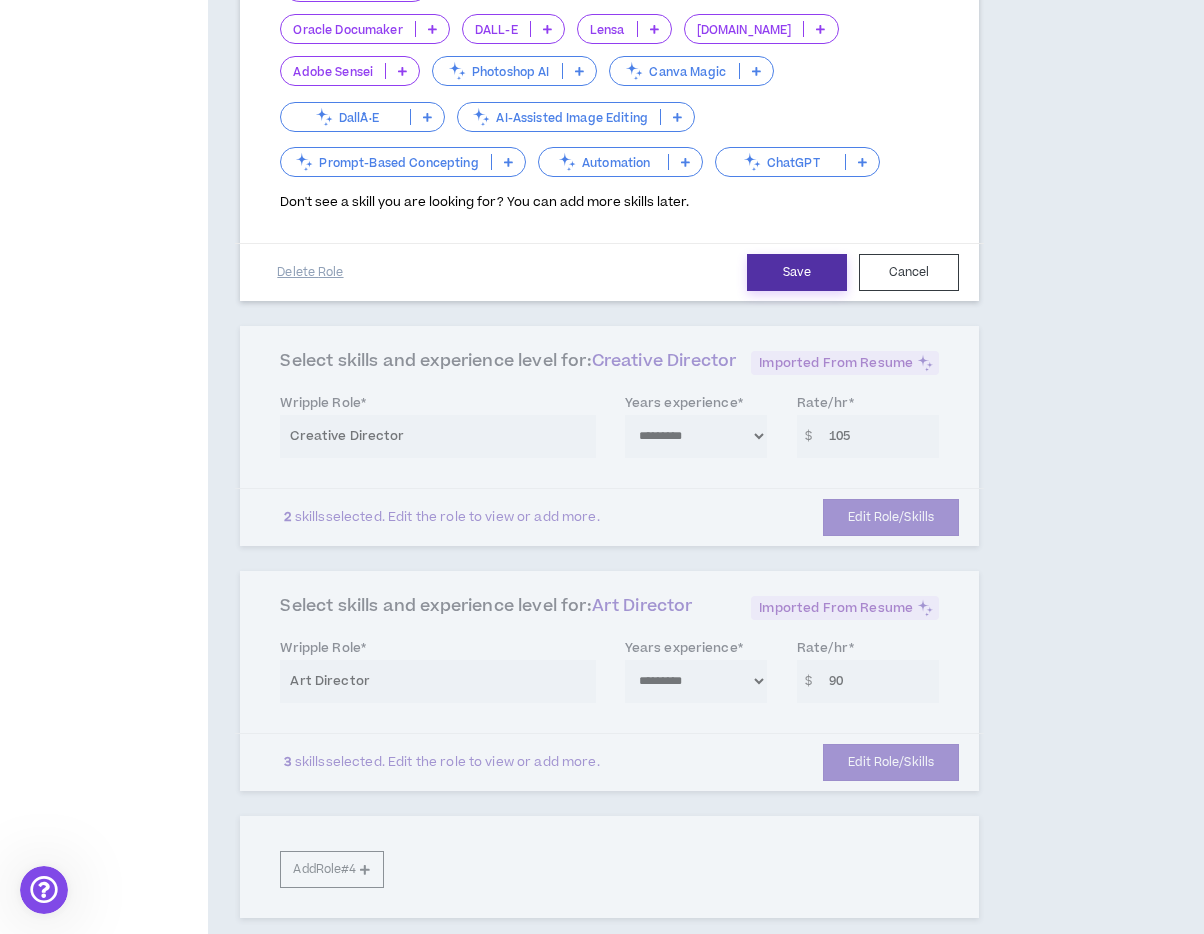 click on "Save" at bounding box center [797, 272] 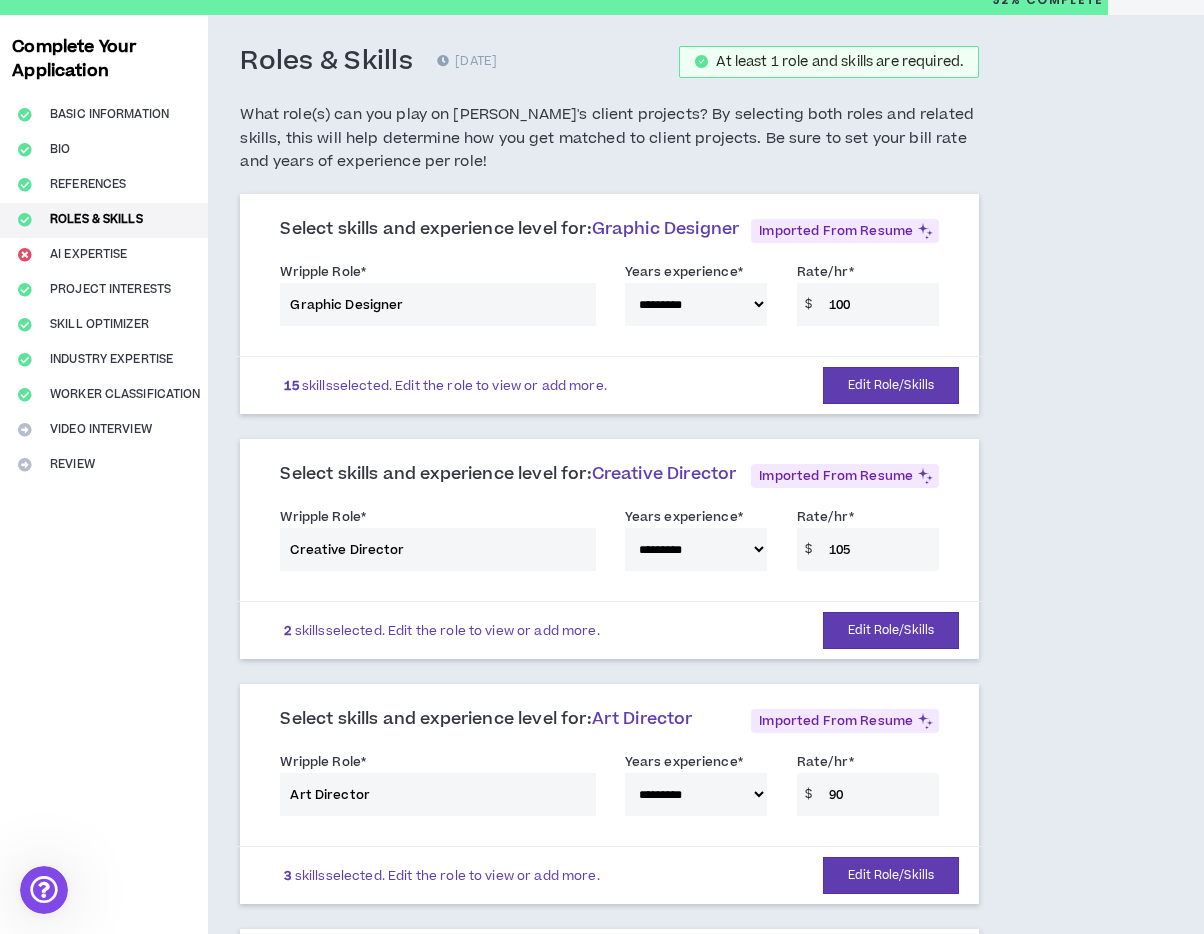 scroll, scrollTop: 77, scrollLeft: 0, axis: vertical 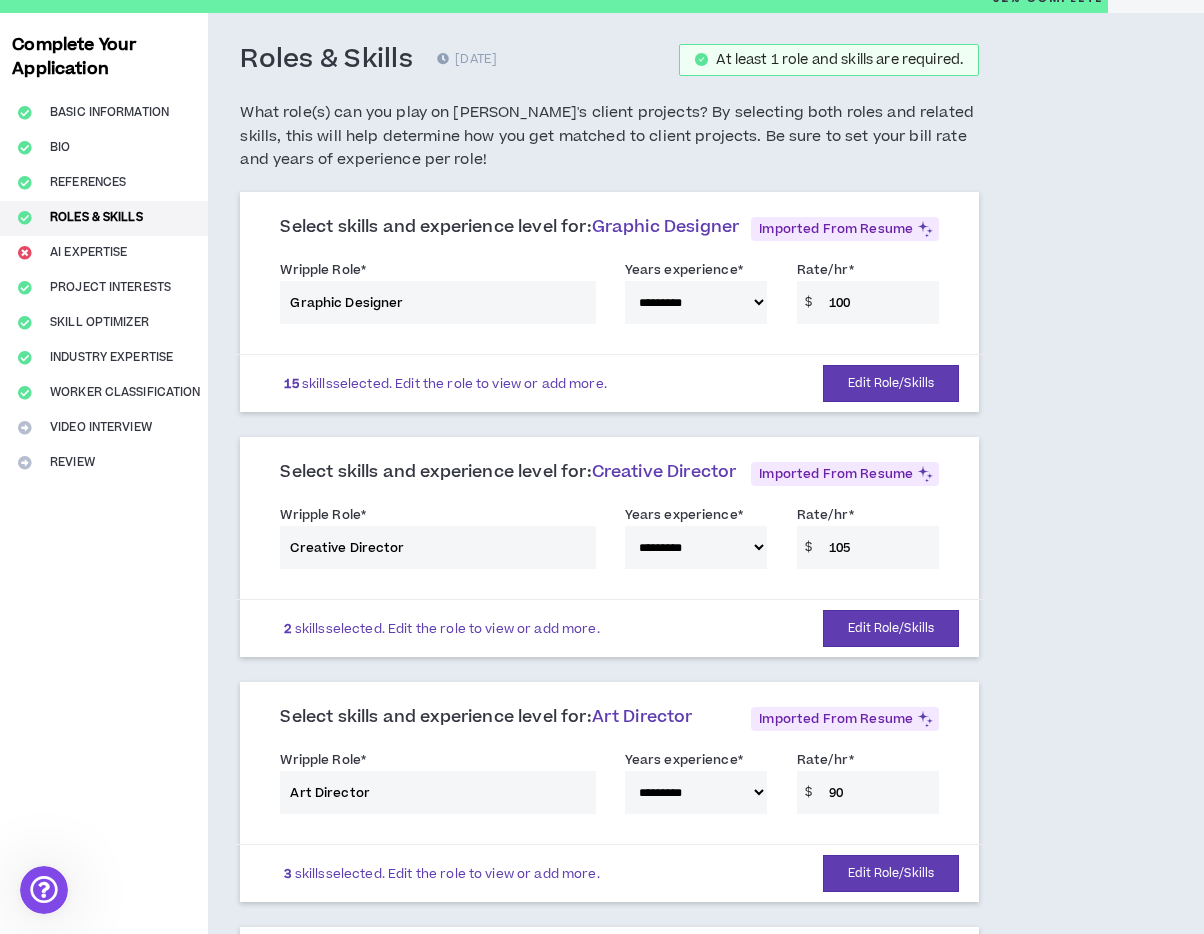 drag, startPoint x: 852, startPoint y: 302, endPoint x: 834, endPoint y: 304, distance: 18.110771 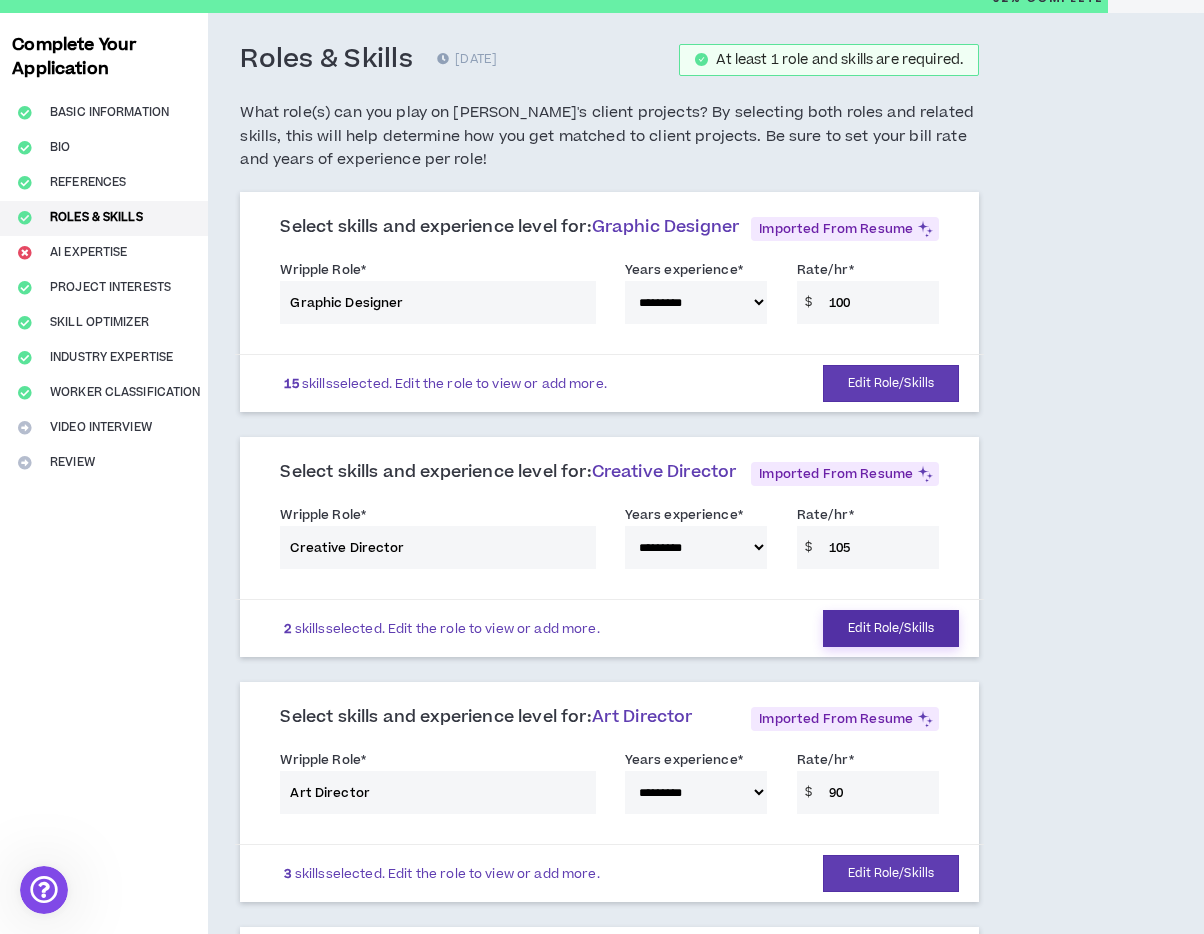 click on "Edit Role/Skills" at bounding box center [891, 628] 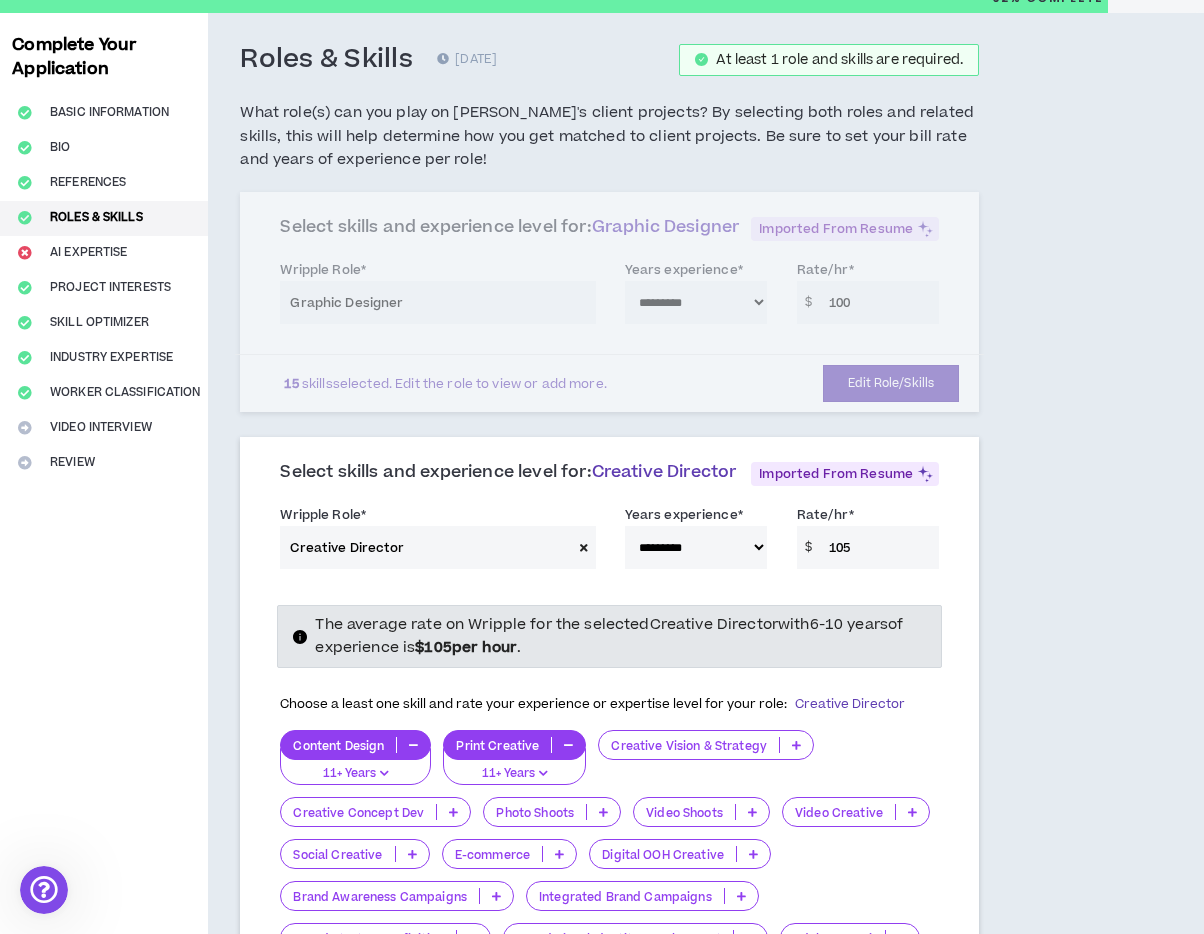 drag, startPoint x: 852, startPoint y: 546, endPoint x: 873, endPoint y: 550, distance: 21.377558 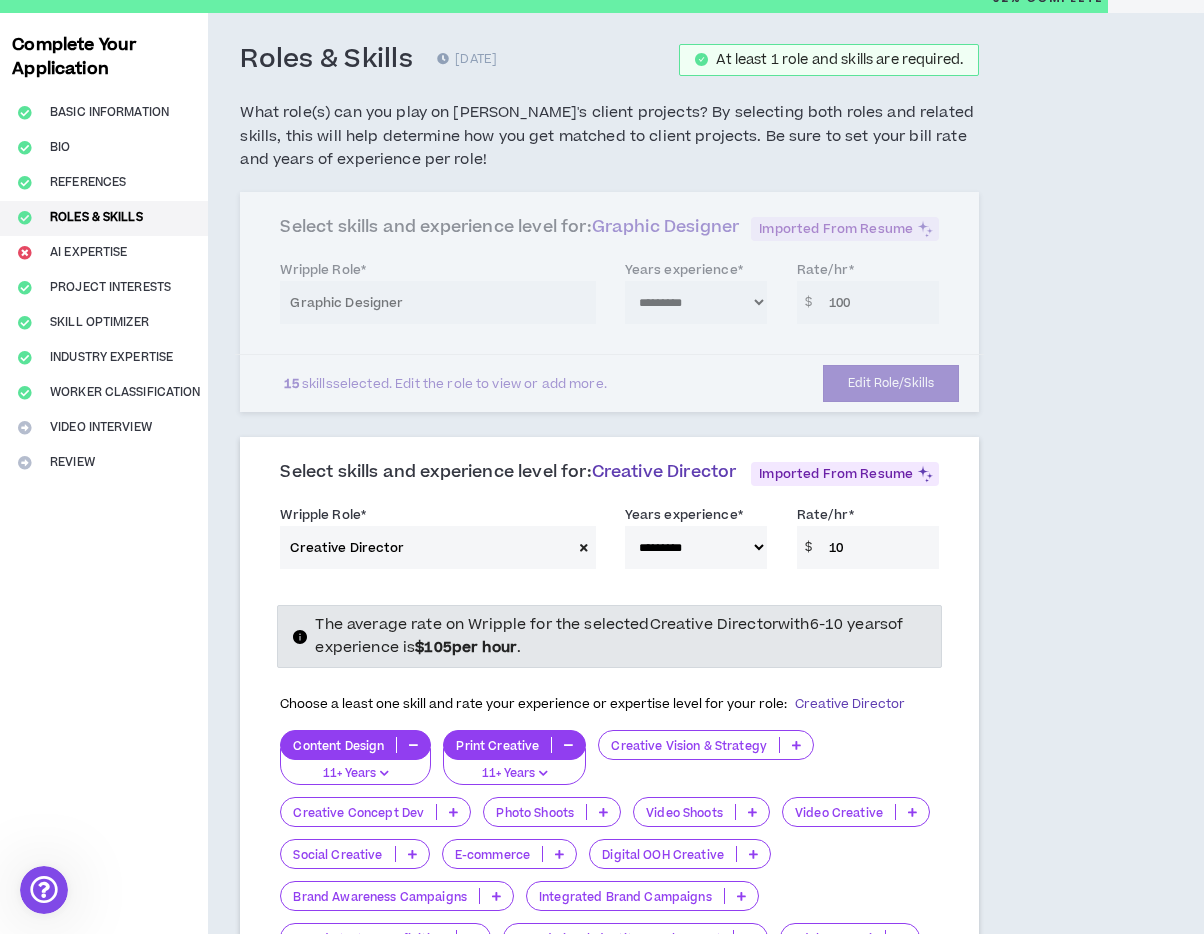 type on "105" 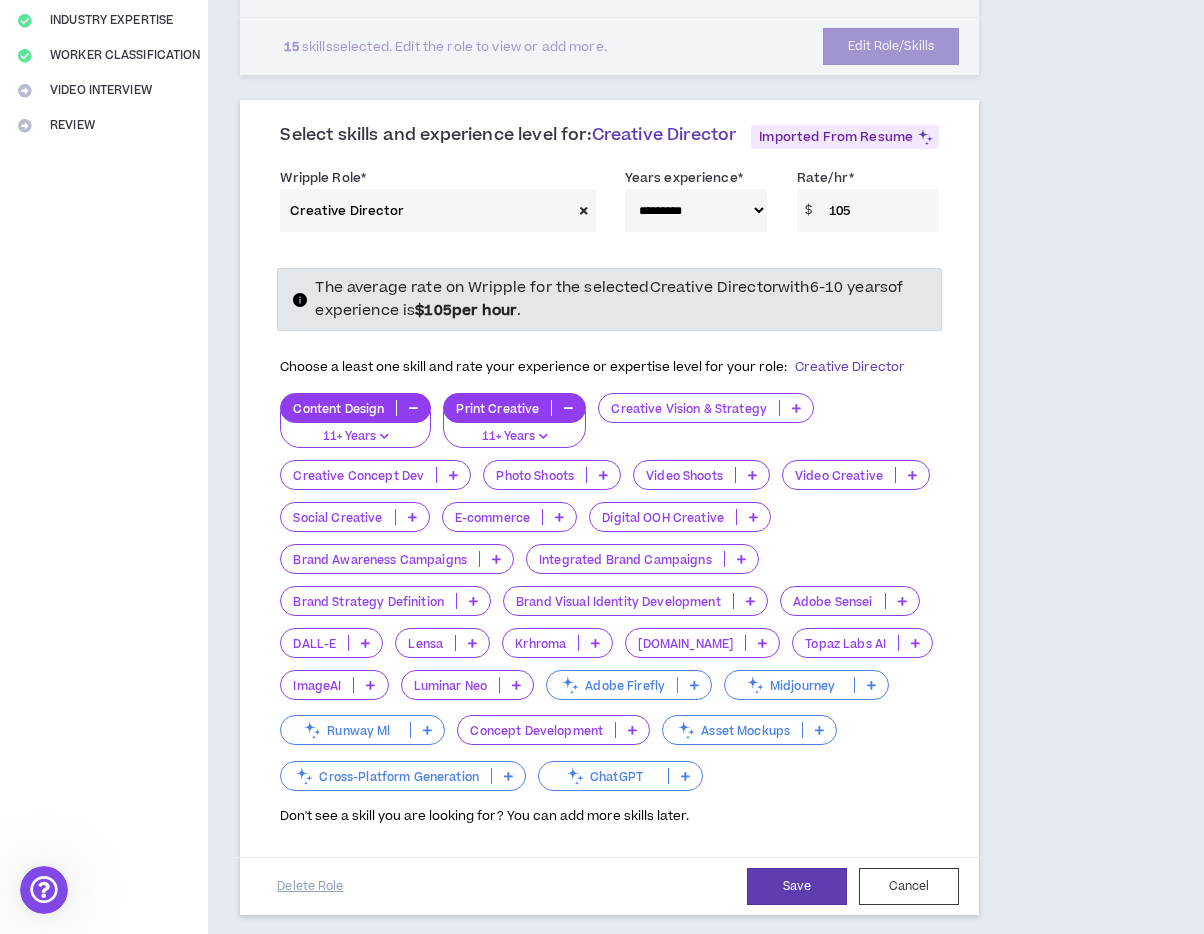 scroll, scrollTop: 416, scrollLeft: 0, axis: vertical 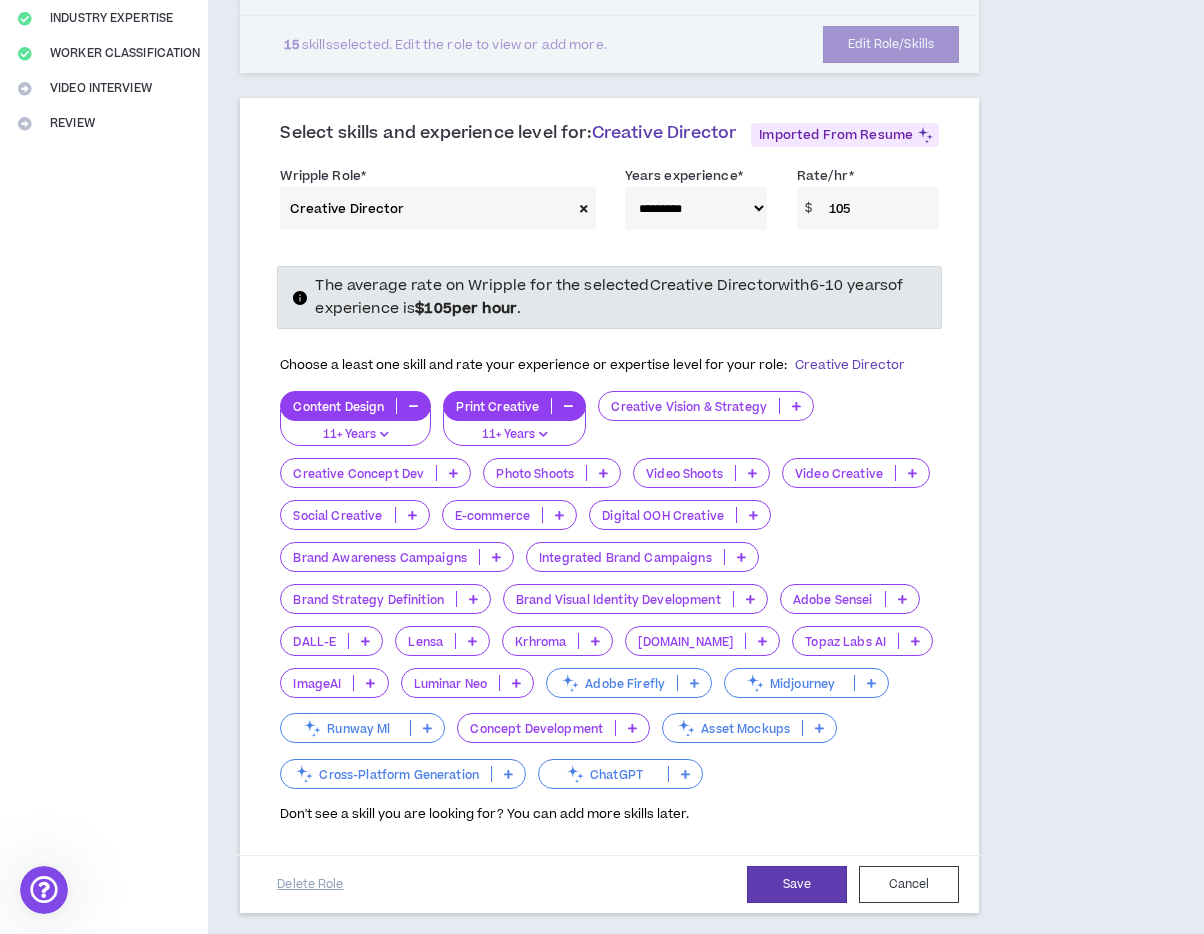 click at bounding box center [796, 406] 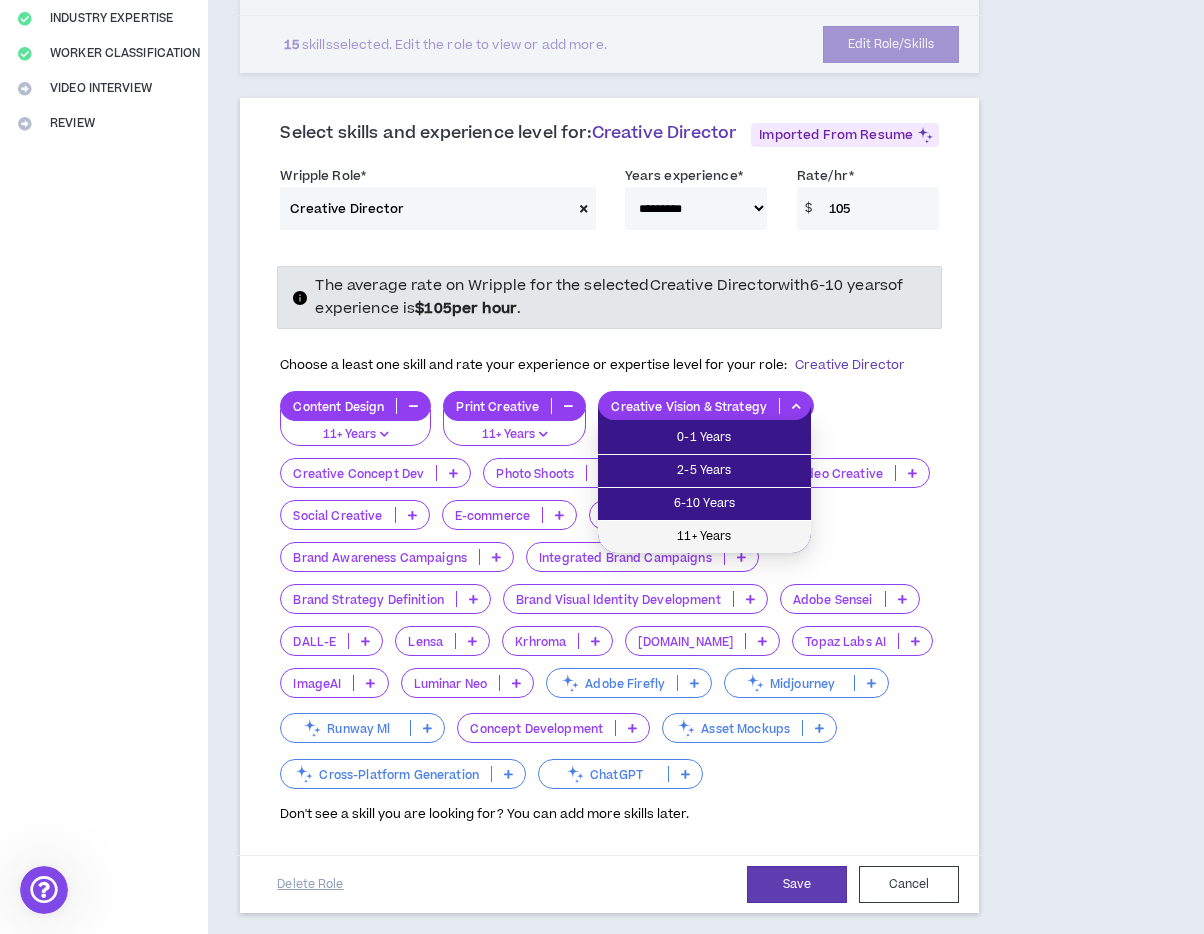click on "11+ Years" at bounding box center (704, 537) 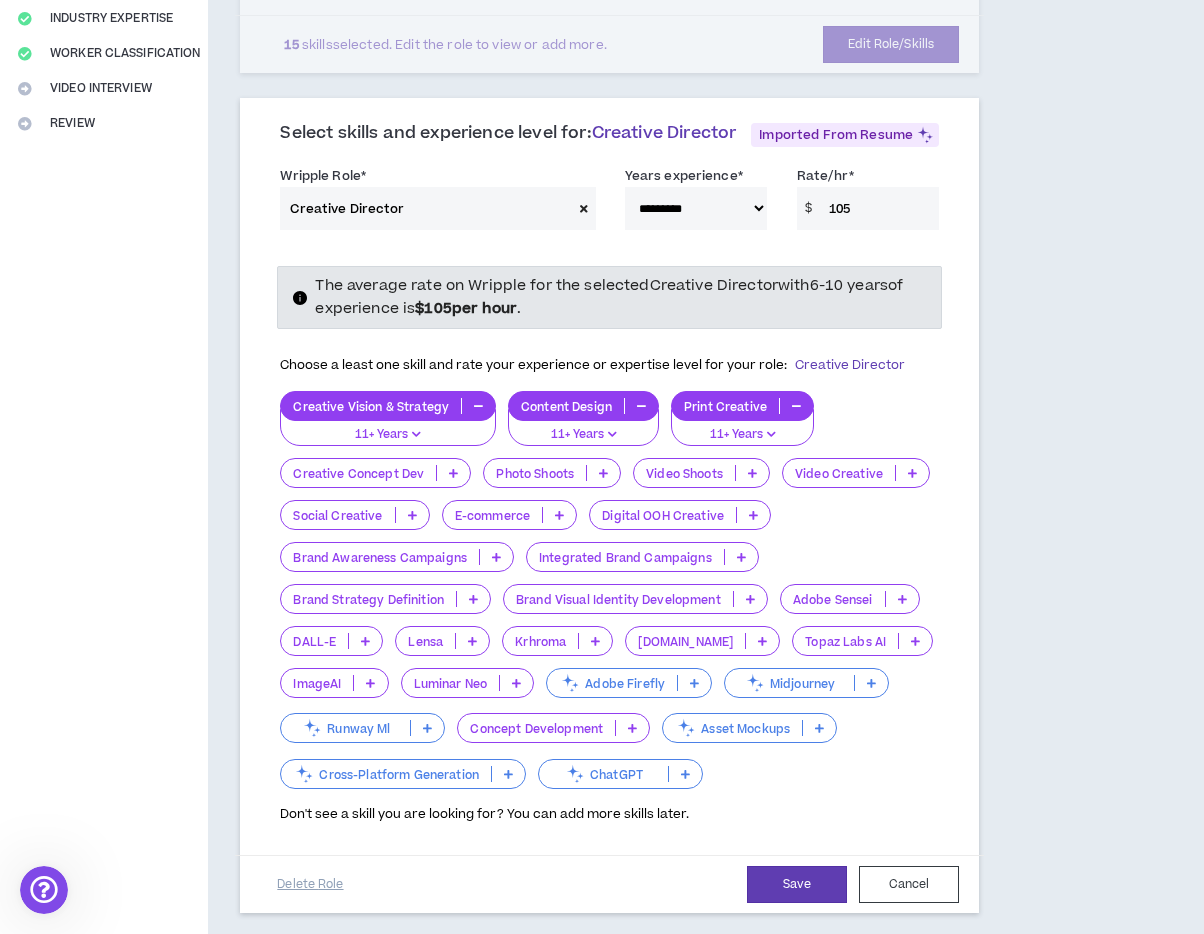 click at bounding box center [416, 434] 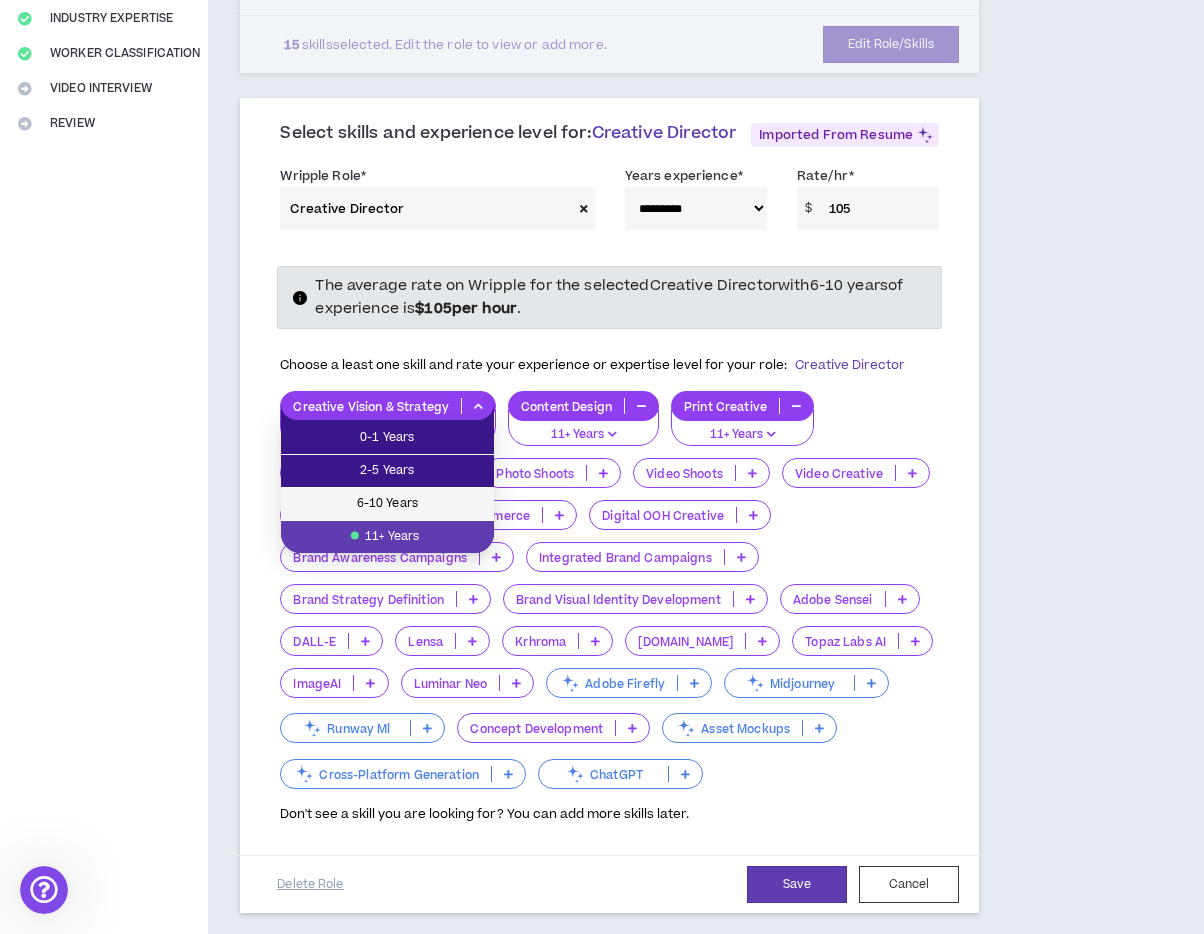 click on "6-10 Years" at bounding box center (387, 504) 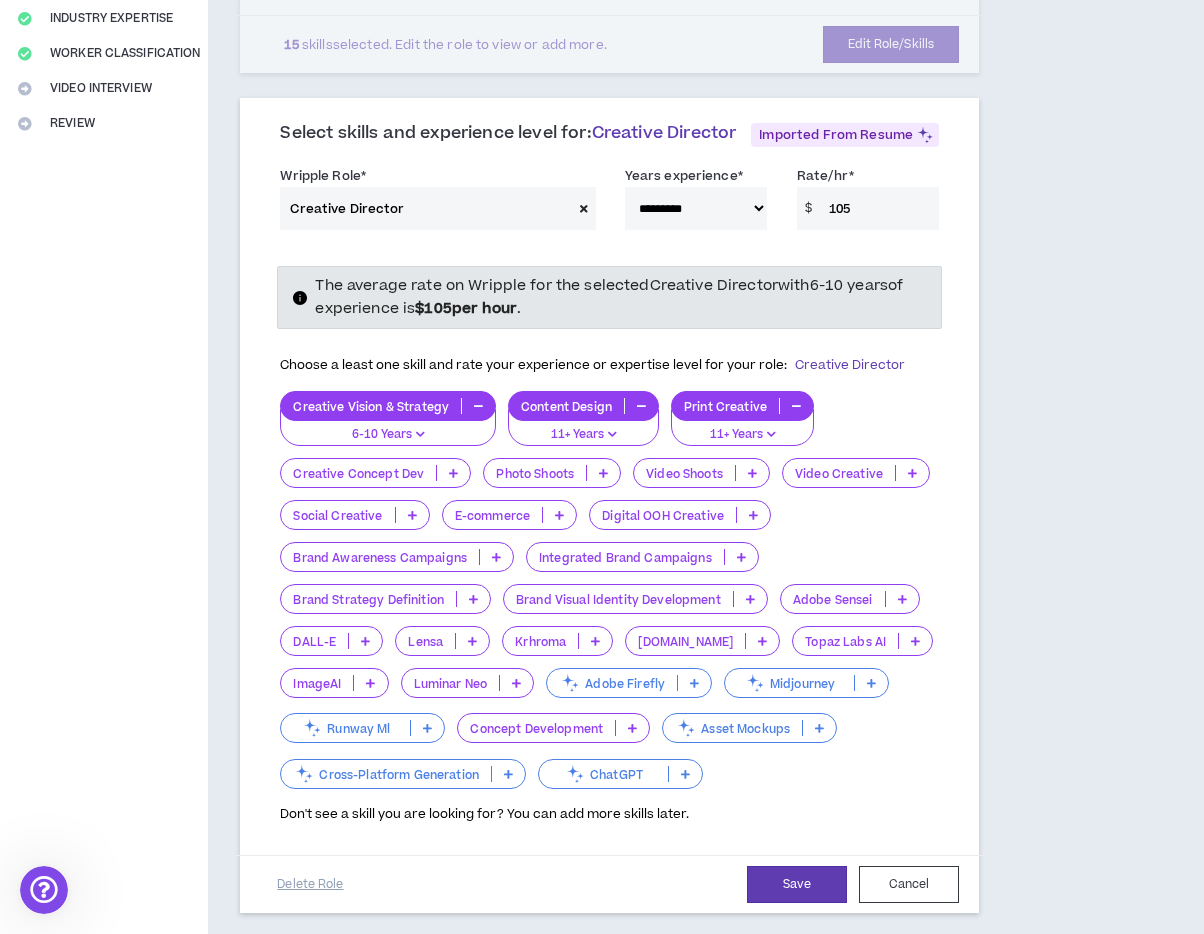 click at bounding box center [453, 473] 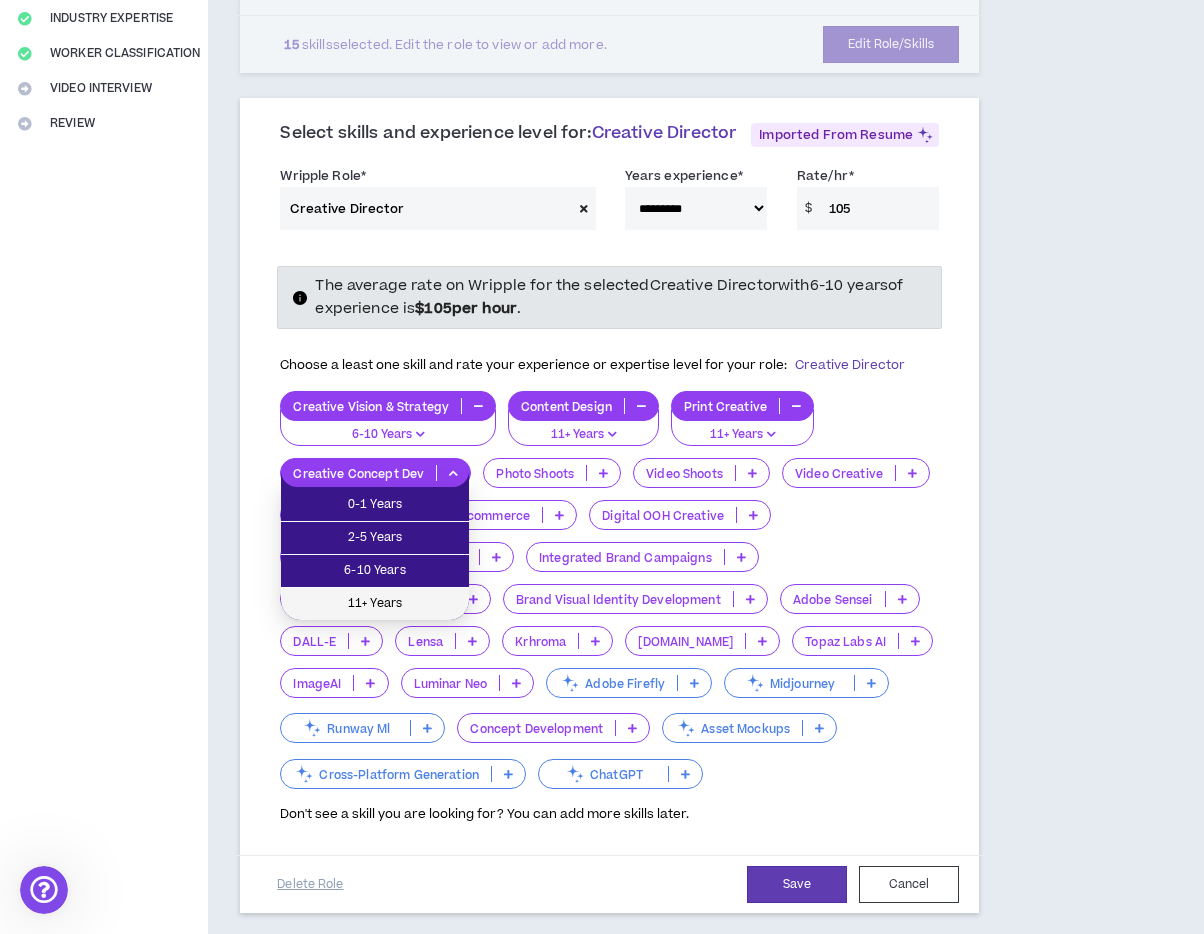 click on "11+ Years" at bounding box center (375, 604) 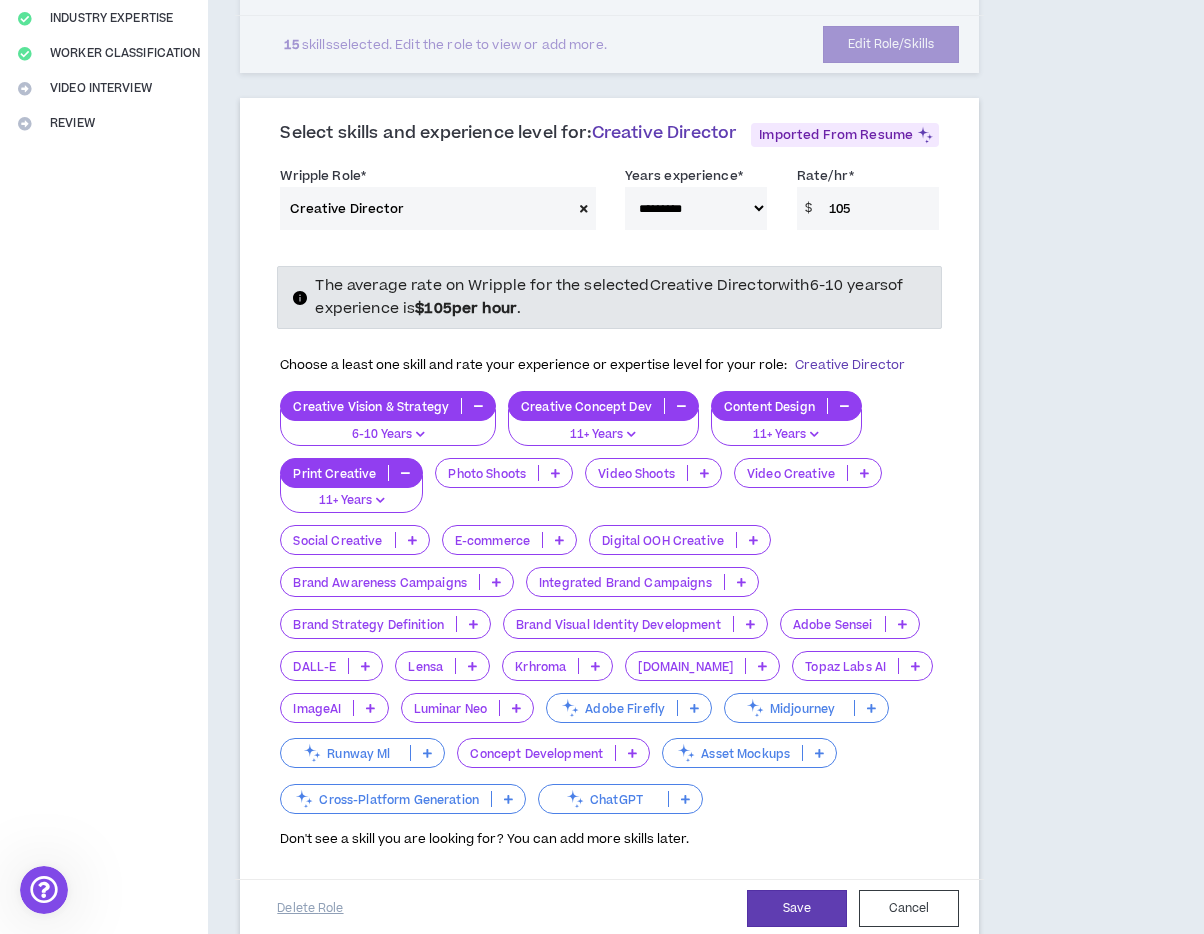 click at bounding box center (555, 473) 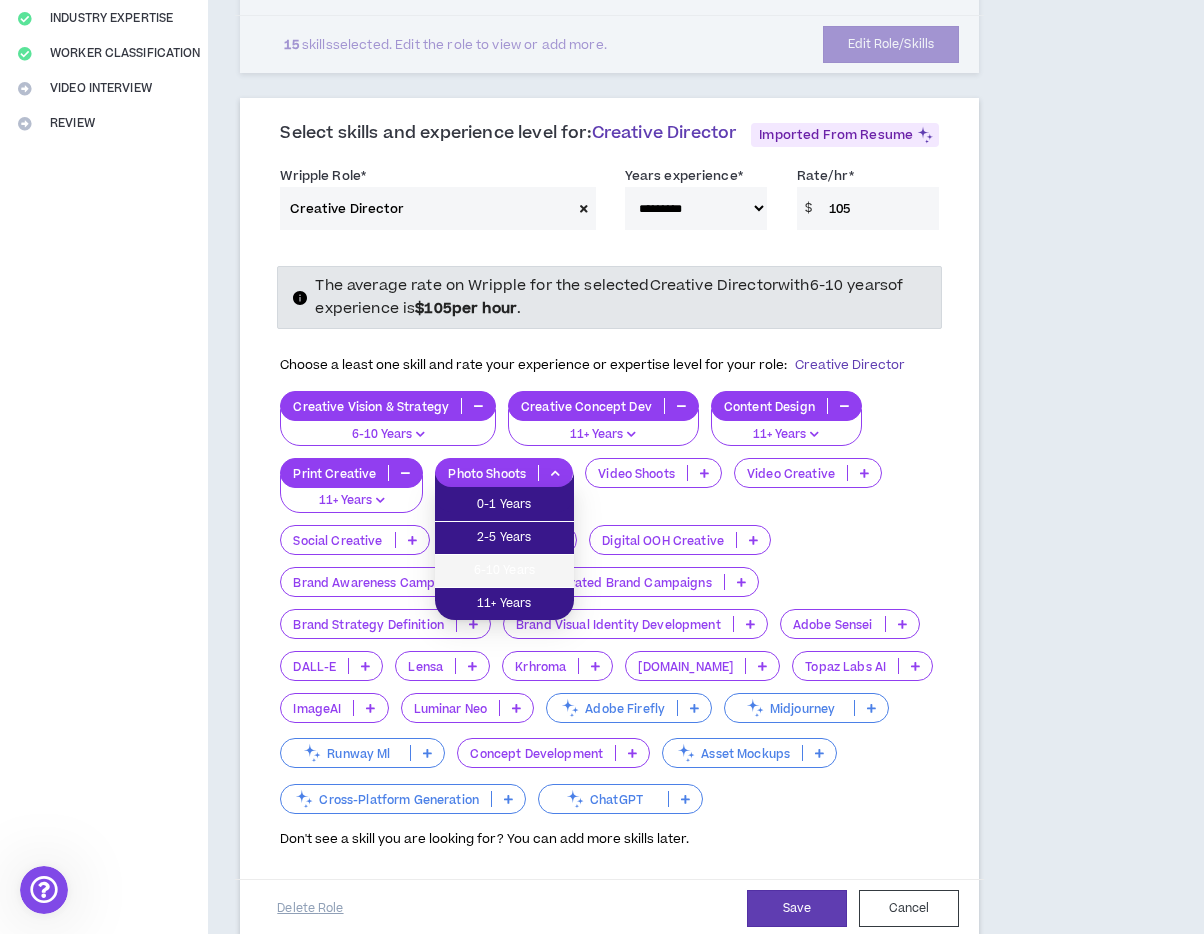 click on "6-10 Years" at bounding box center [504, 571] 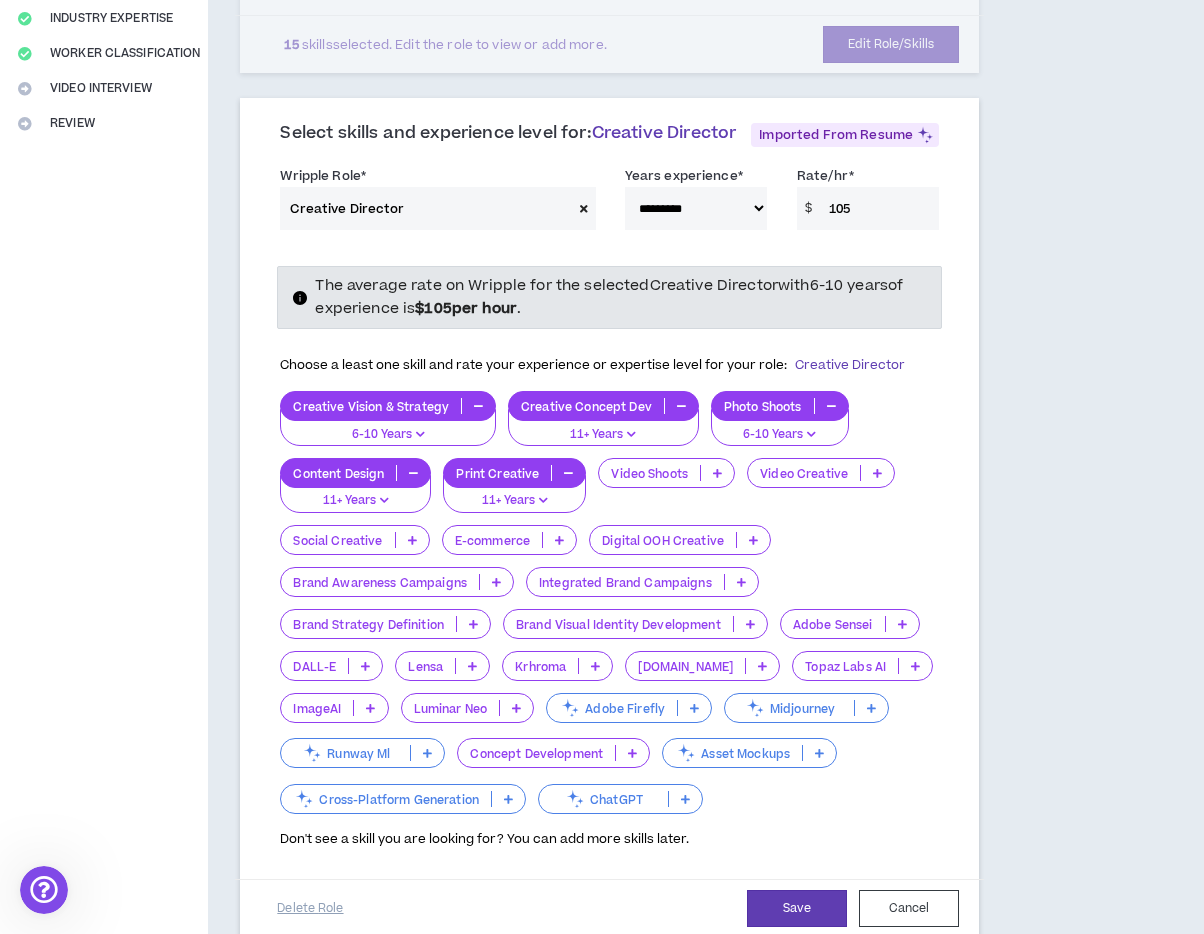 click at bounding box center [412, 540] 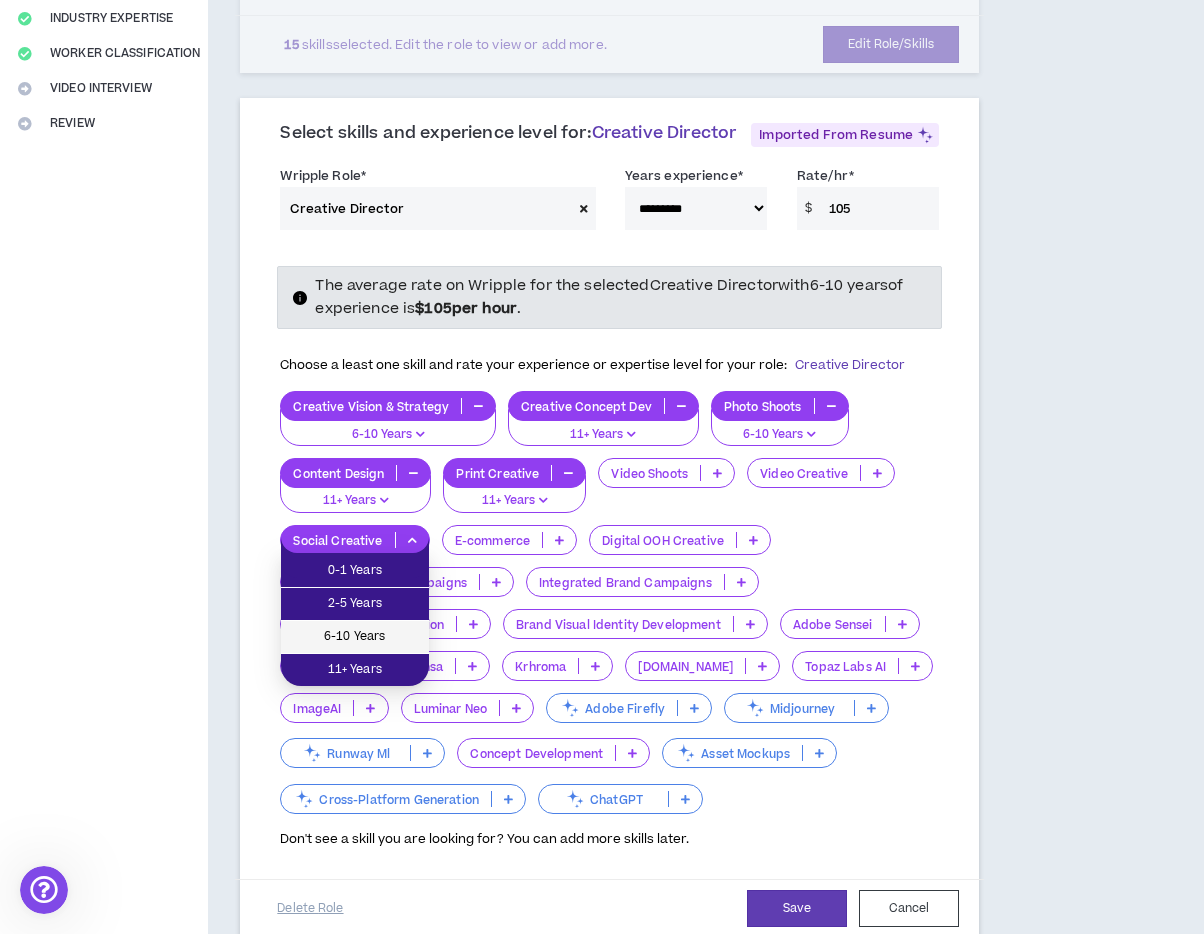 click on "6-10 Years" at bounding box center [355, 637] 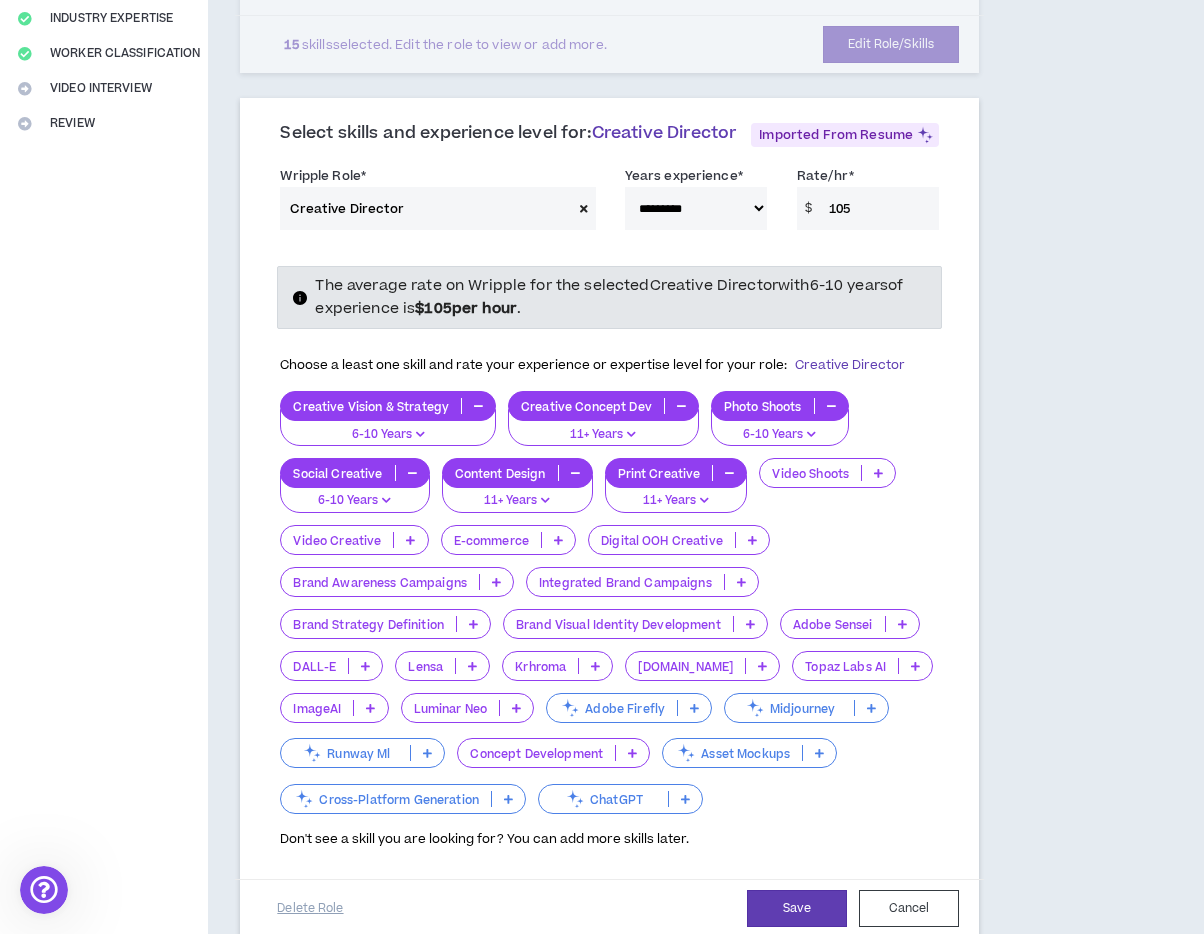 click at bounding box center (558, 540) 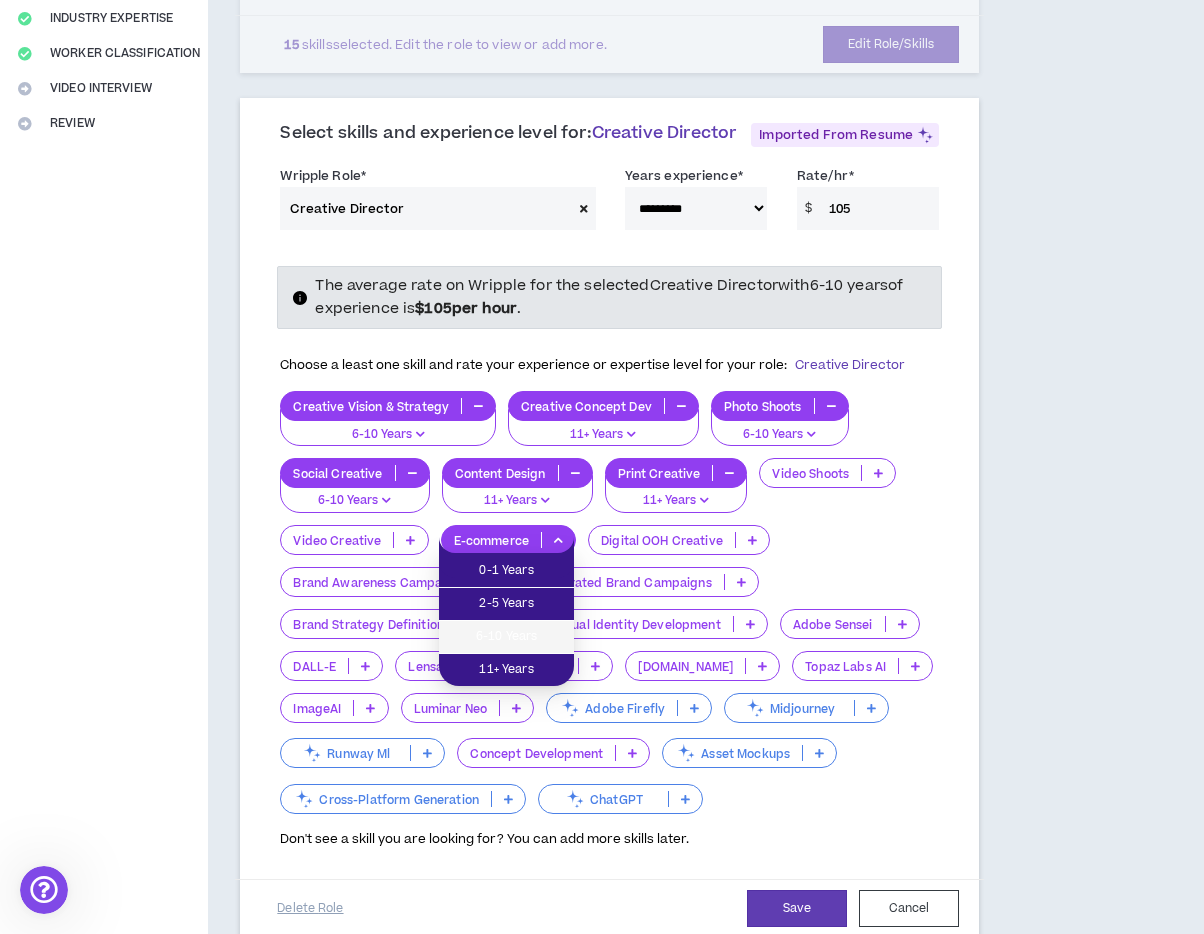 click on "6-10 Years" at bounding box center (506, 637) 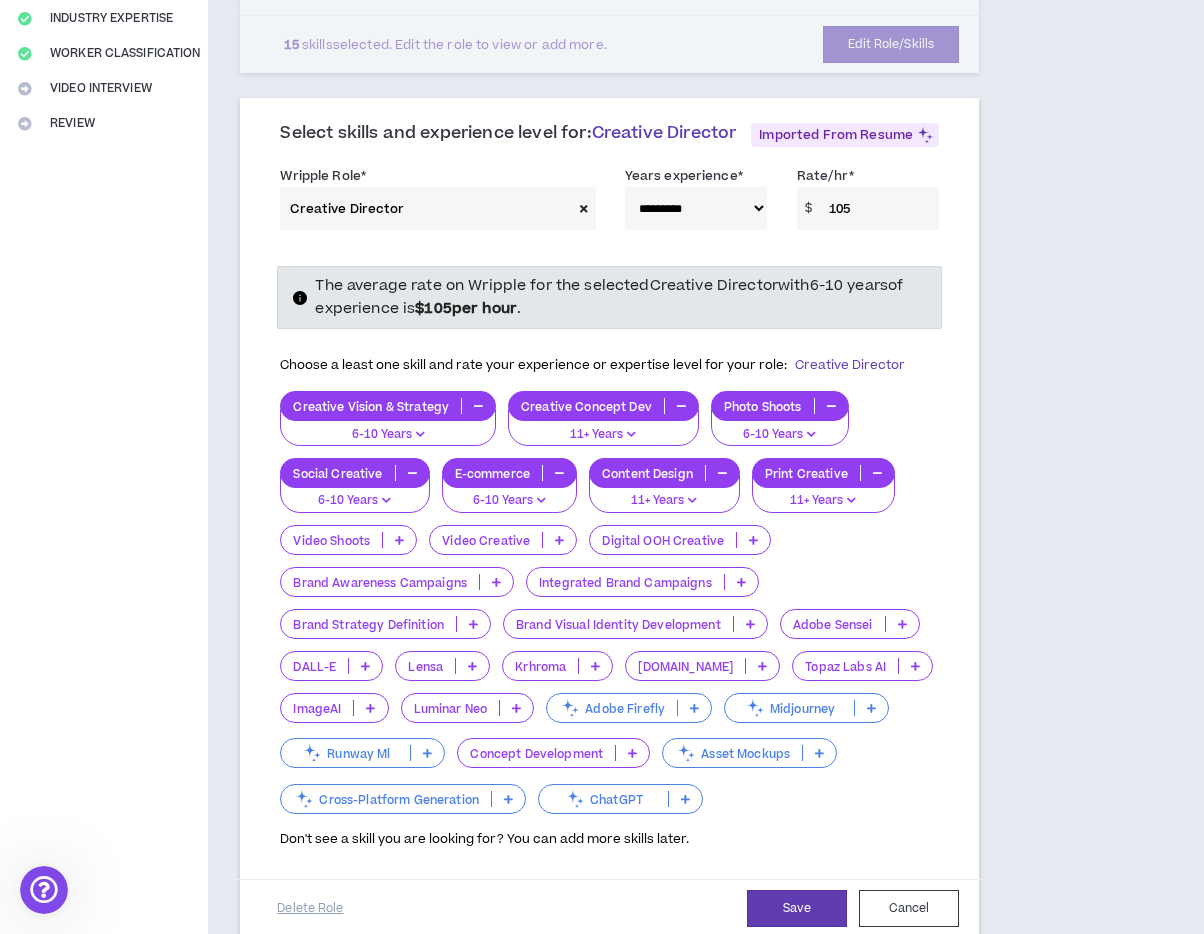 click at bounding box center (753, 540) 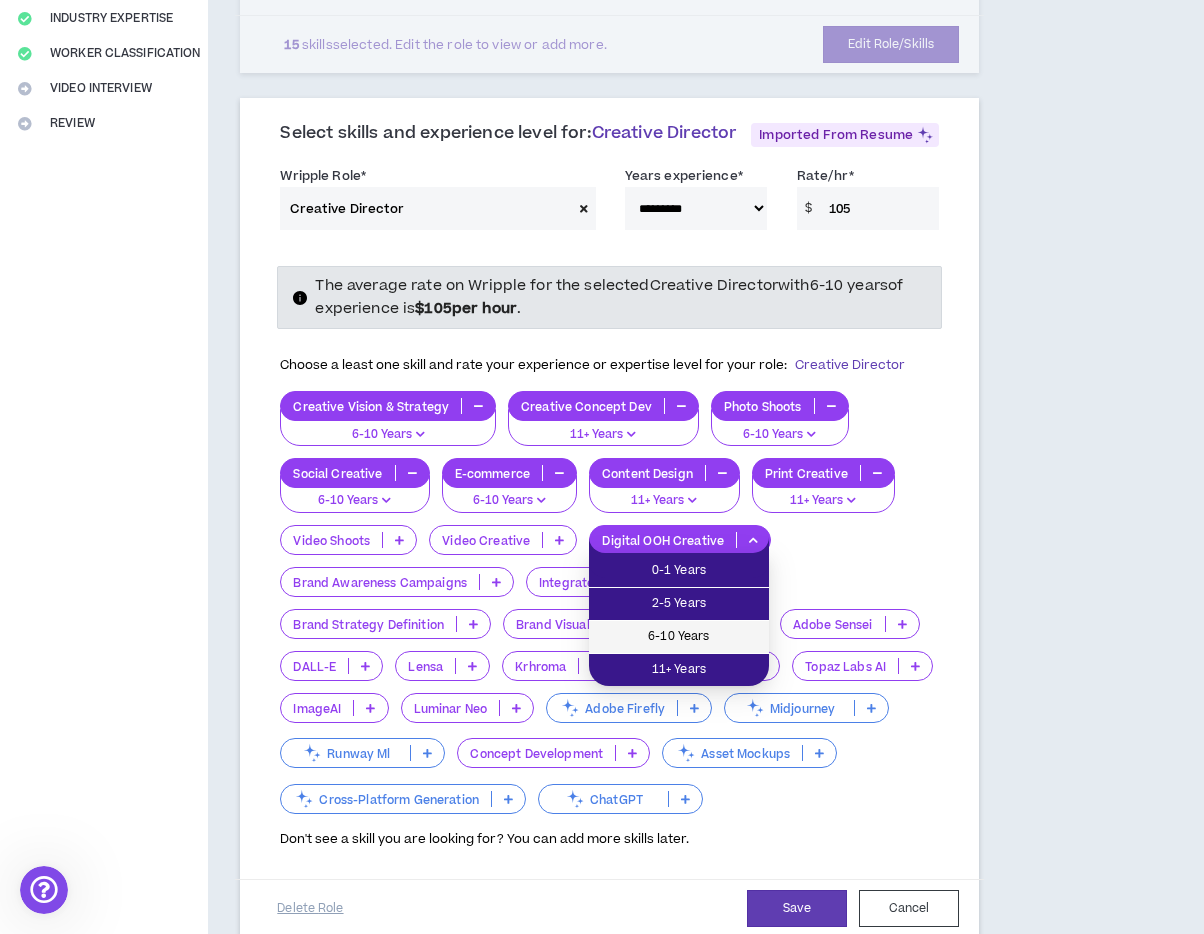 click on "6-10 Years" at bounding box center (679, 637) 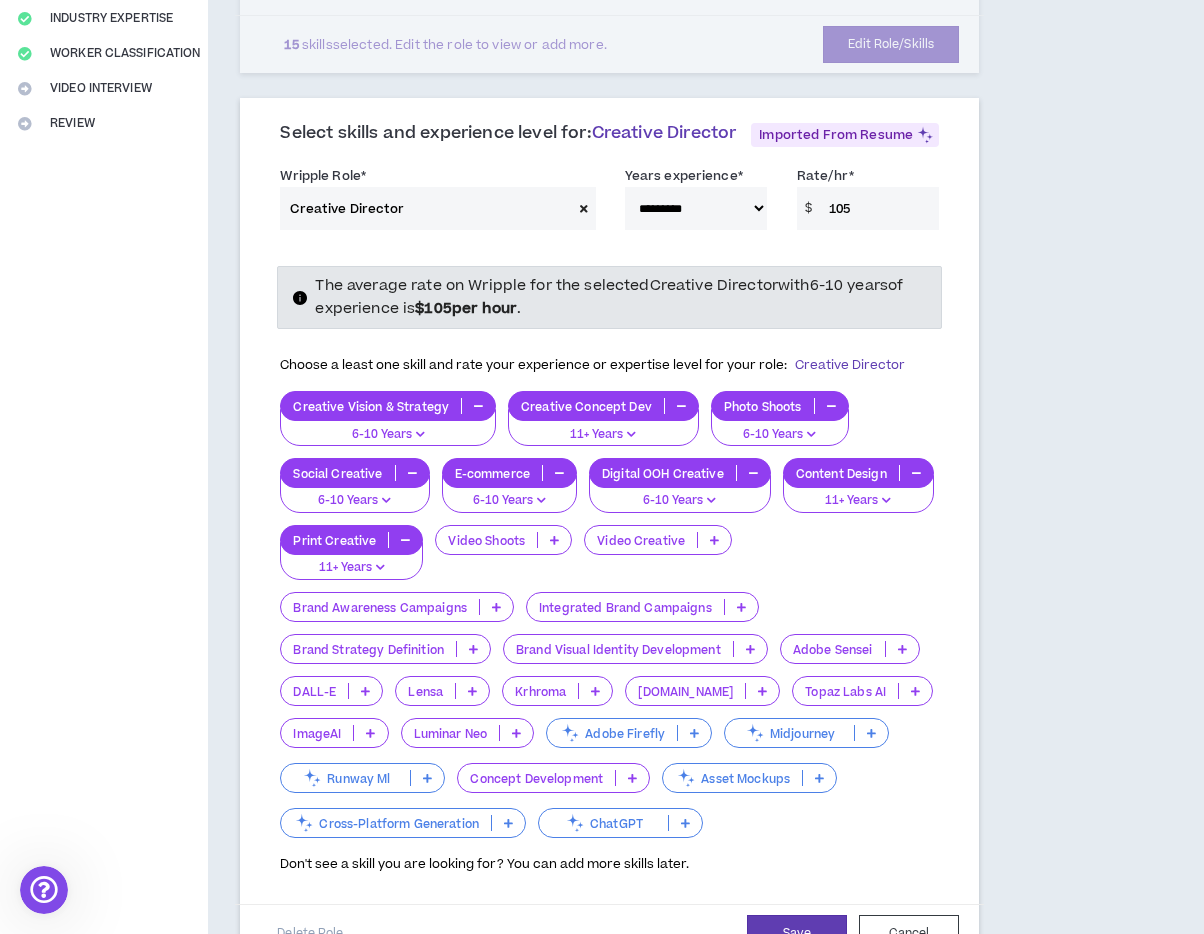 click at bounding box center [496, 607] 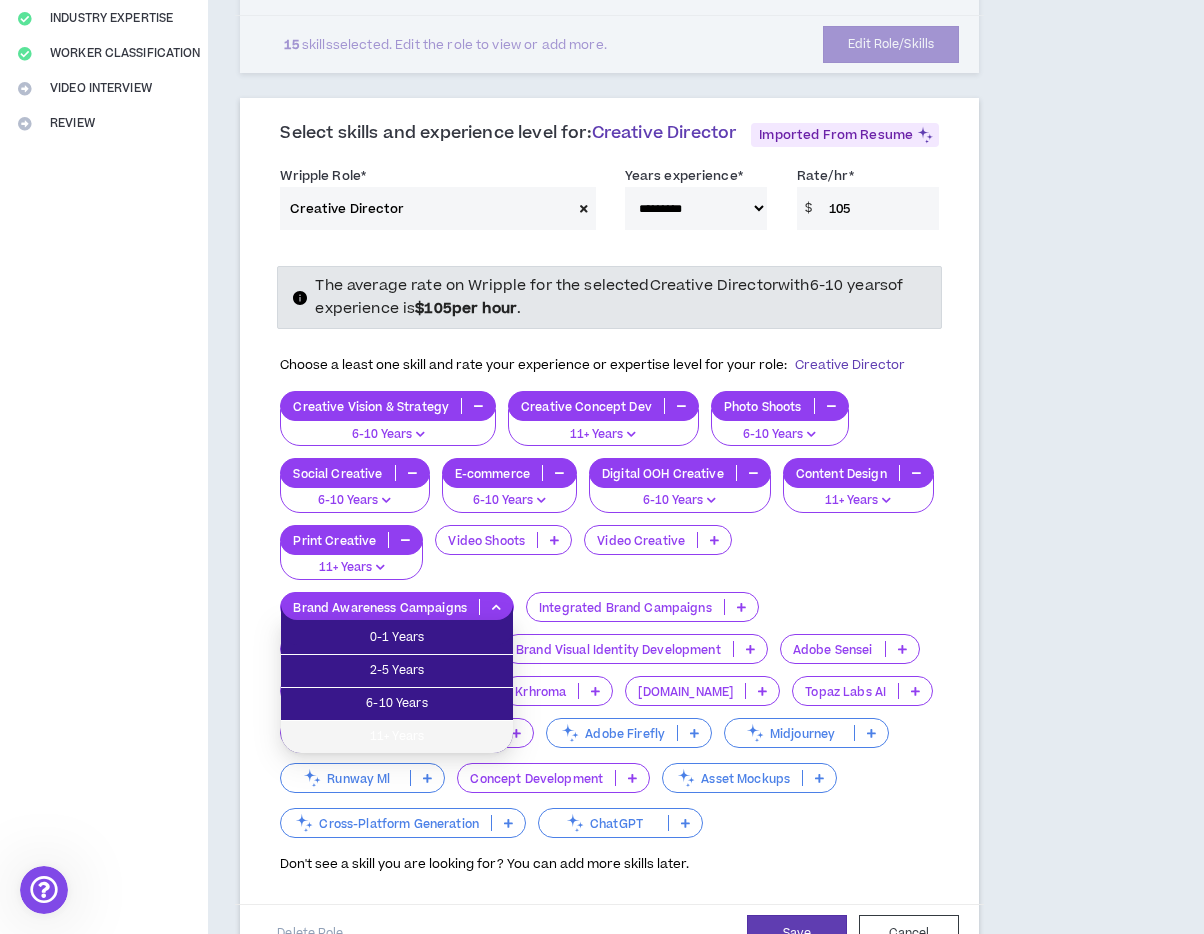 click on "11+ Years" at bounding box center [397, 737] 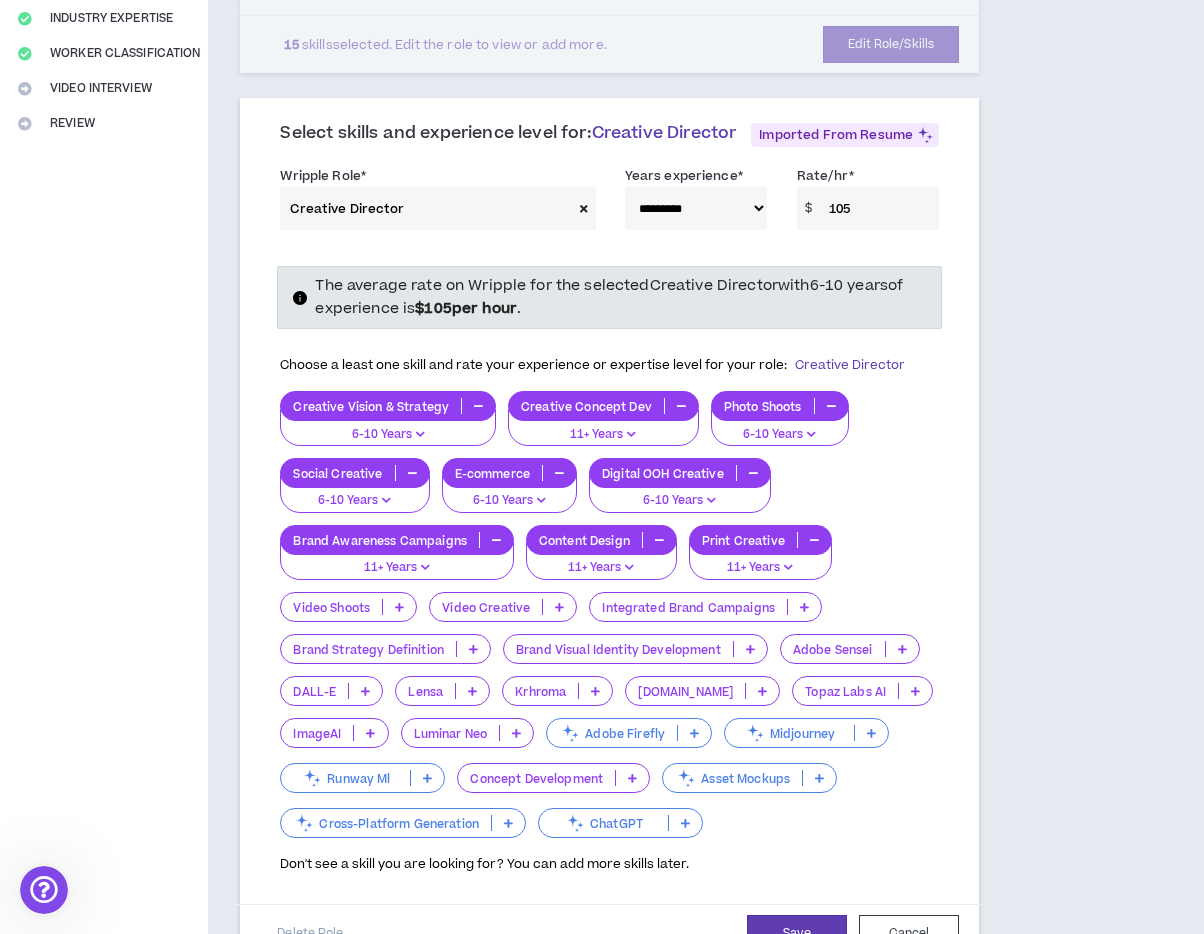 click at bounding box center (473, 649) 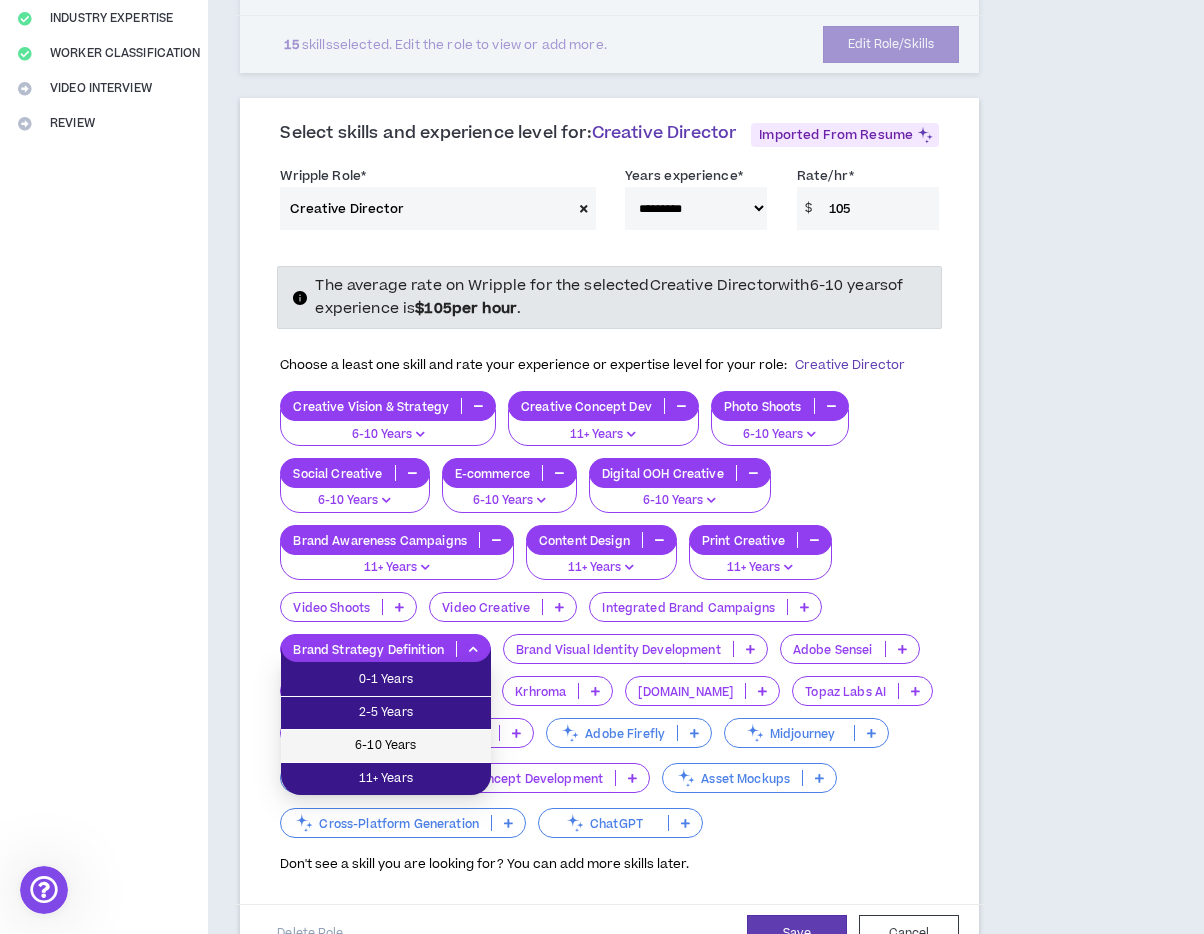 click on "6-10 Years" at bounding box center (386, 746) 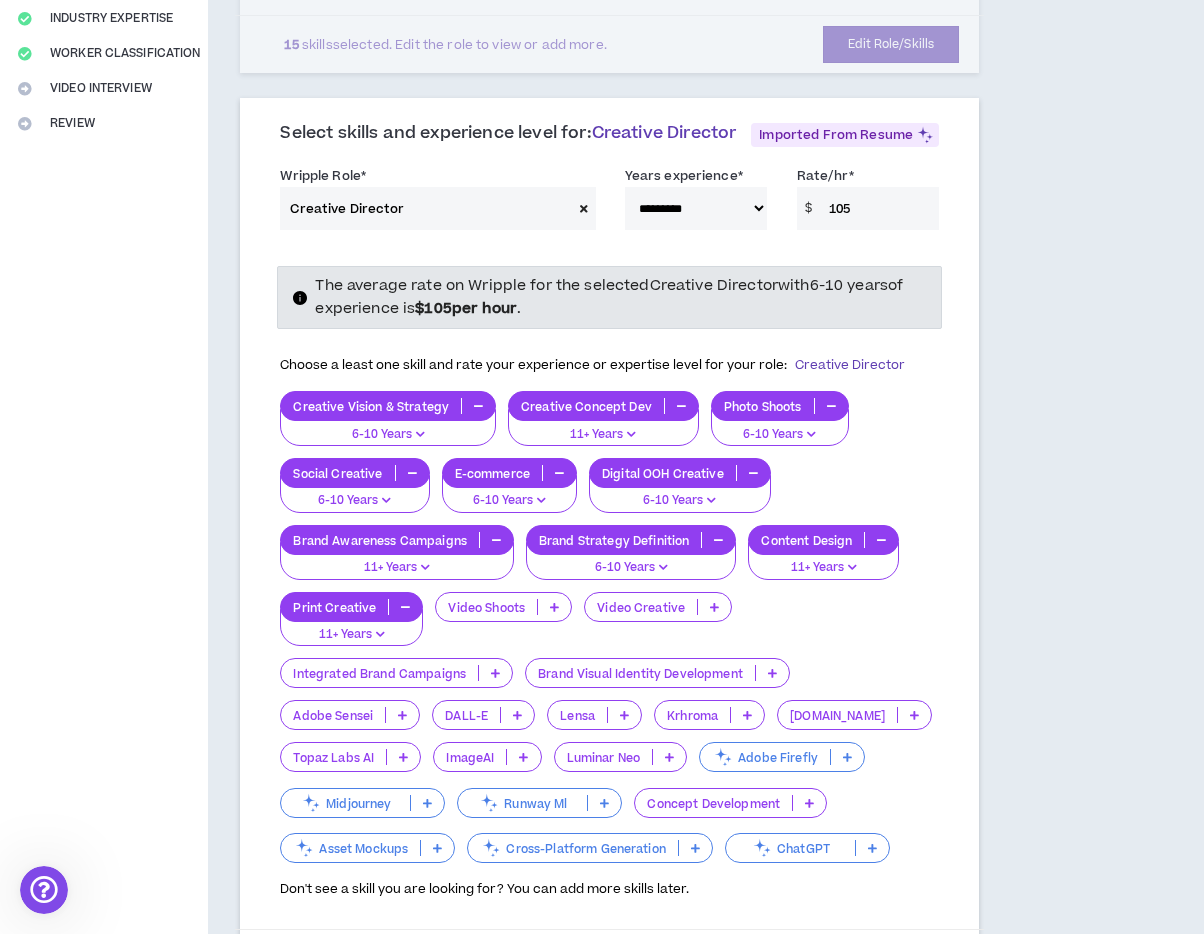 click at bounding box center (772, 673) 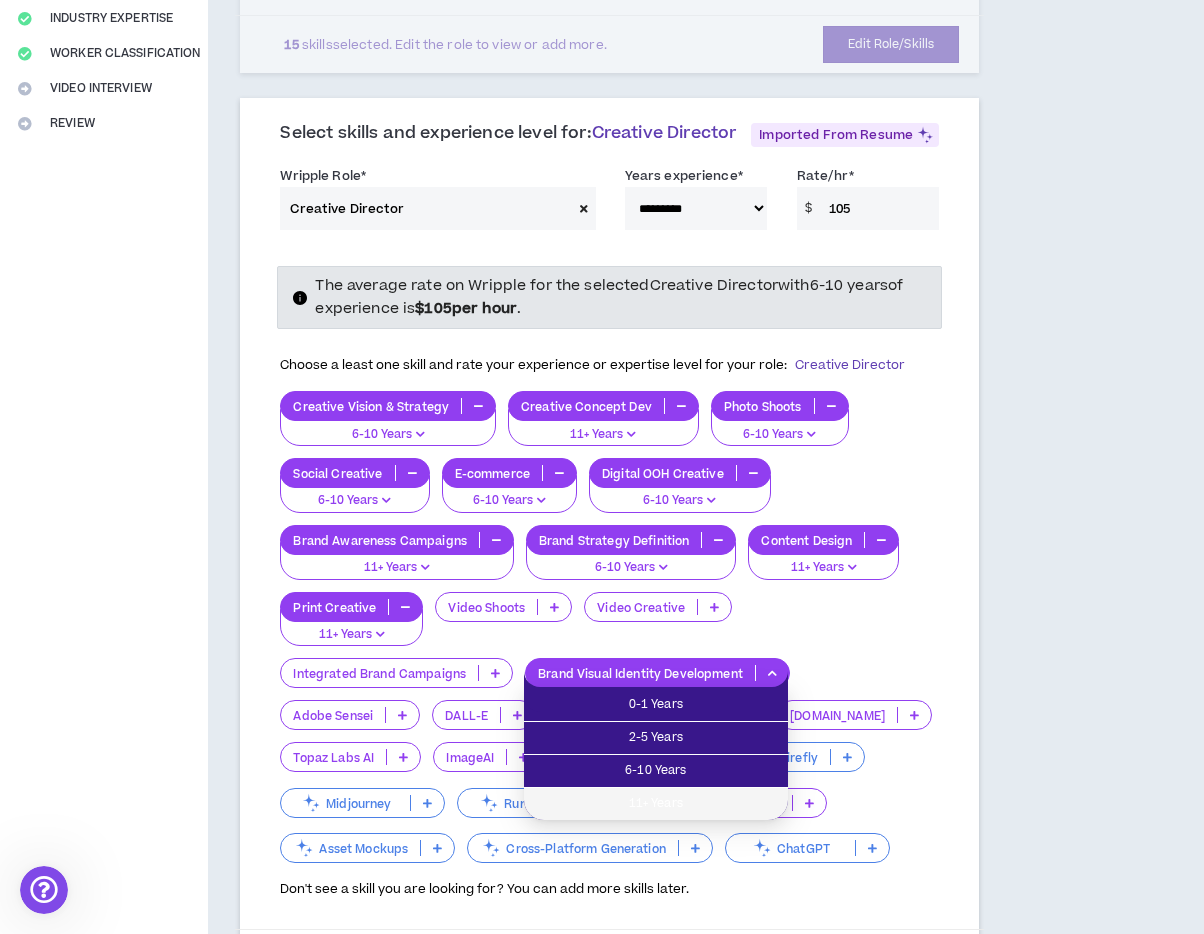 click on "11+ Years" at bounding box center (656, 804) 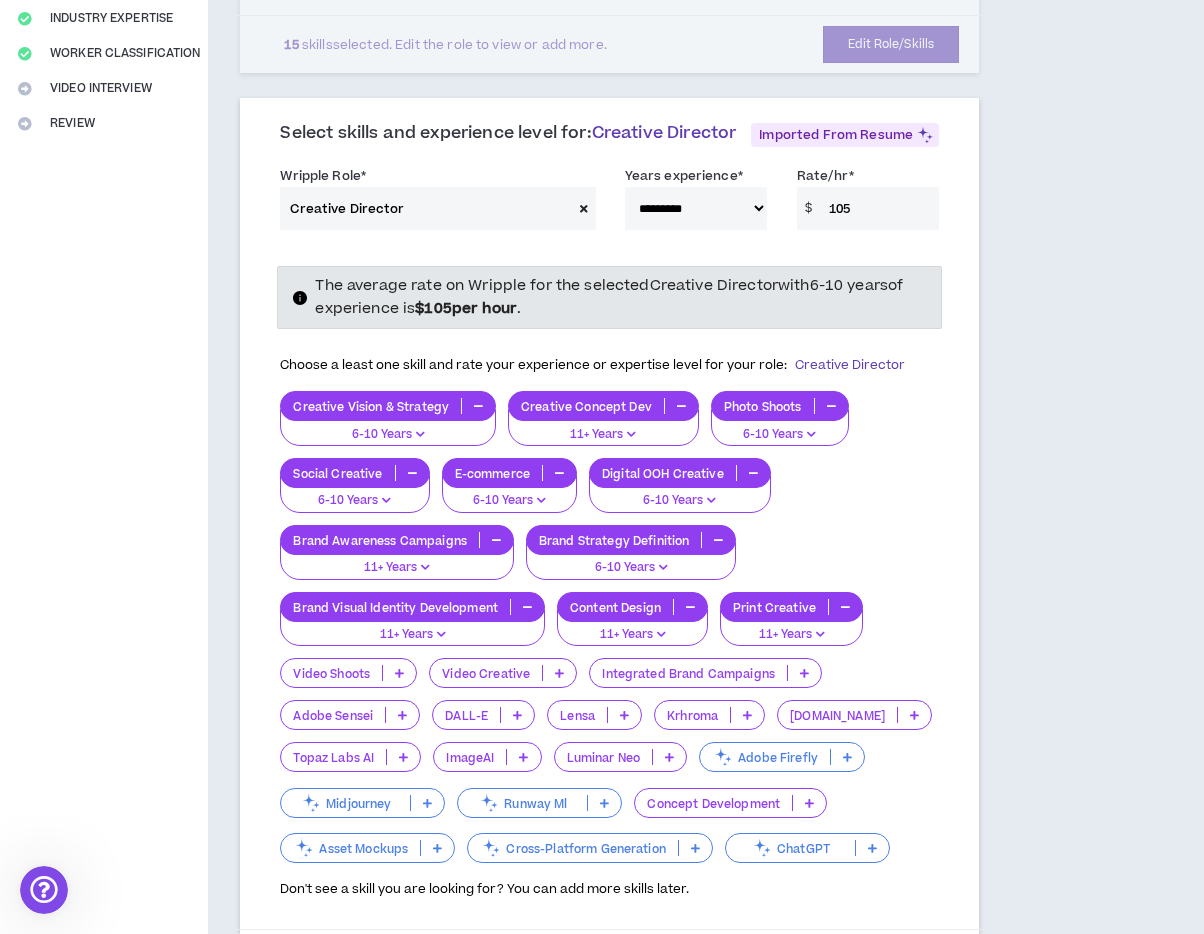 click at bounding box center [804, 673] 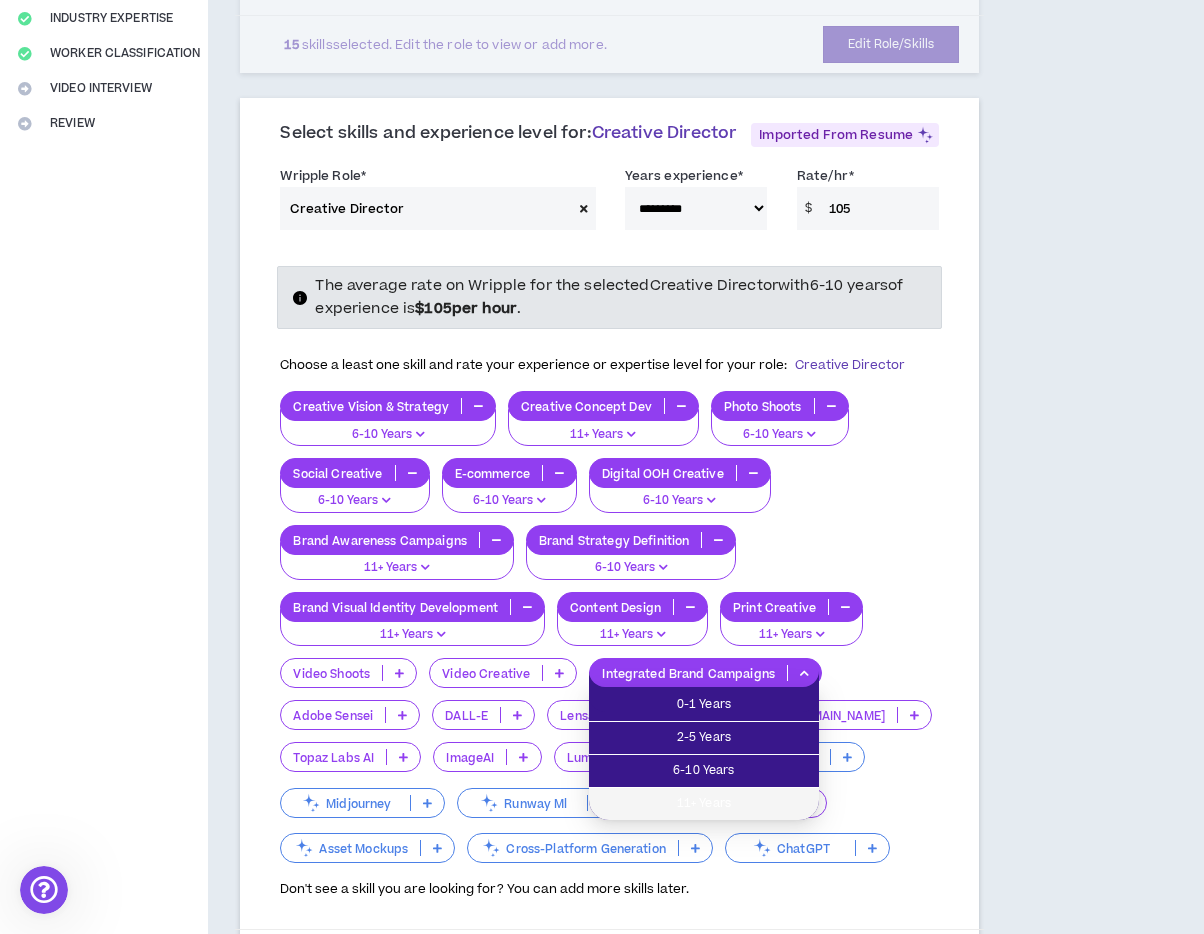 click on "11+ Years" at bounding box center [704, 804] 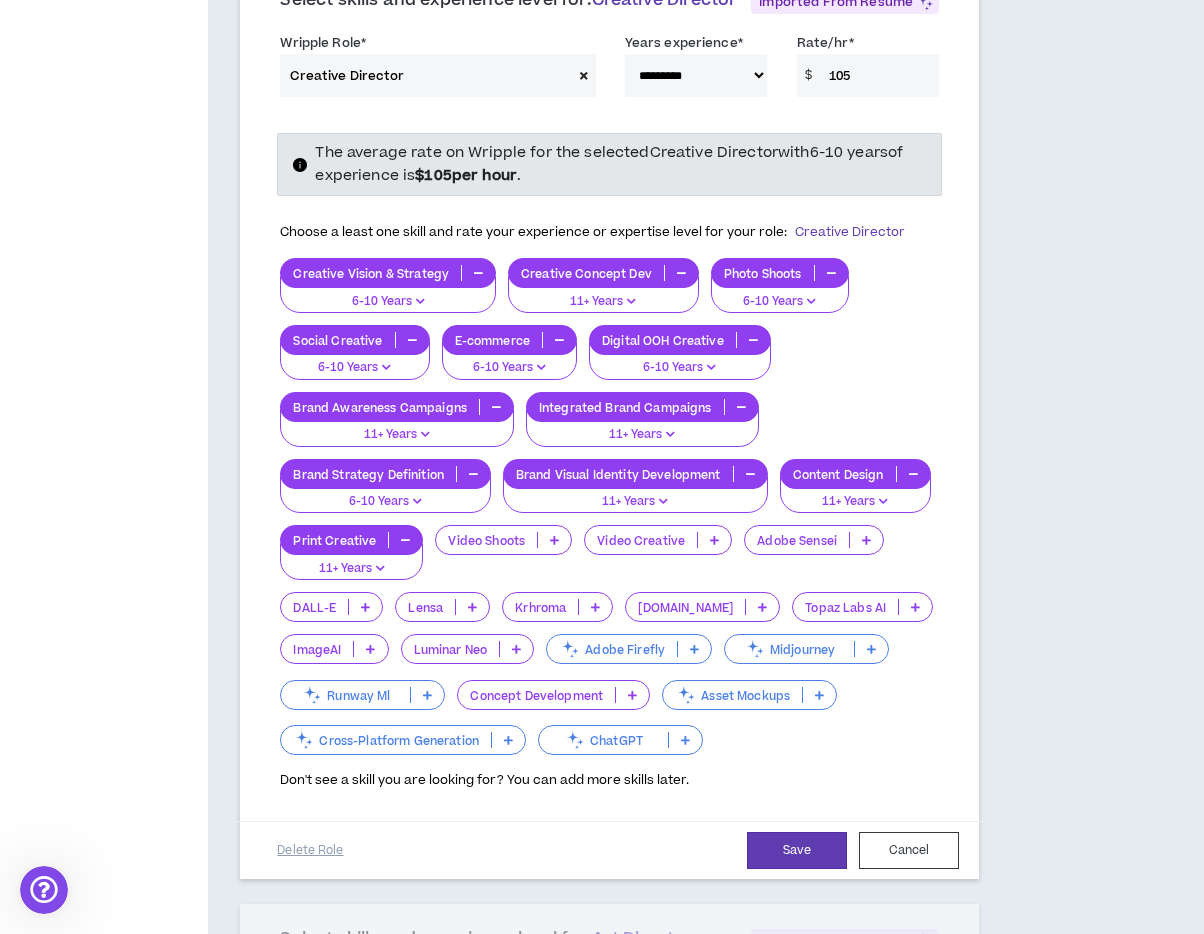 scroll, scrollTop: 547, scrollLeft: 0, axis: vertical 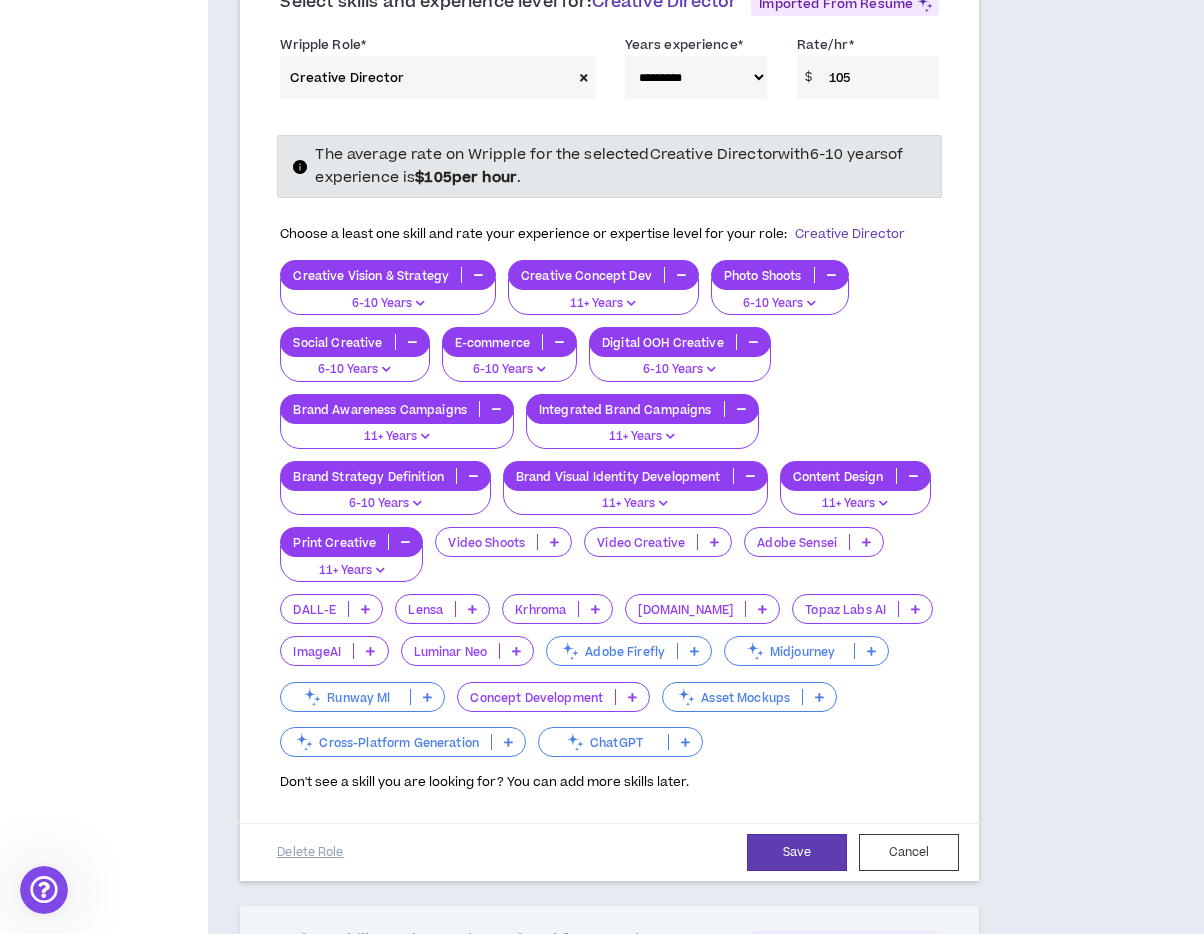 click on "**********" at bounding box center (609, 455) 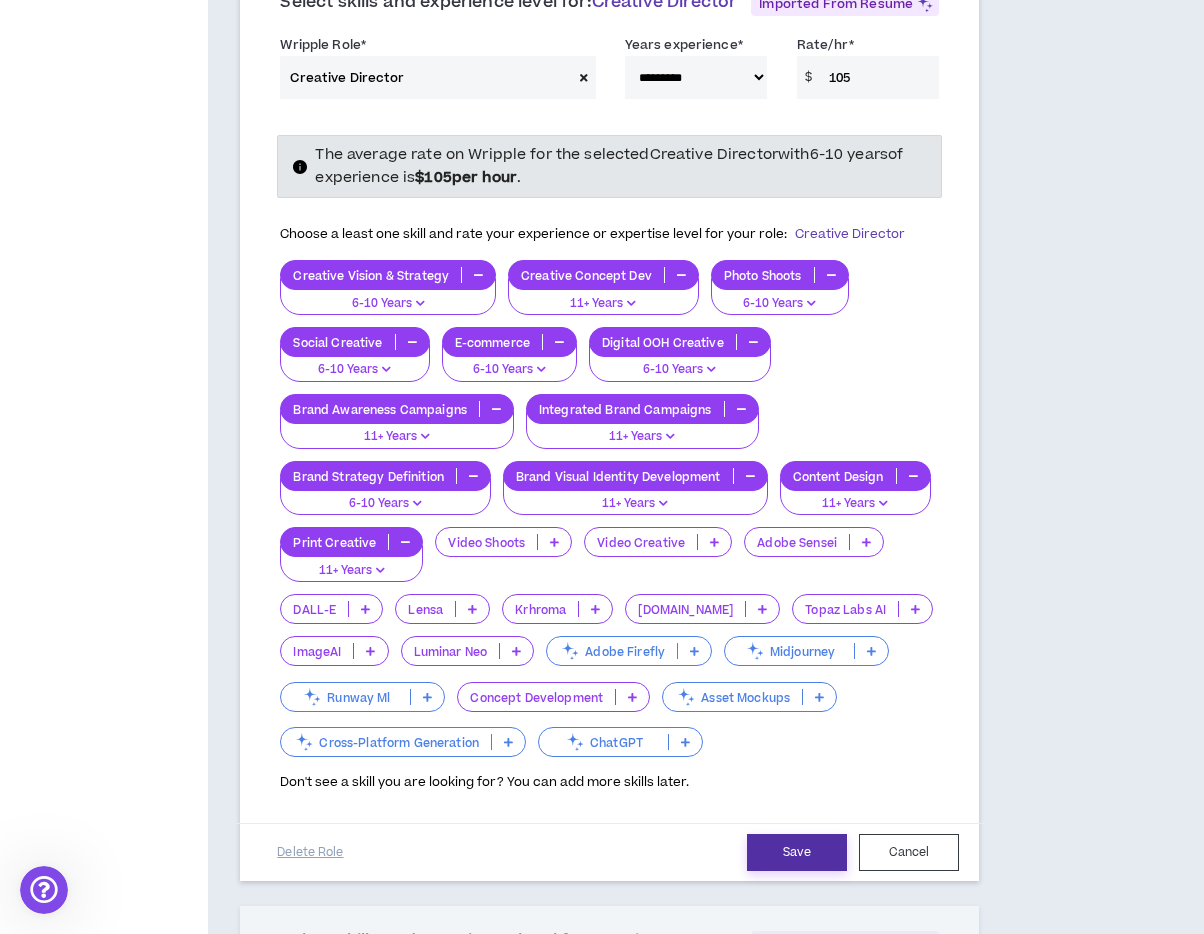 click on "Save" at bounding box center [797, 852] 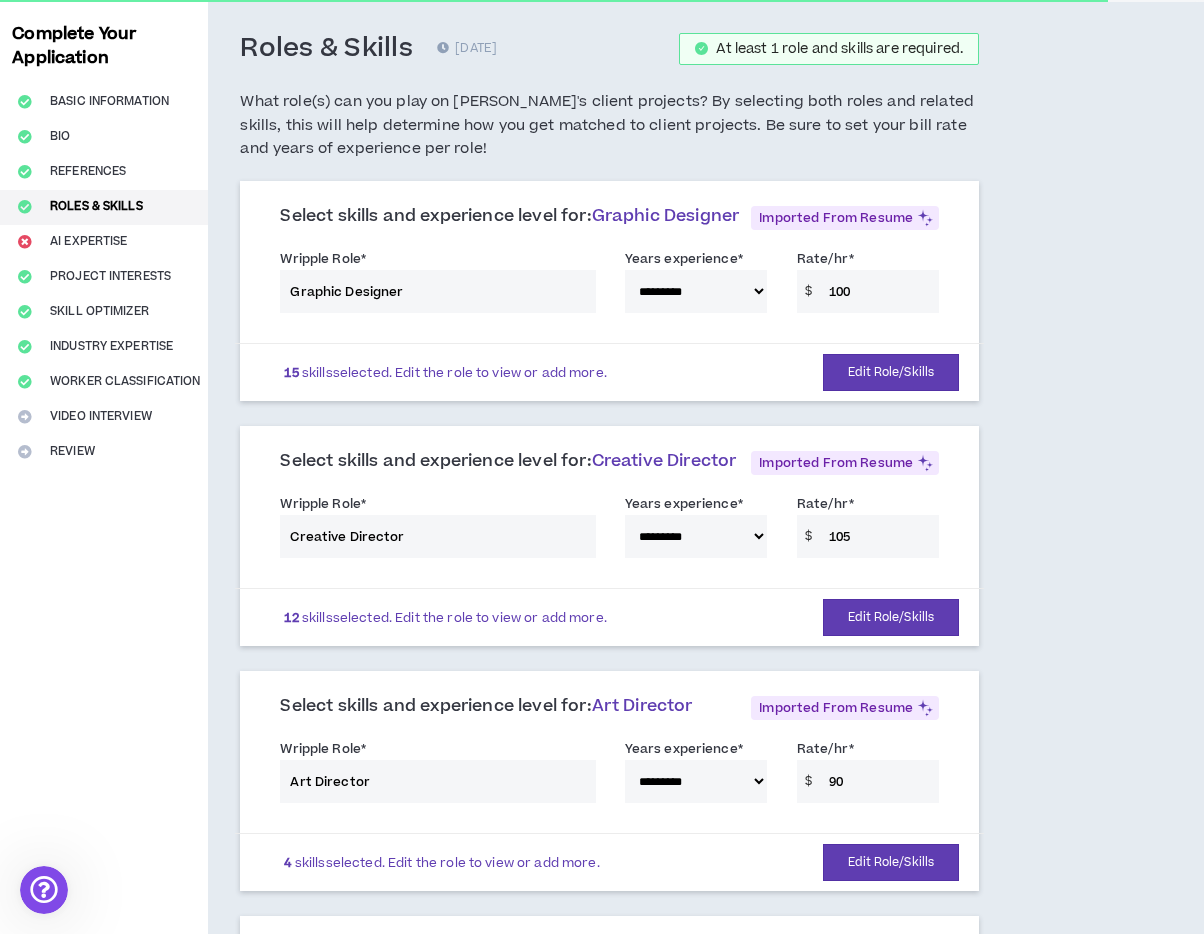 scroll, scrollTop: 109, scrollLeft: 0, axis: vertical 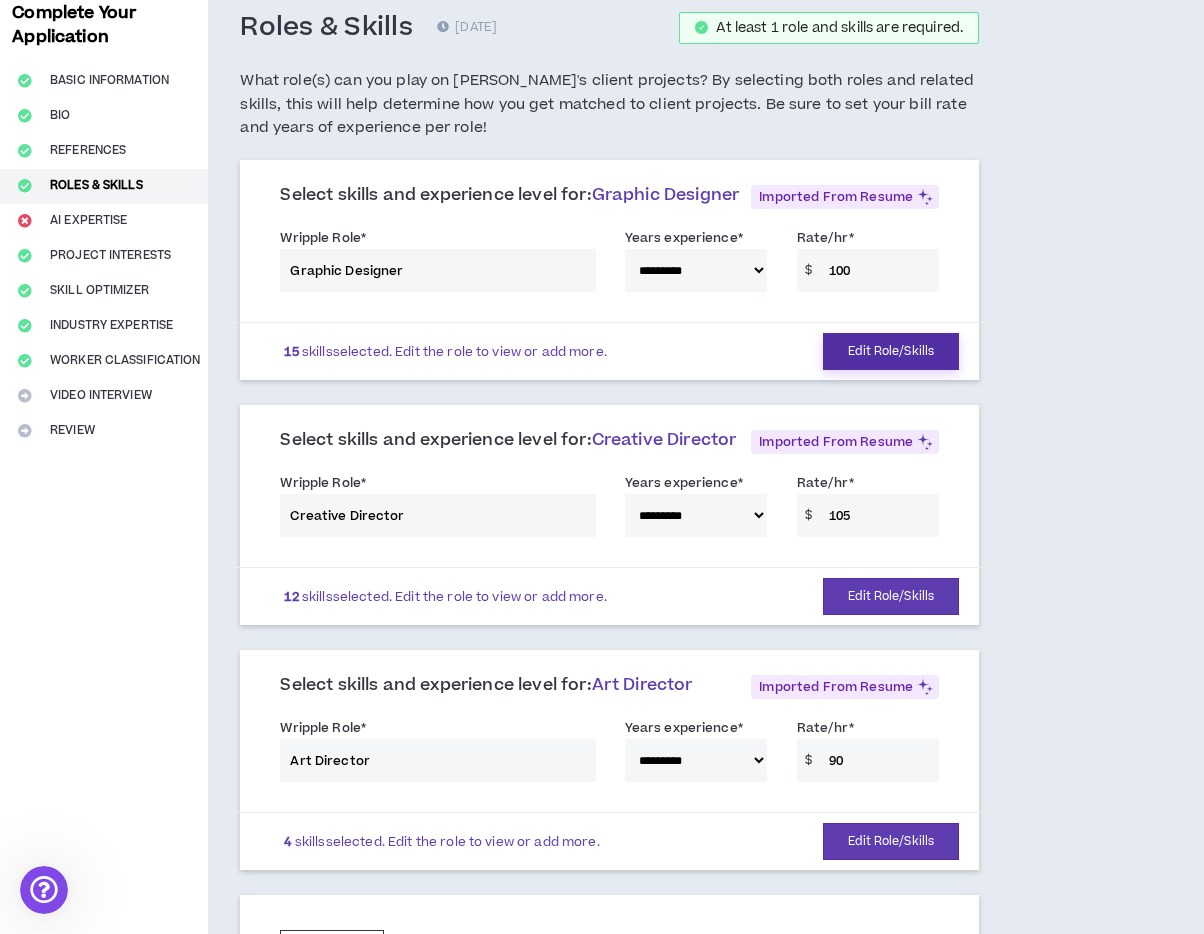 click on "Edit Role/Skills" at bounding box center (891, 351) 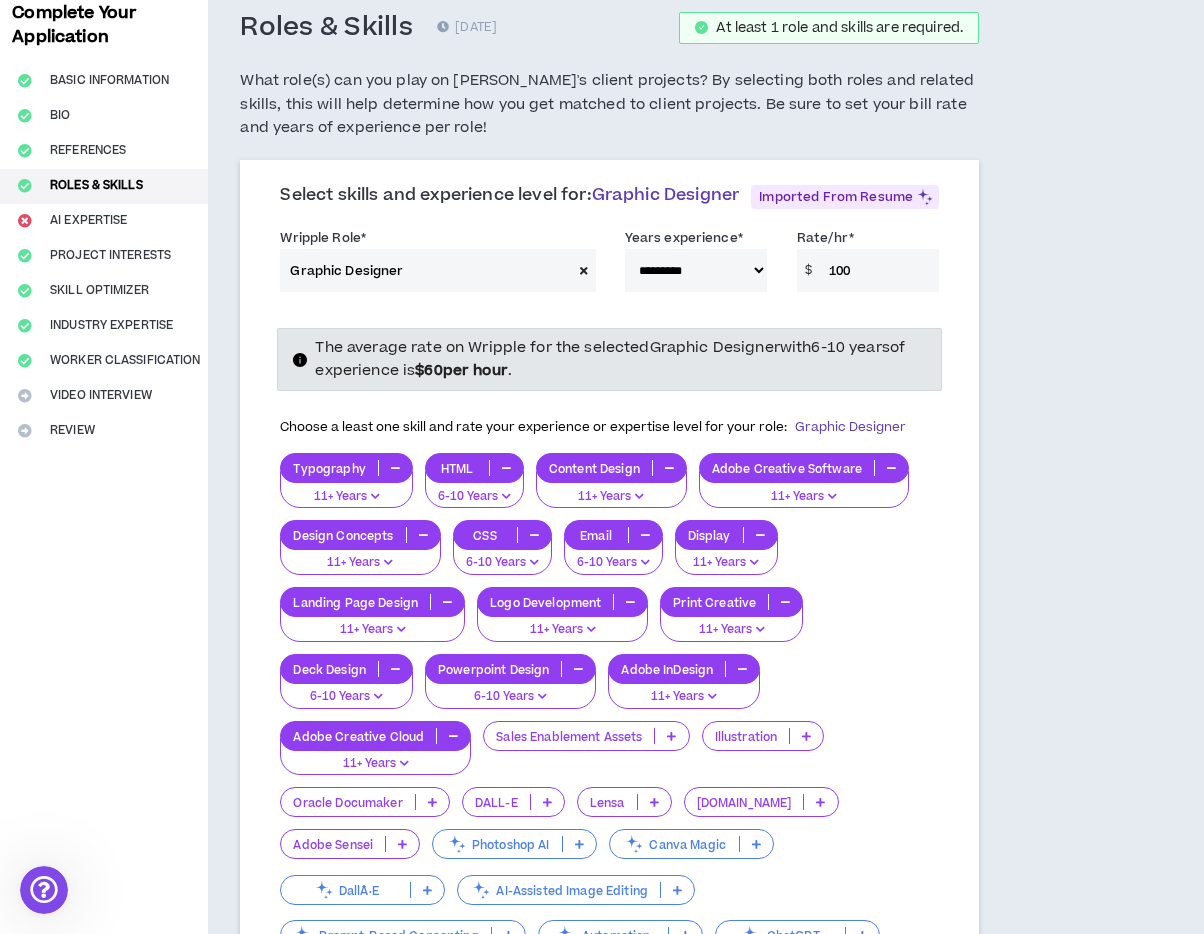 click on "100" at bounding box center (879, 270) 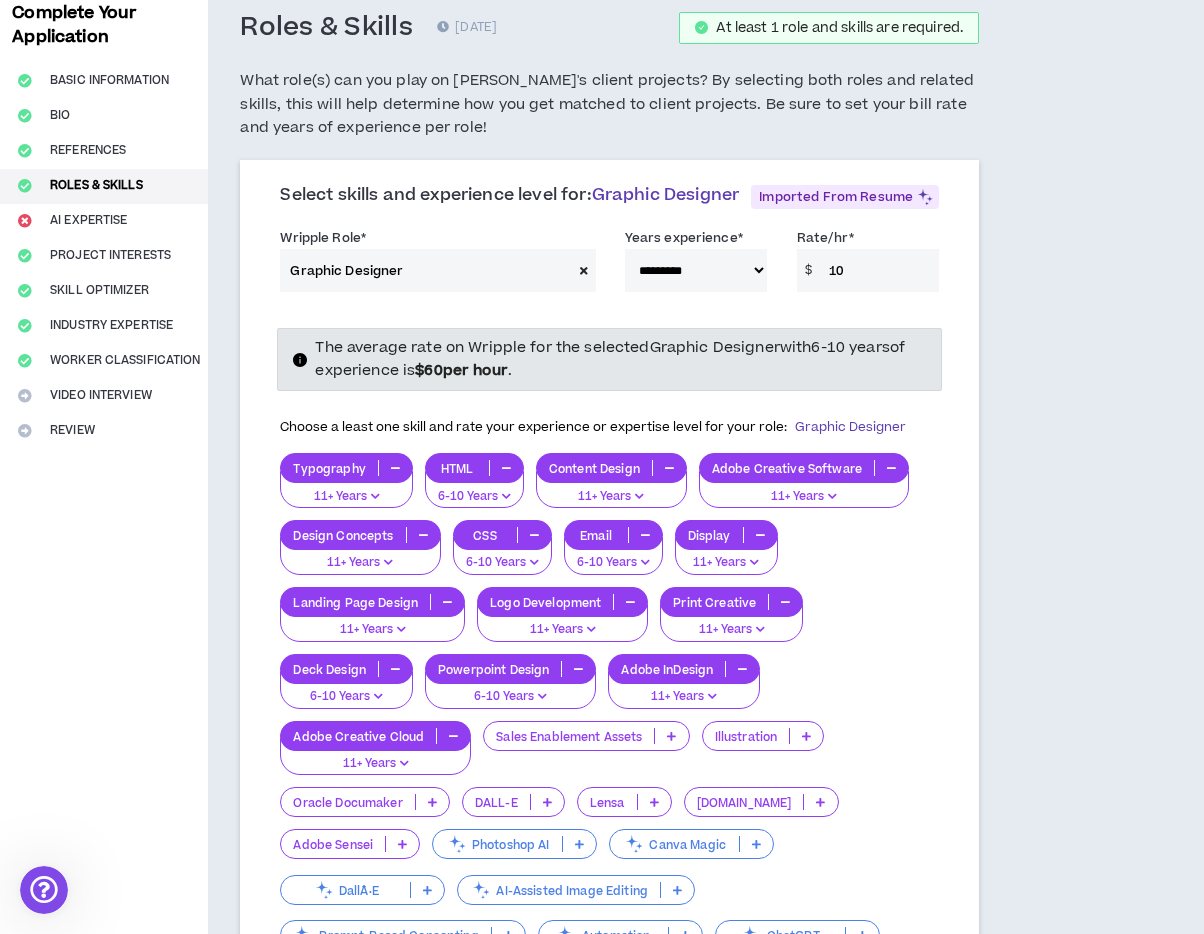 type on "1" 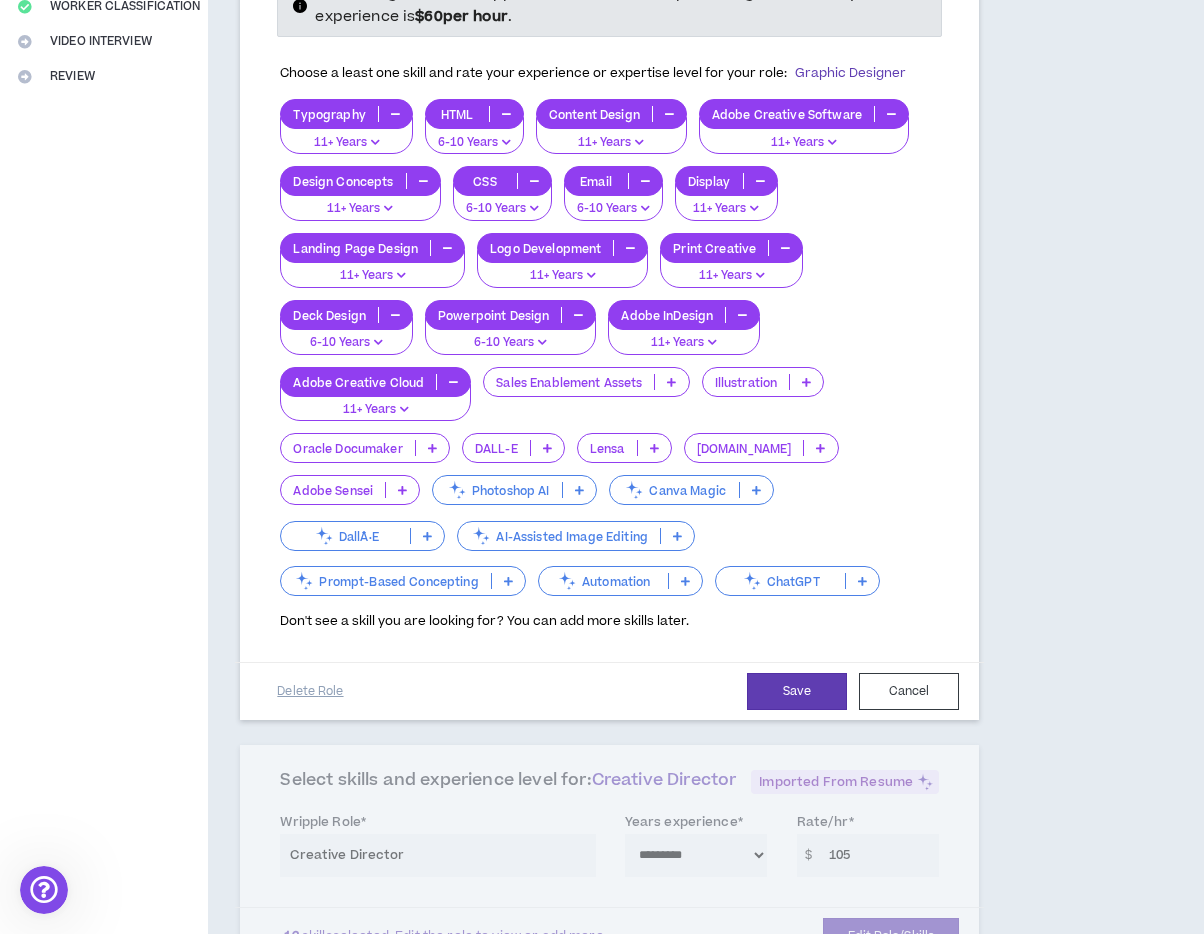 scroll, scrollTop: 462, scrollLeft: 0, axis: vertical 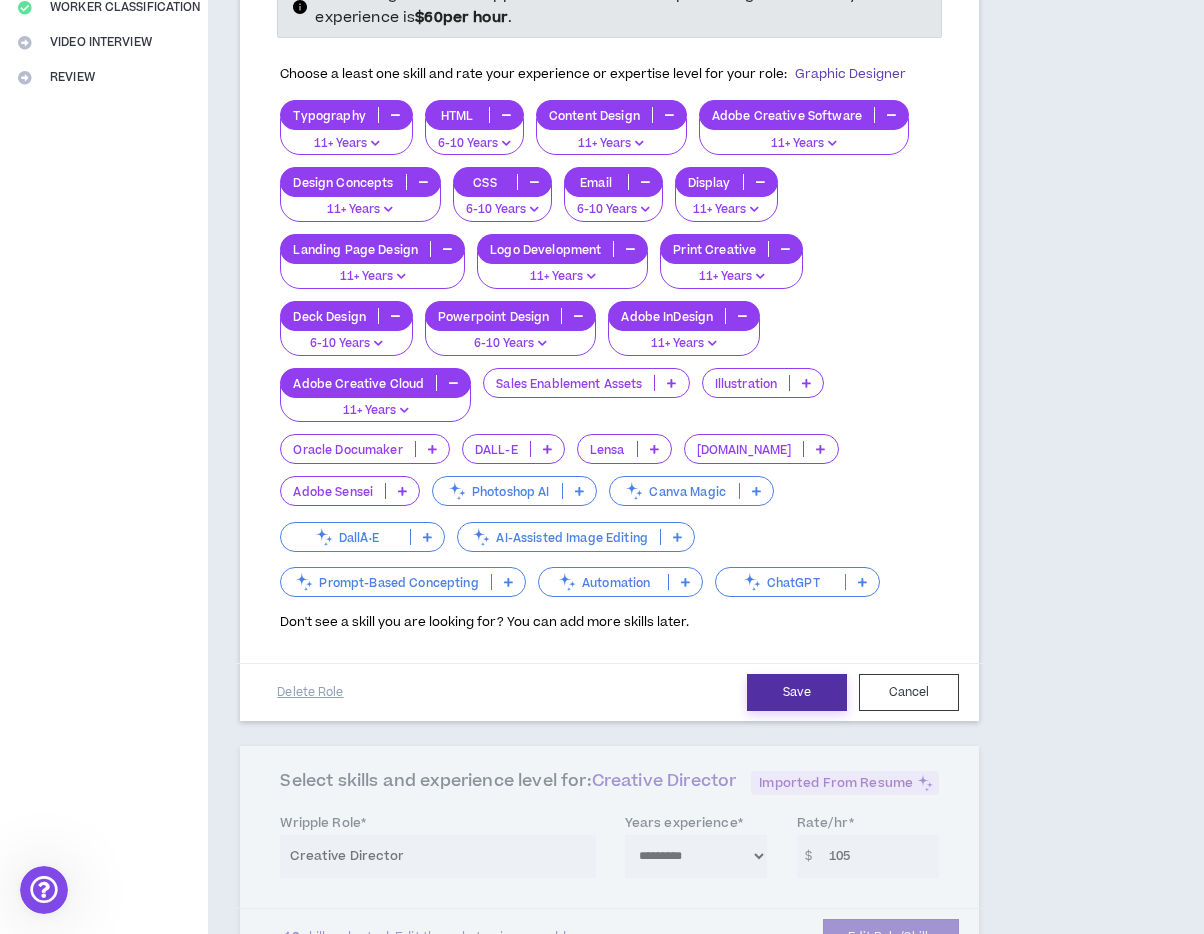 type on "80" 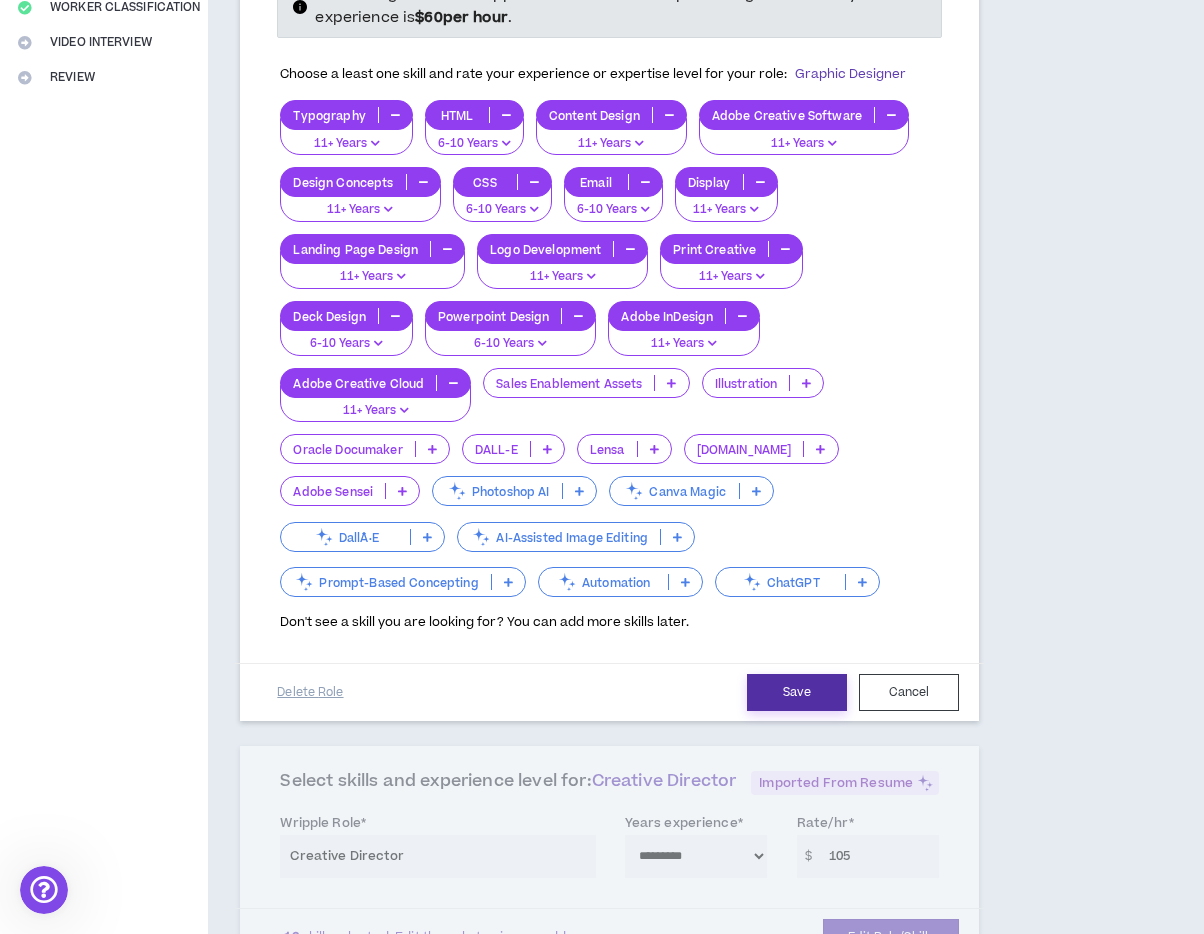 click on "Save" at bounding box center [797, 692] 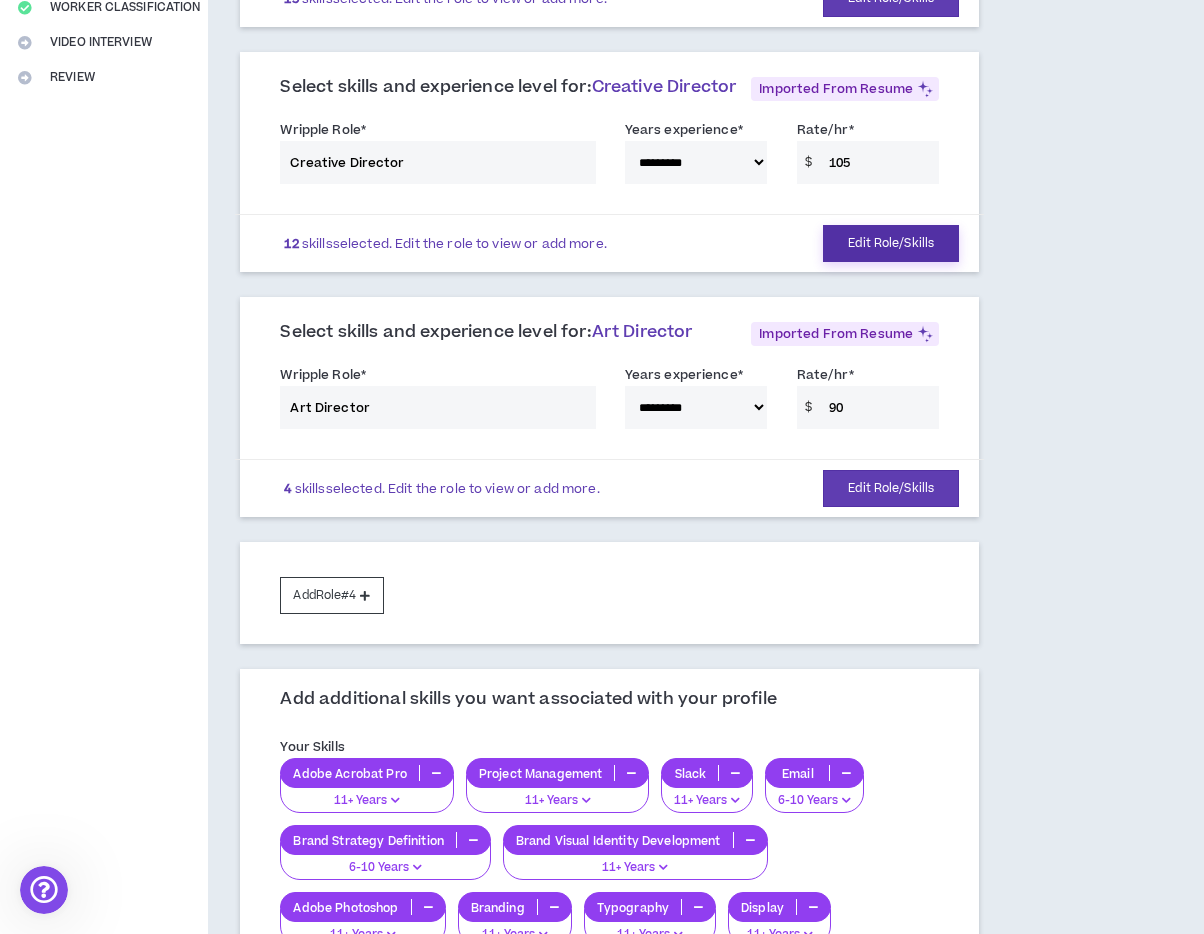 click on "Edit Role/Skills" at bounding box center (891, 243) 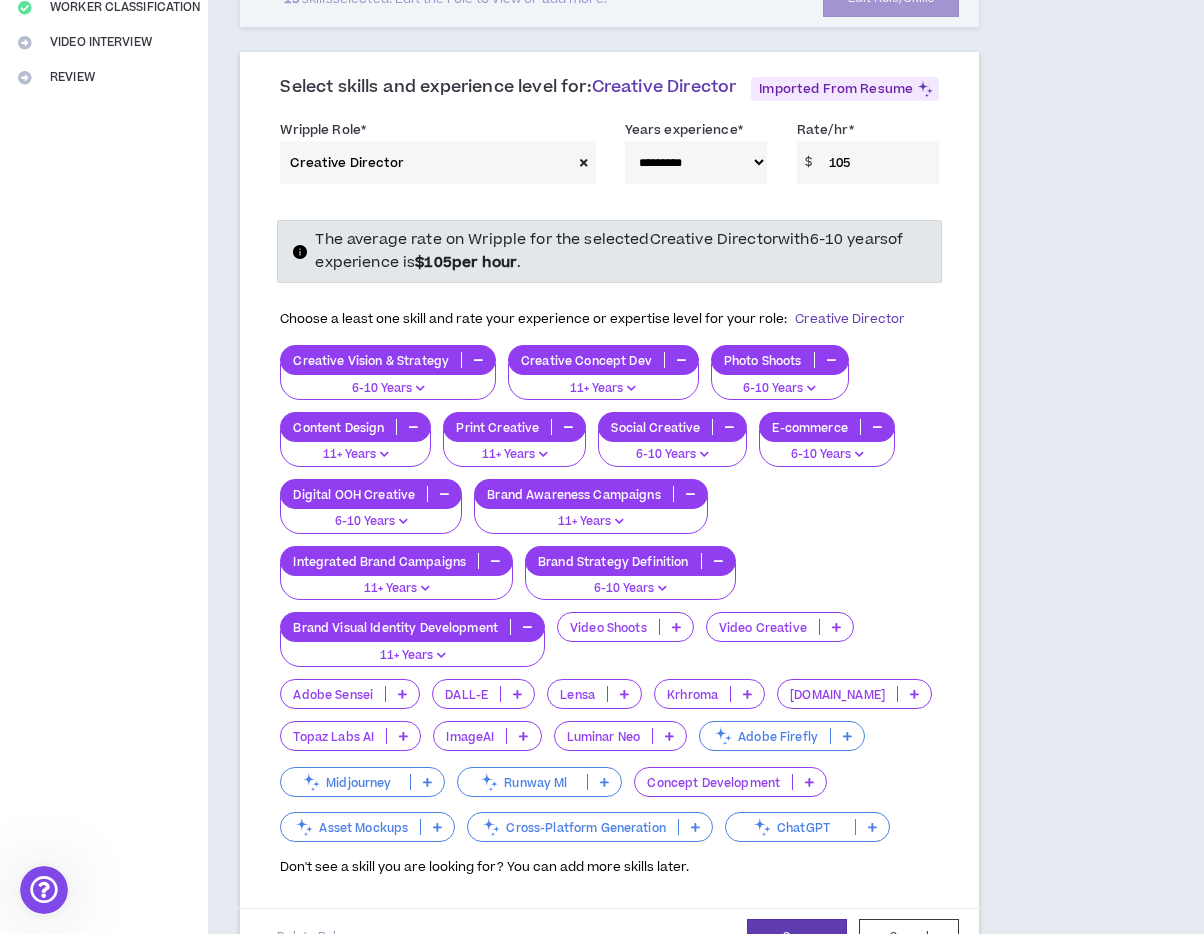 drag, startPoint x: 844, startPoint y: 162, endPoint x: 866, endPoint y: 168, distance: 22.803509 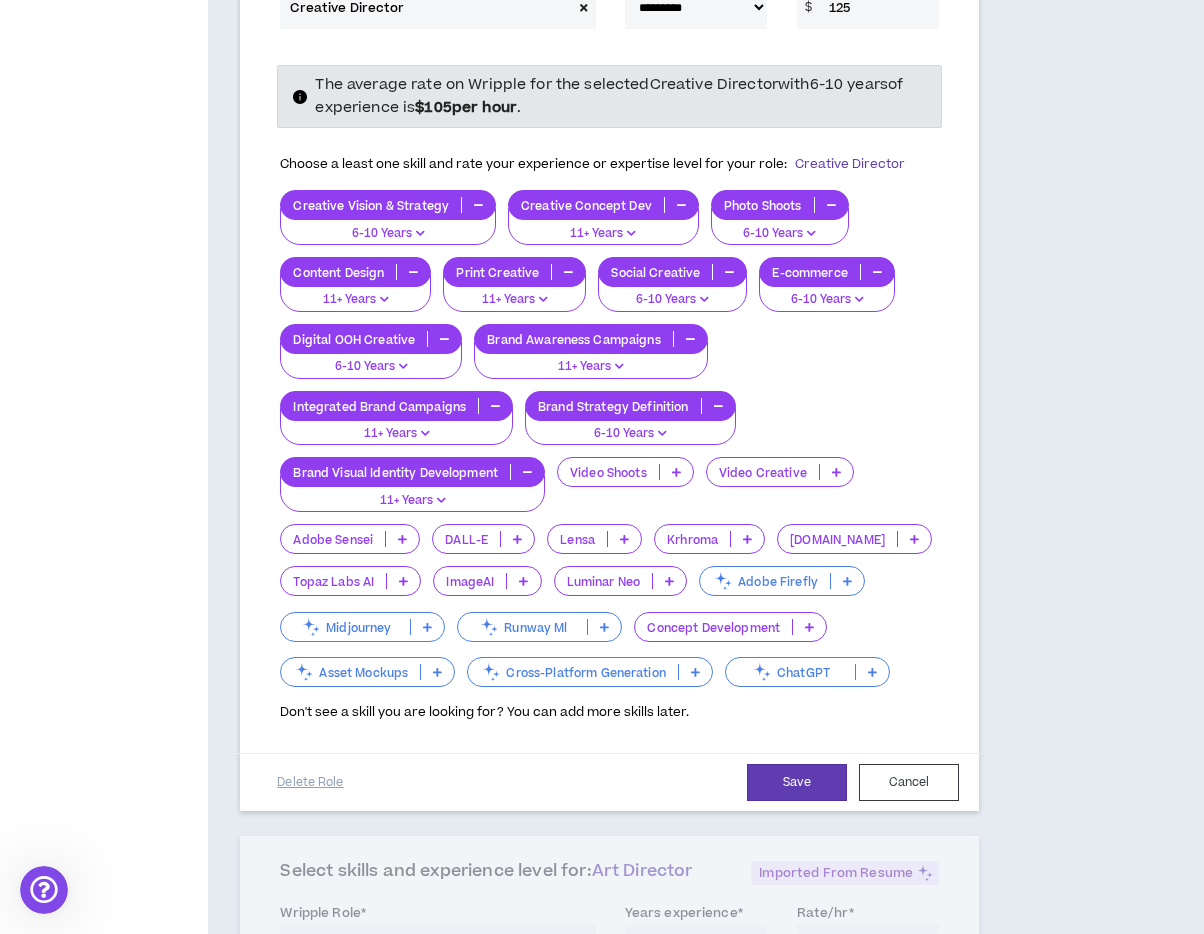 scroll, scrollTop: 622, scrollLeft: 0, axis: vertical 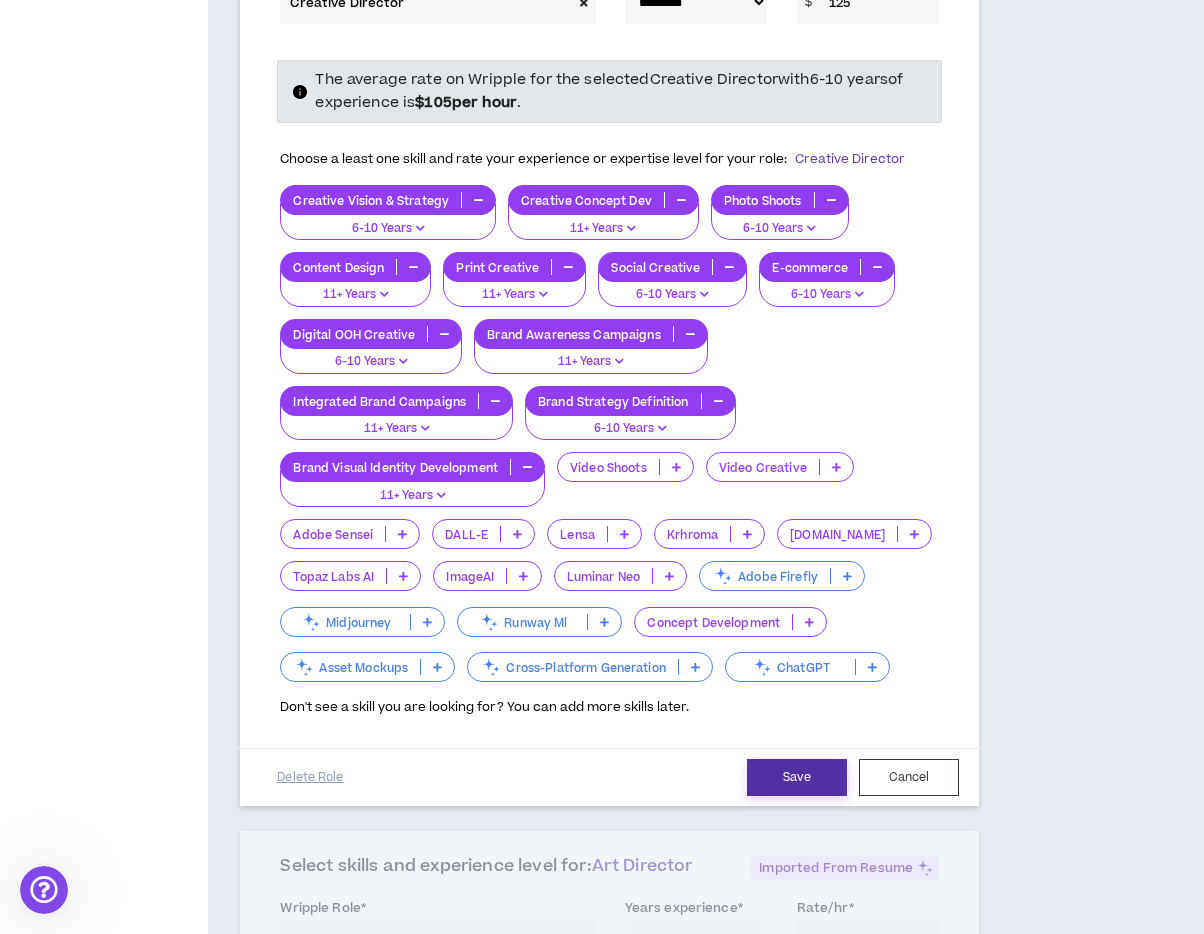 type on "125" 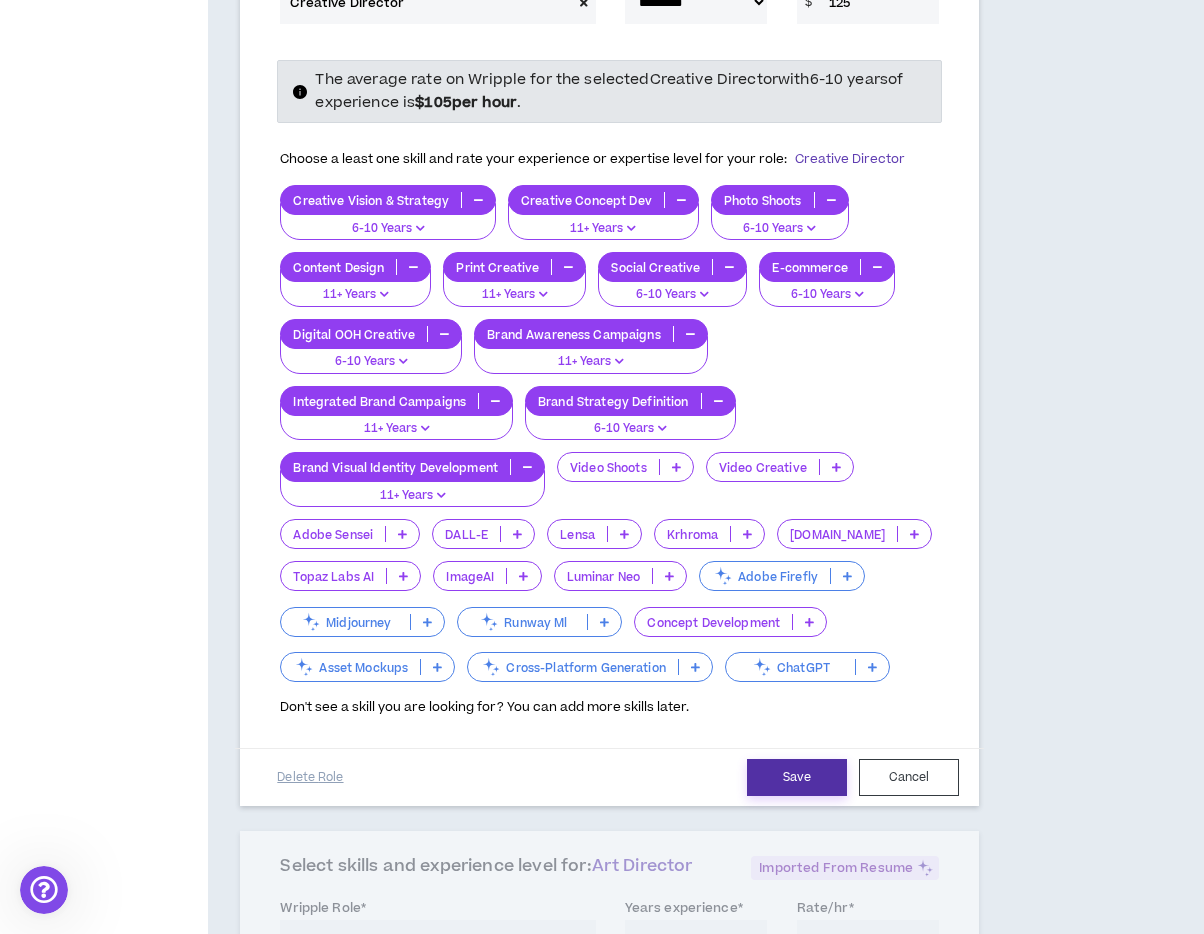 click on "Save" at bounding box center [797, 777] 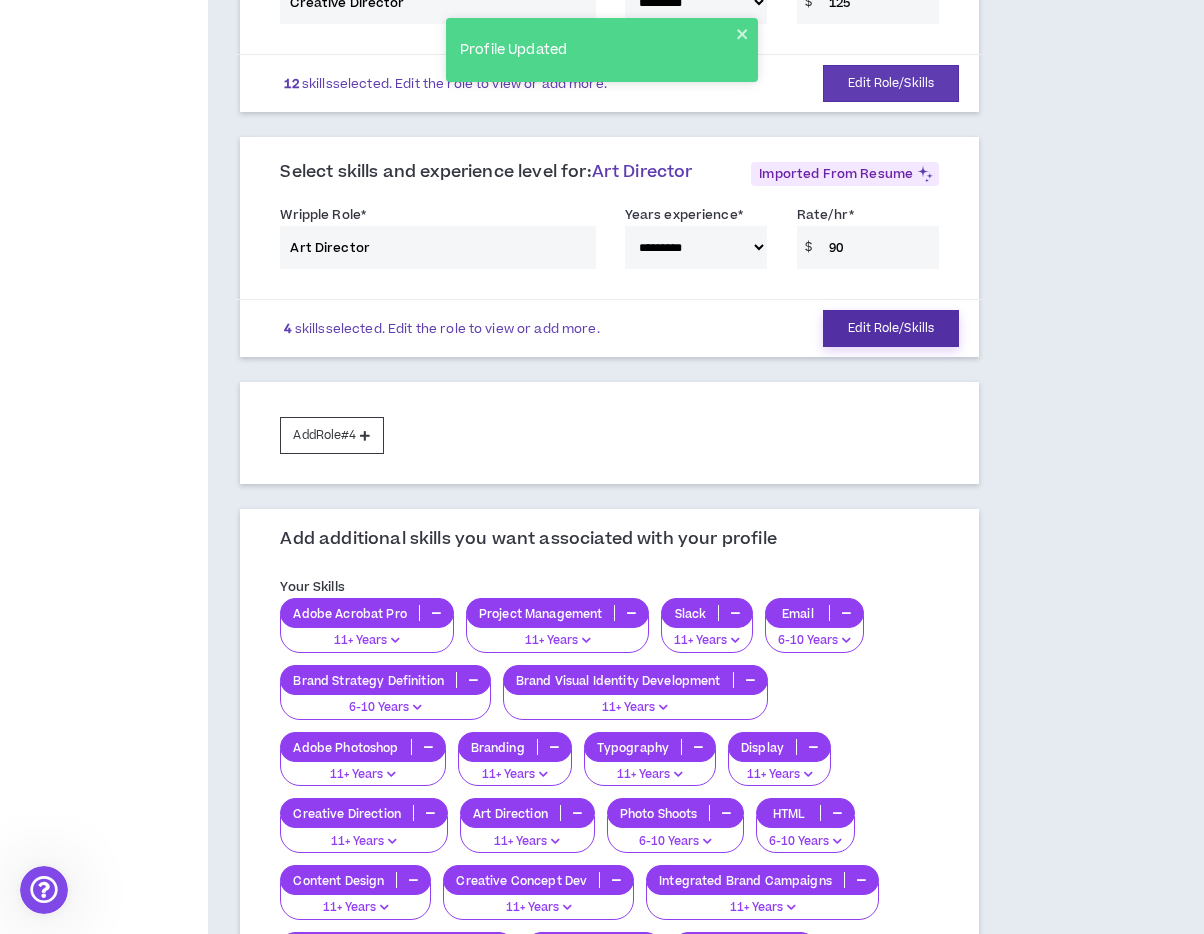 click on "Edit Role/Skills" at bounding box center [891, 328] 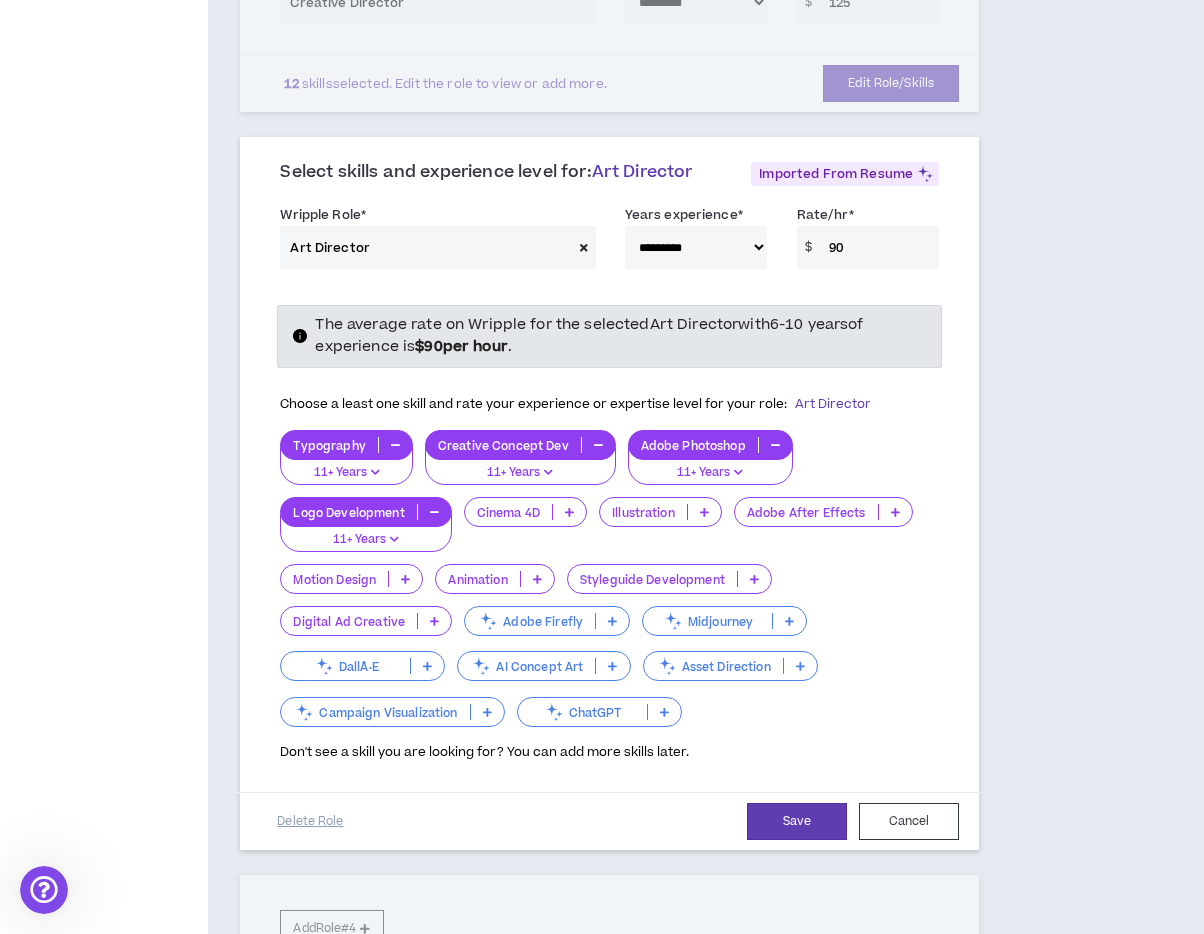 drag, startPoint x: 845, startPoint y: 247, endPoint x: 811, endPoint y: 247, distance: 34 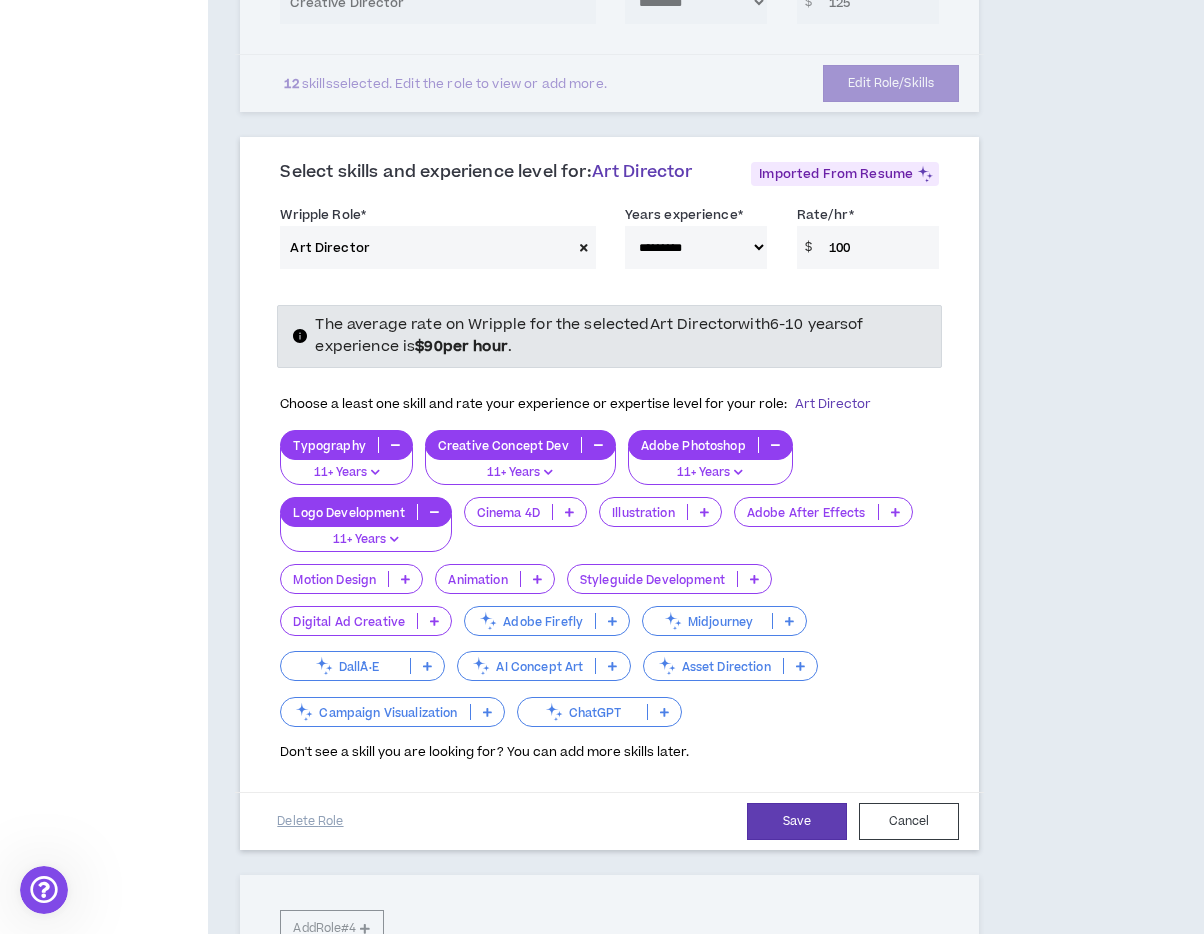 type on "100" 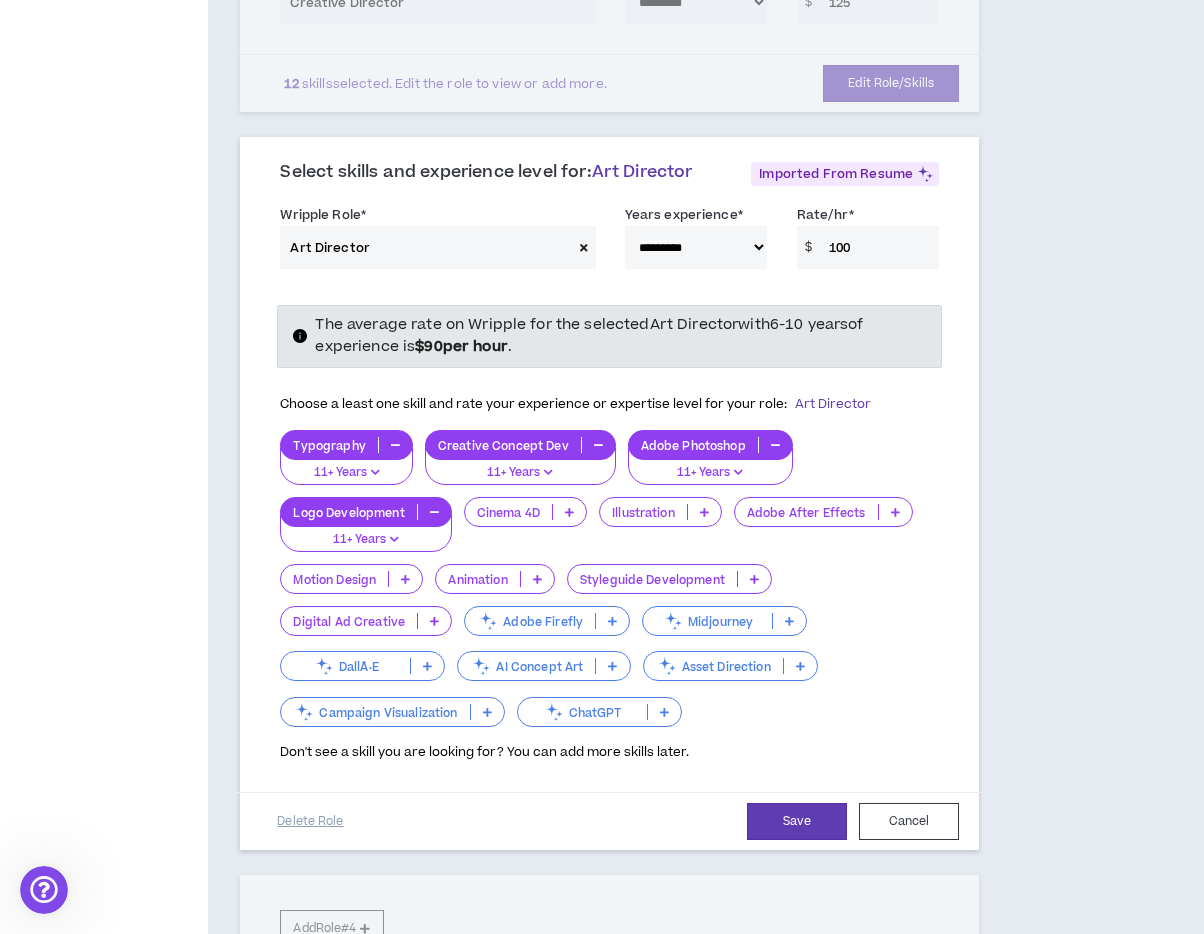 click at bounding box center [754, 579] 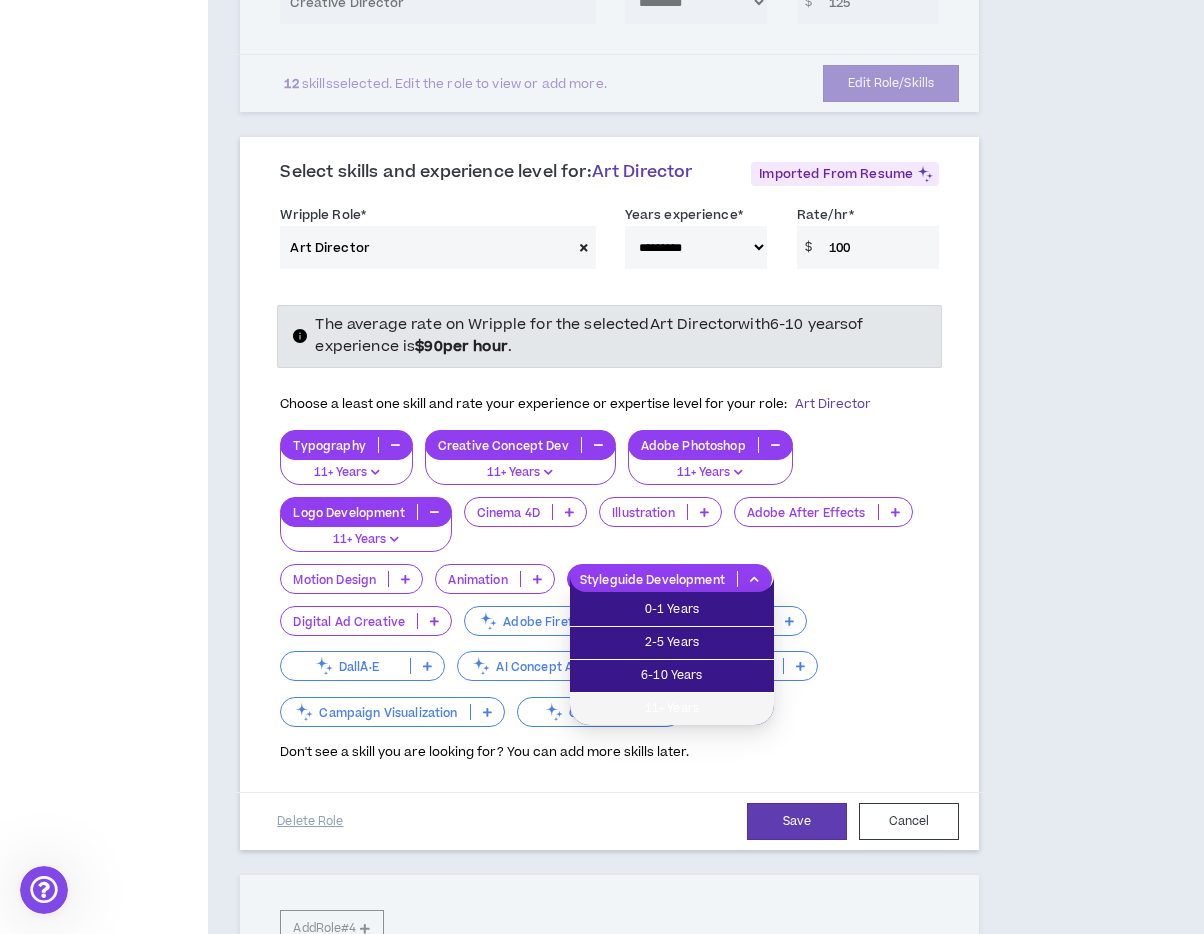 click on "11+ Years" at bounding box center [672, 709] 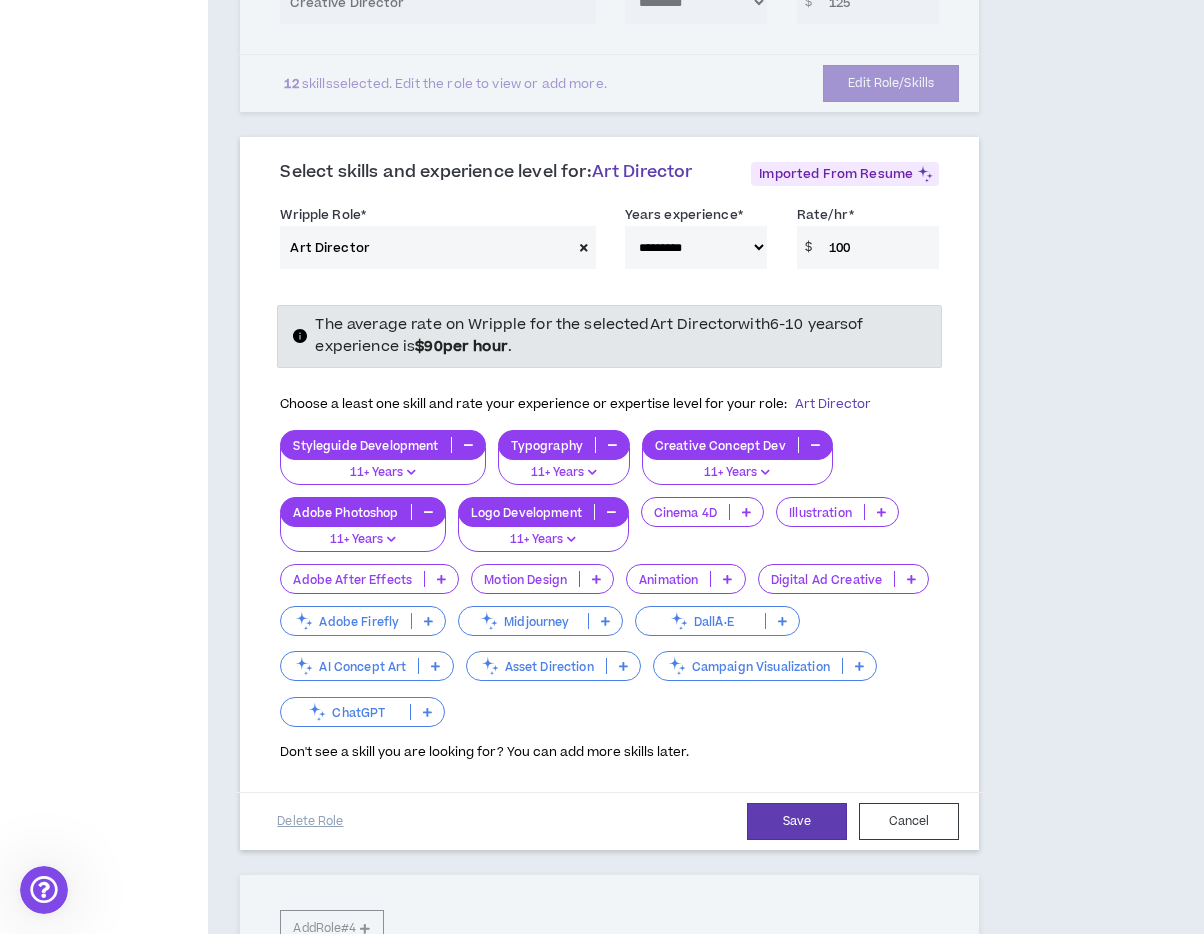 click at bounding box center [911, 579] 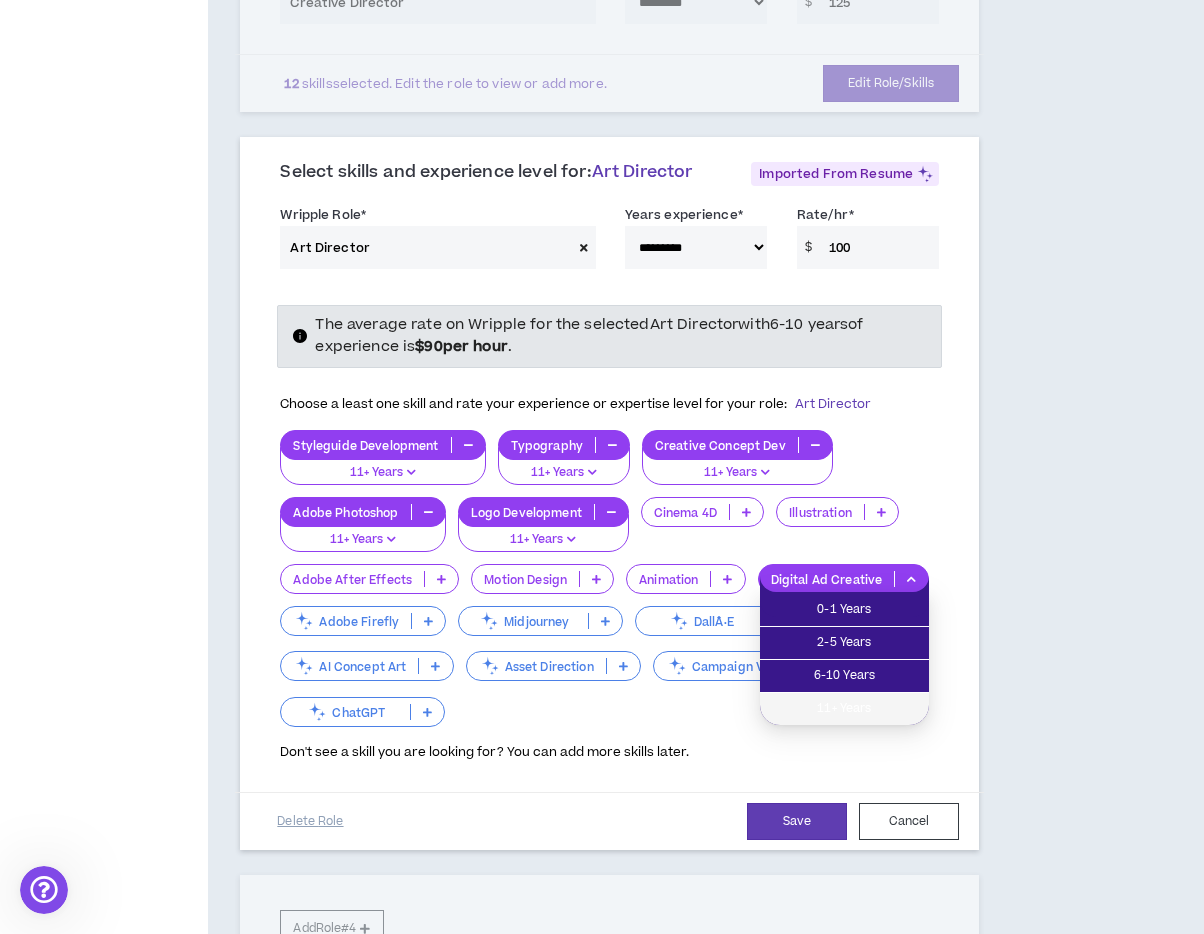 click on "11+ Years" at bounding box center (844, 709) 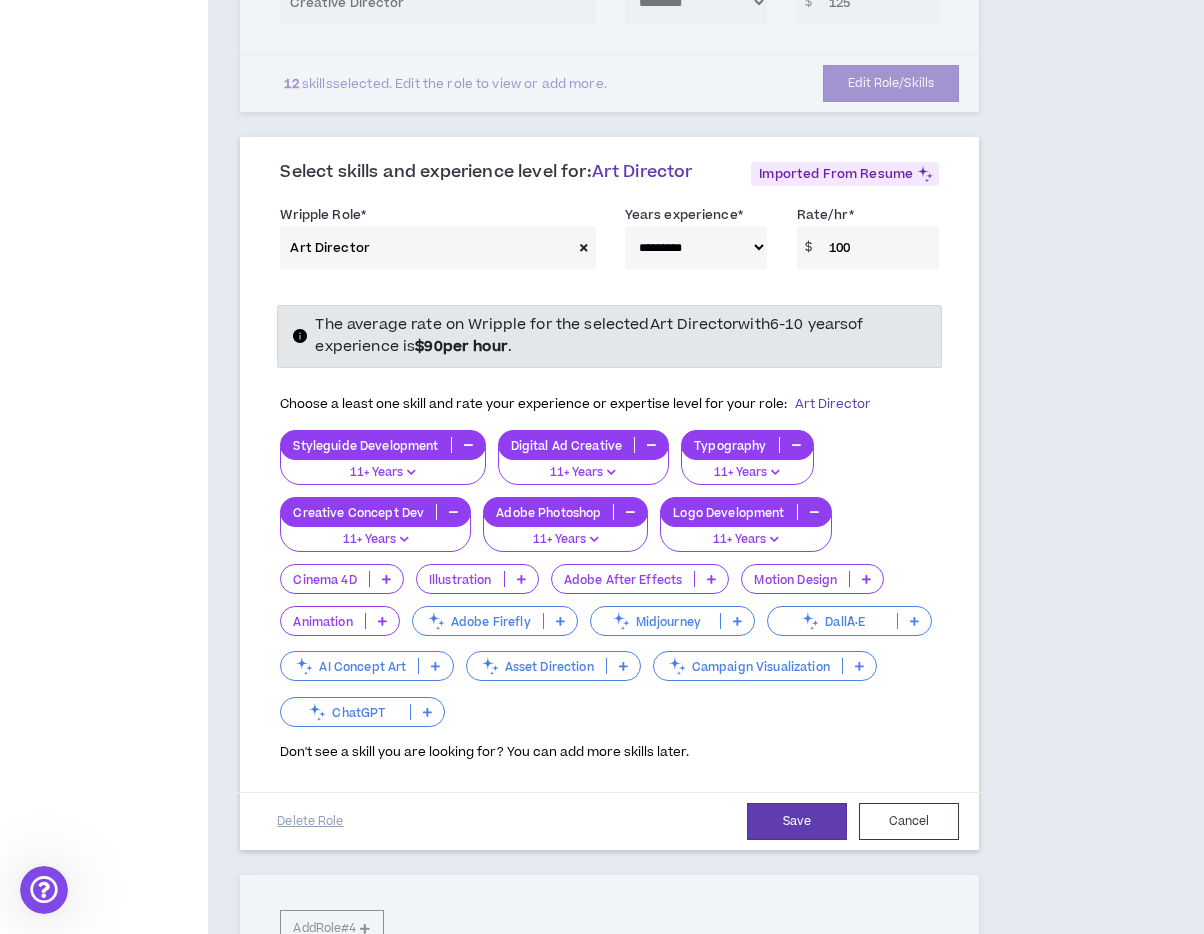 click at bounding box center (427, 712) 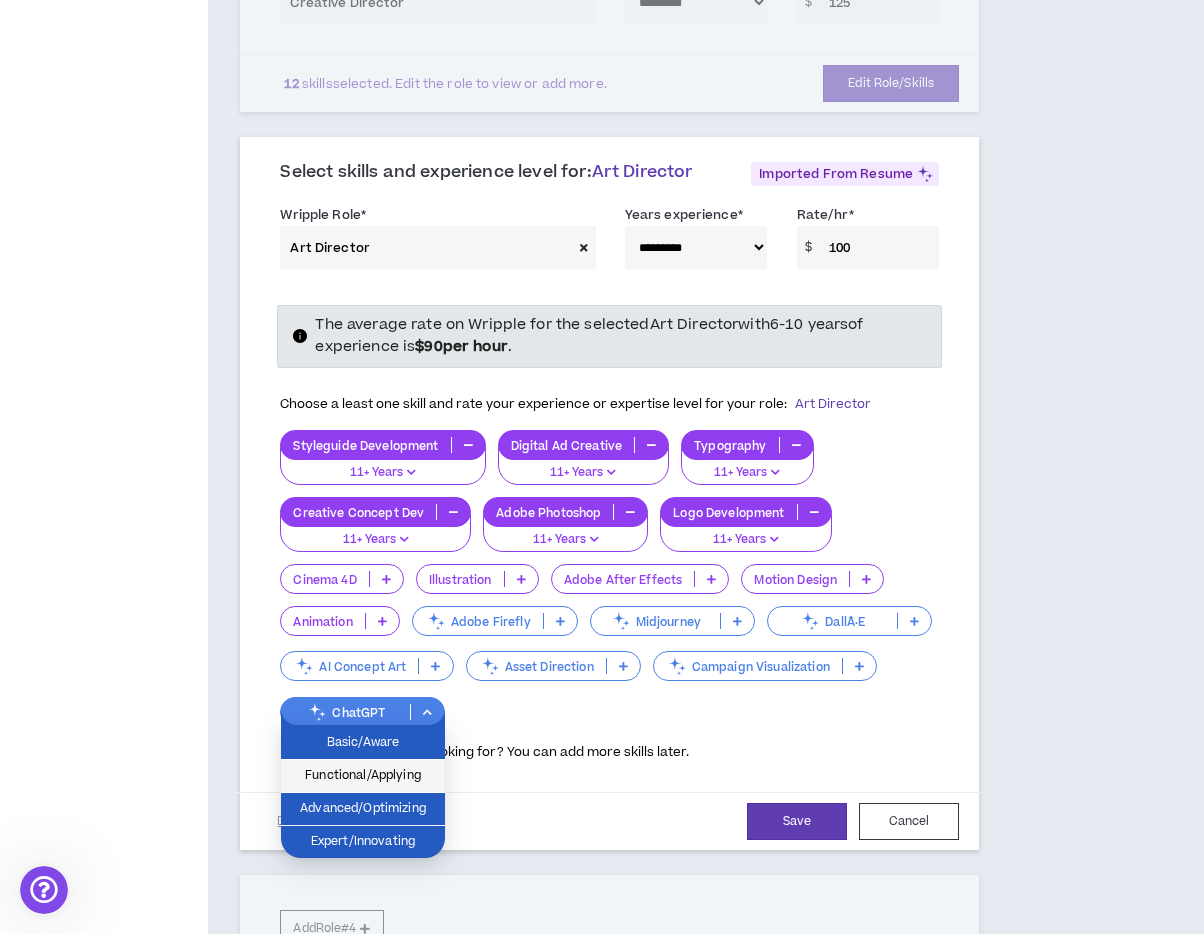 click on "Functional/Applying" at bounding box center [363, 776] 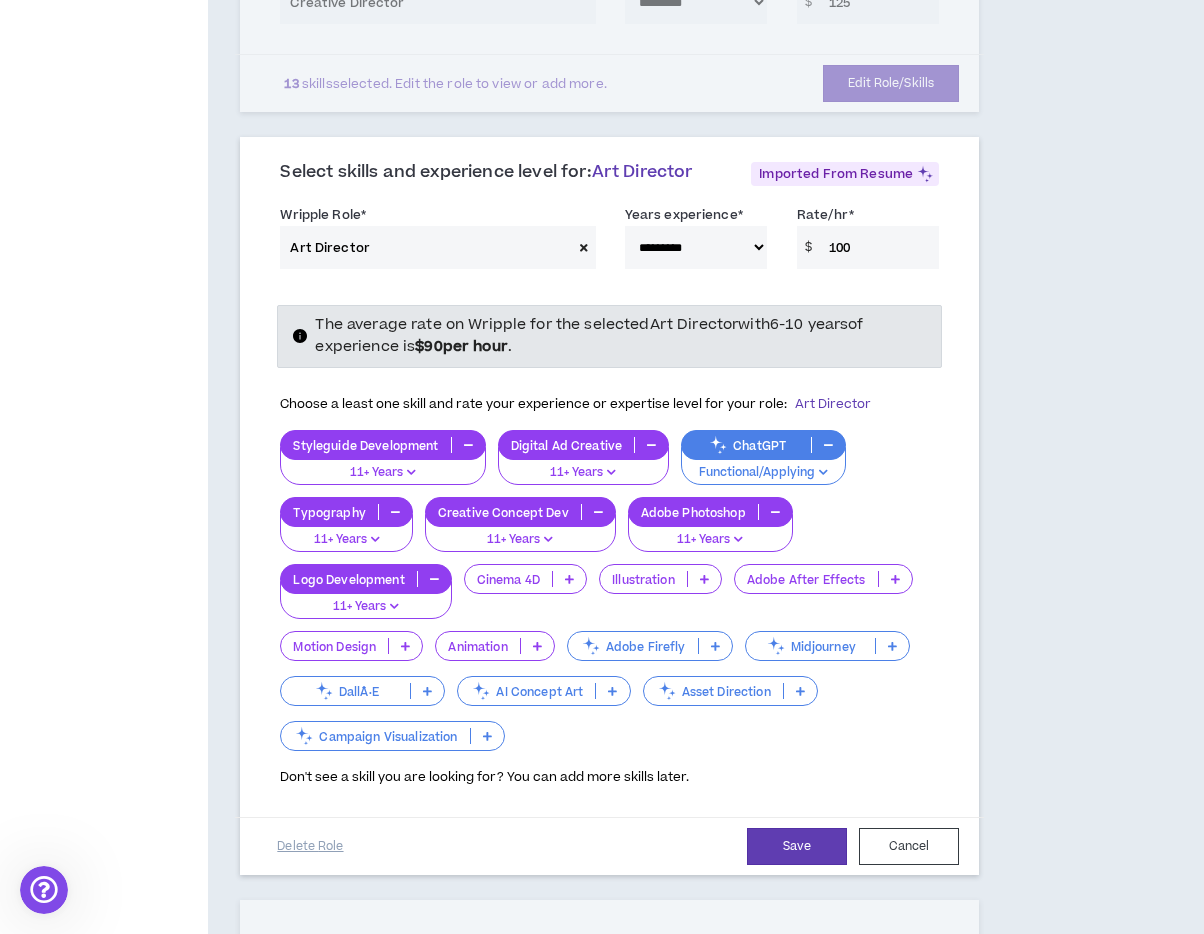click at bounding box center (715, 646) 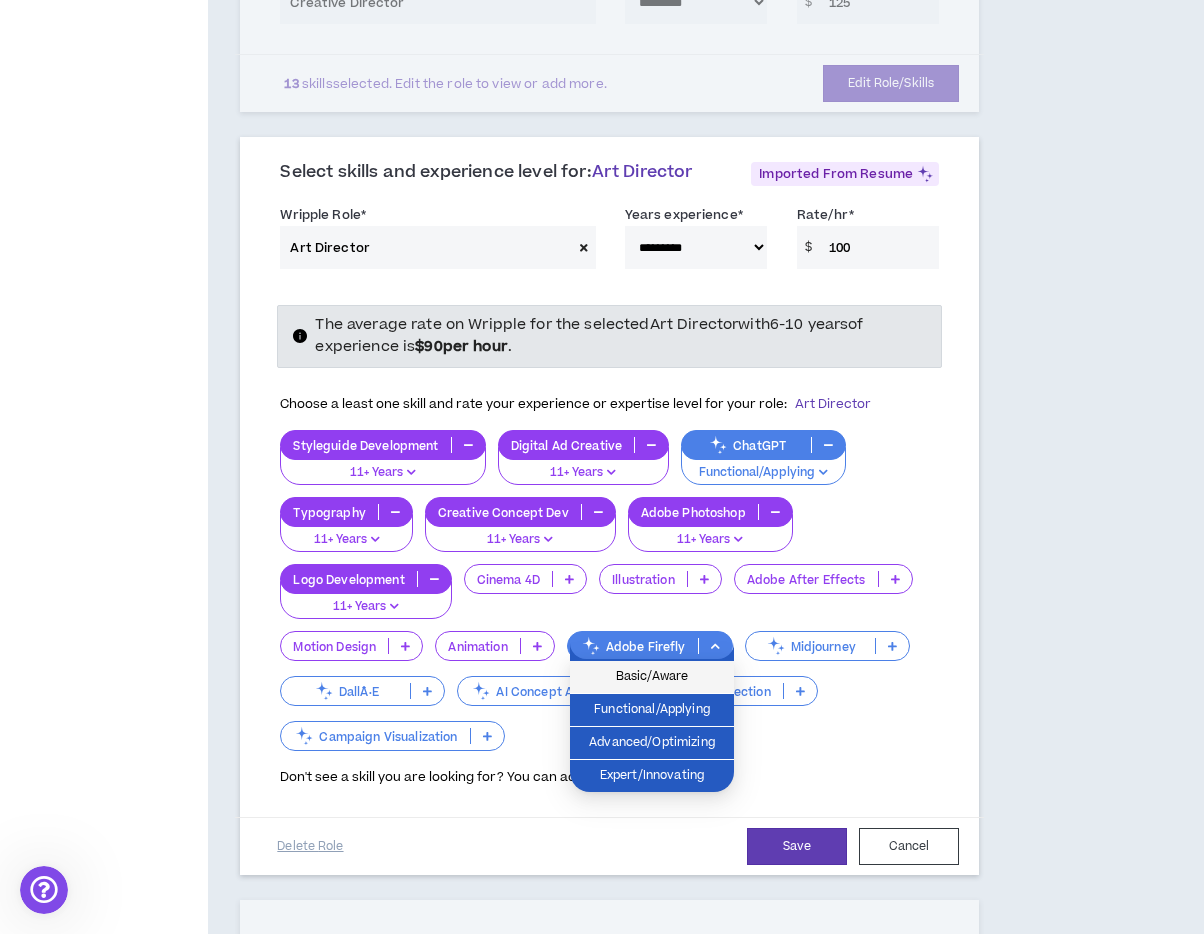 click on "Basic/Aware" at bounding box center (652, 677) 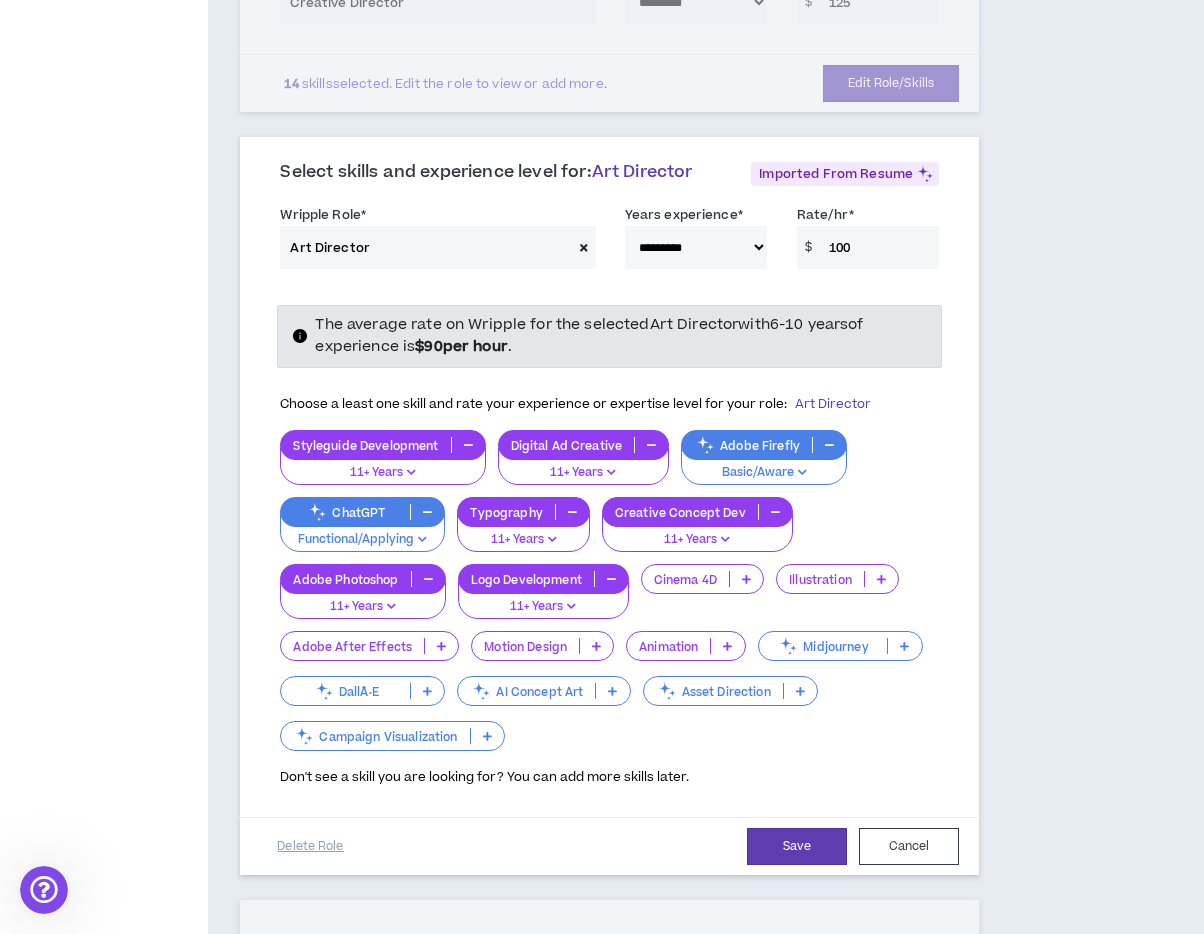 click at bounding box center (904, 646) 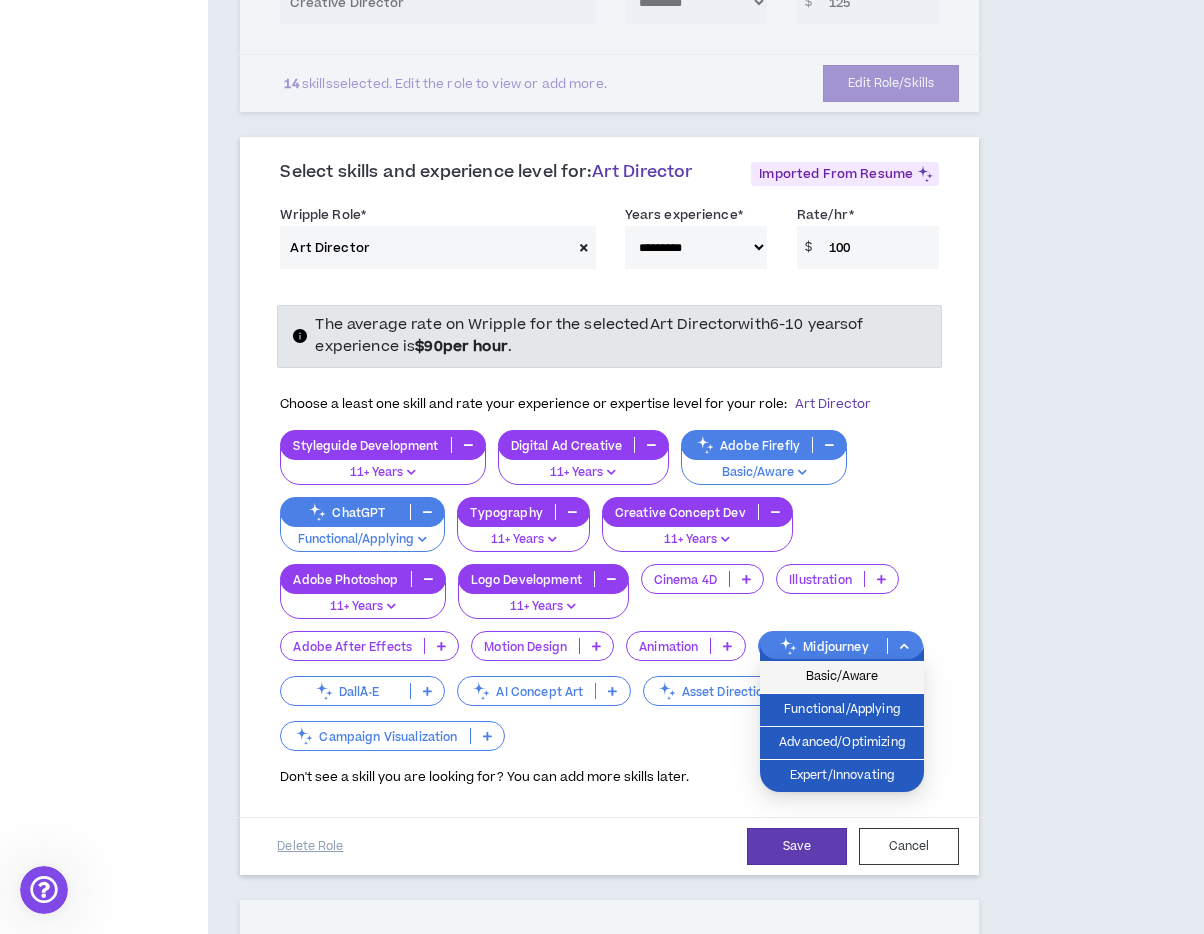 click on "Basic/Aware" at bounding box center [842, 677] 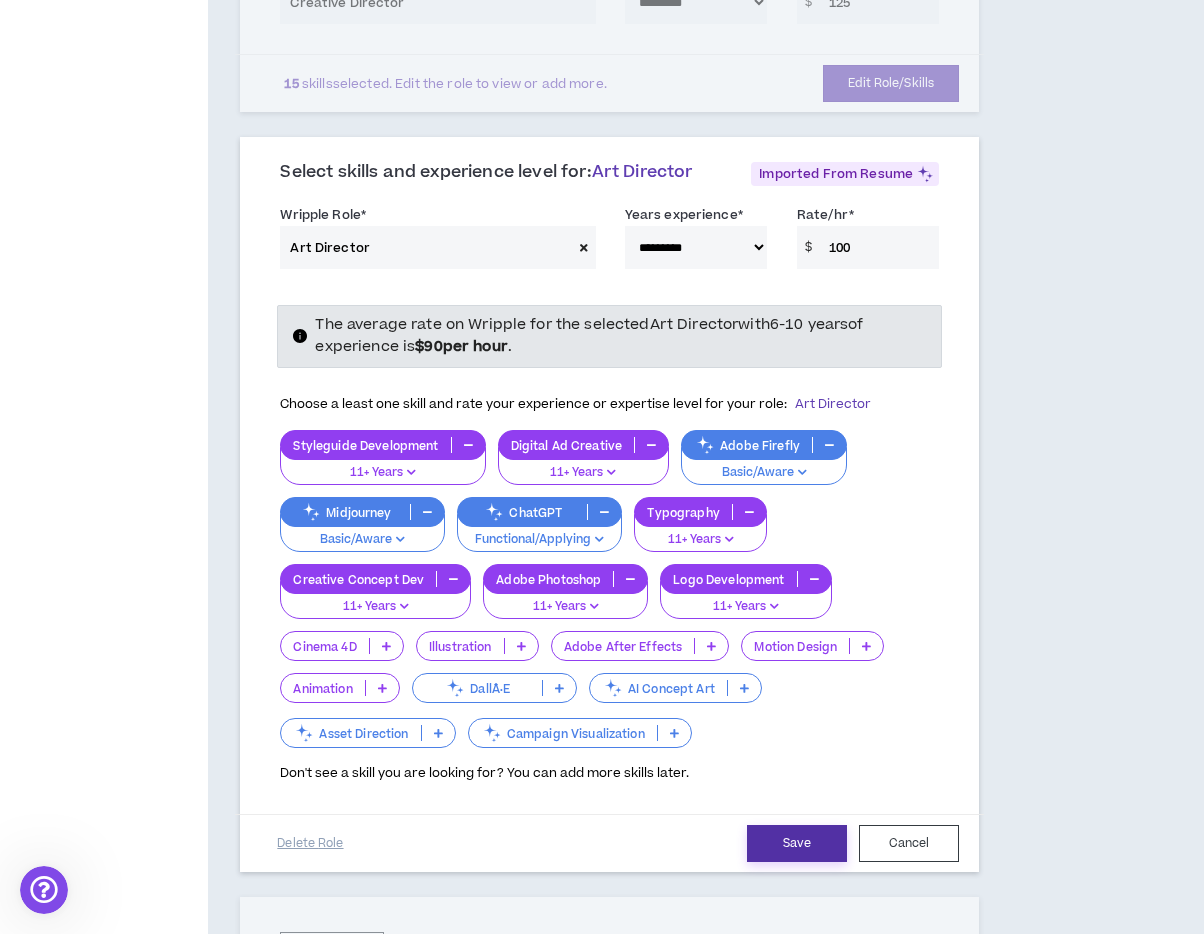 click on "Save" at bounding box center [797, 843] 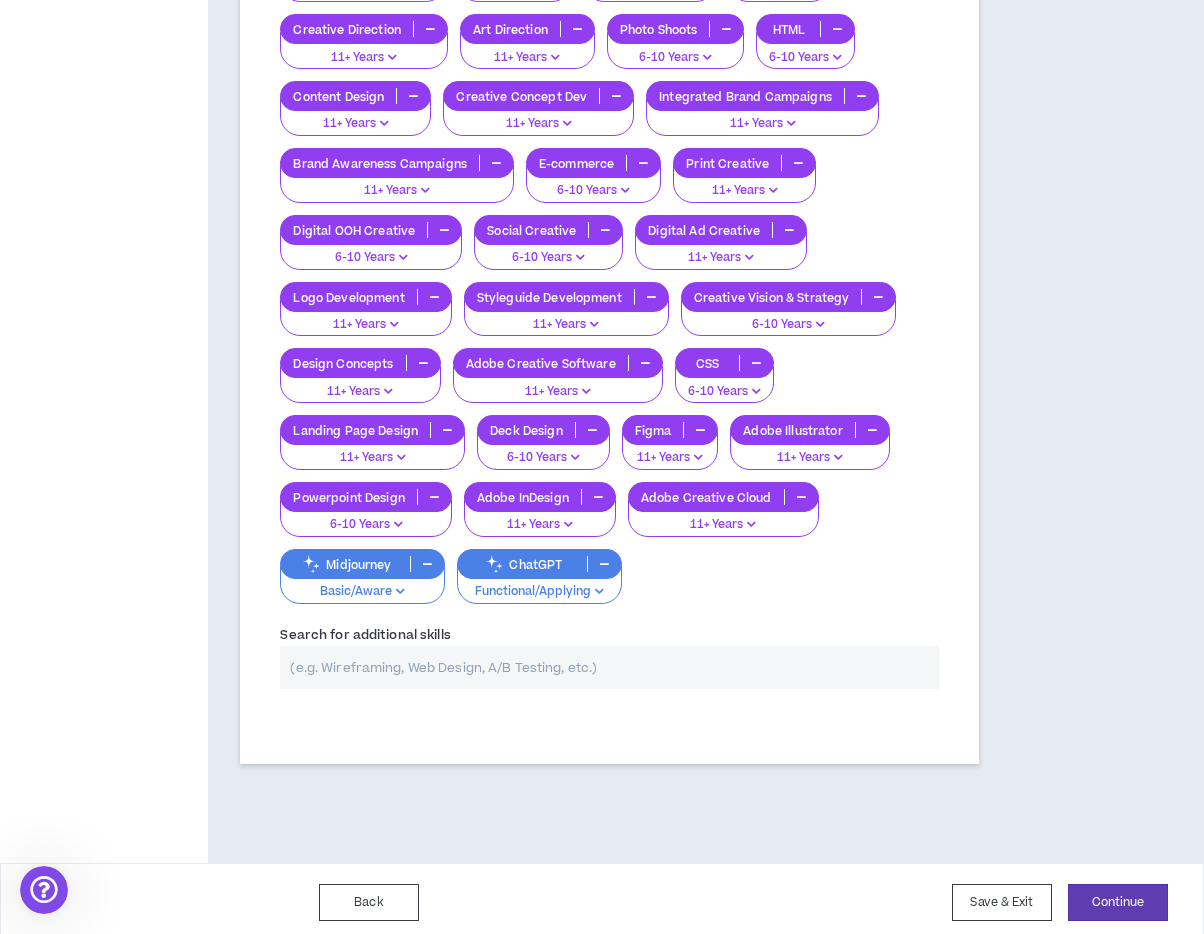 scroll, scrollTop: 1414, scrollLeft: 0, axis: vertical 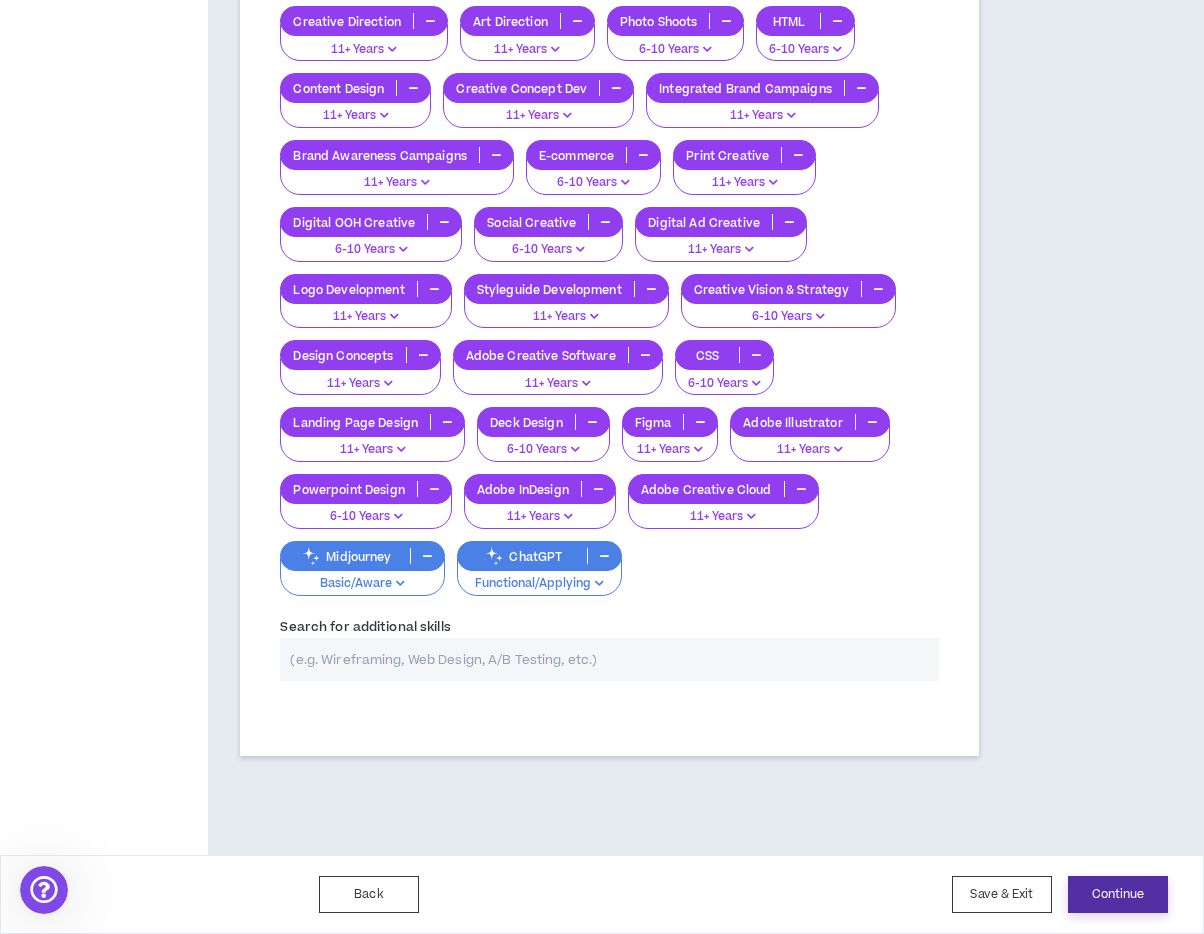 click on "Continue" at bounding box center [1118, 894] 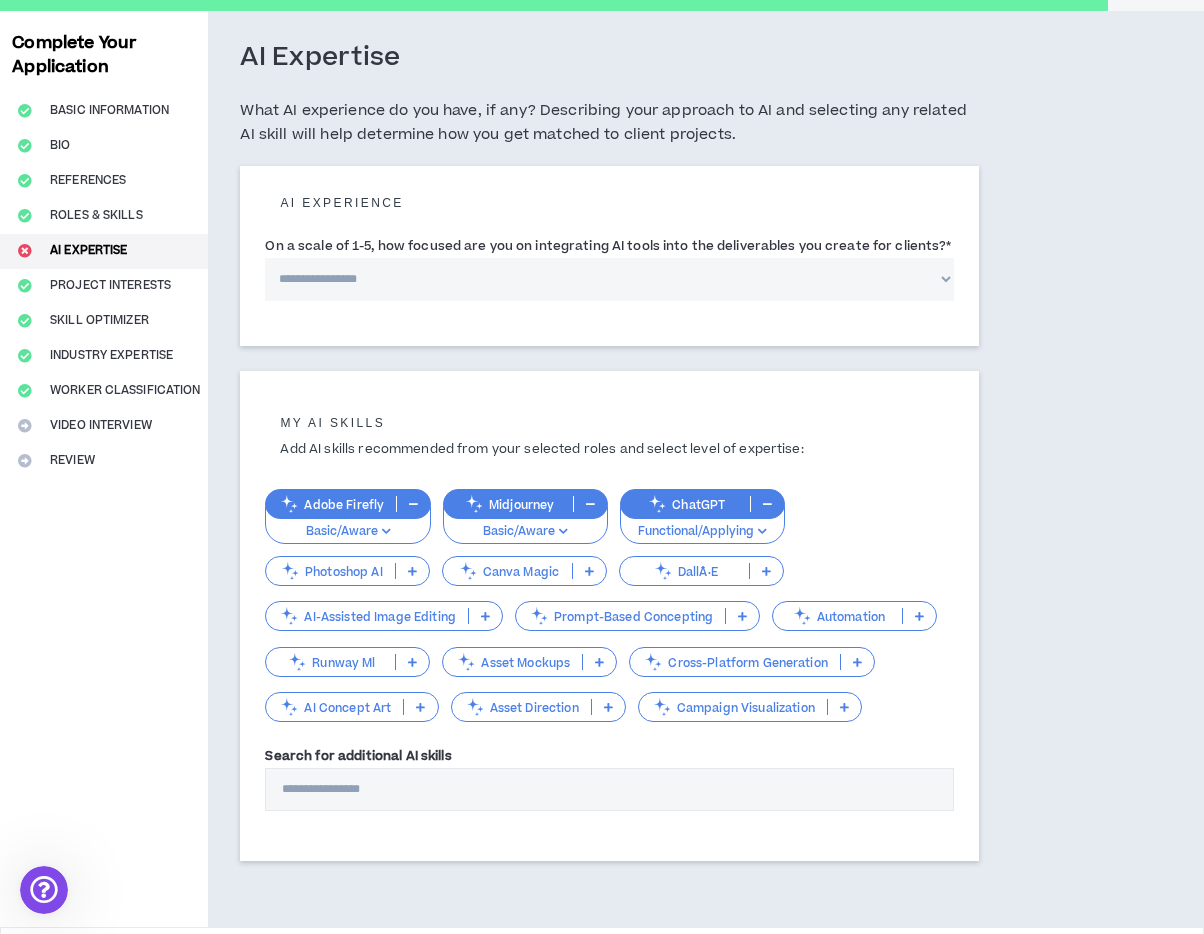 scroll, scrollTop: 0, scrollLeft: 0, axis: both 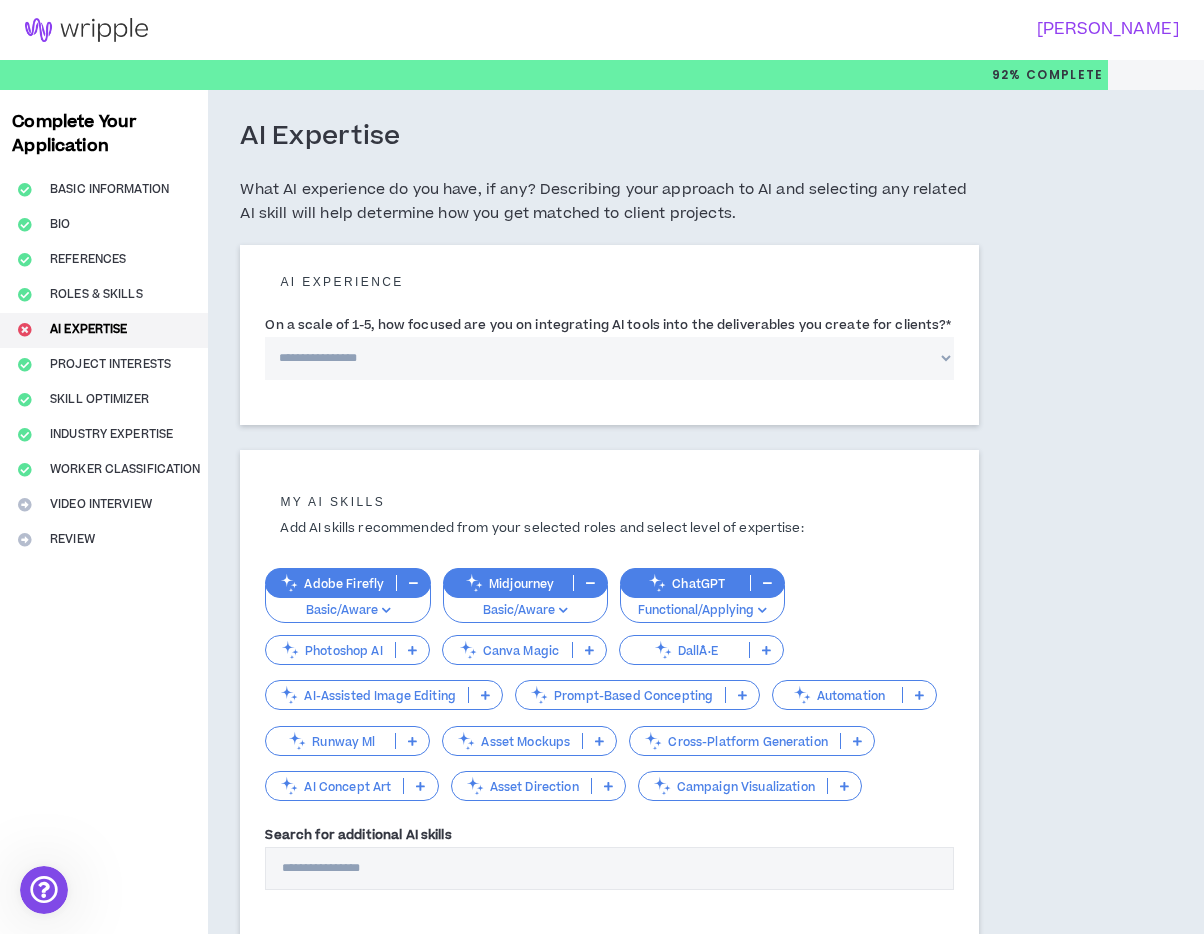 click on "**********" at bounding box center [609, 358] 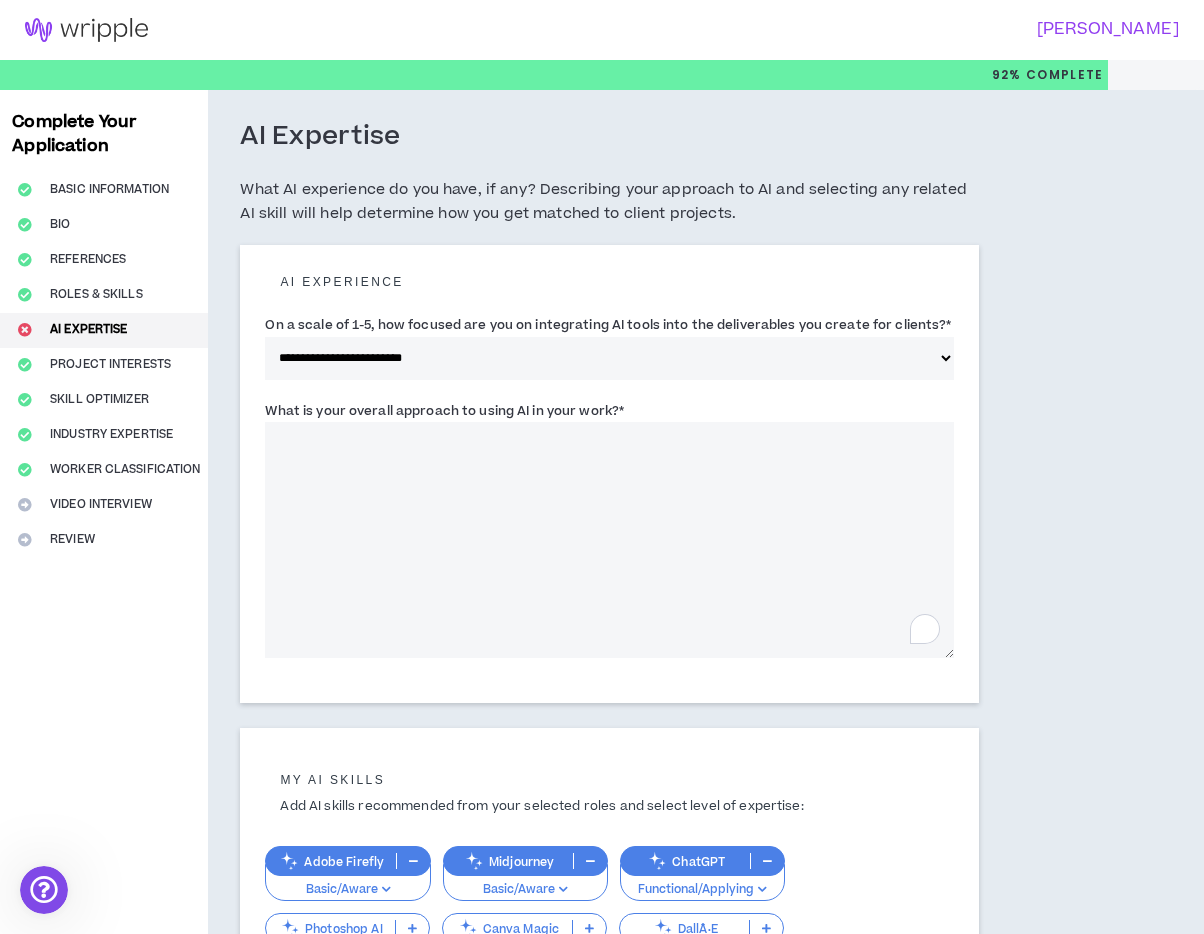 click on "What is your overall approach to using AI in your work?  *" at bounding box center (609, 540) 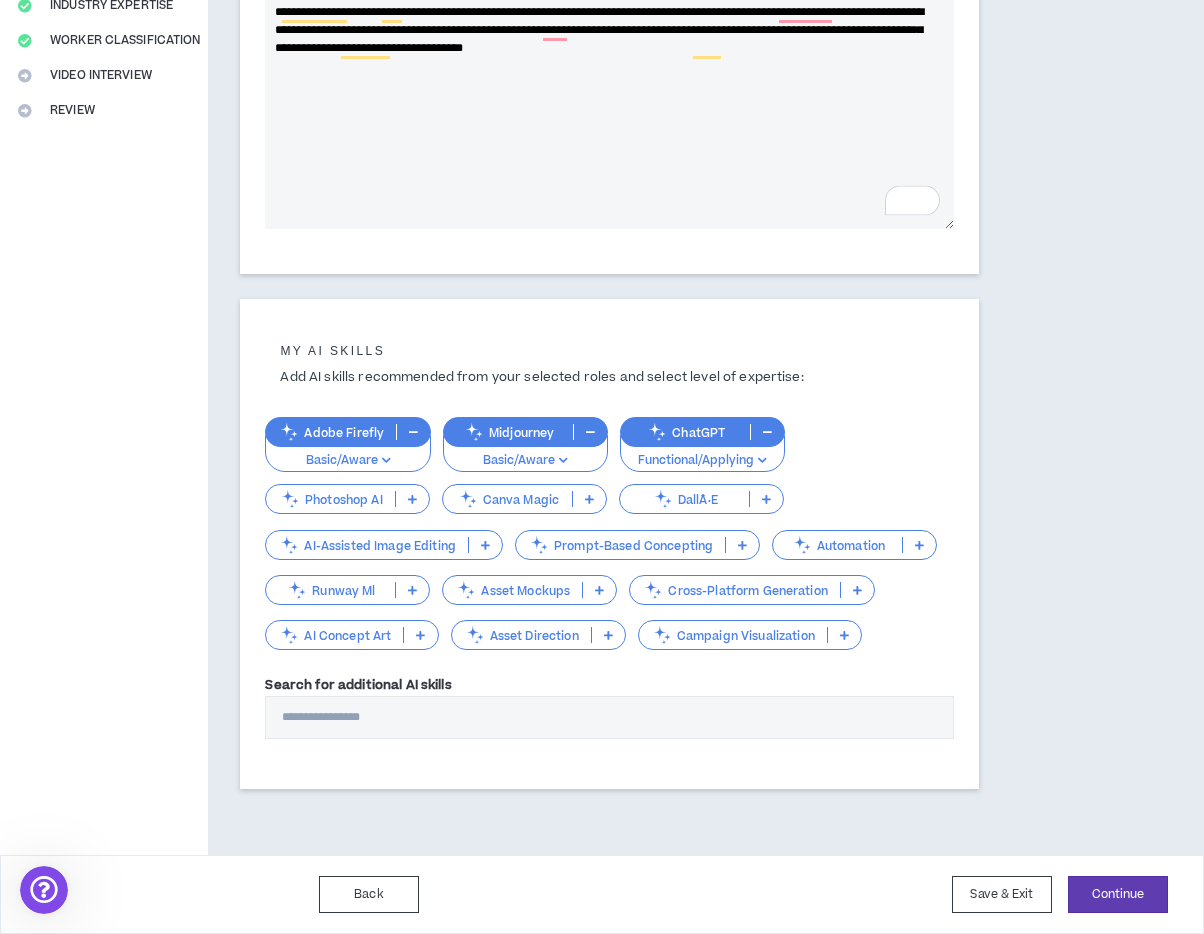 scroll, scrollTop: 428, scrollLeft: 0, axis: vertical 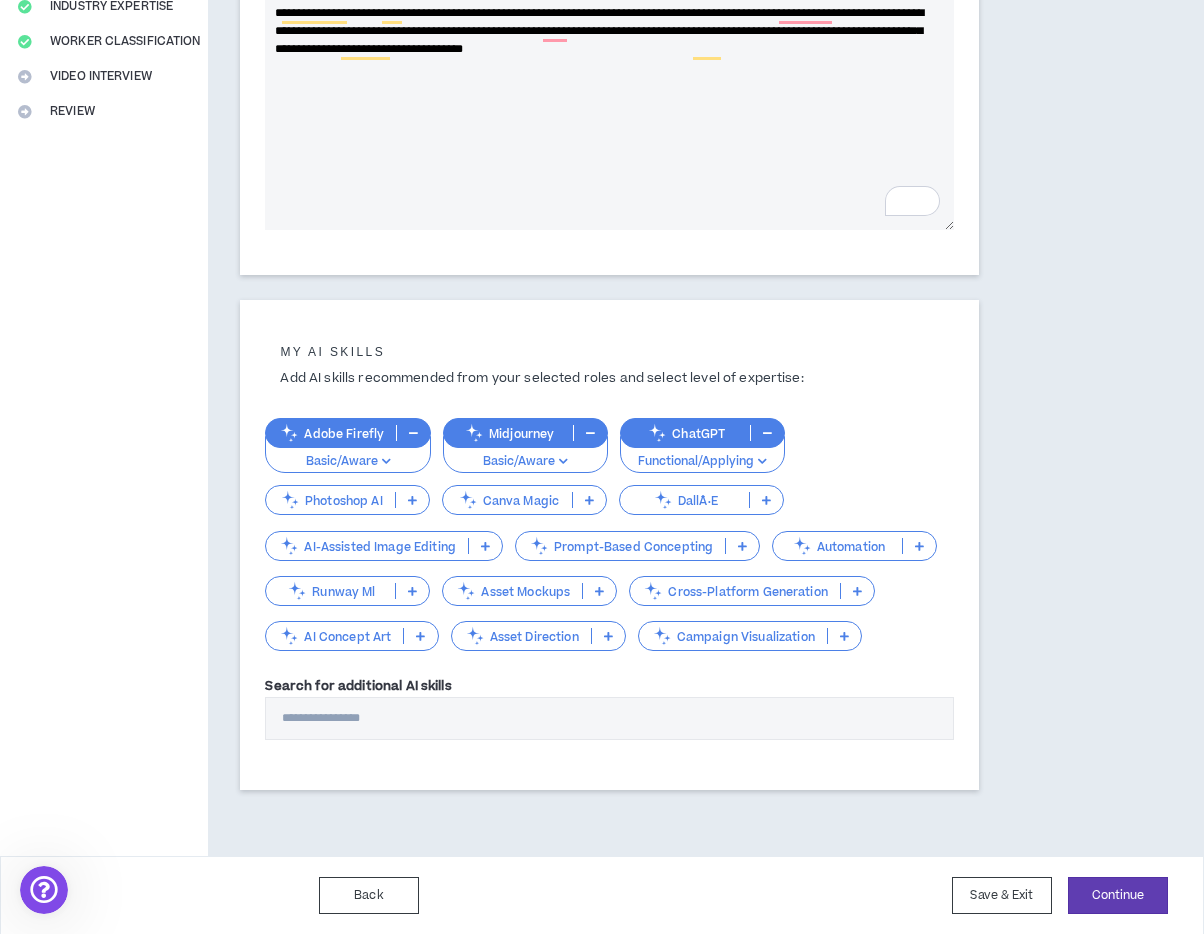 type on "**********" 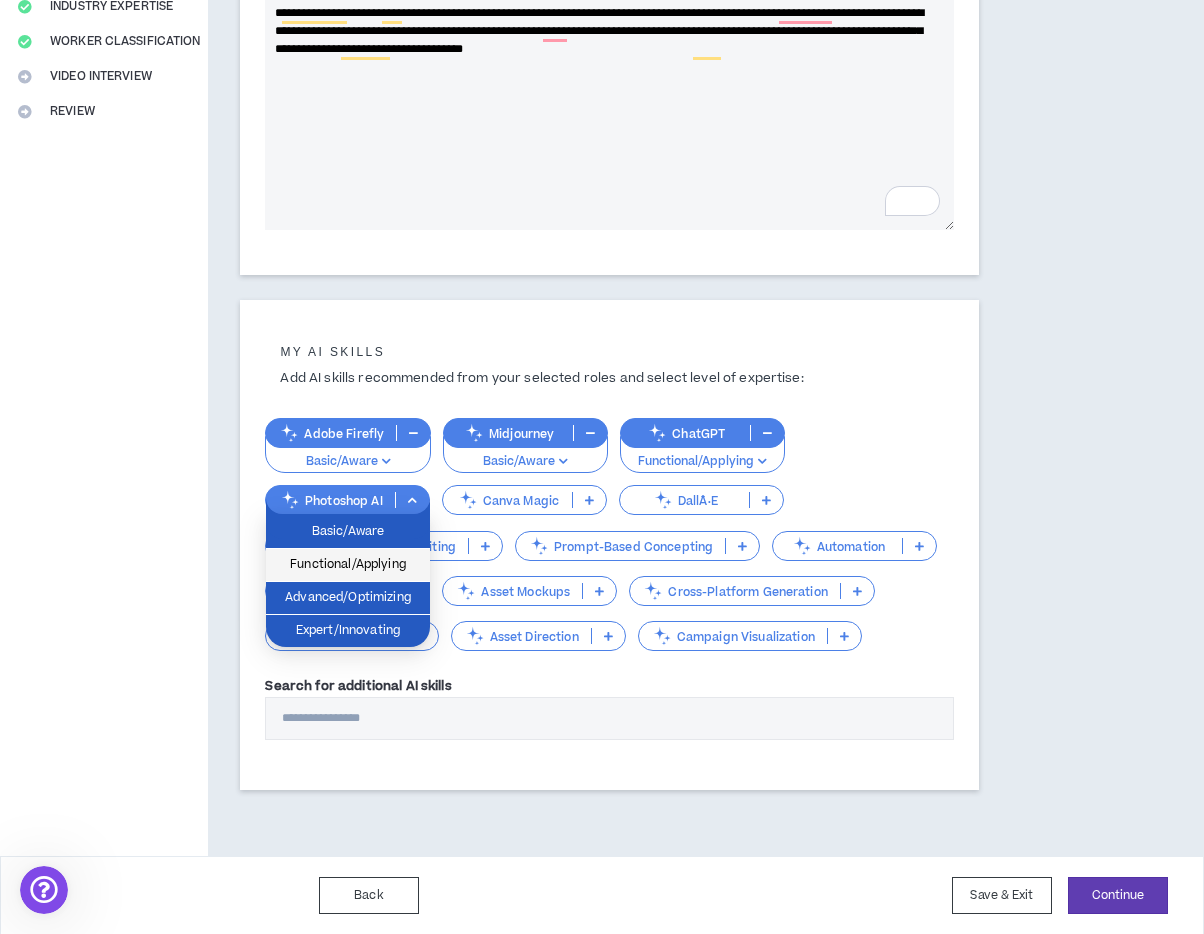 click on "Functional/Applying" at bounding box center [348, 565] 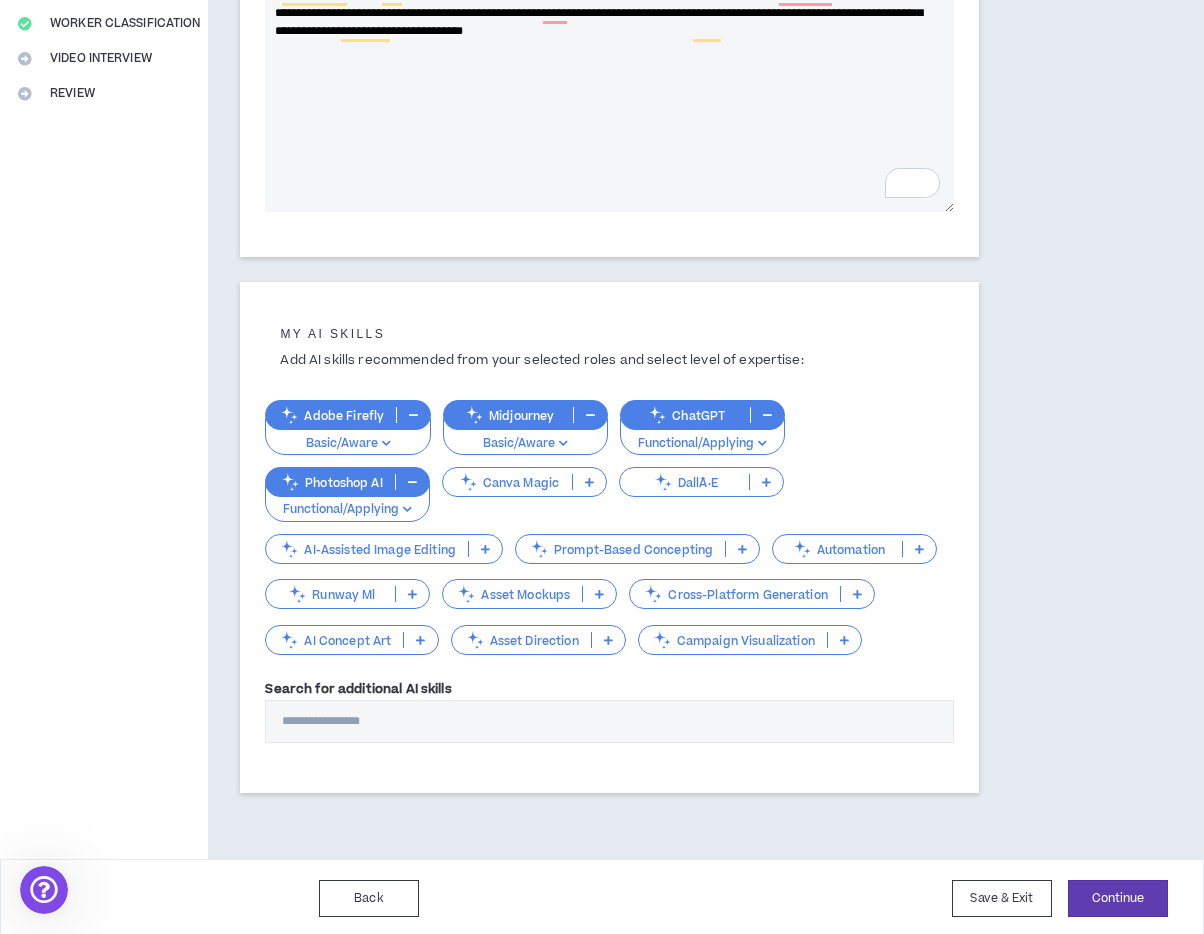 scroll, scrollTop: 450, scrollLeft: 0, axis: vertical 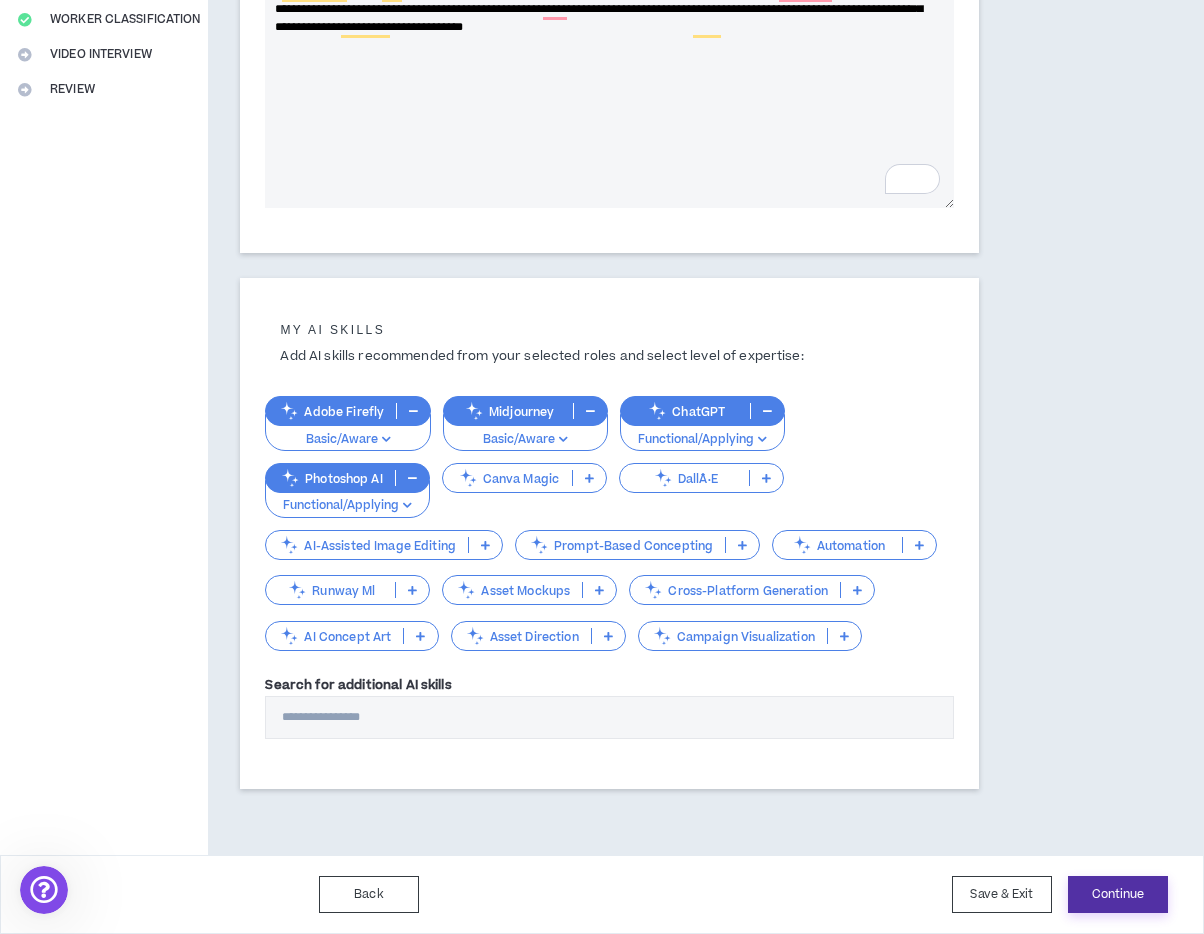 click on "Continue" at bounding box center [1118, 894] 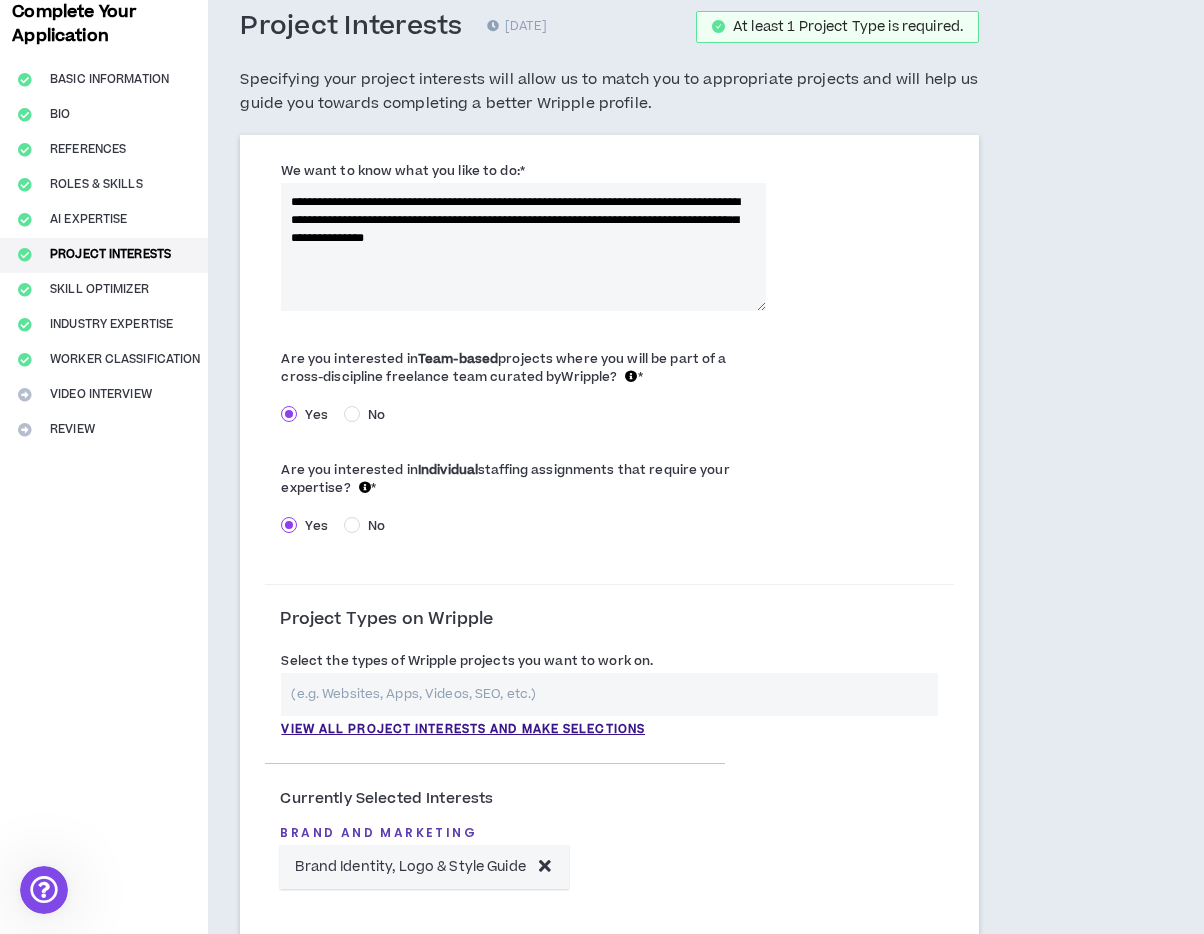 scroll, scrollTop: 0, scrollLeft: 0, axis: both 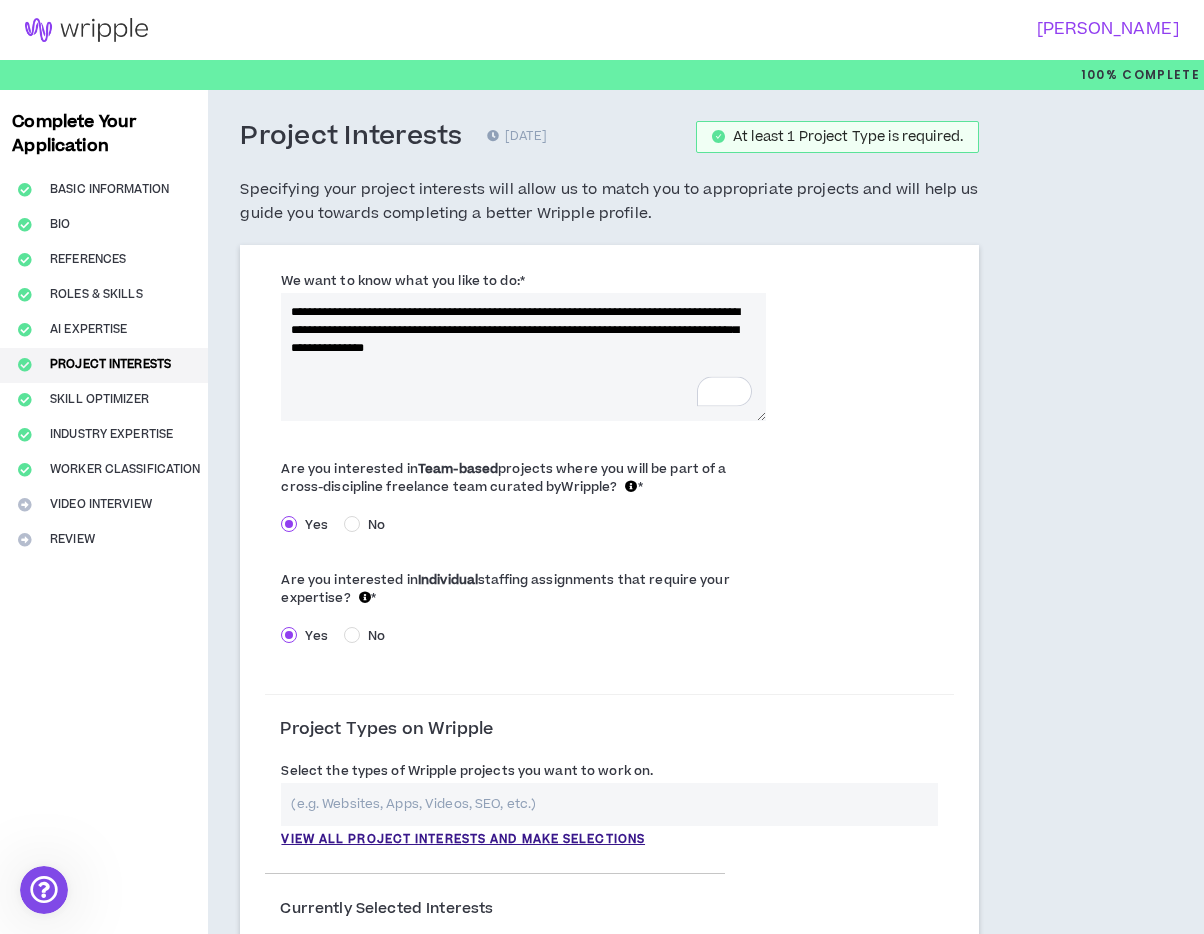 drag, startPoint x: 479, startPoint y: 311, endPoint x: 388, endPoint y: 311, distance: 91 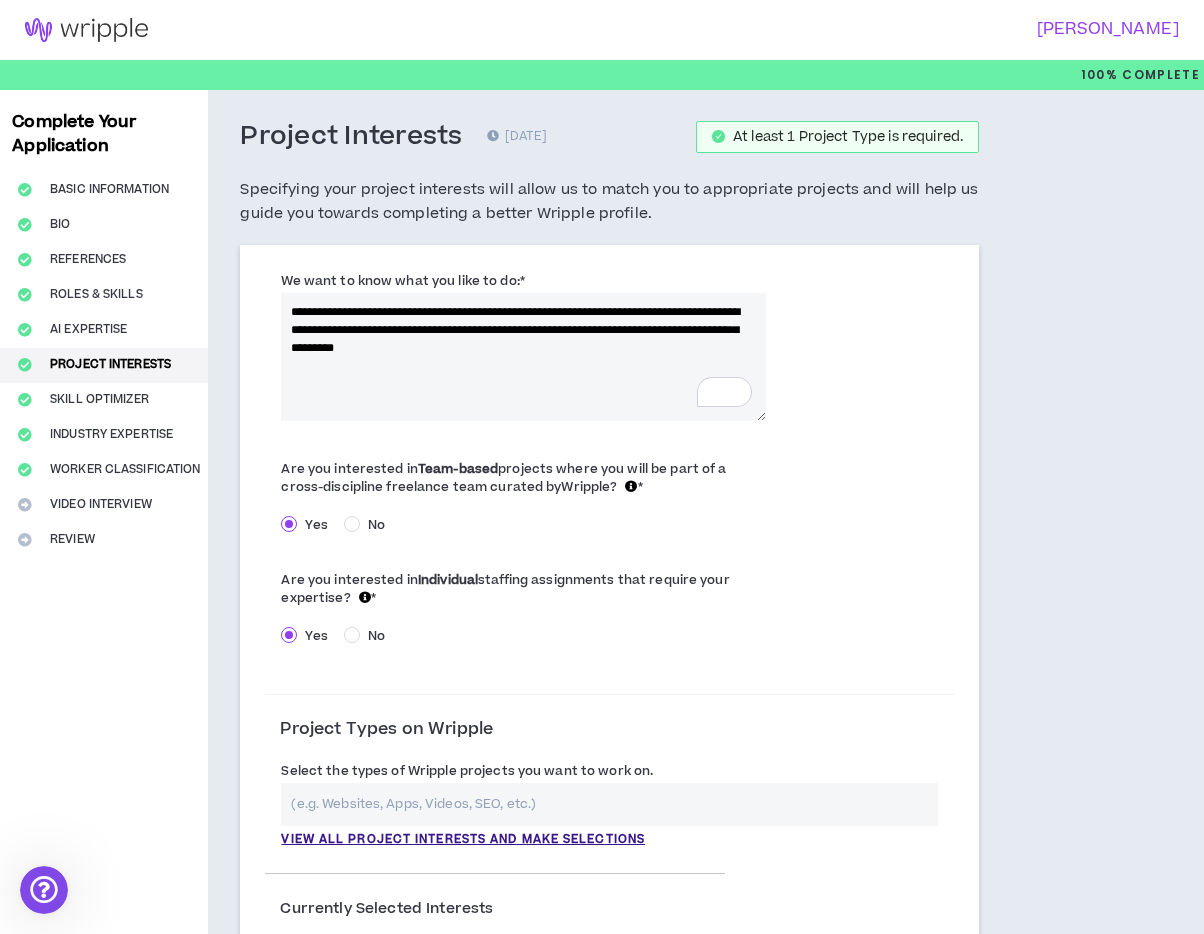 drag, startPoint x: 483, startPoint y: 330, endPoint x: 439, endPoint y: 332, distance: 44.04543 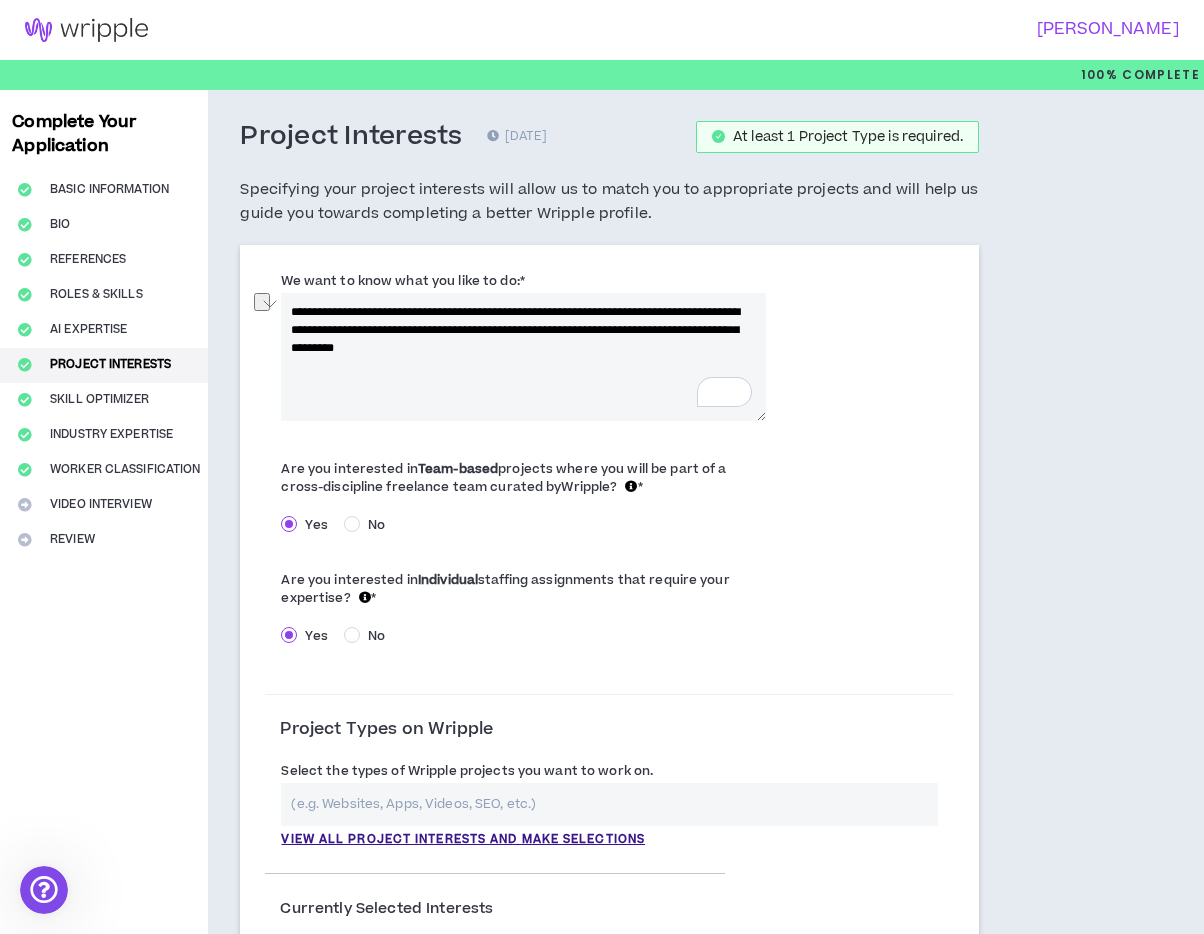 drag, startPoint x: 477, startPoint y: 330, endPoint x: 364, endPoint y: 329, distance: 113.004425 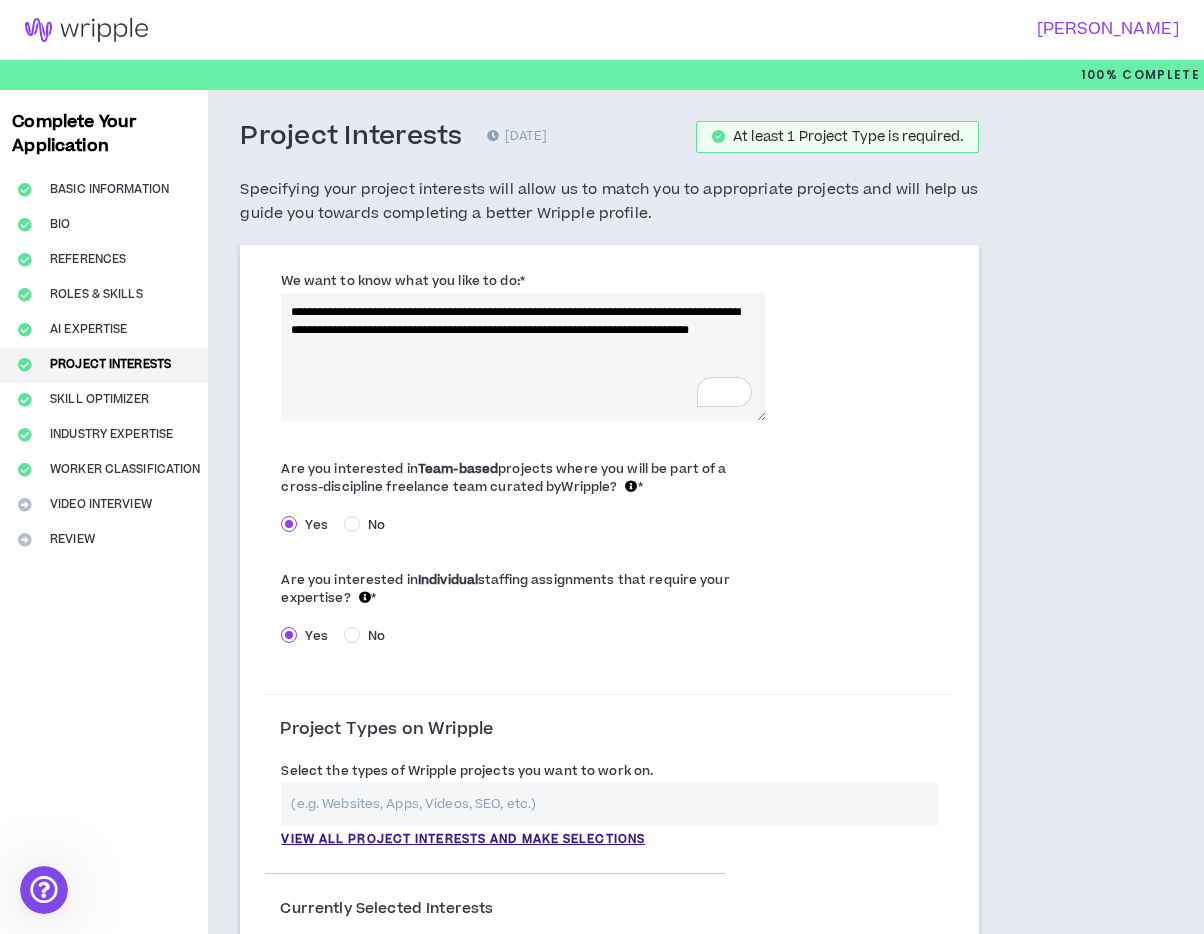 click on "**********" at bounding box center [523, 357] 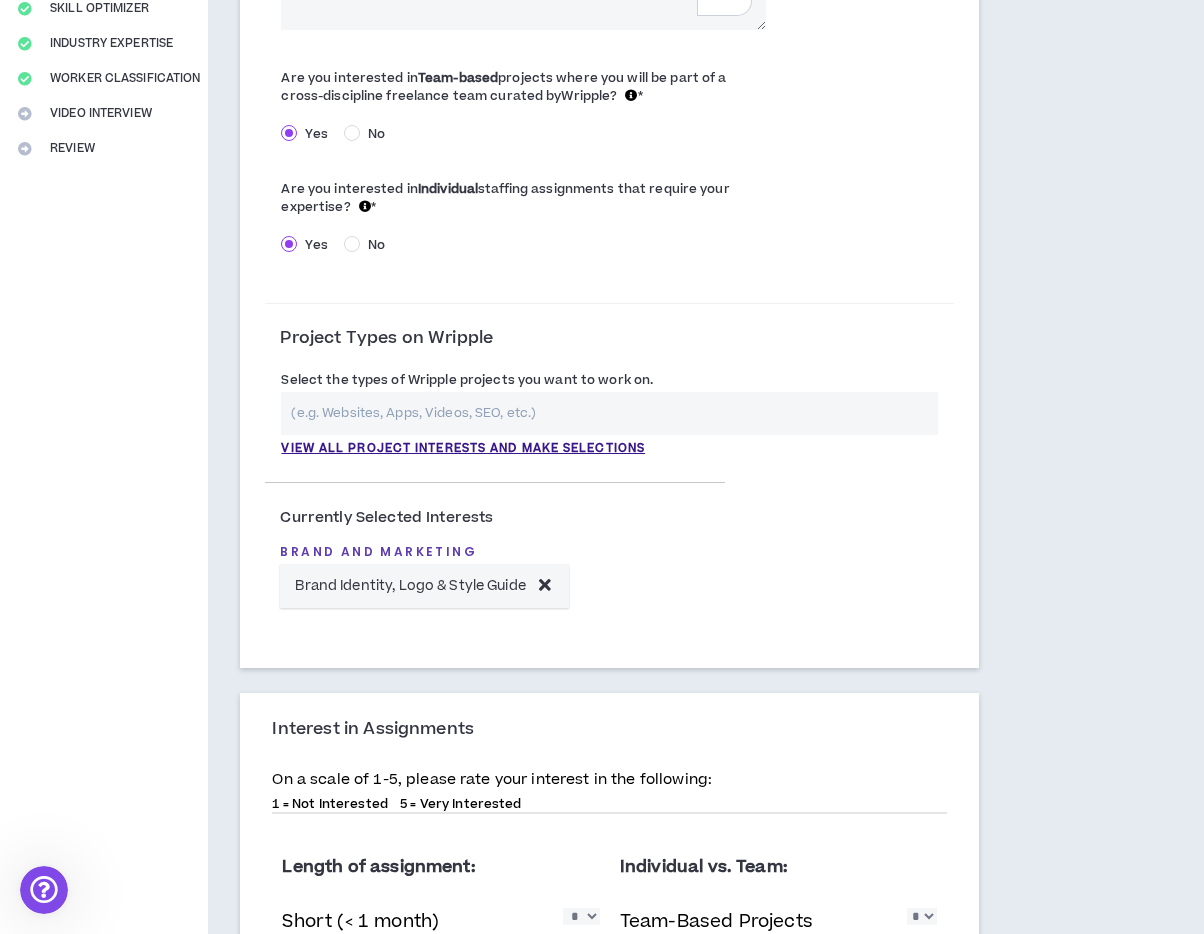 scroll, scrollTop: 394, scrollLeft: 0, axis: vertical 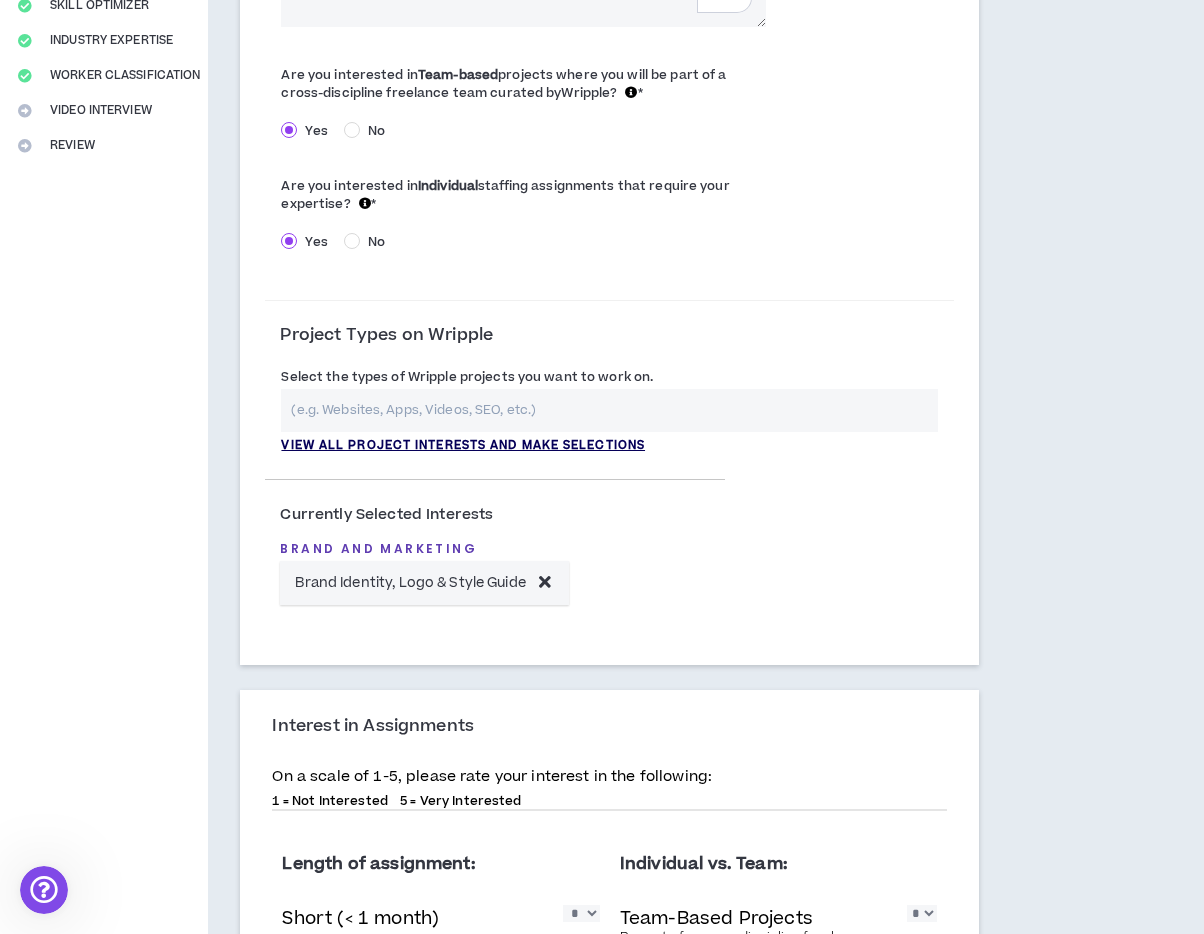 type on "**********" 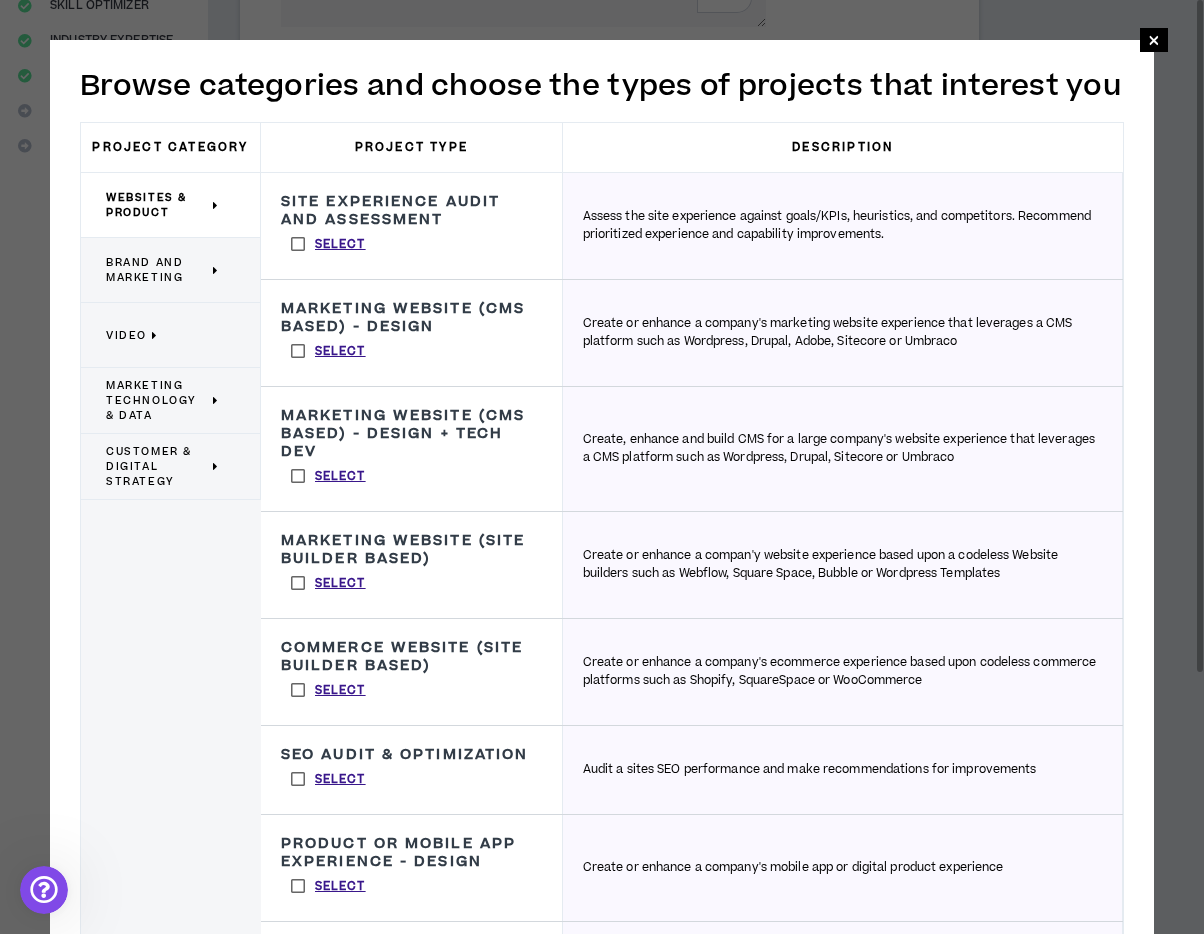 click on "Select" at bounding box center [328, 351] 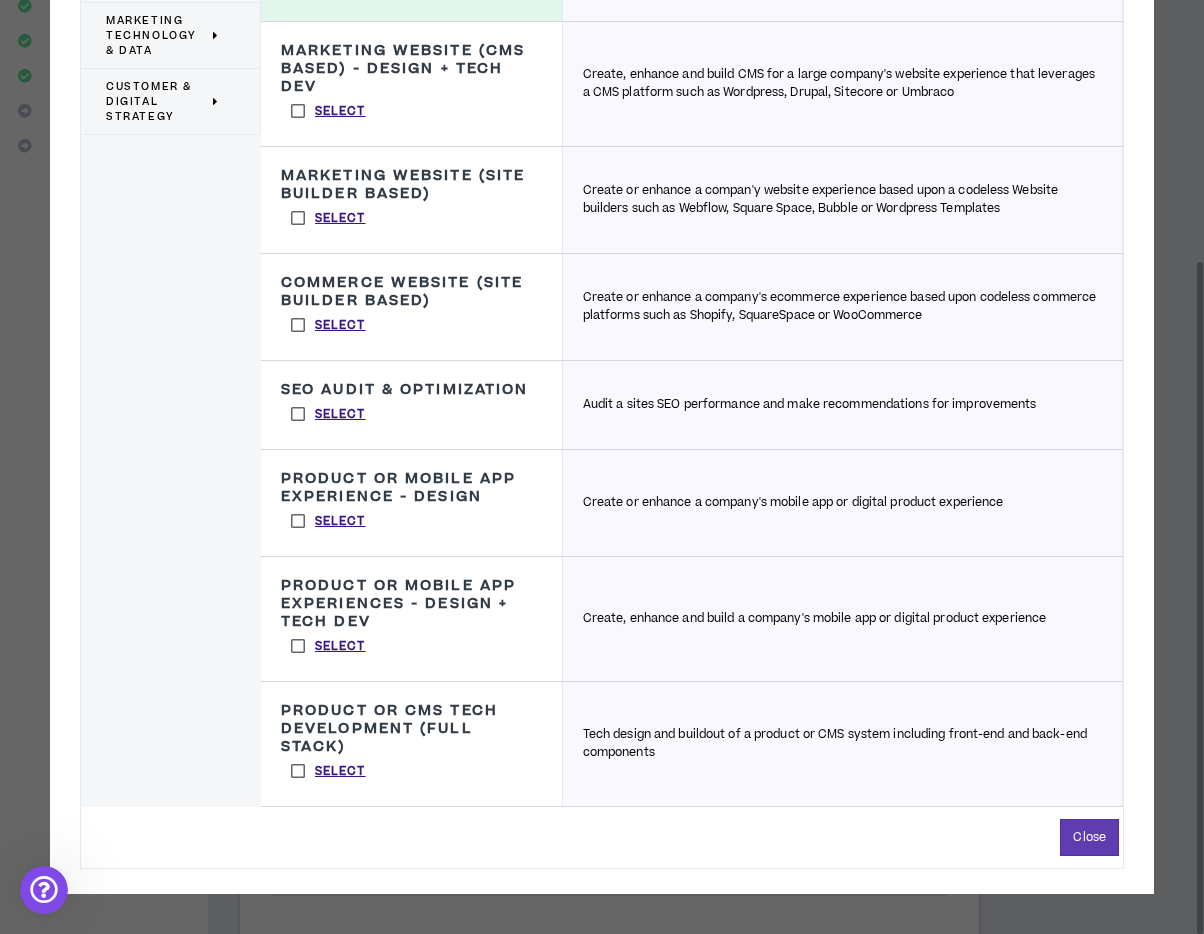 click on "Select" at bounding box center [328, 521] 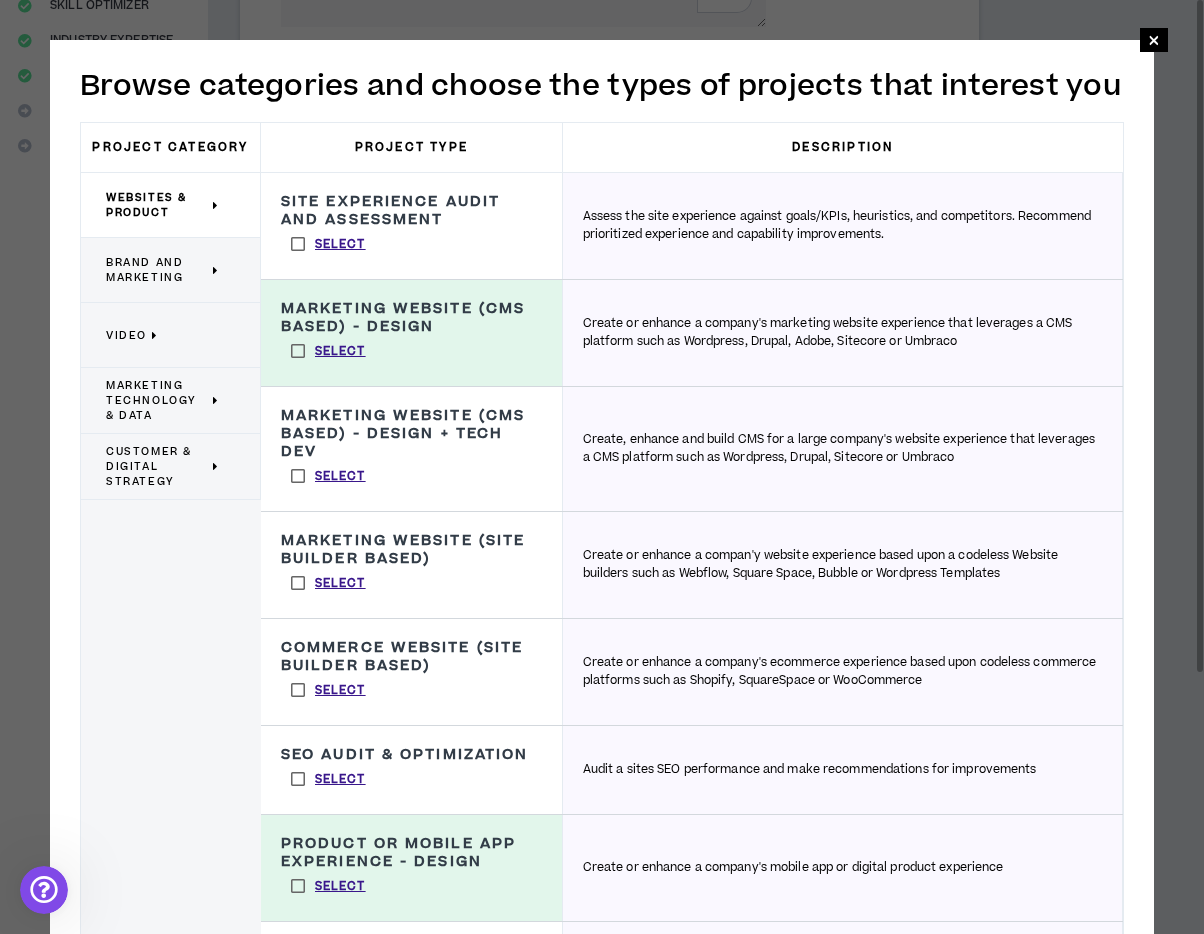 click on "Brand and Marketing" at bounding box center [157, 270] 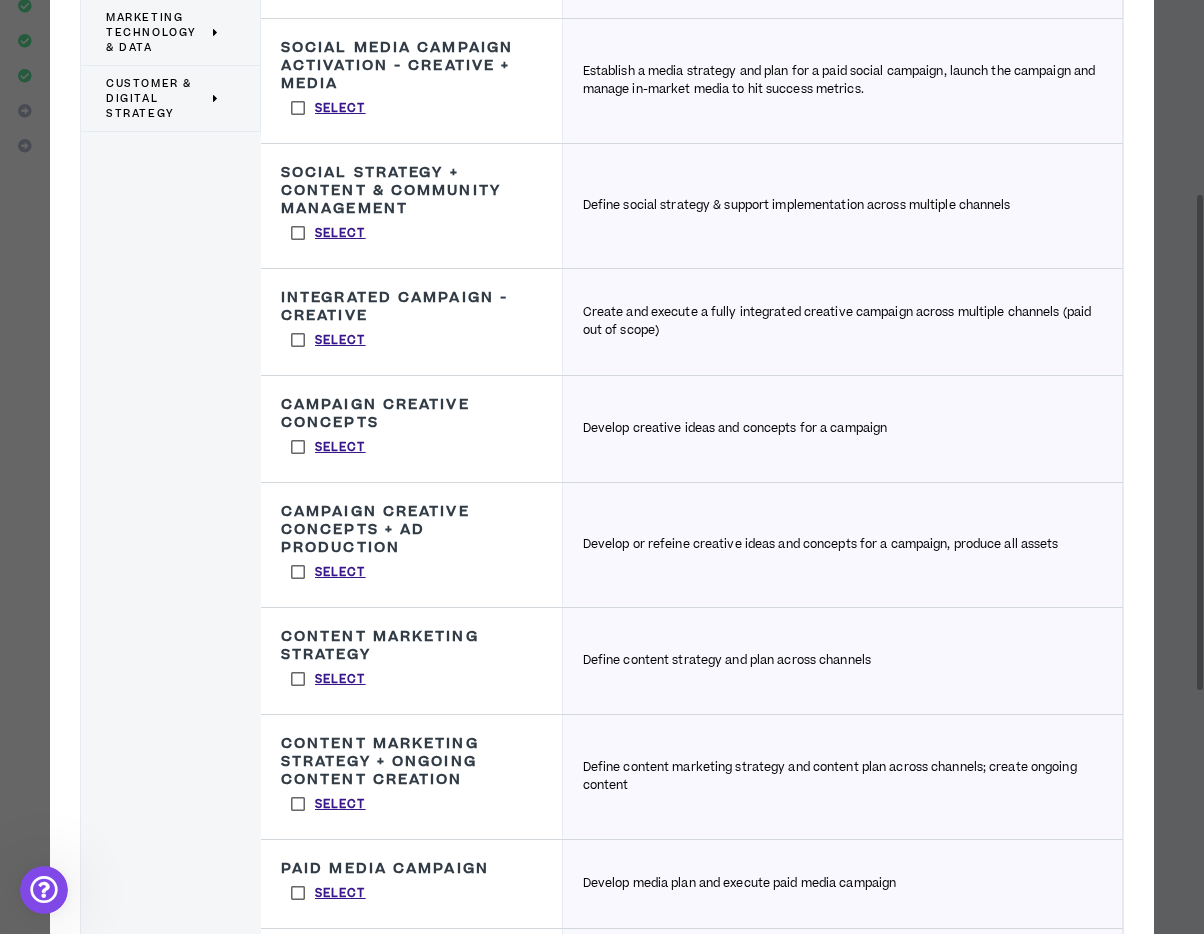 click on "Select" at bounding box center [328, 340] 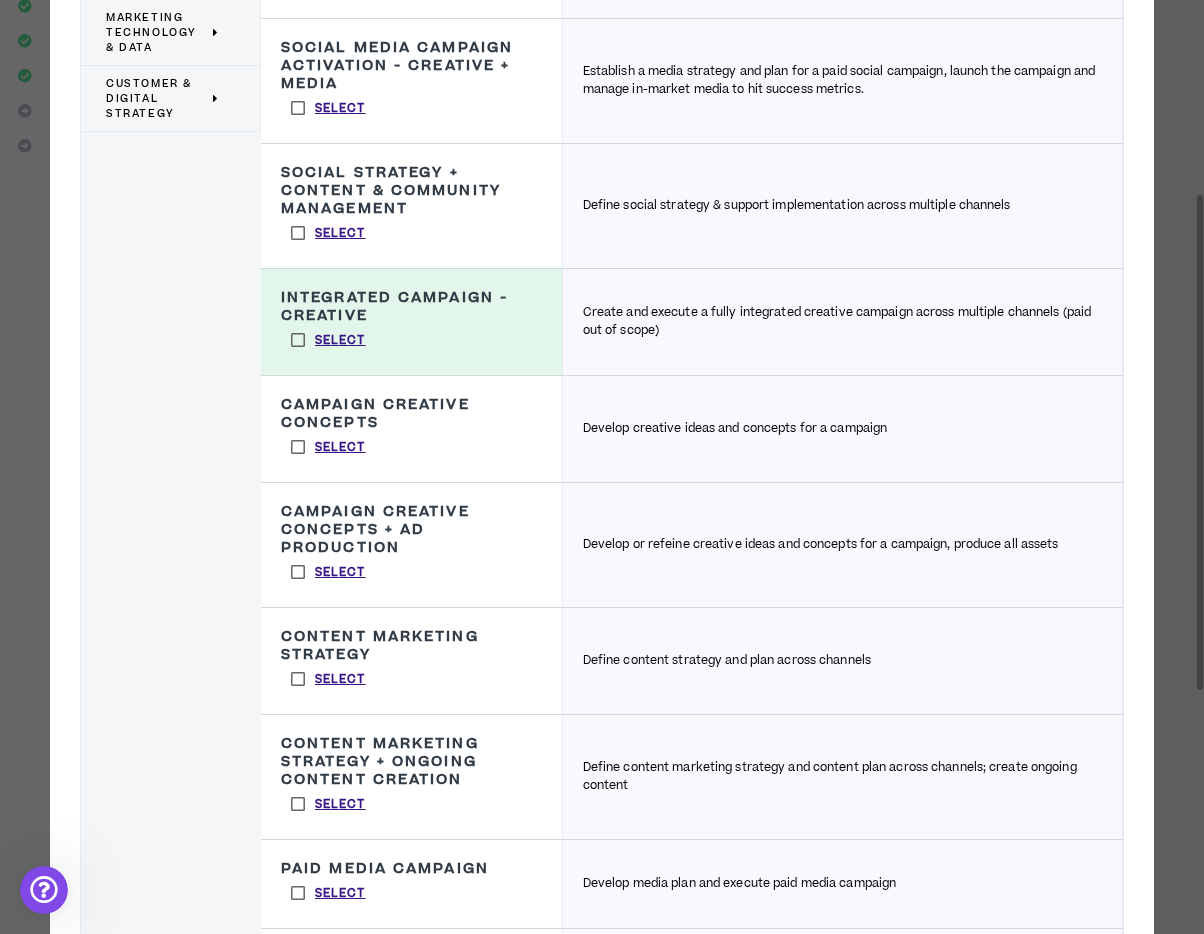click on "Select" at bounding box center [328, 447] 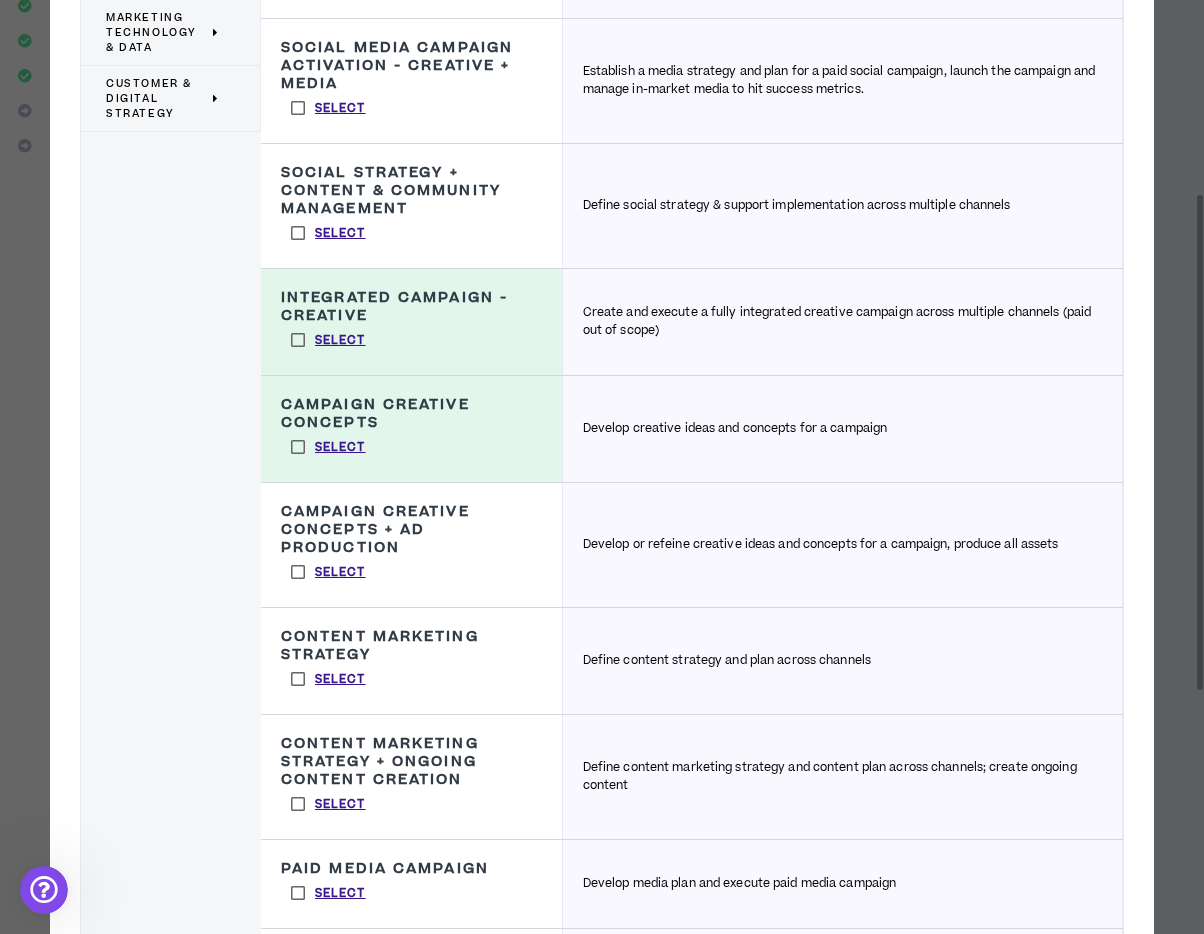 click on "Select" at bounding box center (328, 572) 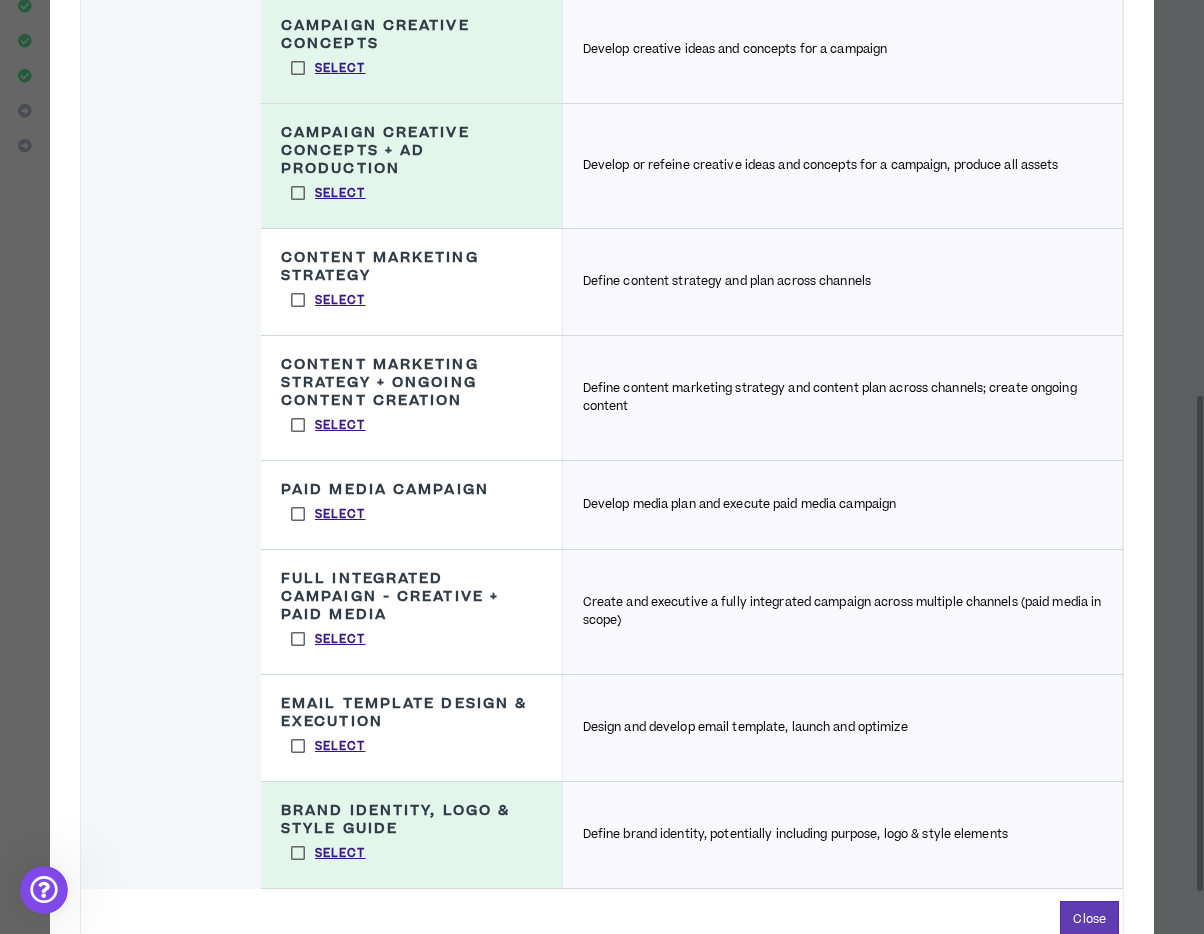click on "Select" at bounding box center (328, 746) 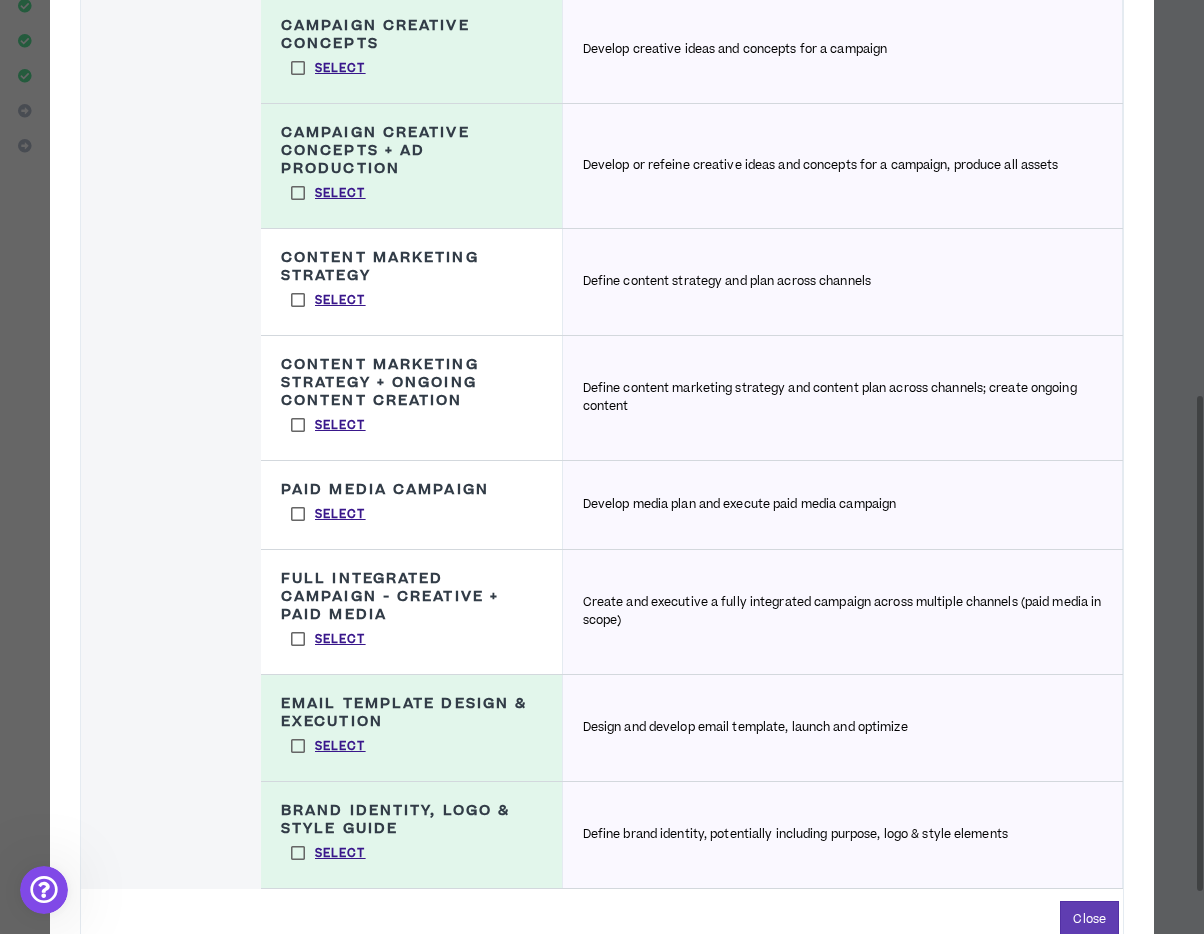 click on "Select" at bounding box center [328, 746] 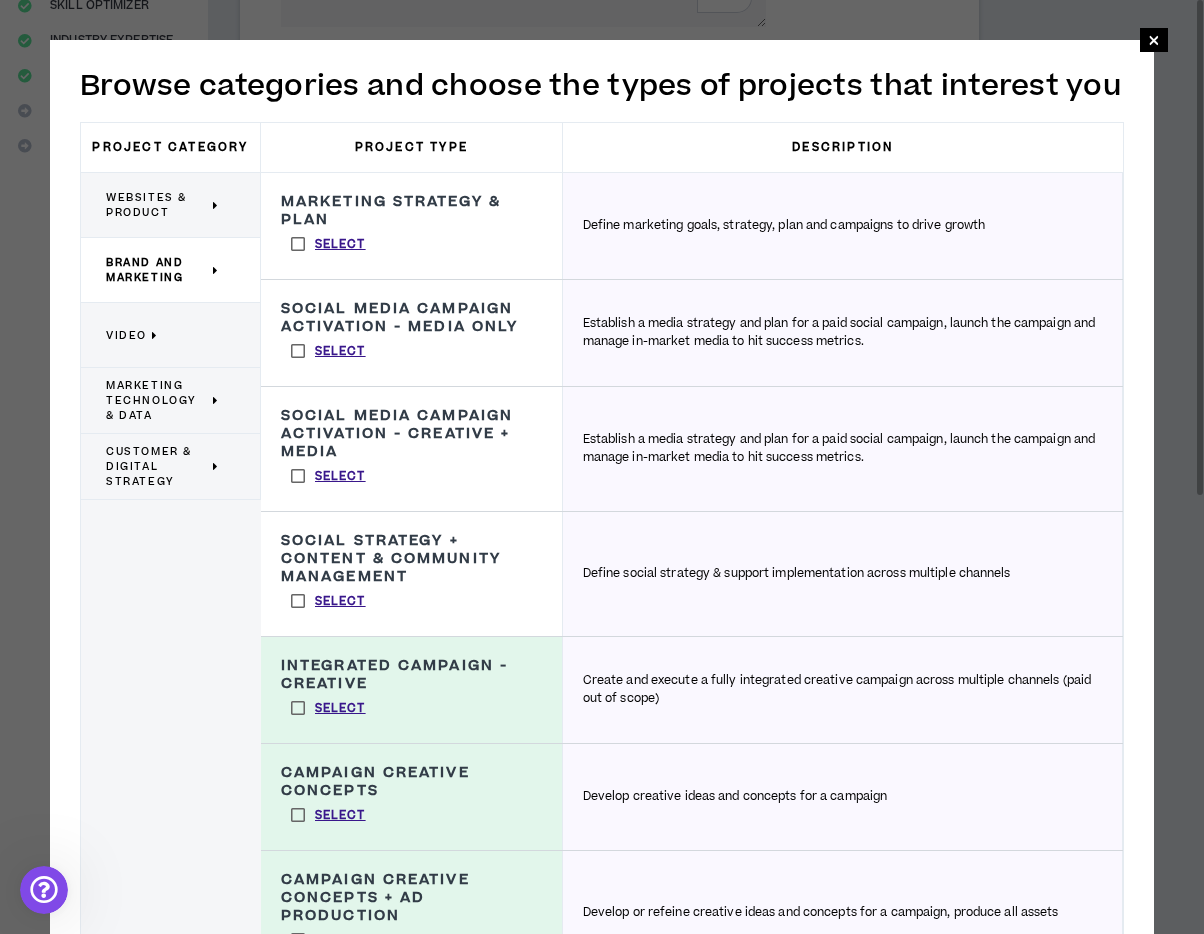 click on "Marketing Technology & Data" at bounding box center [171, 401] 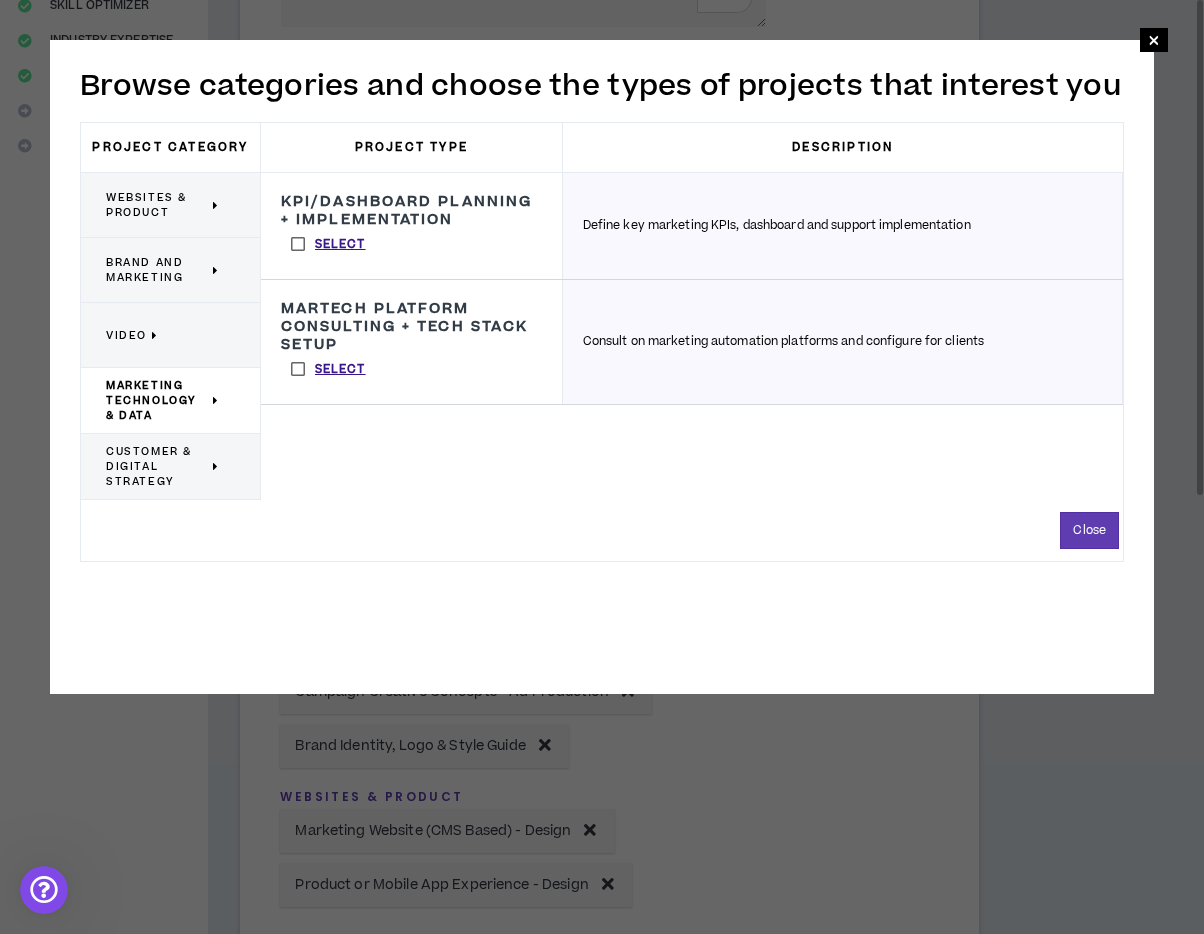 click on "Customer & Digital Strategy" at bounding box center (171, 467) 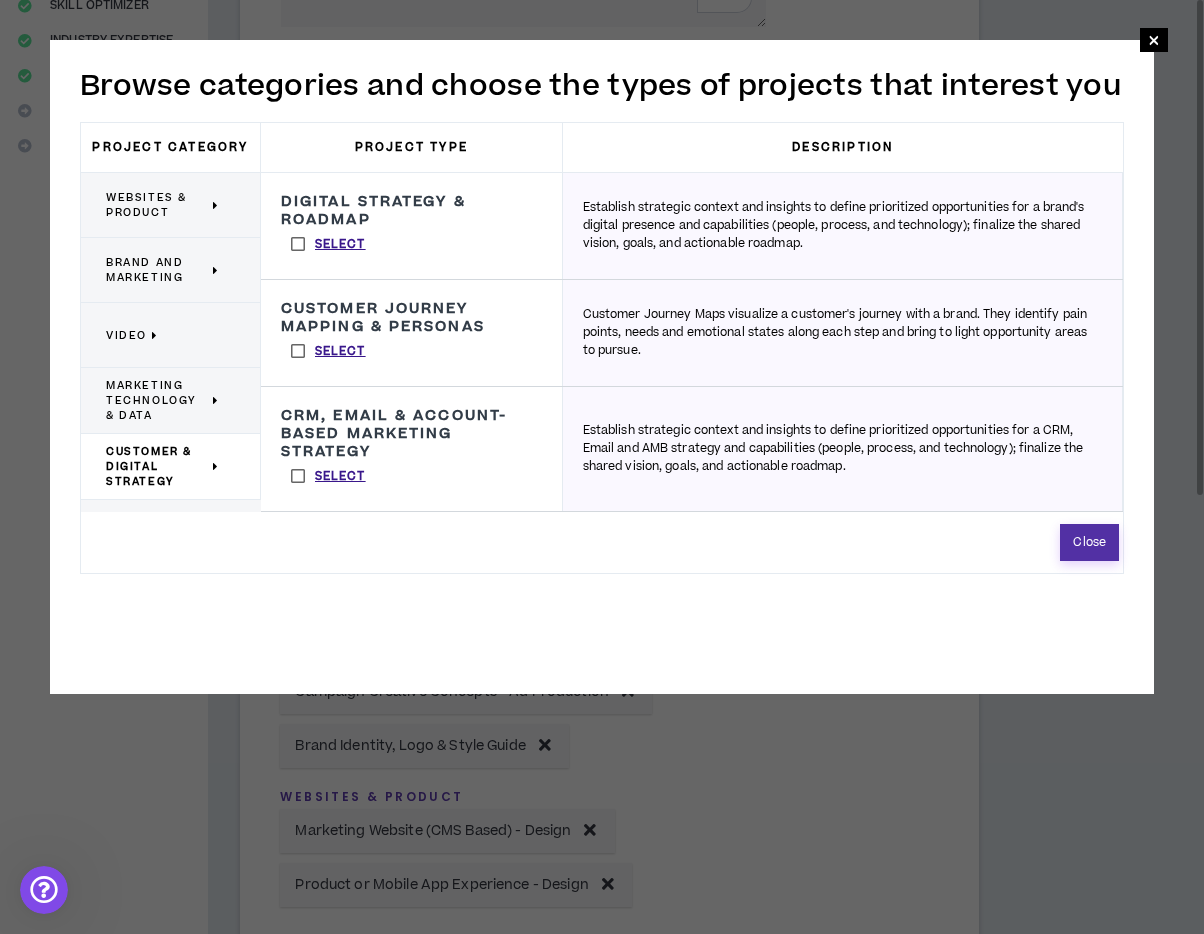 click on "Close" at bounding box center (1089, 542) 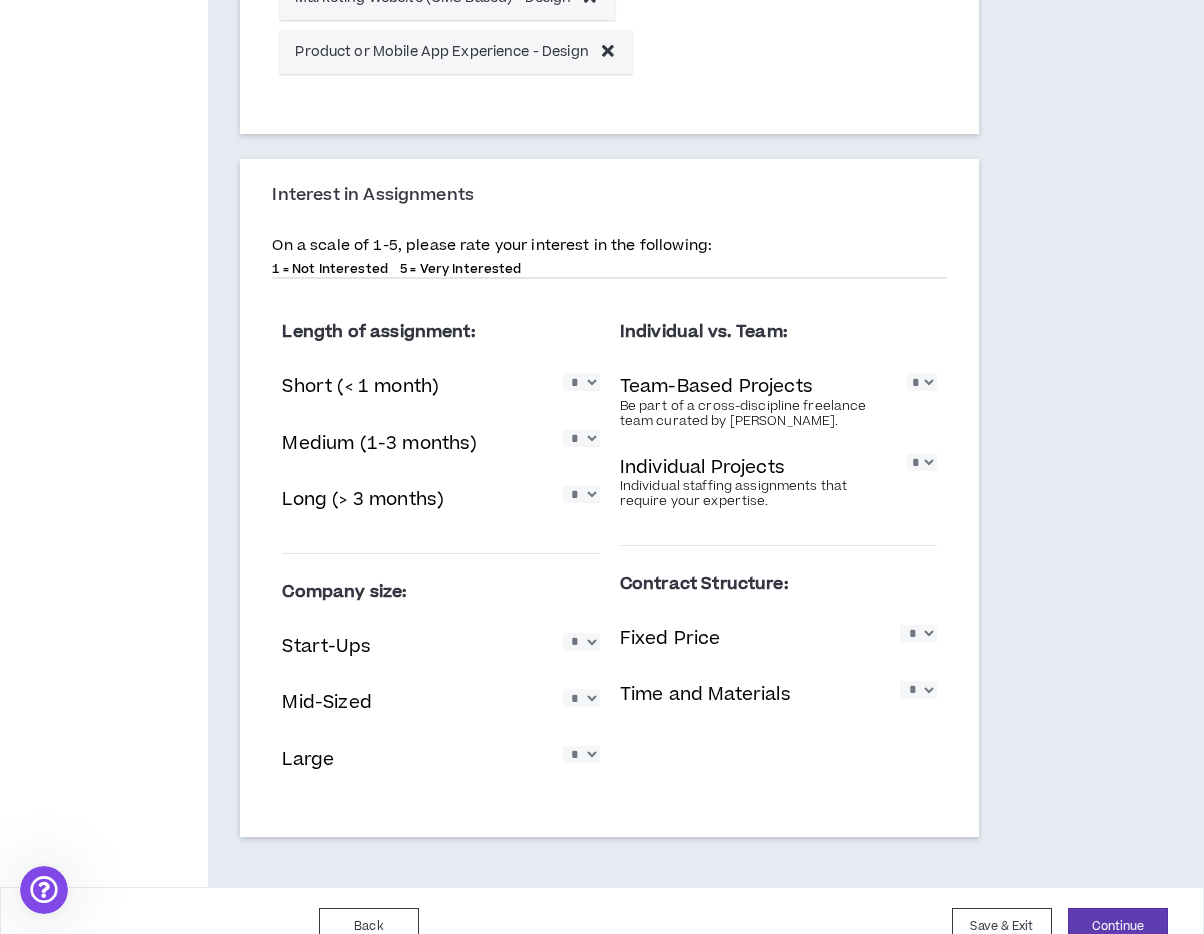scroll, scrollTop: 1221, scrollLeft: 0, axis: vertical 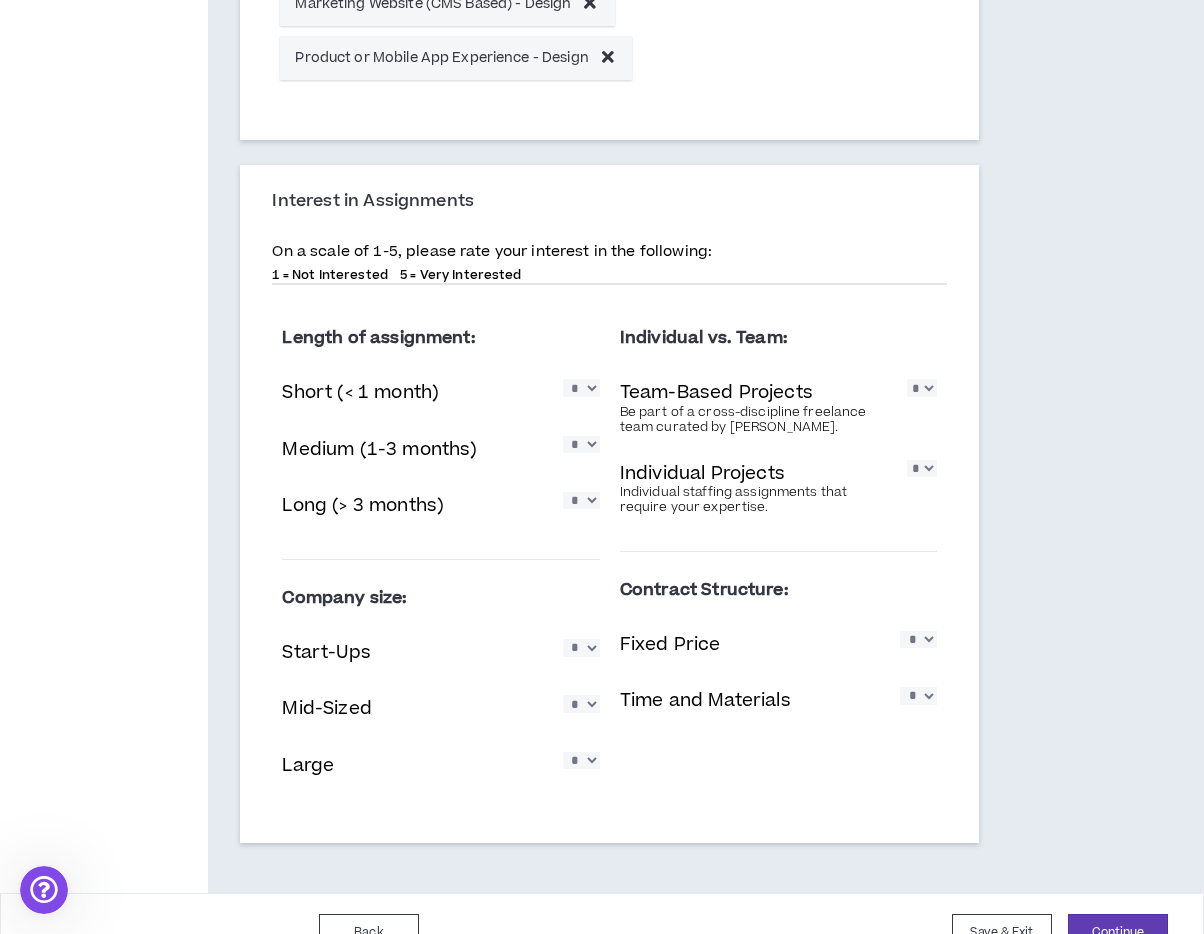 click on "* * * * *" at bounding box center (581, 387) 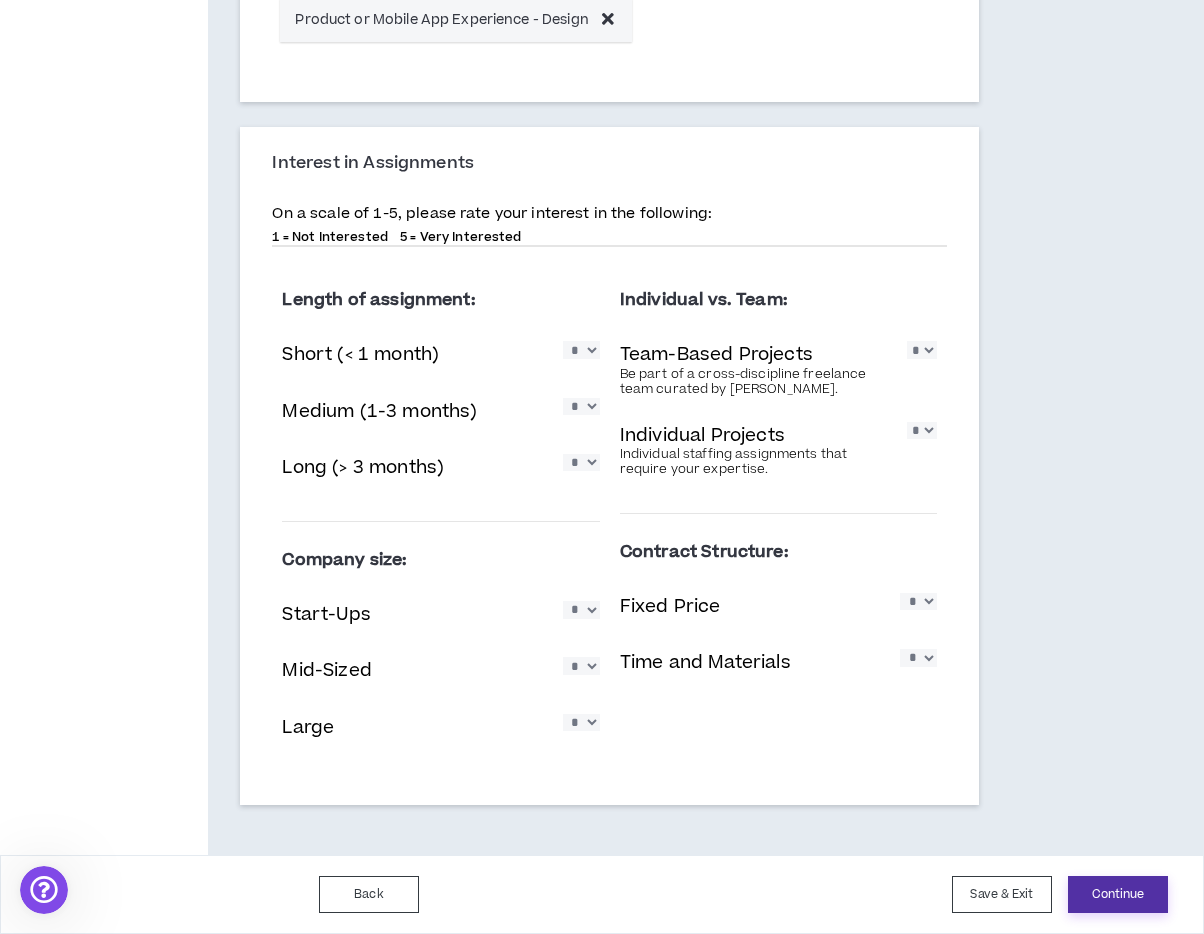 click on "Continue" at bounding box center (1118, 894) 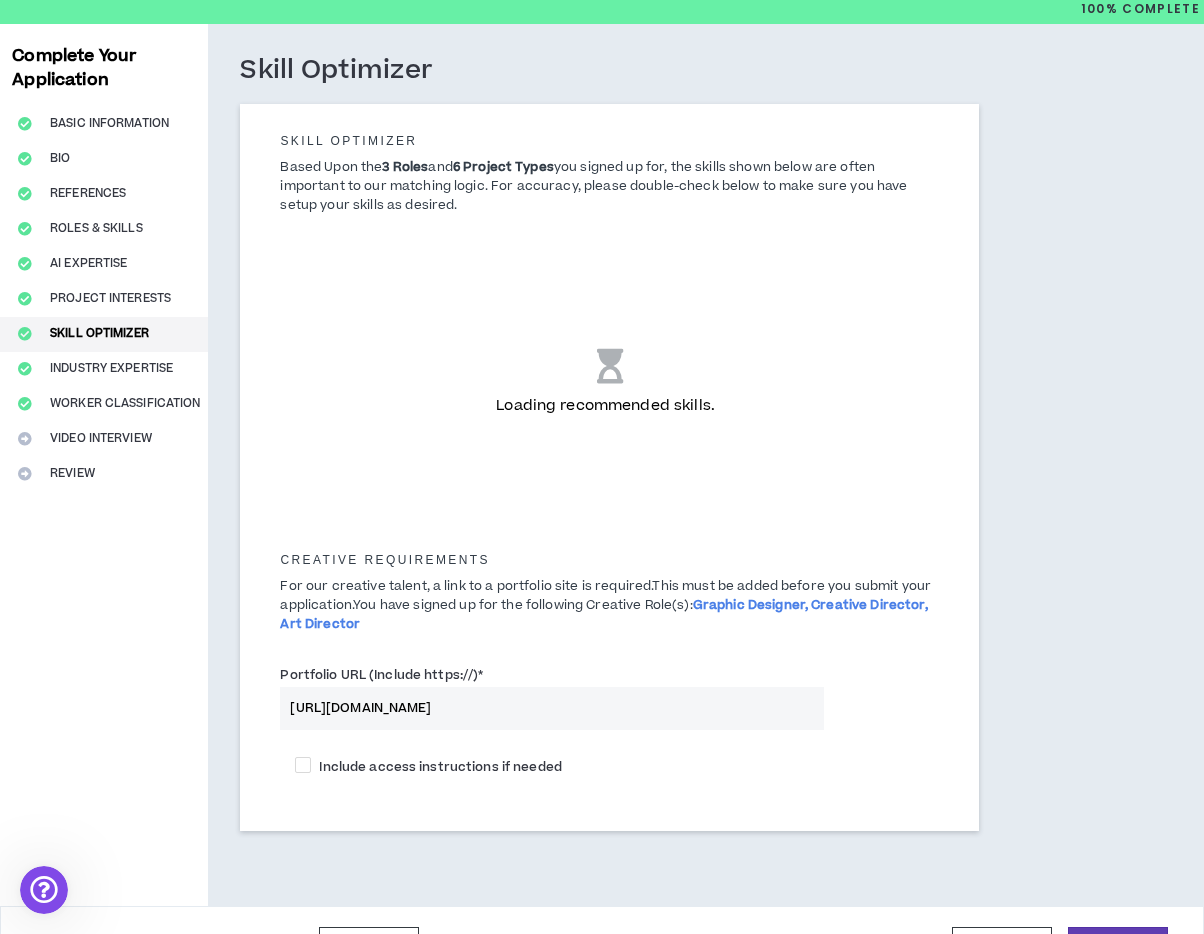 scroll, scrollTop: 0, scrollLeft: 0, axis: both 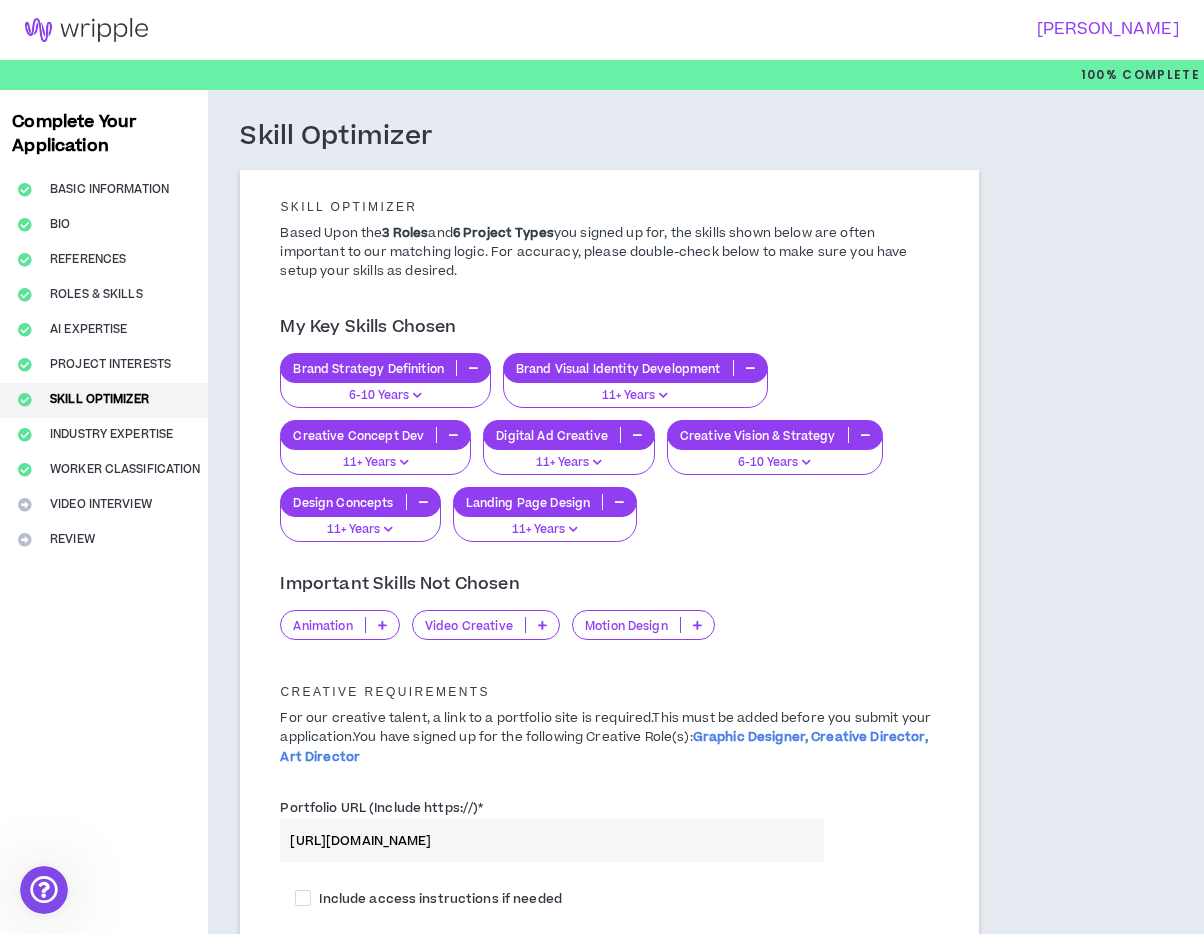 click at bounding box center [417, 395] 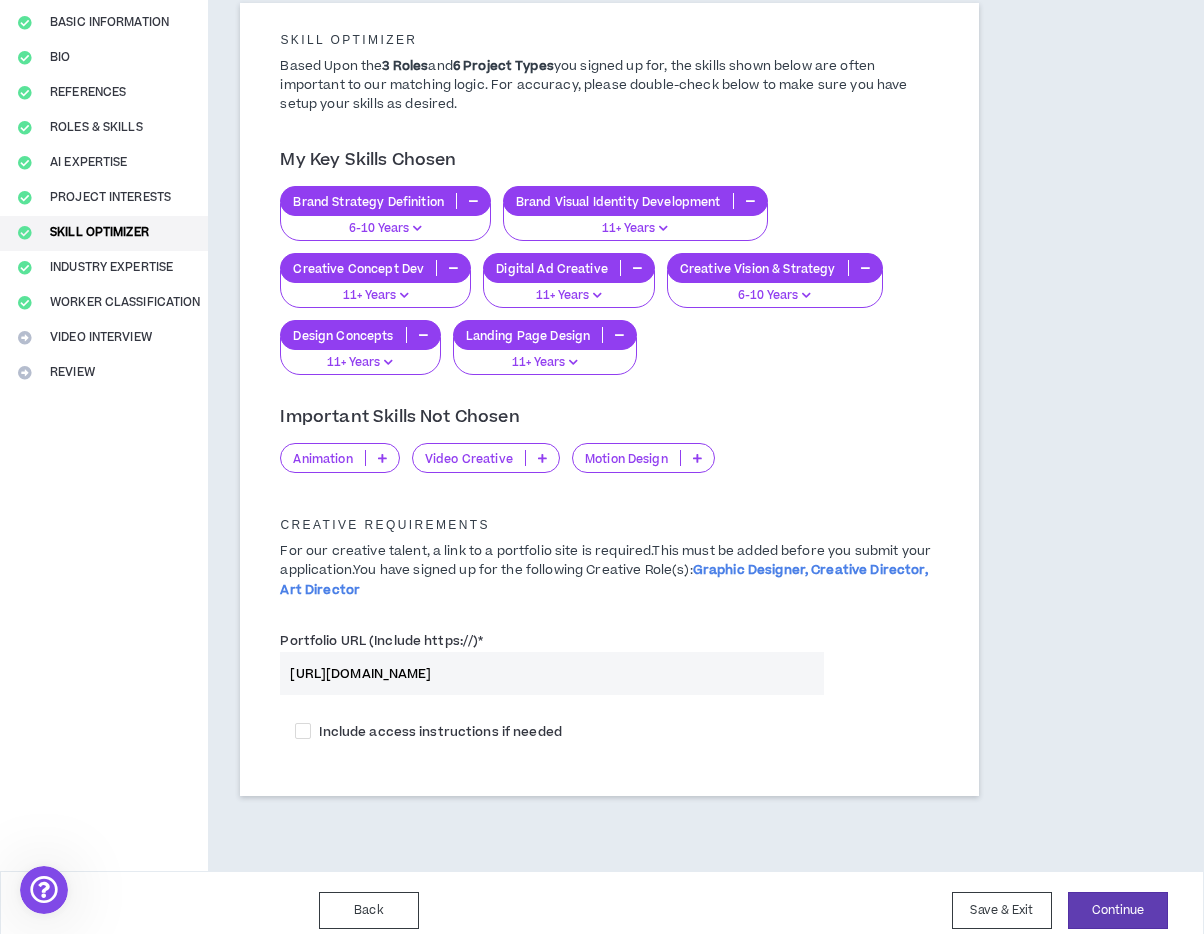 scroll, scrollTop: 183, scrollLeft: 0, axis: vertical 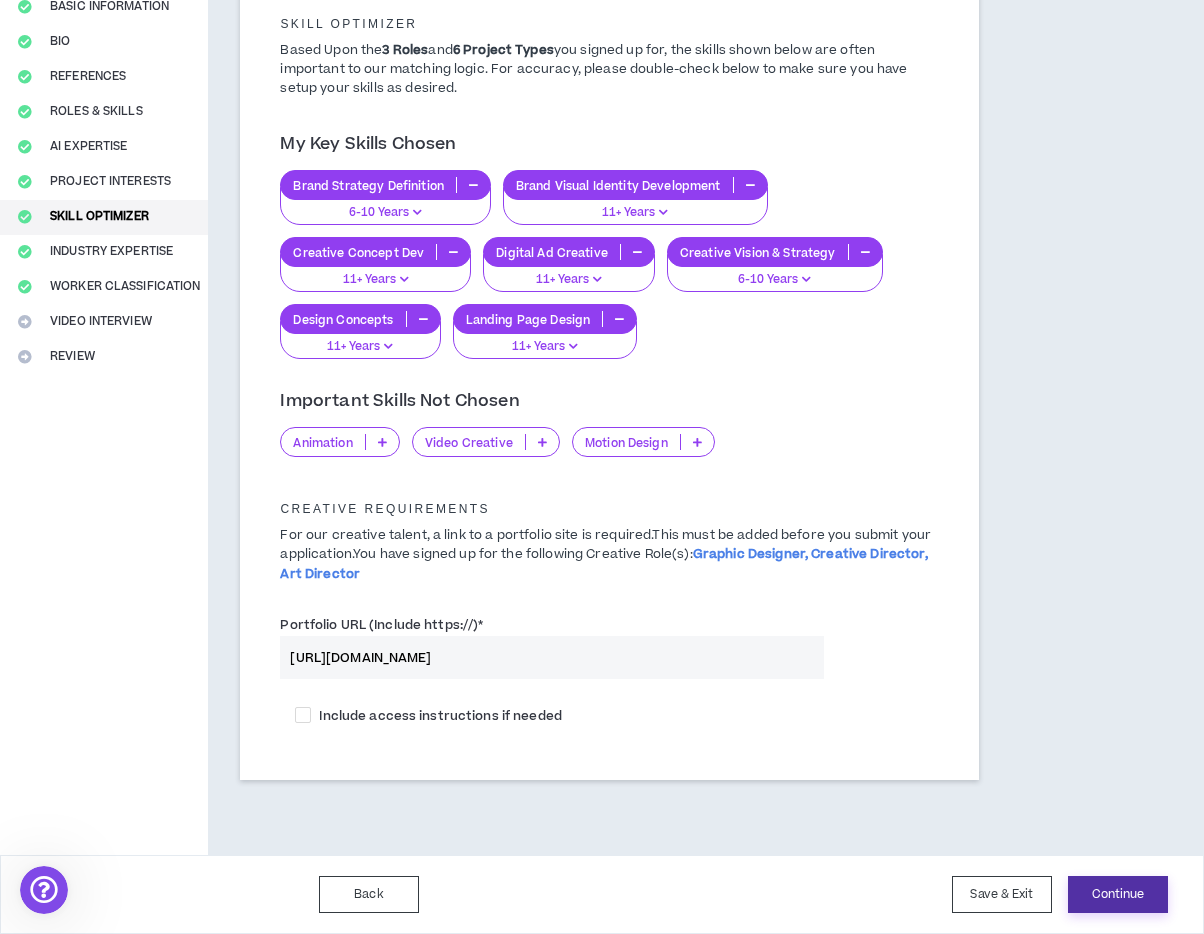 click on "Continue" at bounding box center [1118, 894] 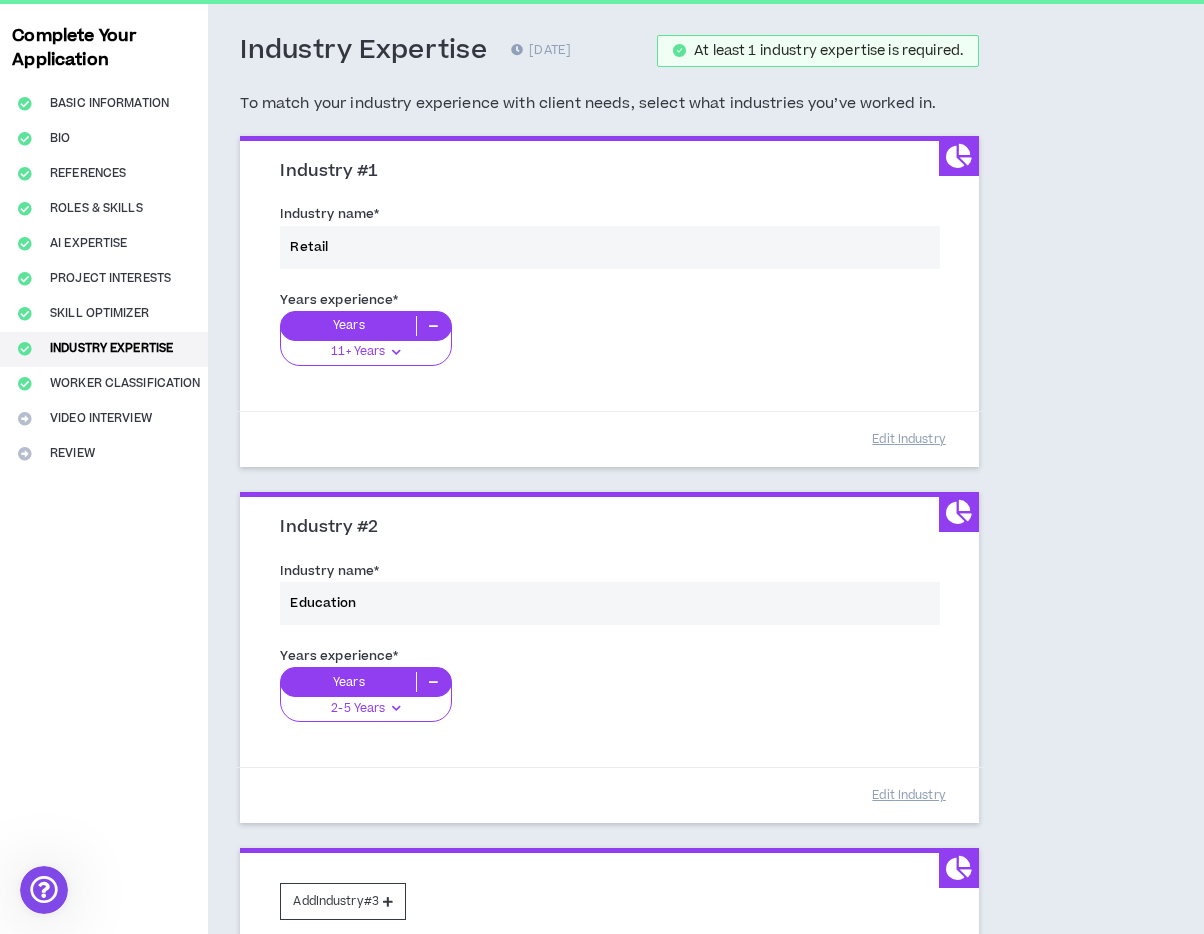 scroll, scrollTop: 0, scrollLeft: 0, axis: both 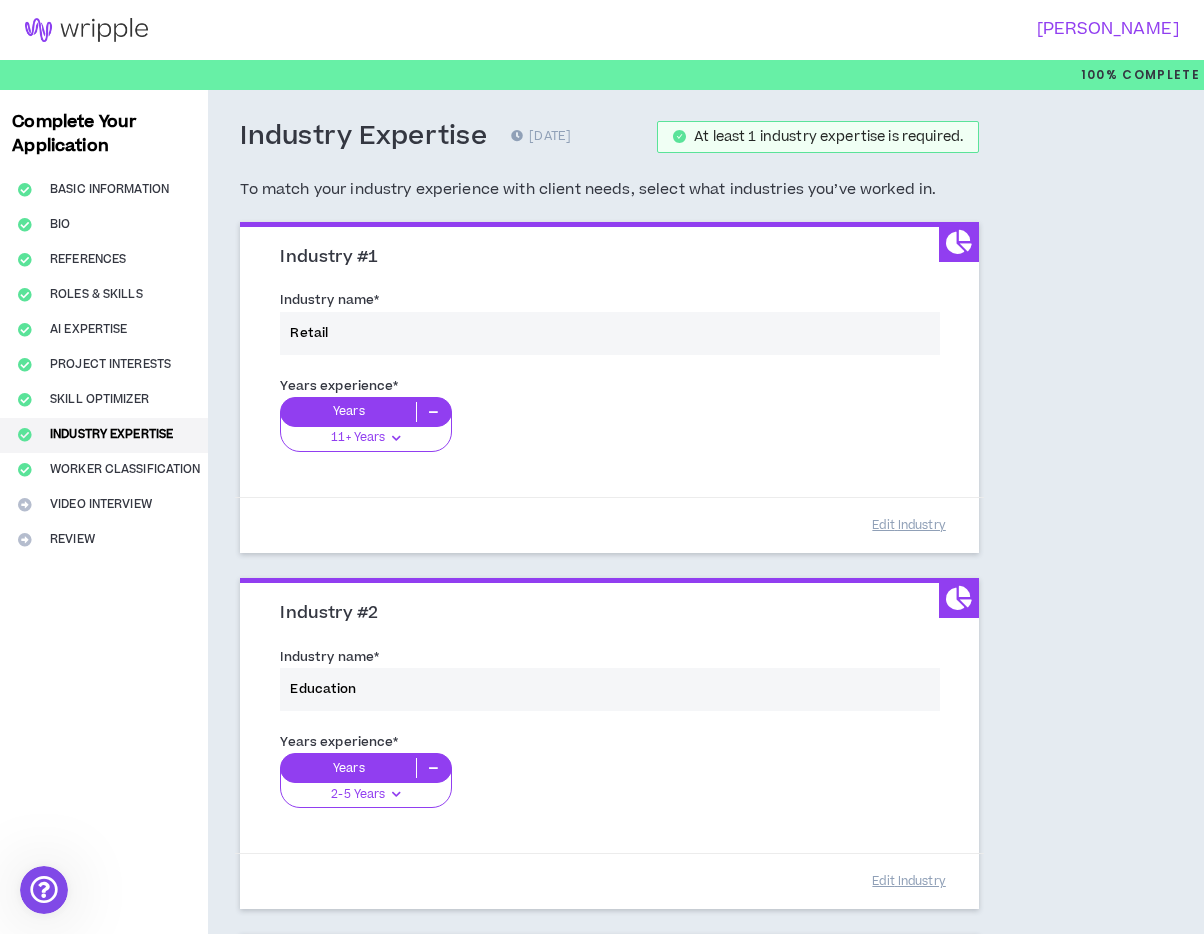 click on "Years experience  * Years 2-5 Years 0-1 Years 2-5 Years 6-10 Years 11+ Years" at bounding box center [609, 782] 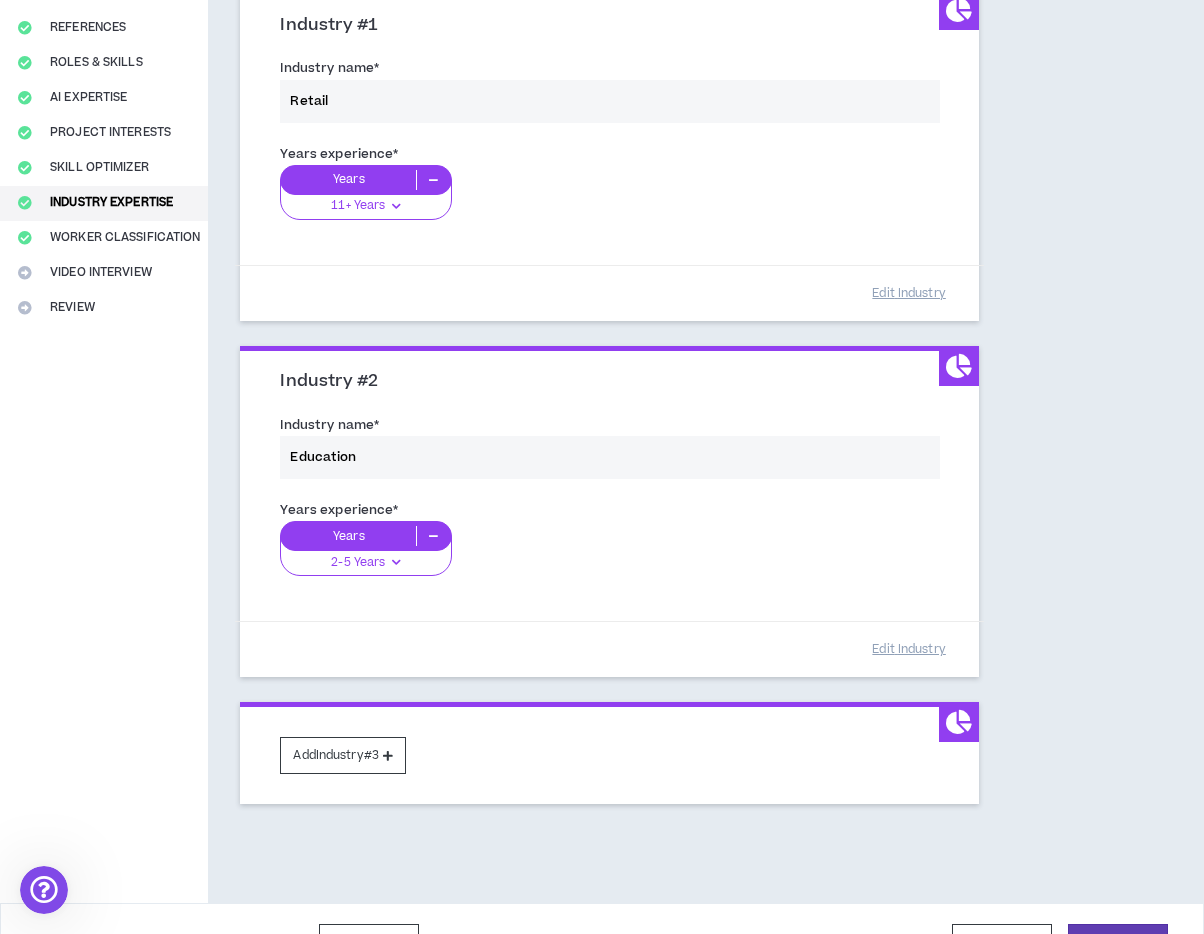 scroll, scrollTop: 239, scrollLeft: 0, axis: vertical 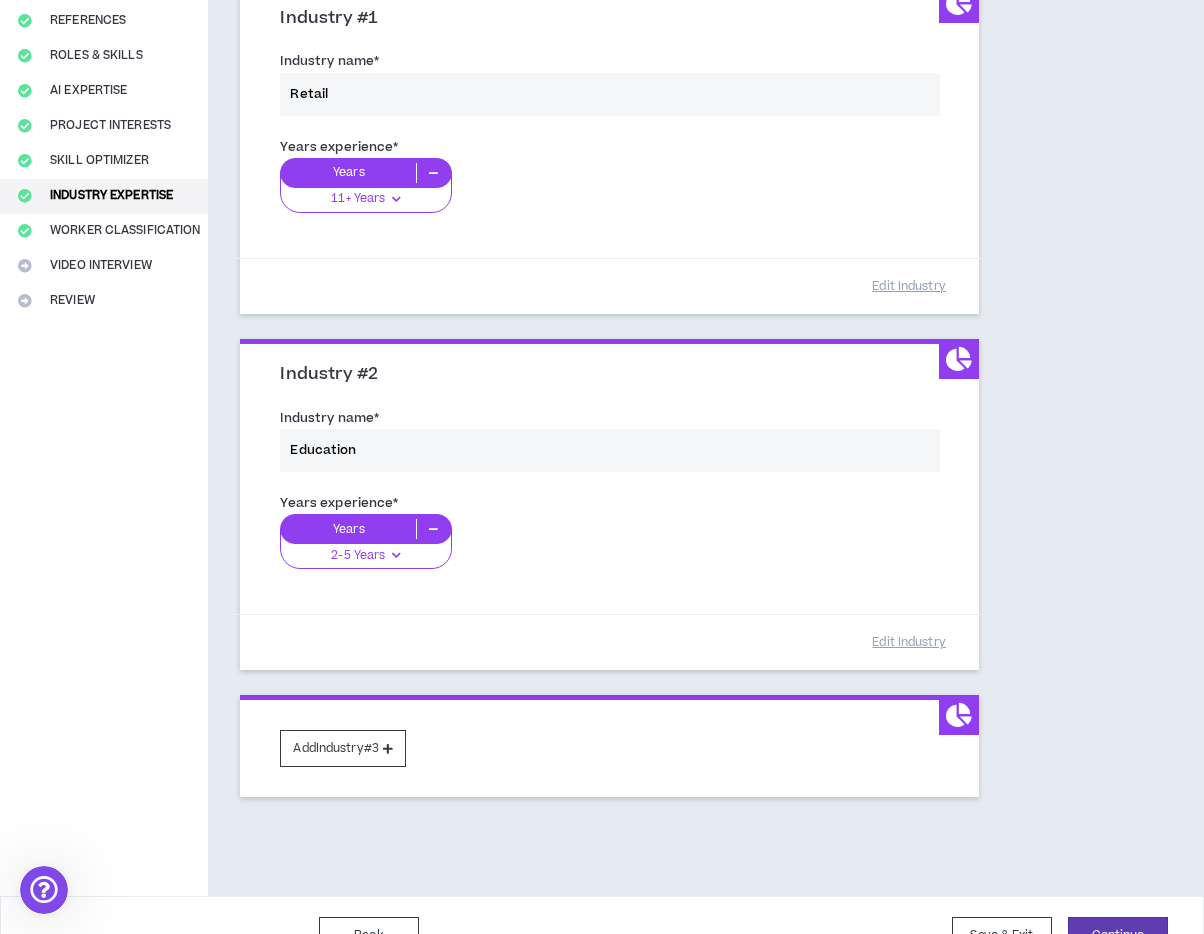click on "Years experience  * Years 2-5 Years 0-1 Years 2-5 Years 6-10 Years 11+ Years" at bounding box center [609, 543] 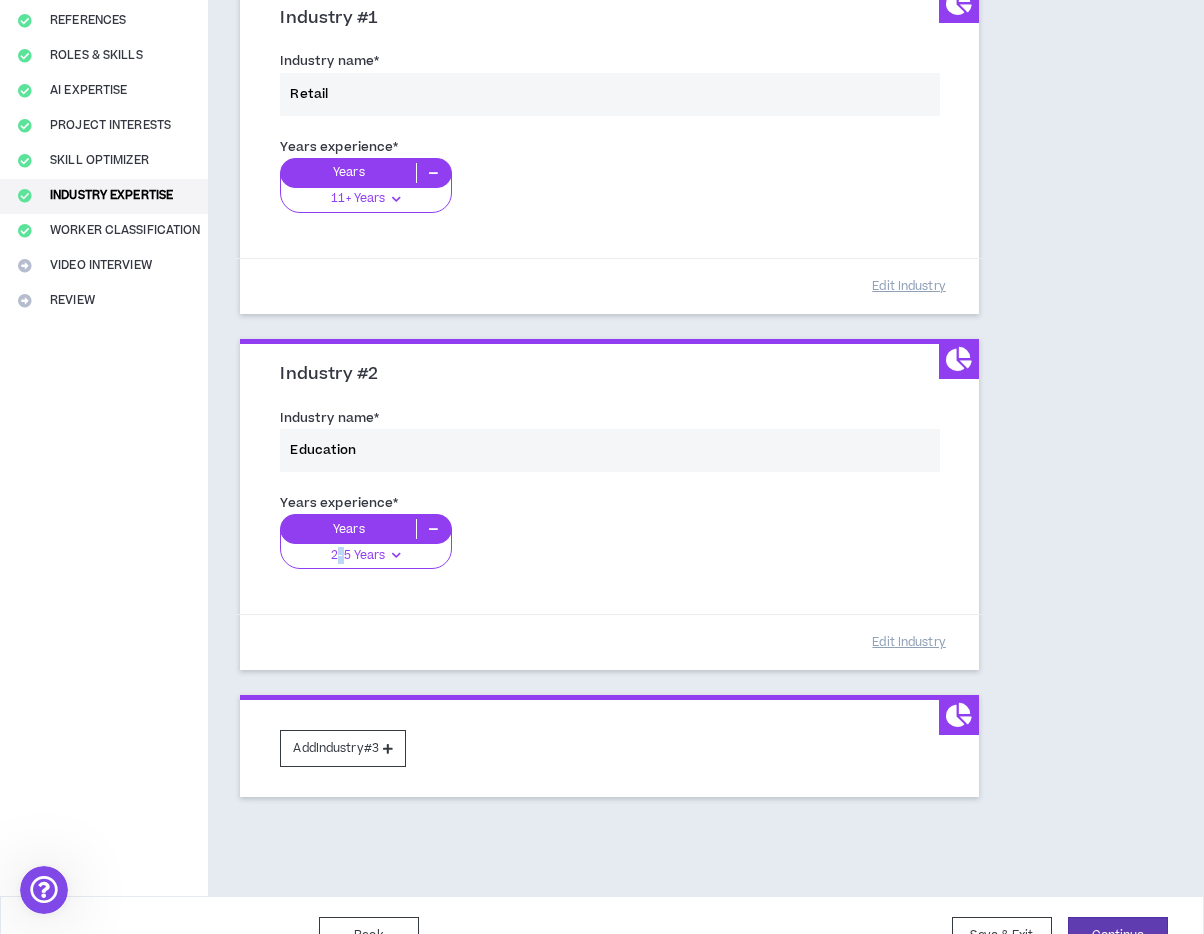drag, startPoint x: 341, startPoint y: 556, endPoint x: 358, endPoint y: 557, distance: 17.029387 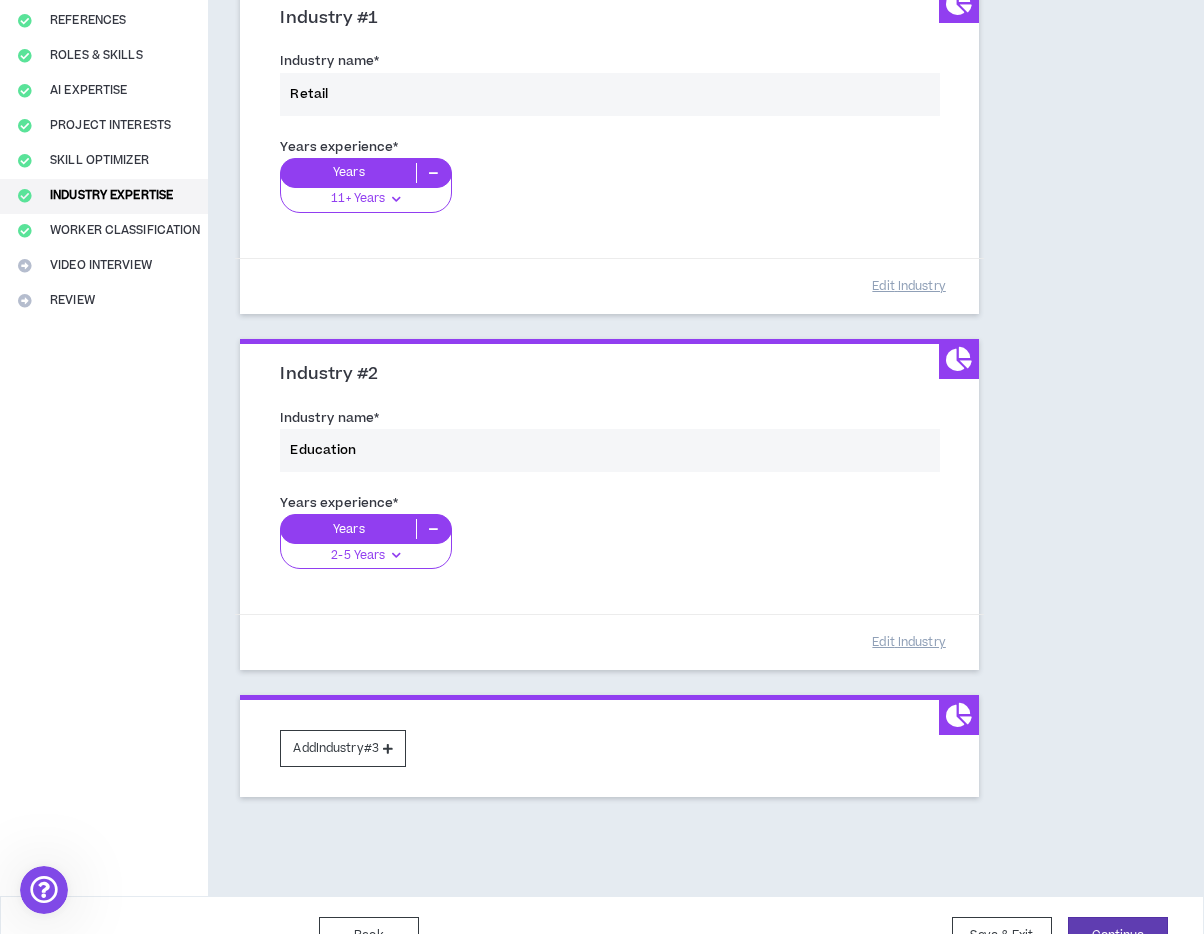 click on "Years experience  * Years 2-5 Years 0-1 Years 2-5 Years 6-10 Years 11+ Years" at bounding box center (609, 543) 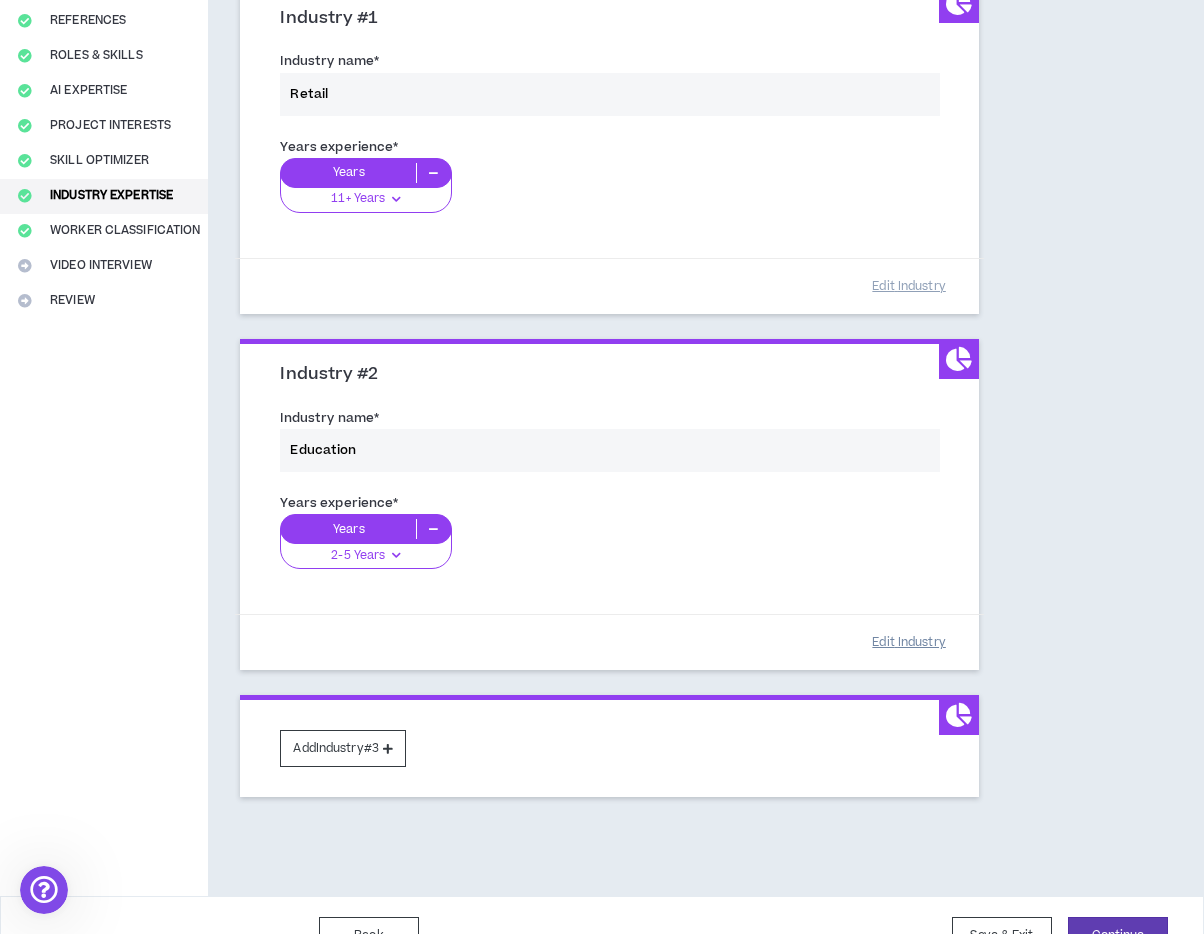 click on "Edit   Industry" at bounding box center (909, 642) 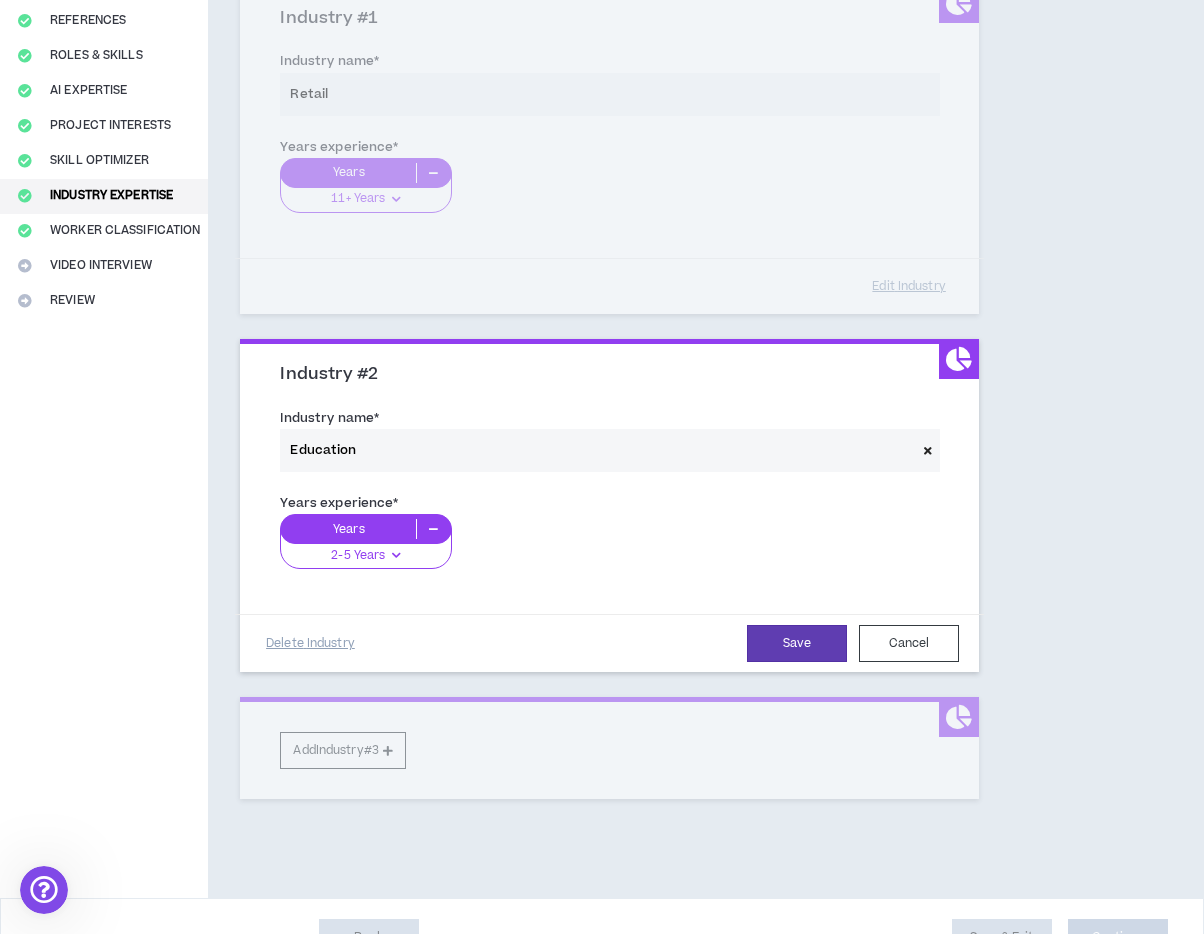 click at bounding box center [396, 555] 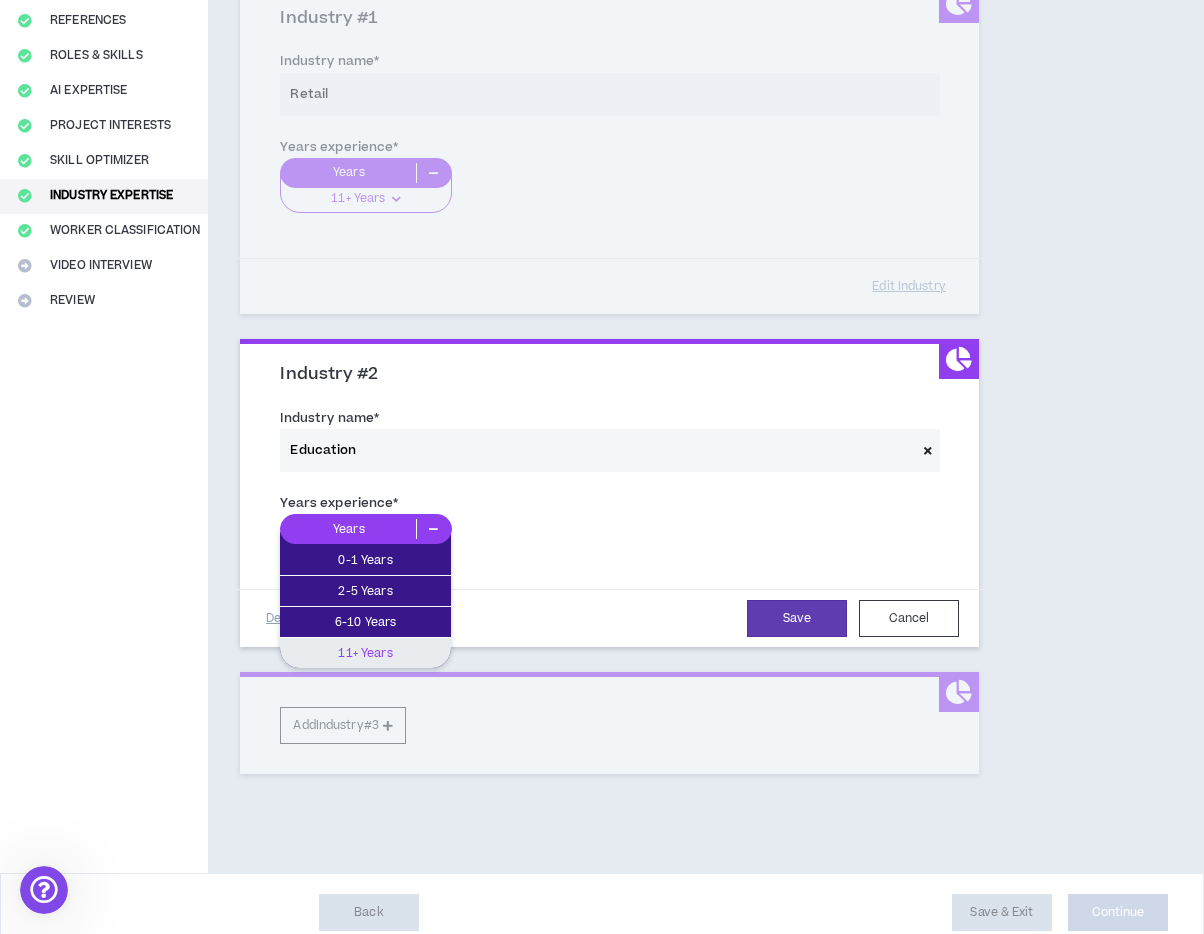 click on "11+ Years" at bounding box center (365, 653) 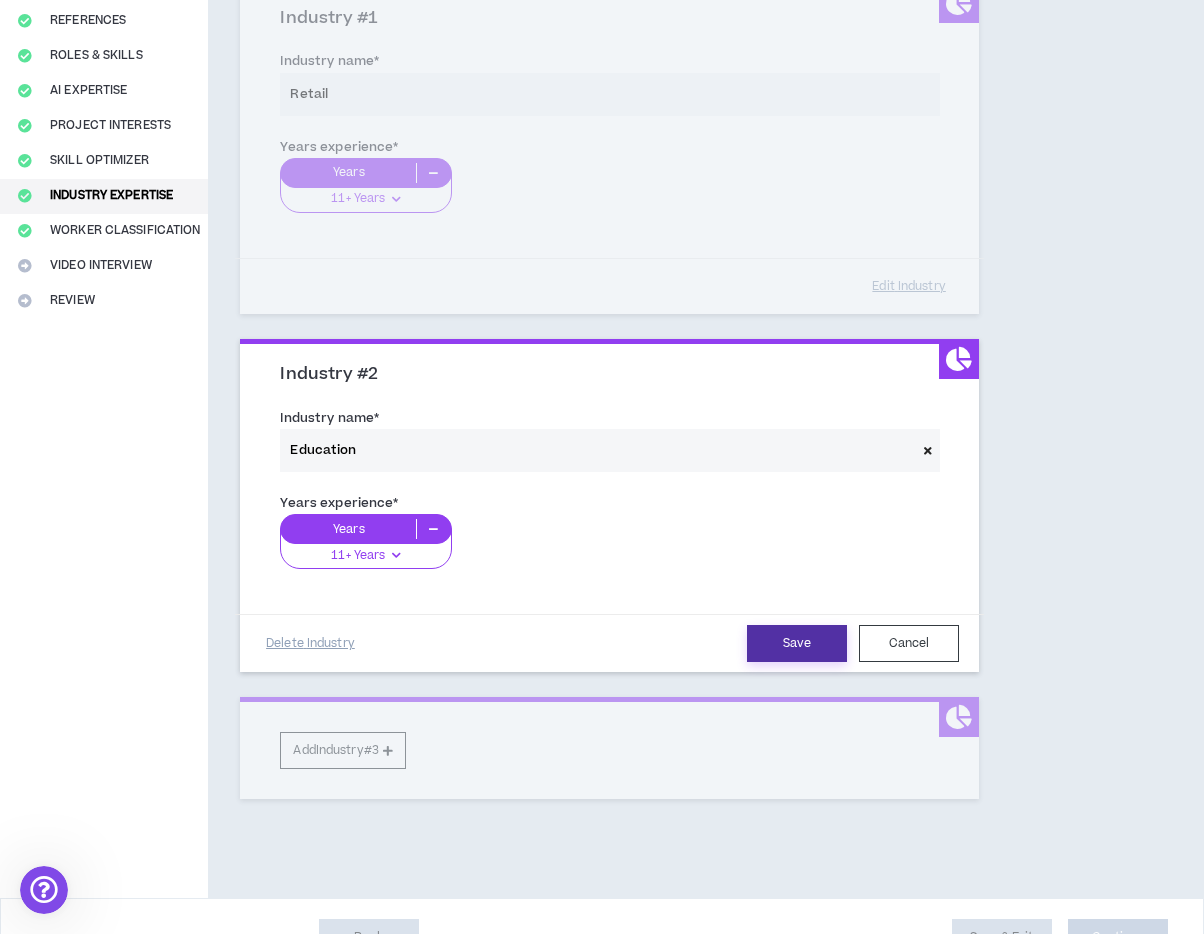 click on "Save" at bounding box center [797, 643] 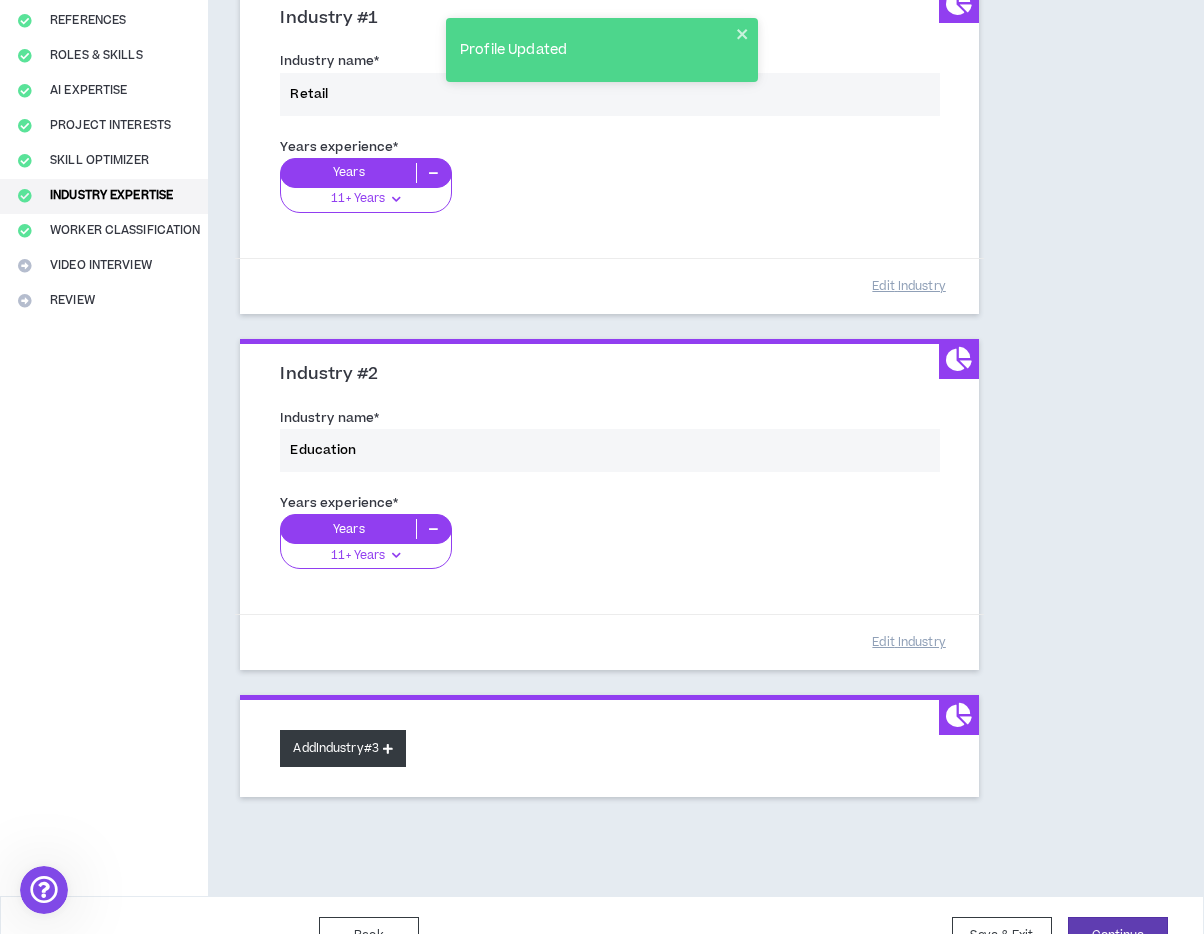 click on "Add  Industry  #3" at bounding box center (343, 748) 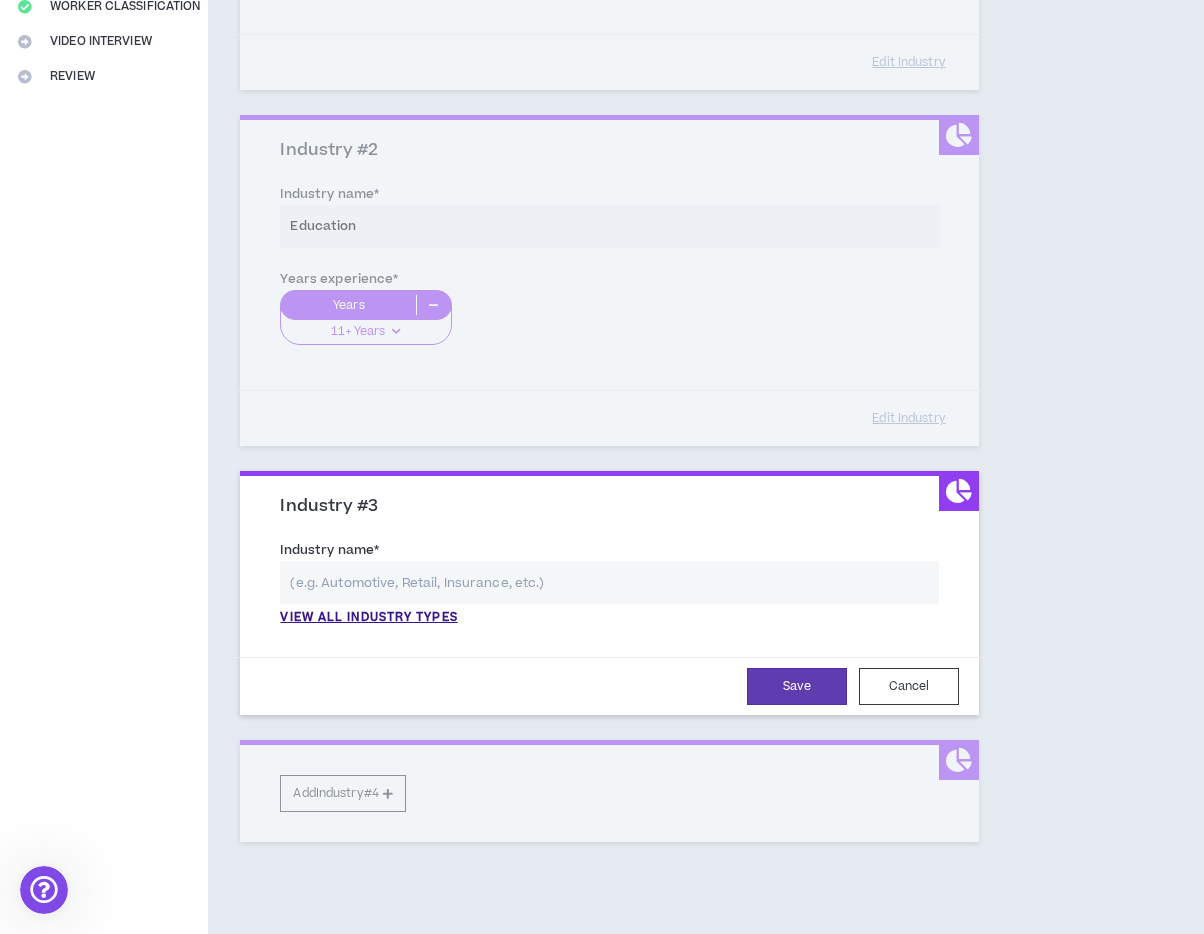 scroll, scrollTop: 467, scrollLeft: 0, axis: vertical 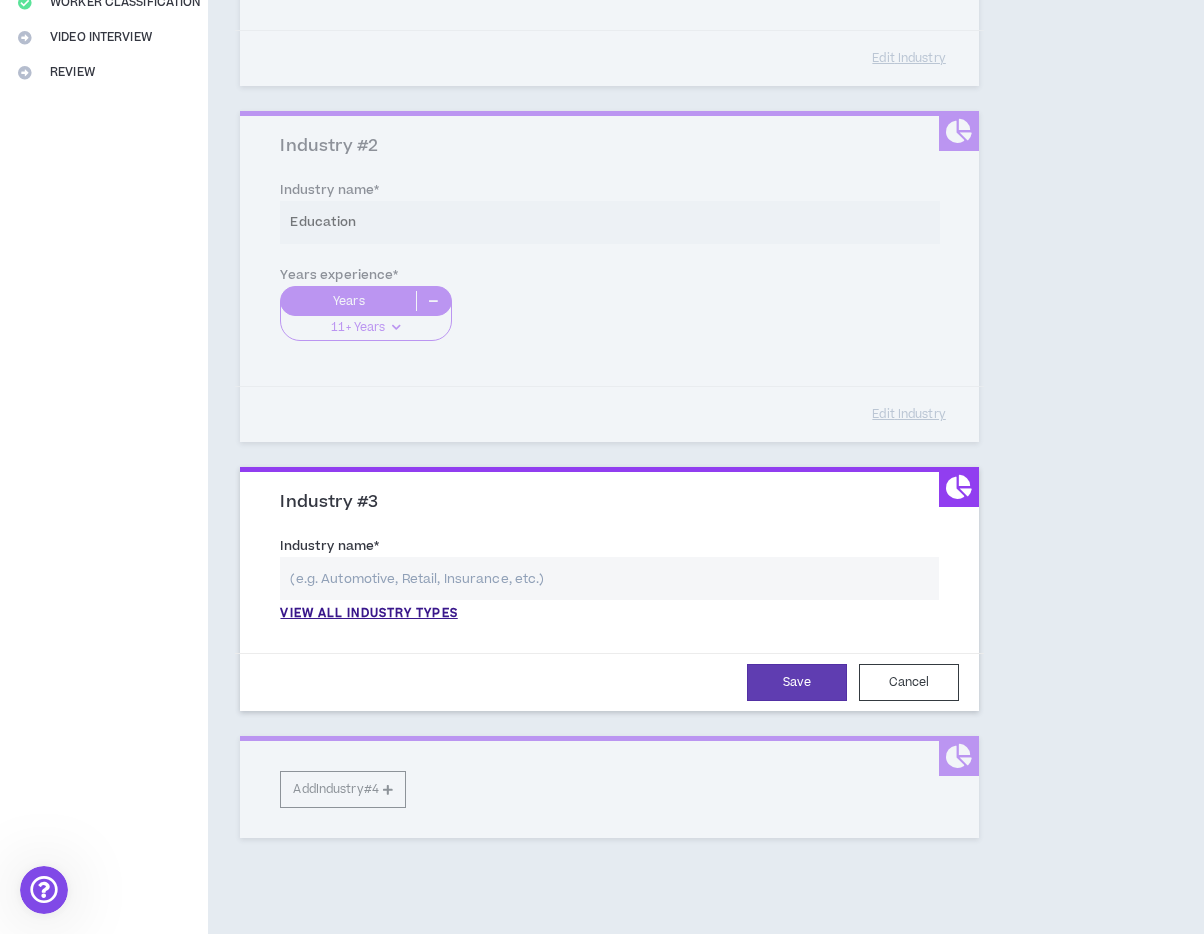 click at bounding box center [609, 578] 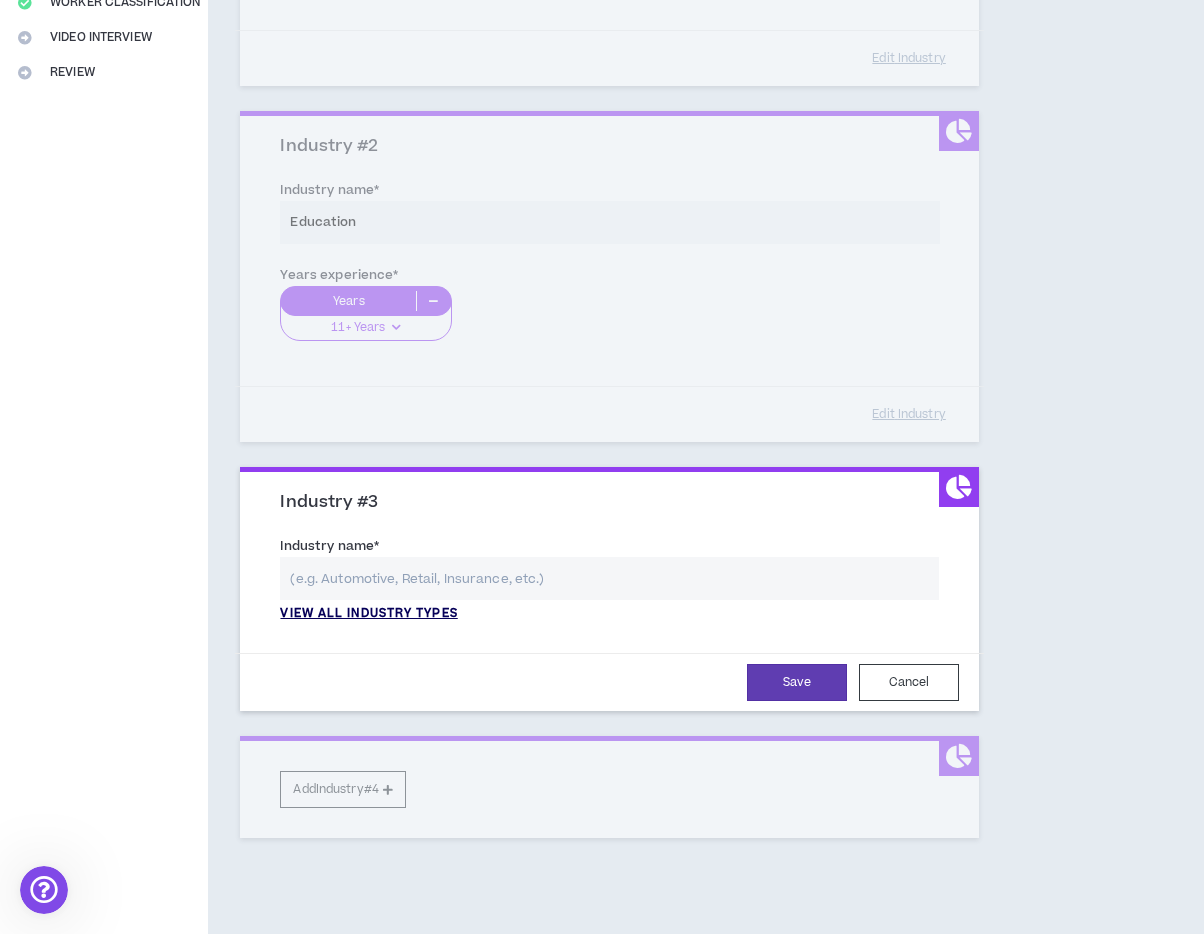 click on "View all industry types" at bounding box center (368, 614) 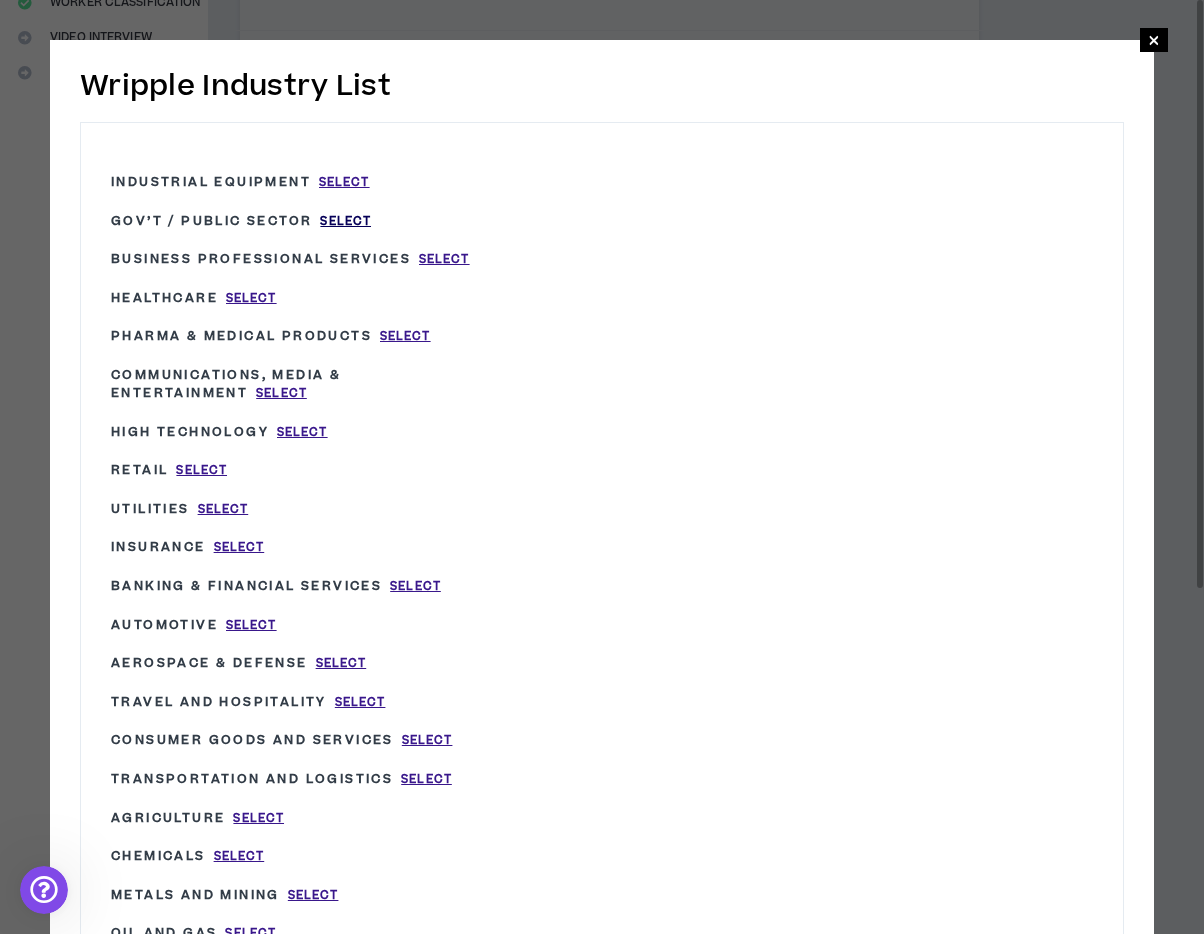 click on "Select" at bounding box center [345, 221] 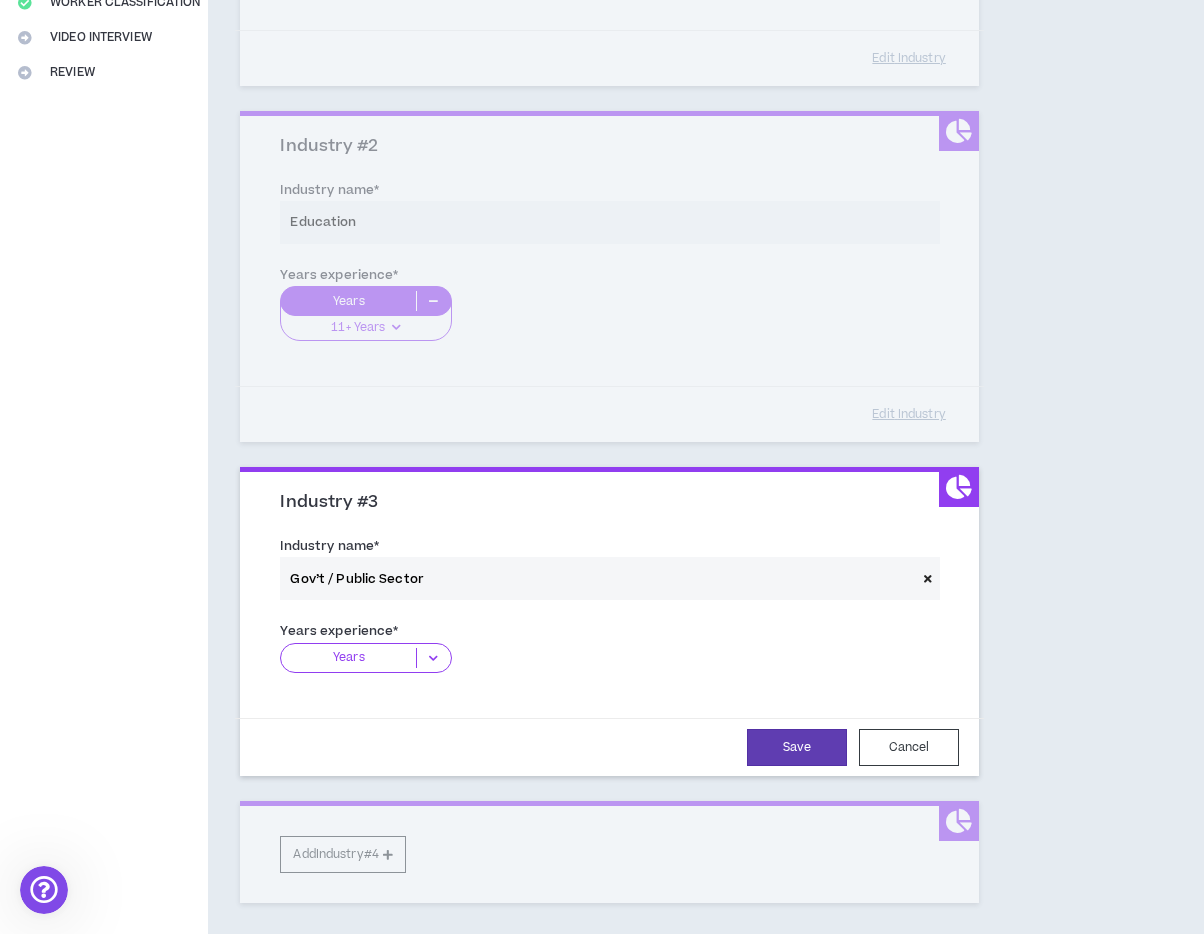click at bounding box center (433, 658) 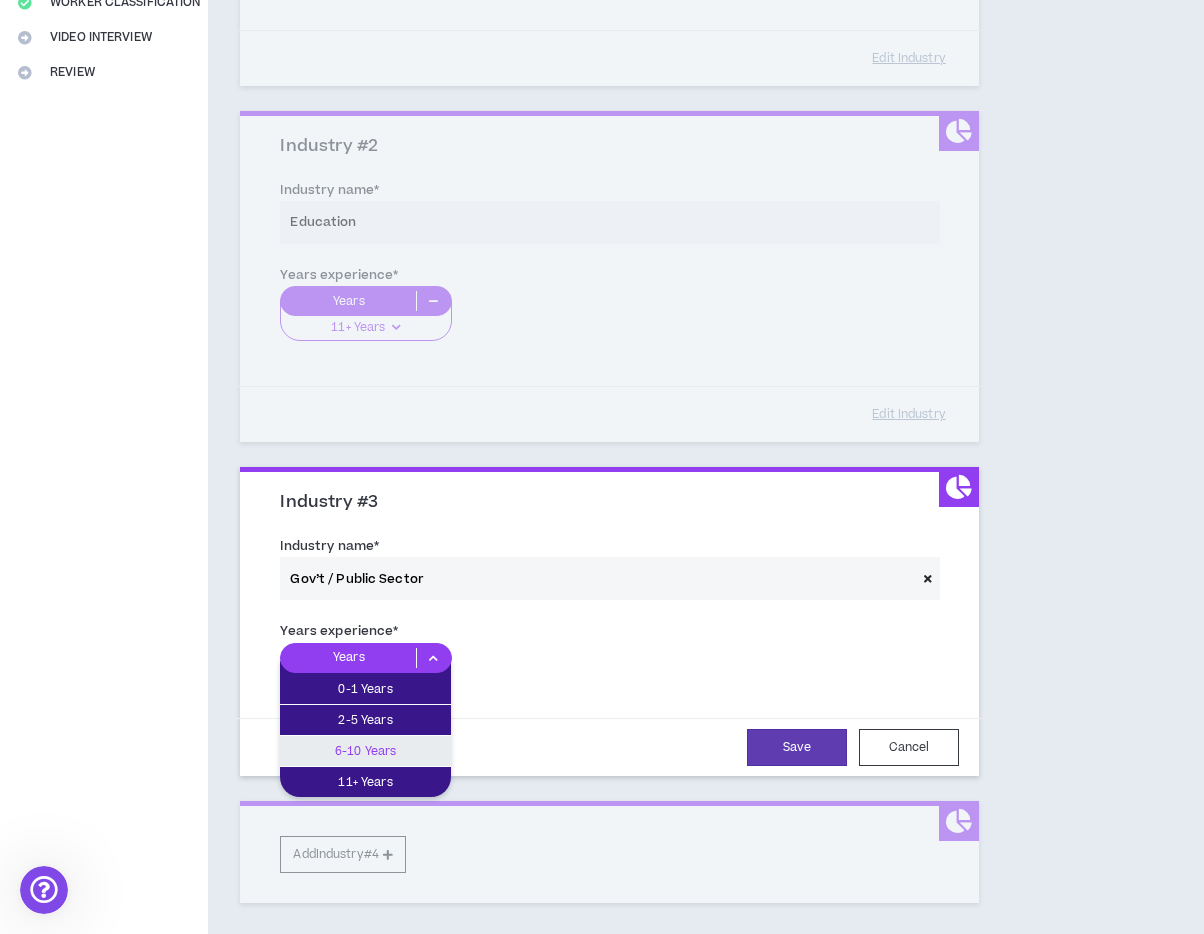 click on "6-10 Years" at bounding box center [365, 751] 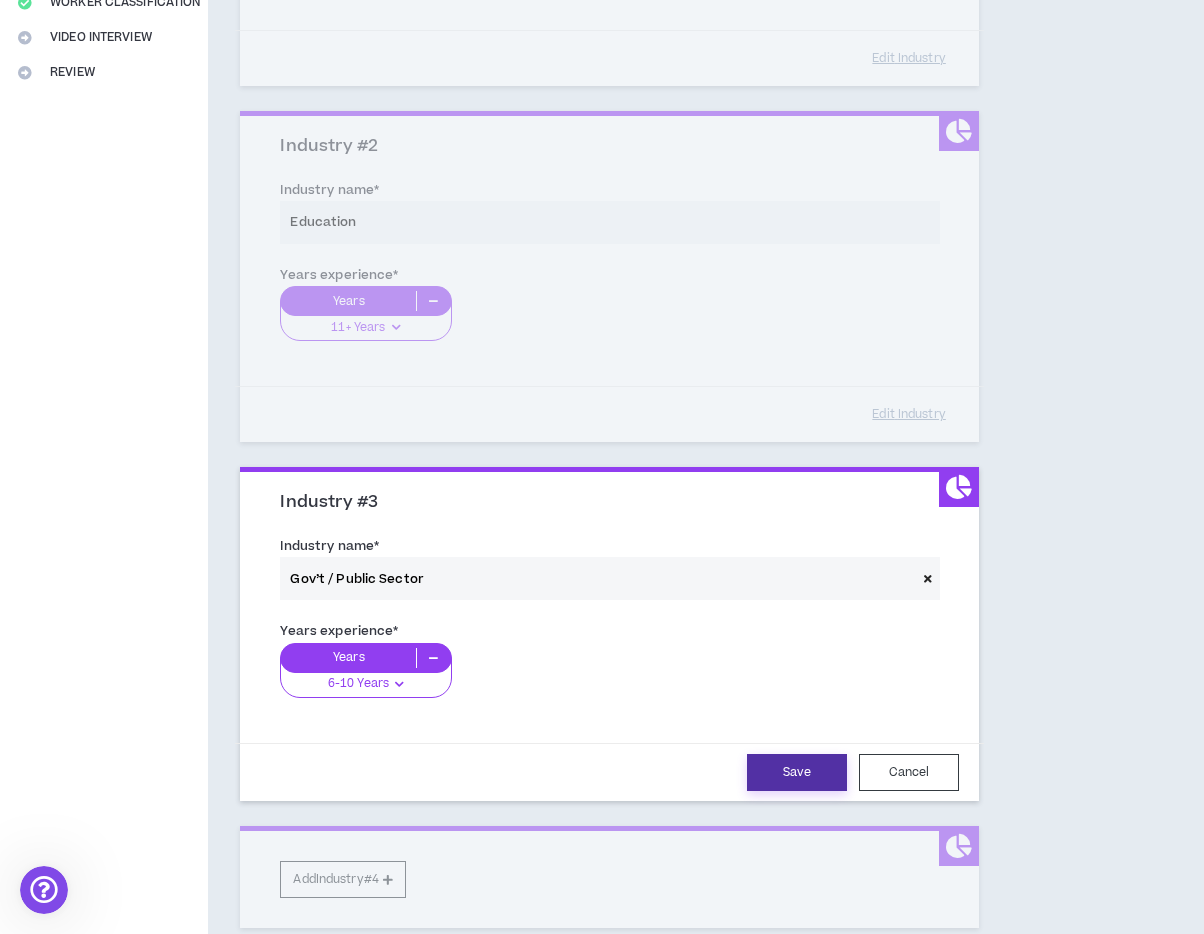 click on "Save" at bounding box center (797, 772) 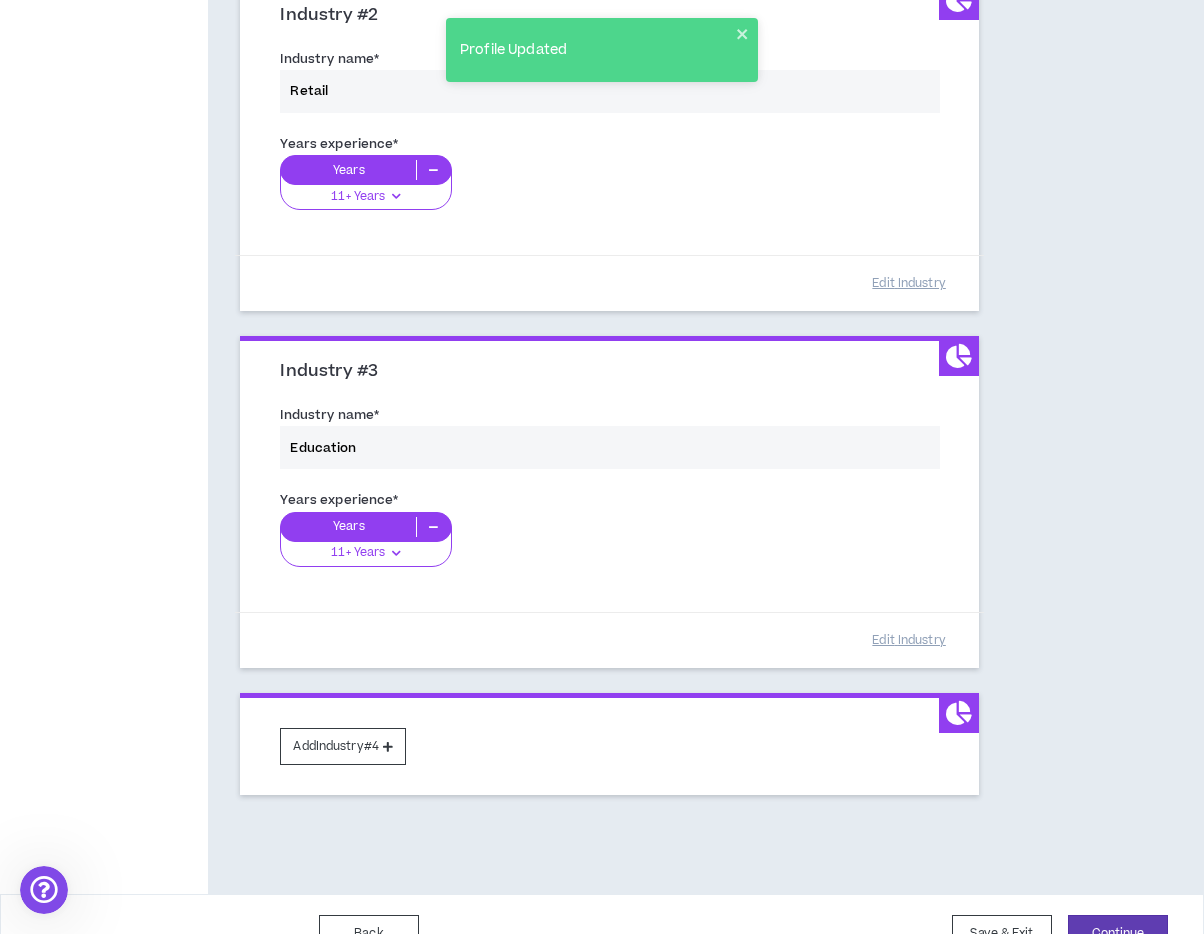 scroll, scrollTop: 637, scrollLeft: 0, axis: vertical 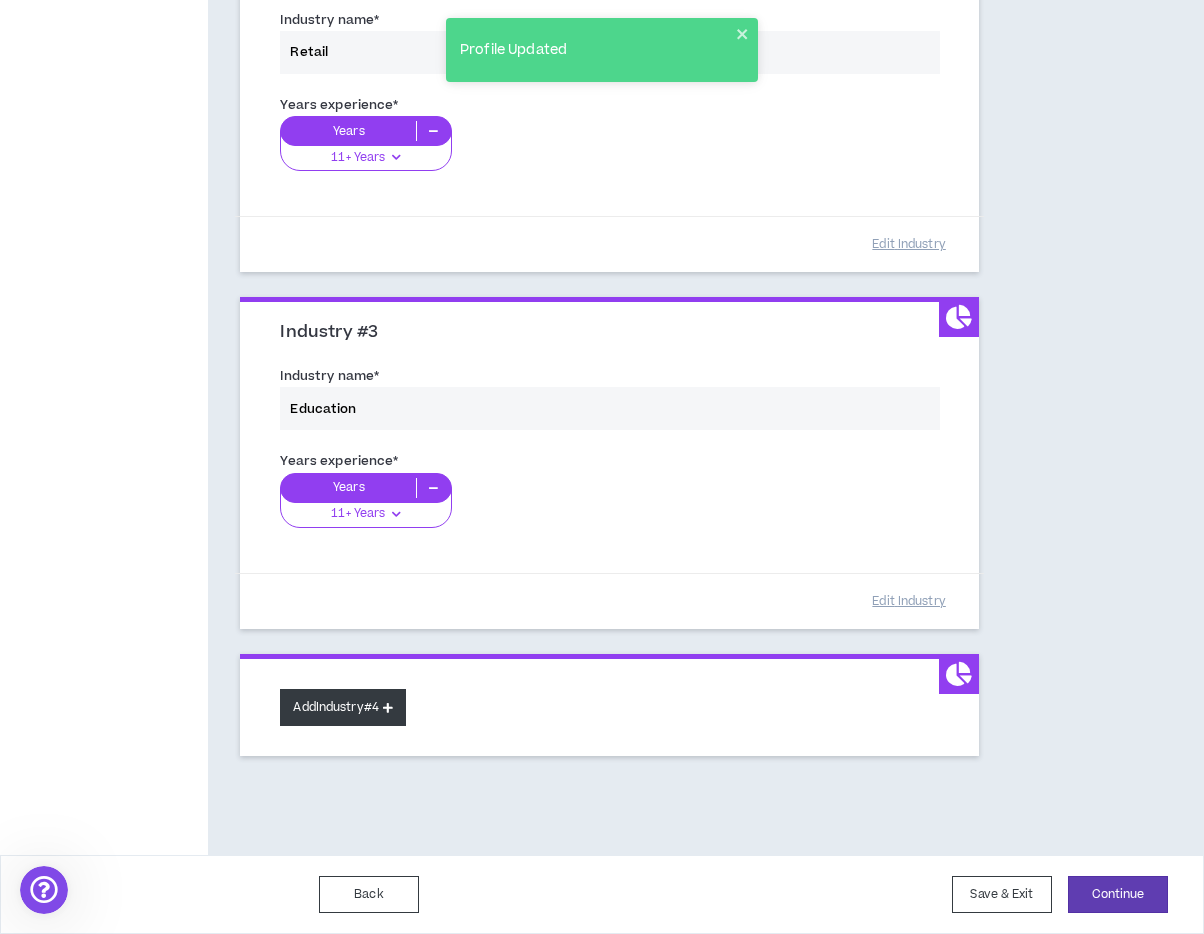 click on "Add  Industry  #4" at bounding box center (343, 707) 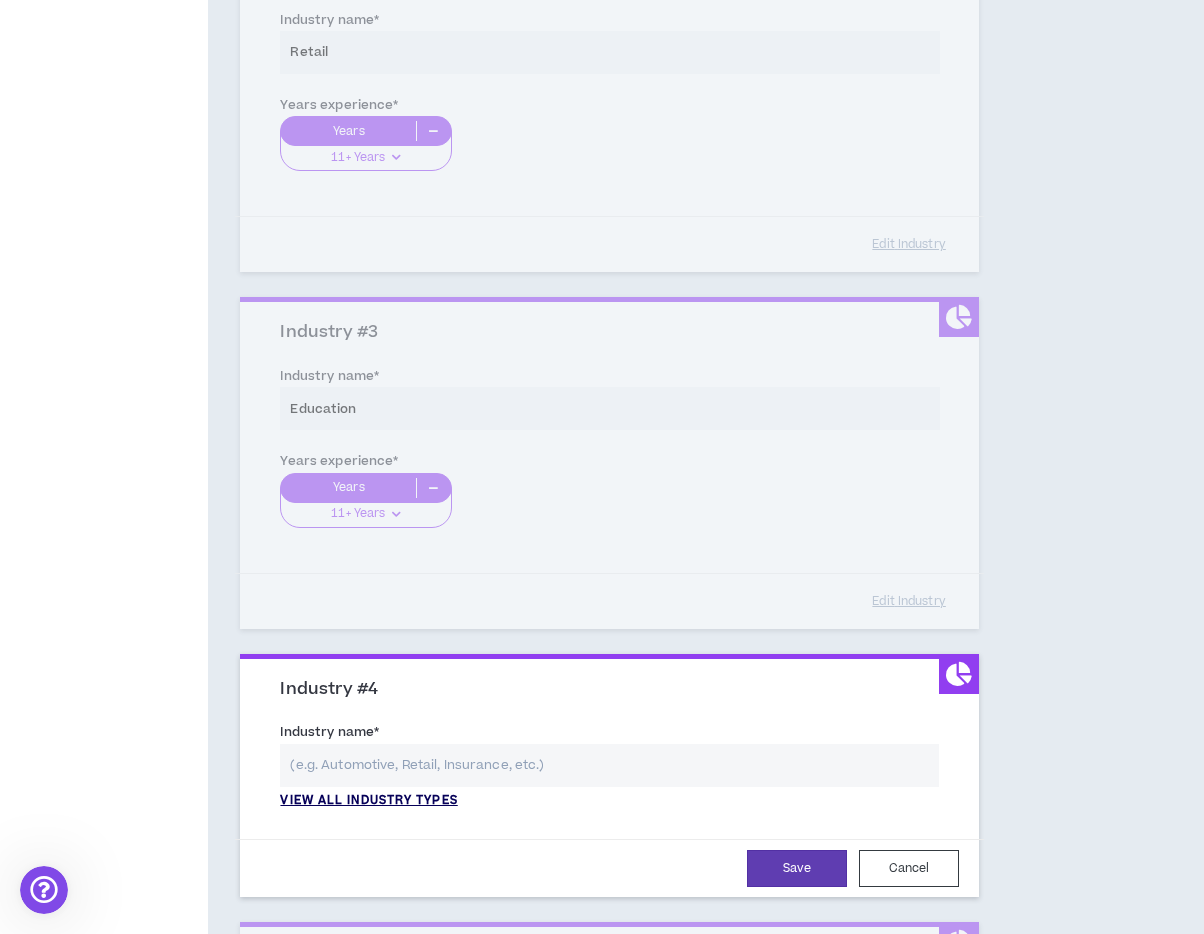 click on "View all industry types" at bounding box center (368, 801) 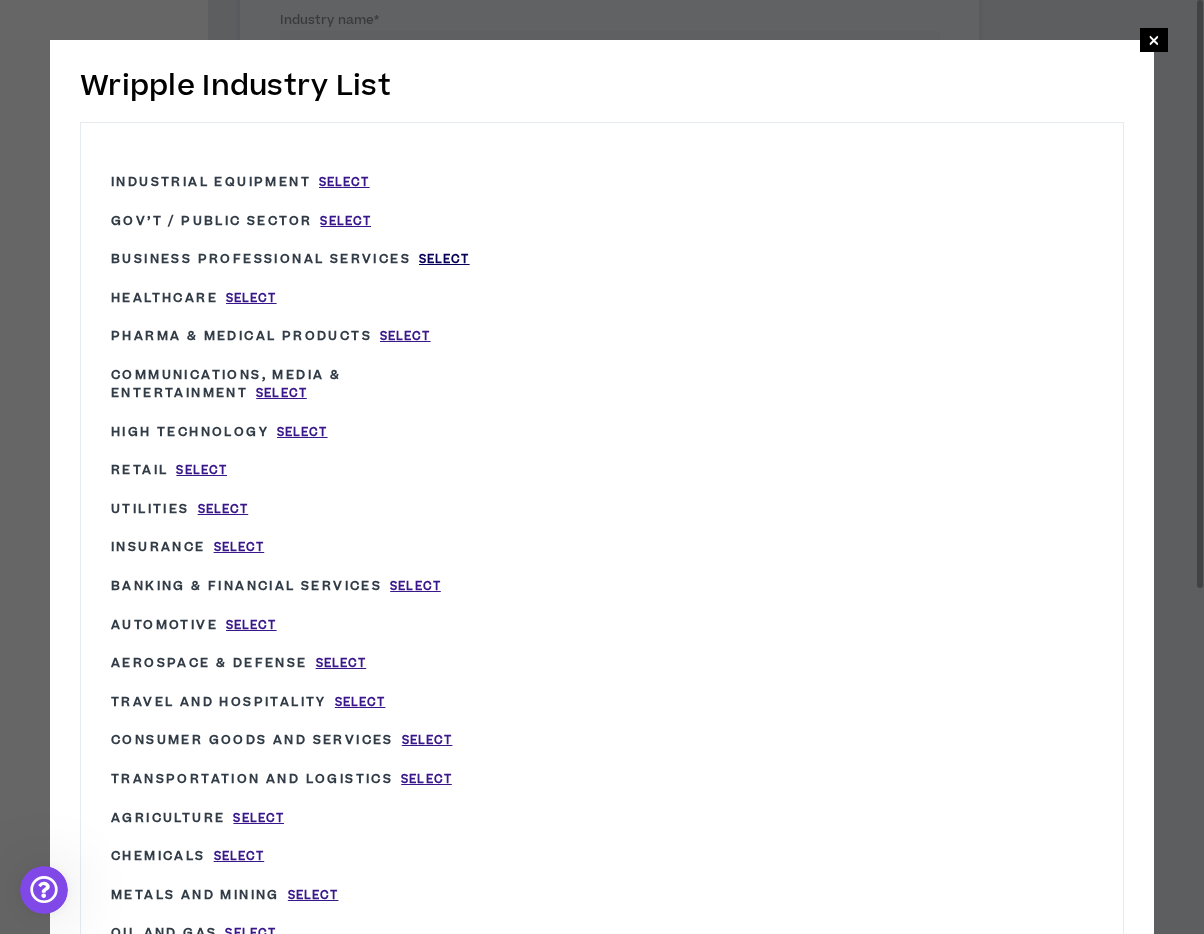 click on "Select" at bounding box center (444, 259) 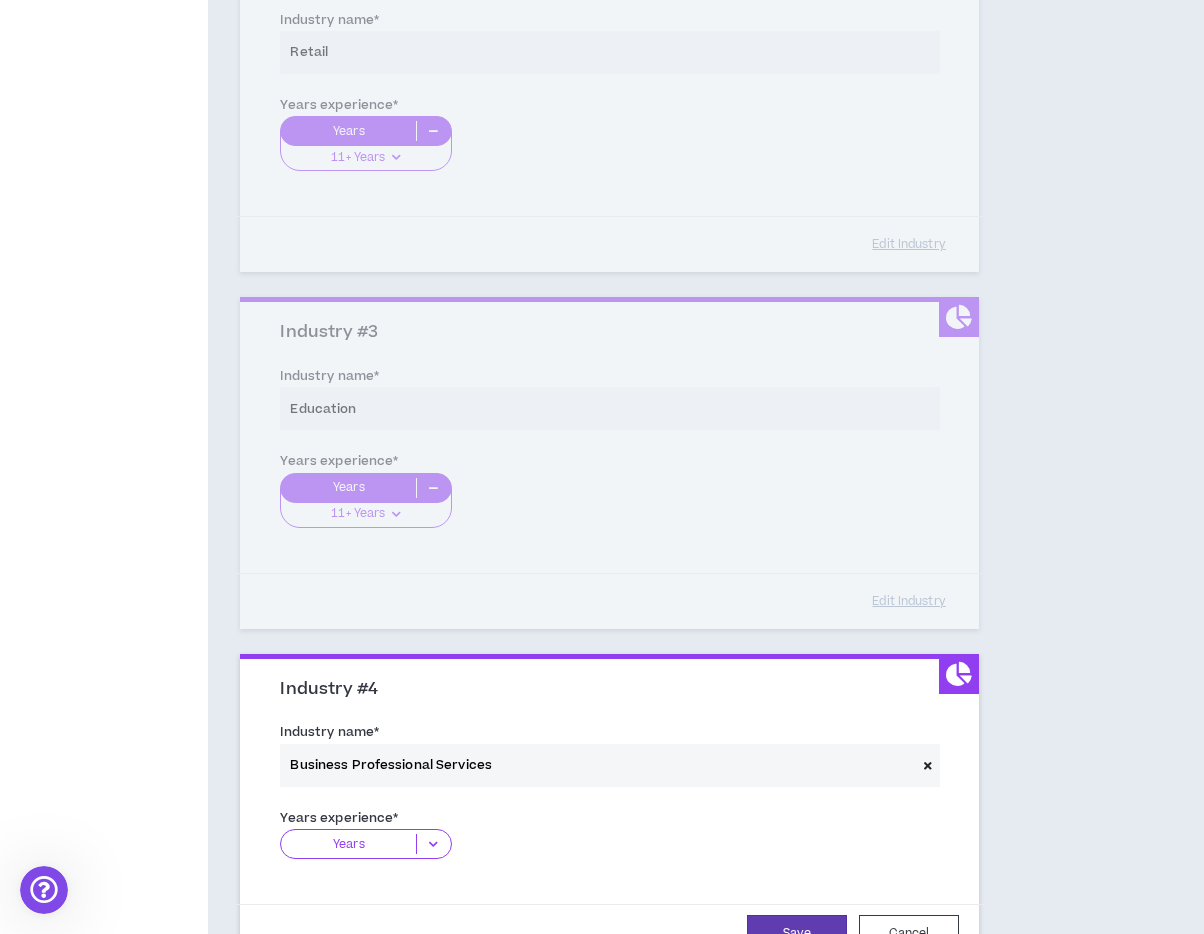 click at bounding box center [433, 844] 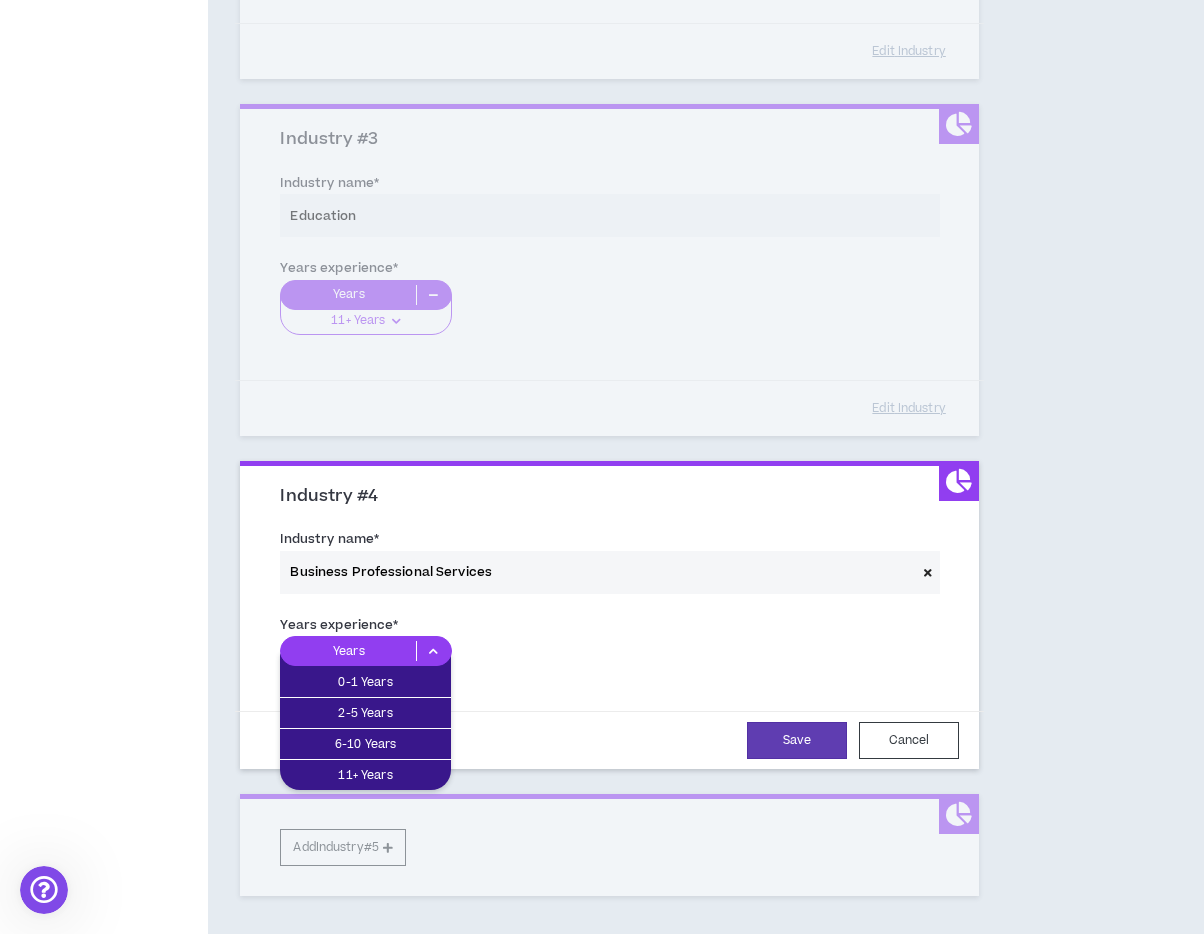scroll, scrollTop: 870, scrollLeft: 0, axis: vertical 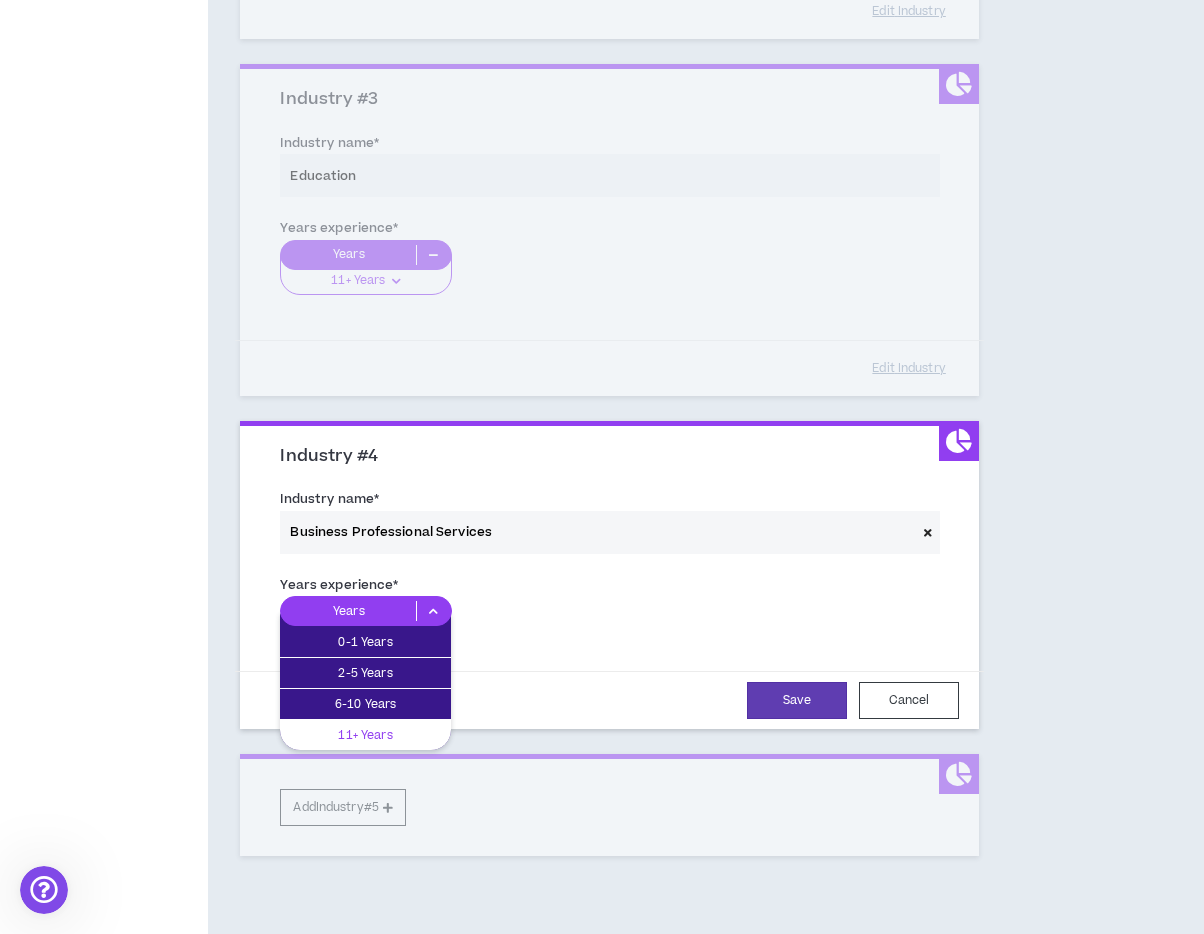 click on "11+ Years" at bounding box center (365, 735) 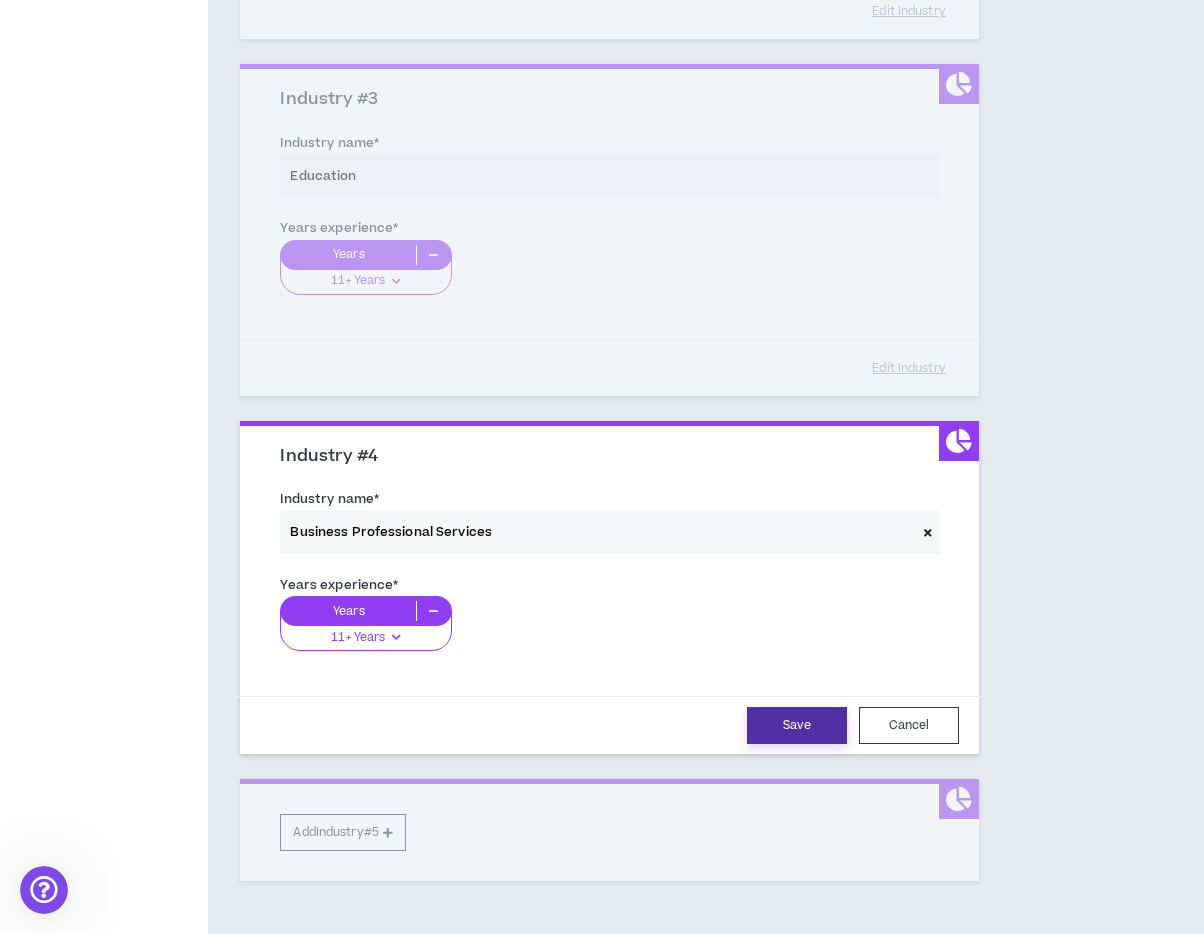 click on "Save" at bounding box center [797, 725] 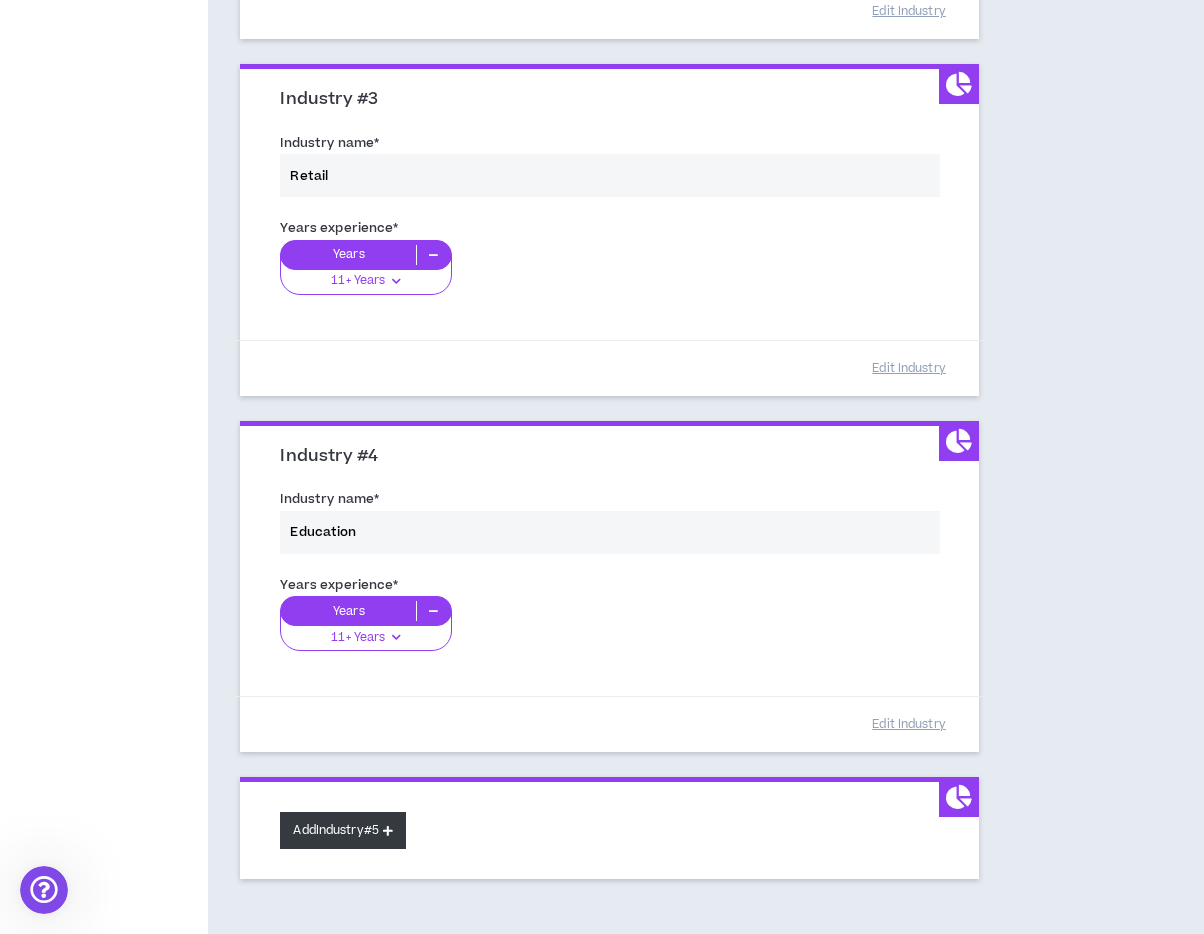 click on "Add  Industry  #5" at bounding box center [343, 830] 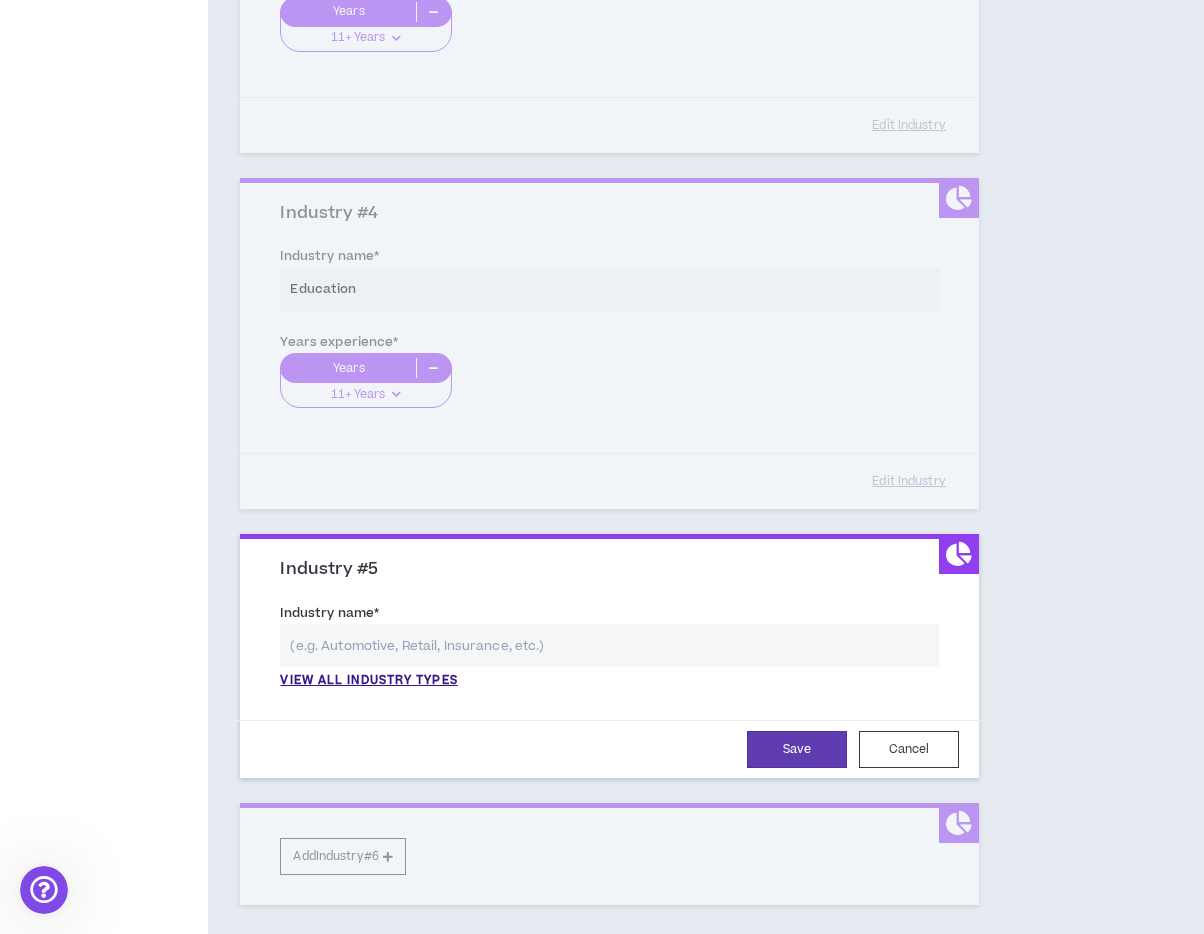 scroll, scrollTop: 1124, scrollLeft: 0, axis: vertical 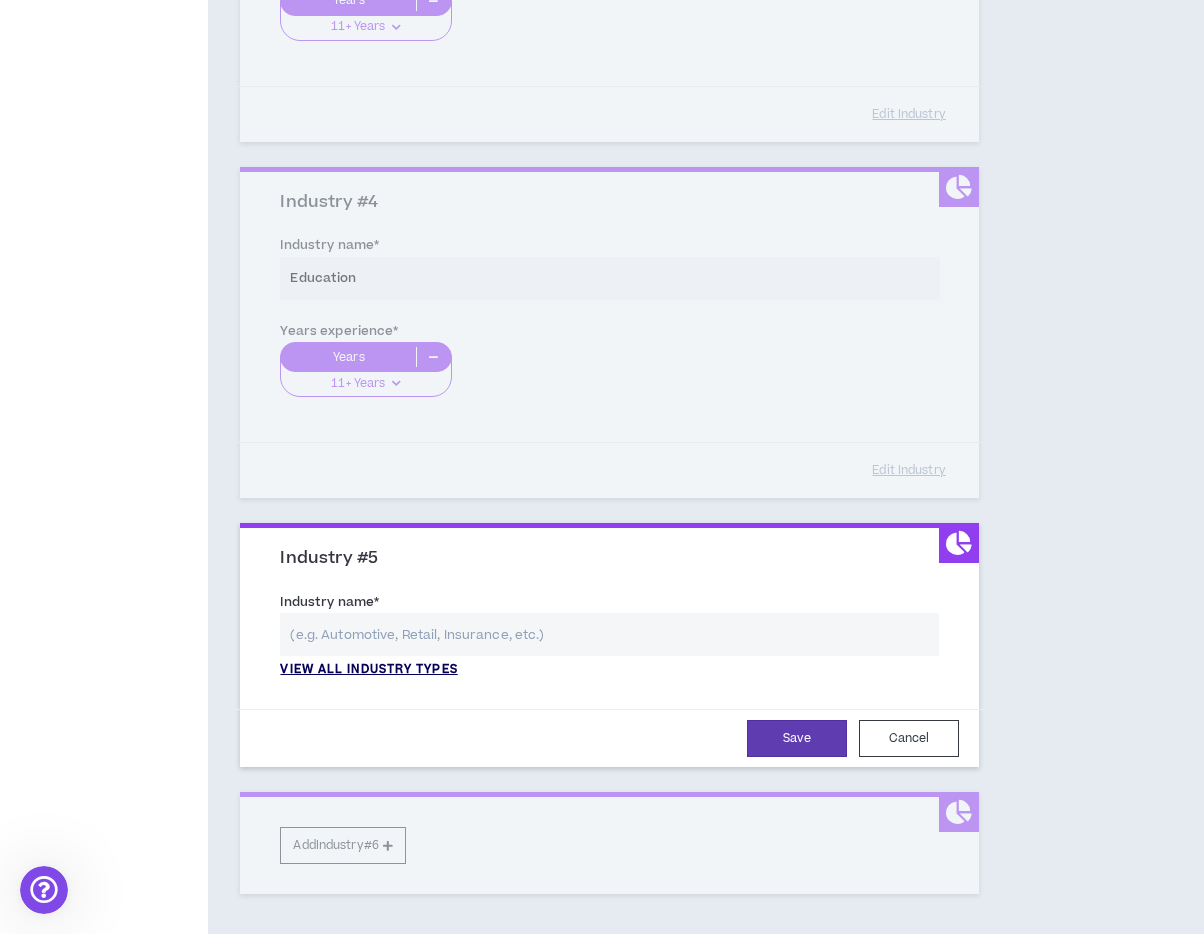 click on "View all industry types" at bounding box center [368, 670] 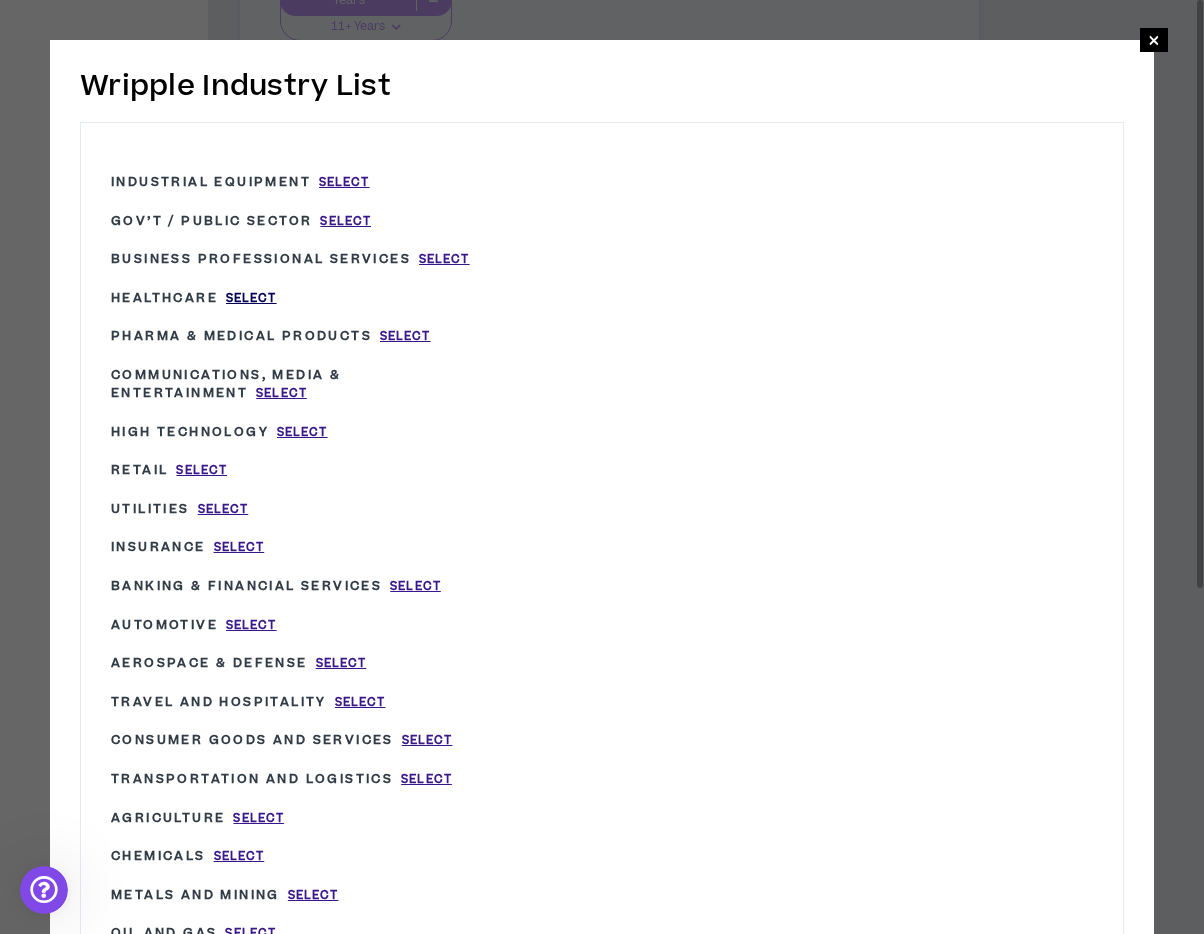 click on "Select" at bounding box center [251, 298] 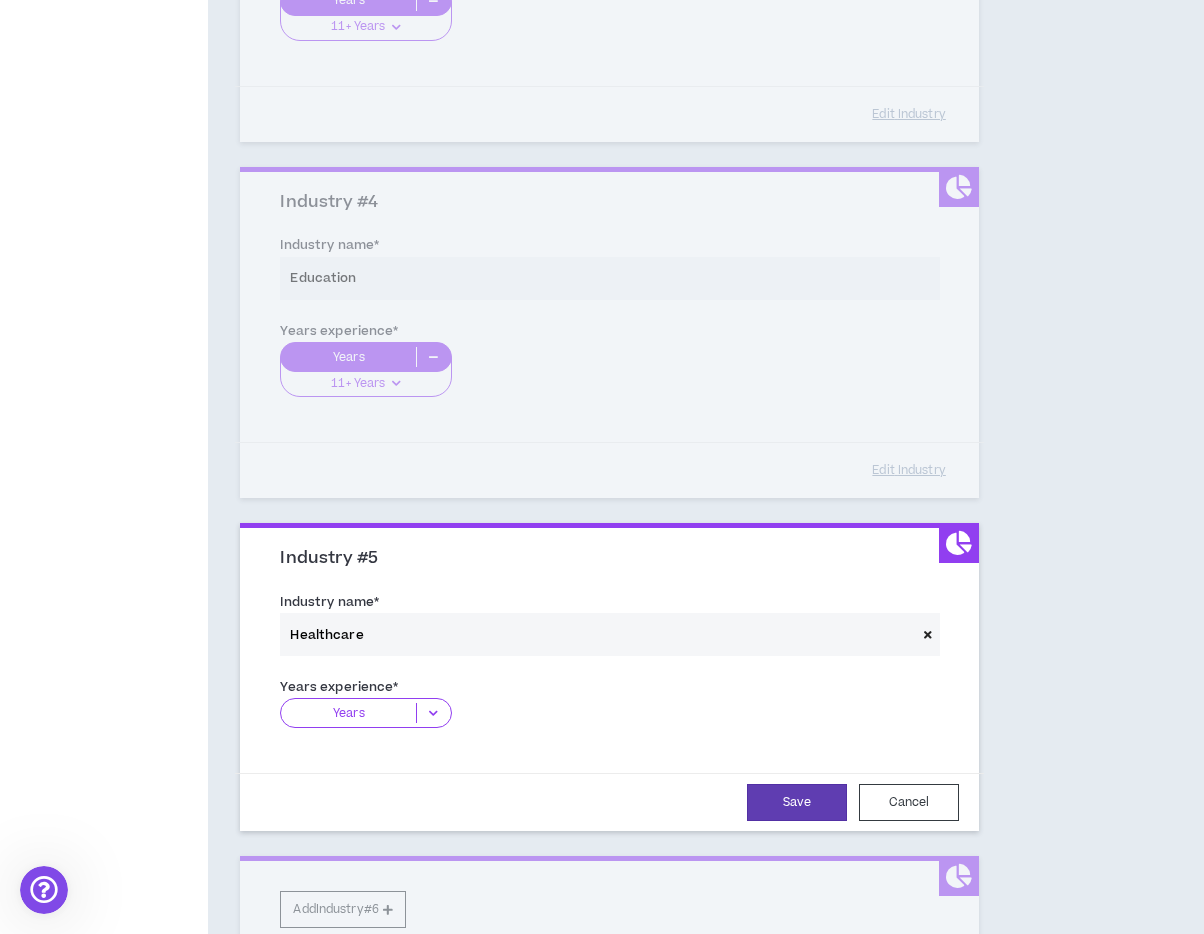 click at bounding box center [433, 713] 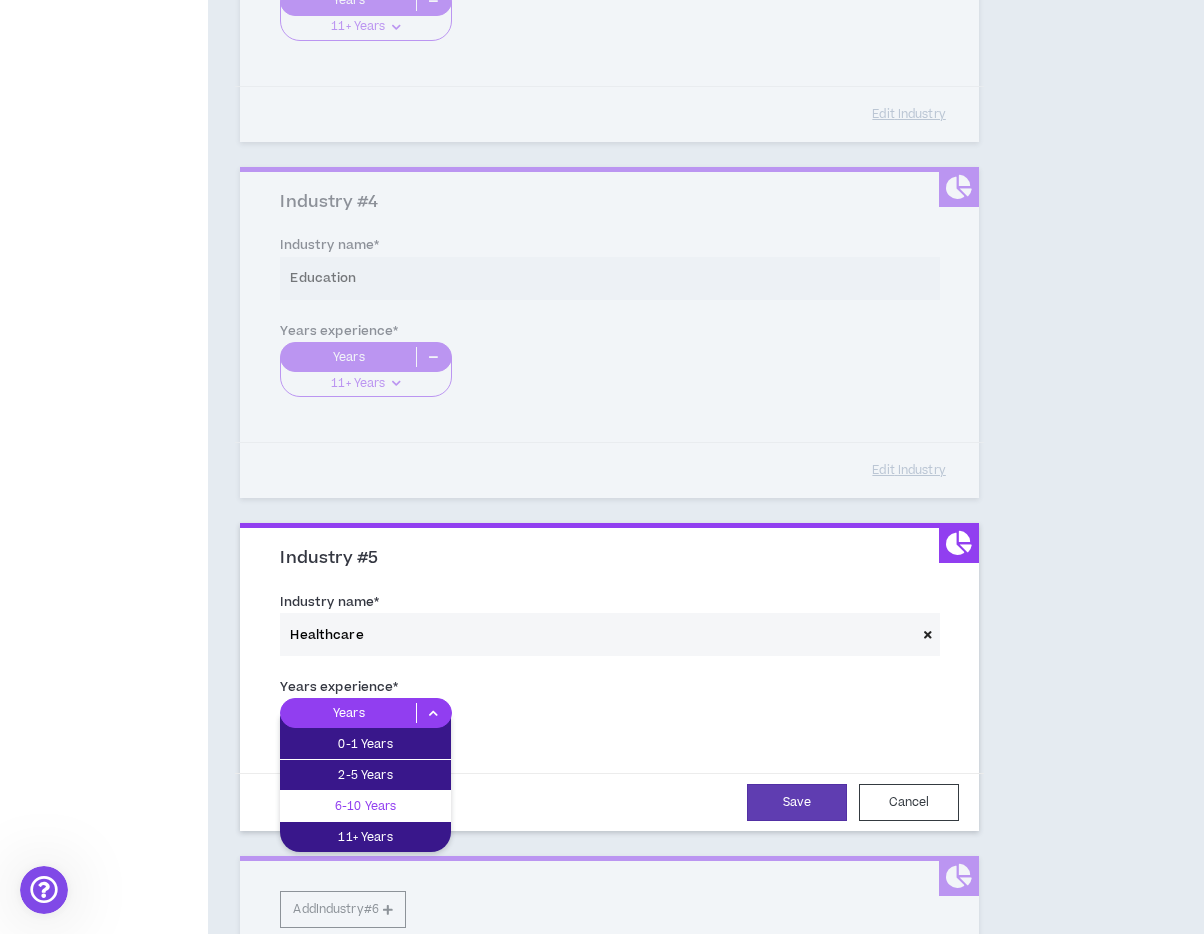 click on "6-10 Years" at bounding box center (365, 806) 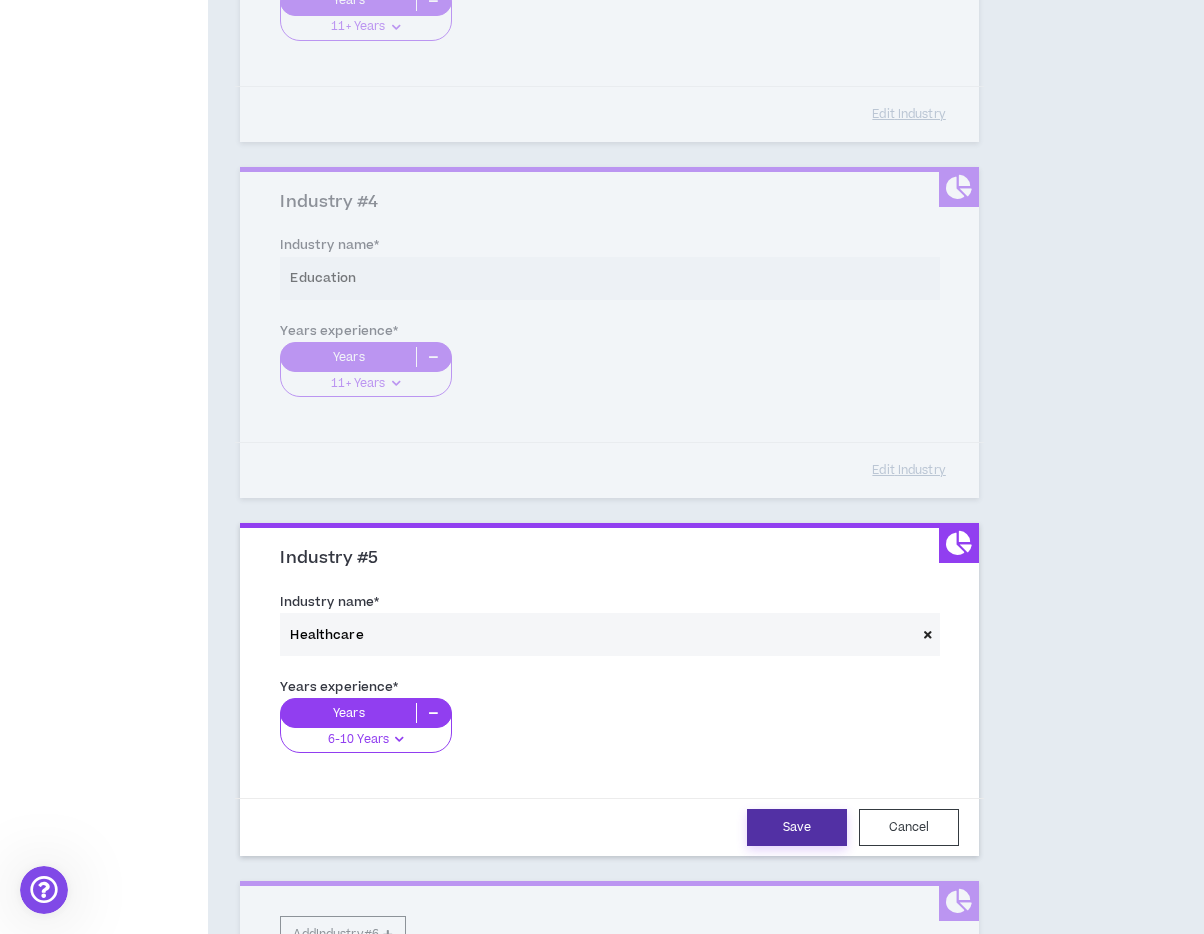 click on "Save" at bounding box center (797, 827) 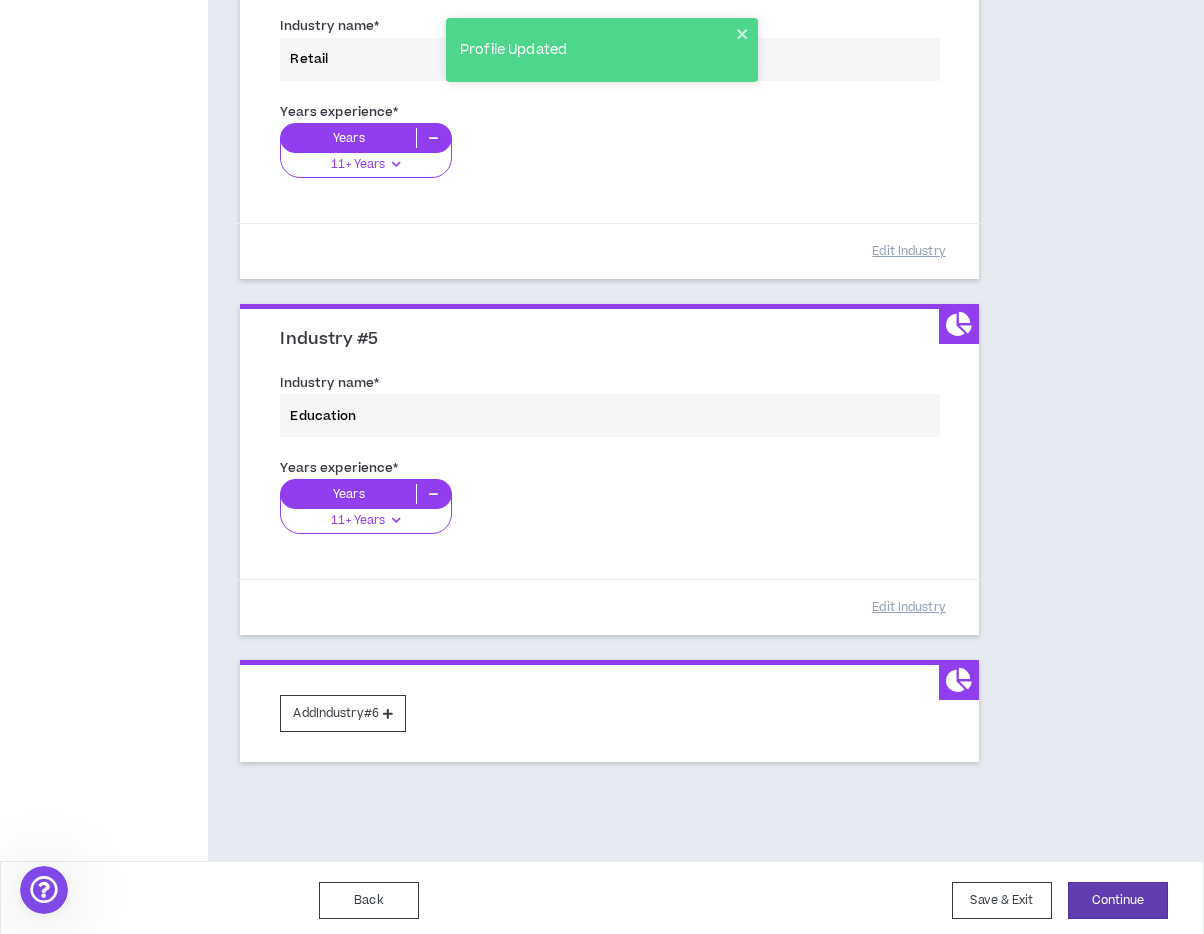 scroll, scrollTop: 1349, scrollLeft: 0, axis: vertical 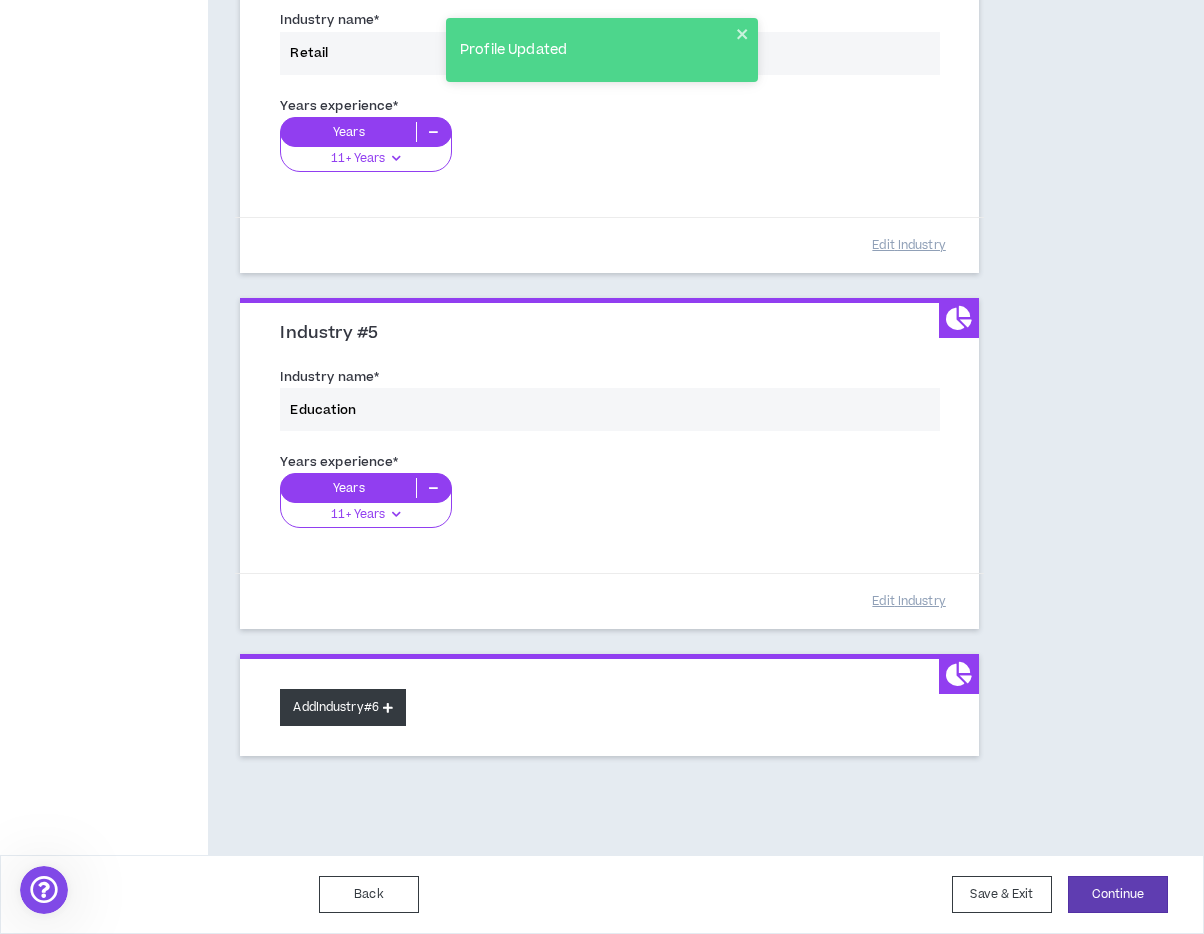 click on "Add  Industry  #6" at bounding box center [343, 707] 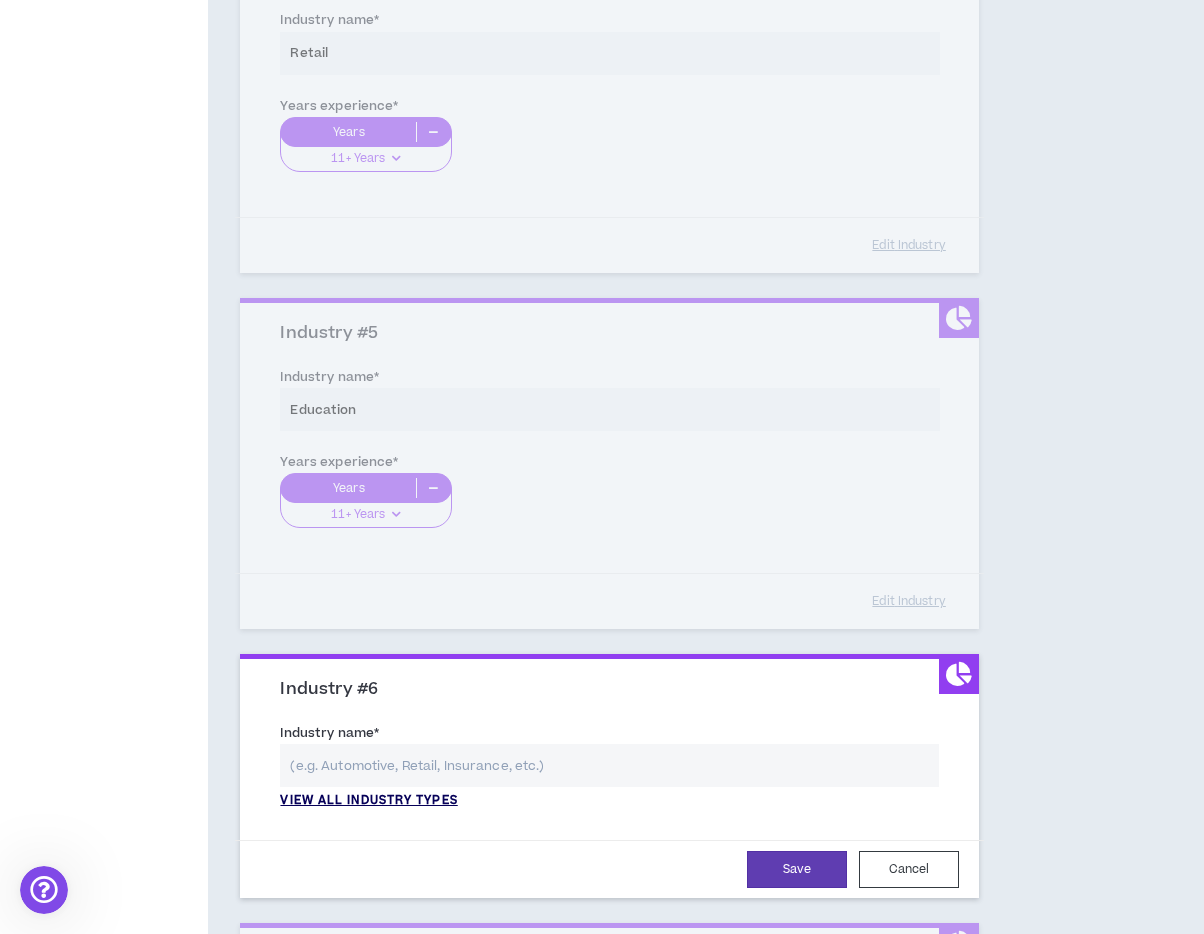 click on "View all industry types" at bounding box center [368, 801] 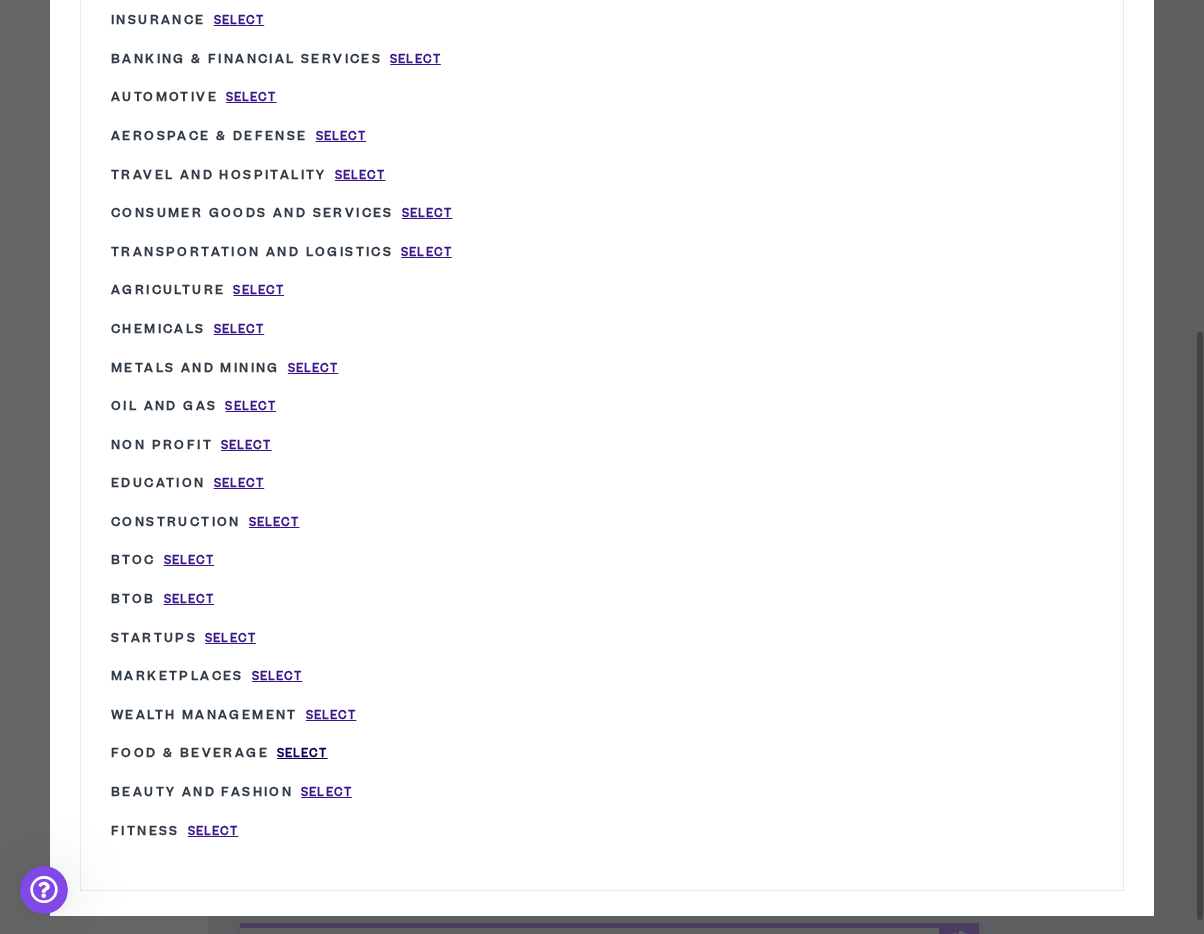 click on "Select" at bounding box center (302, 753) 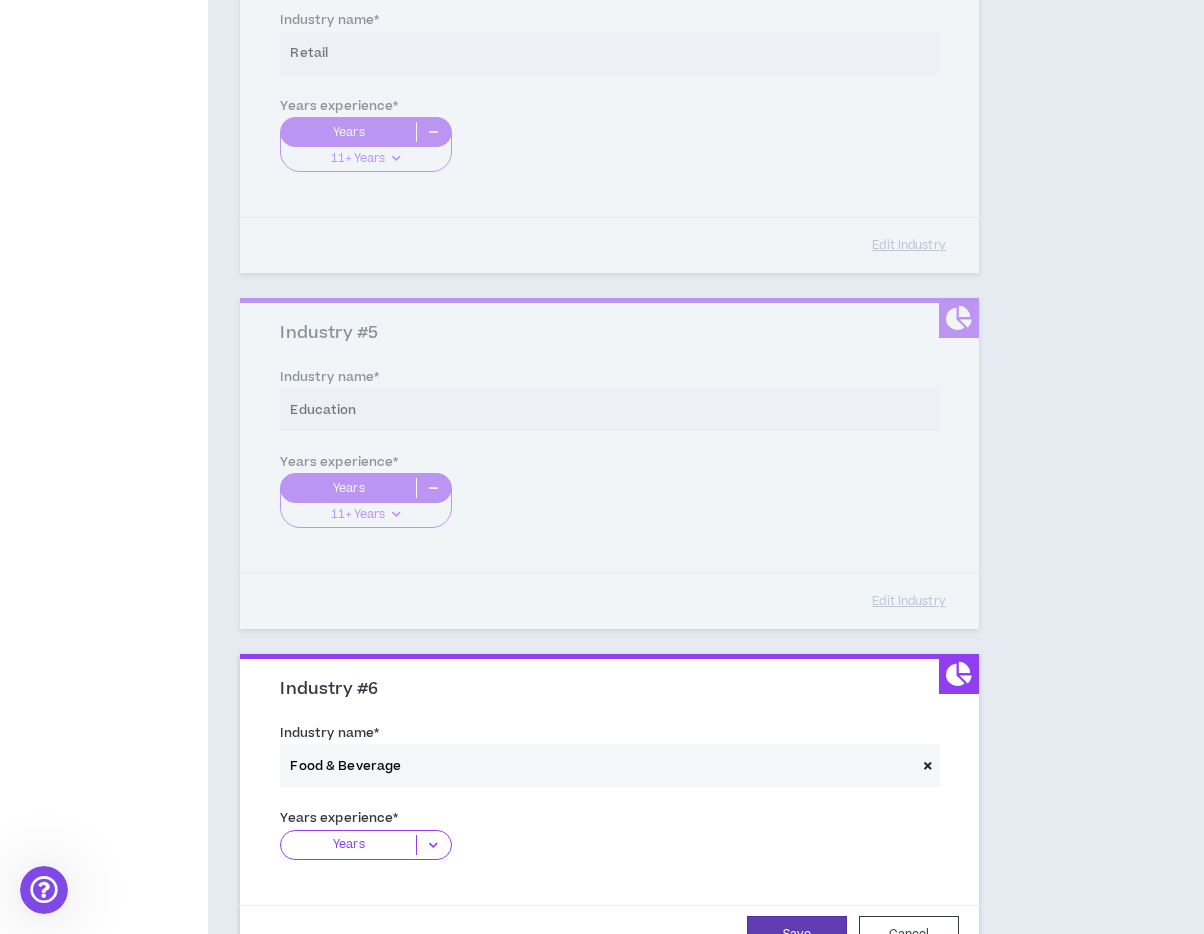 click at bounding box center (433, 845) 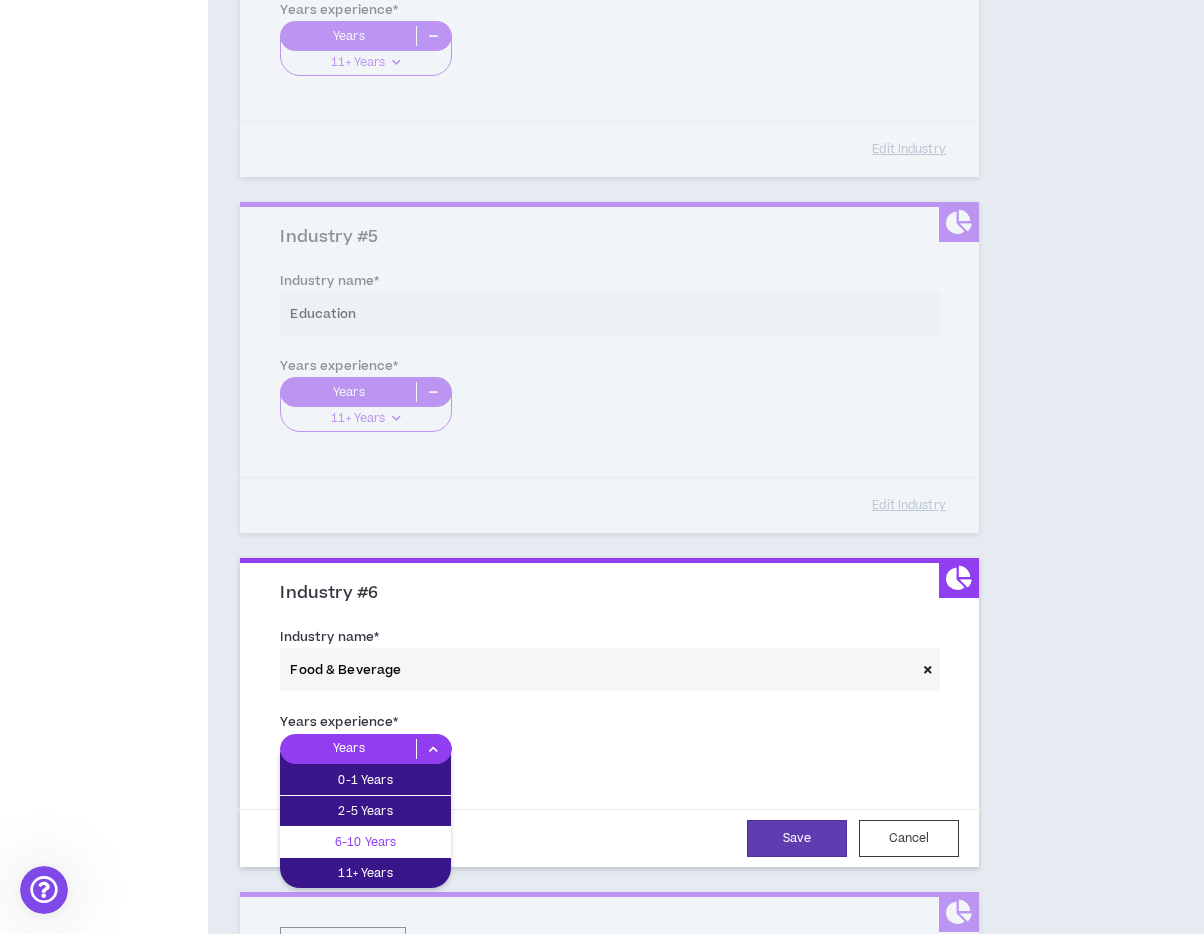 scroll, scrollTop: 1444, scrollLeft: 0, axis: vertical 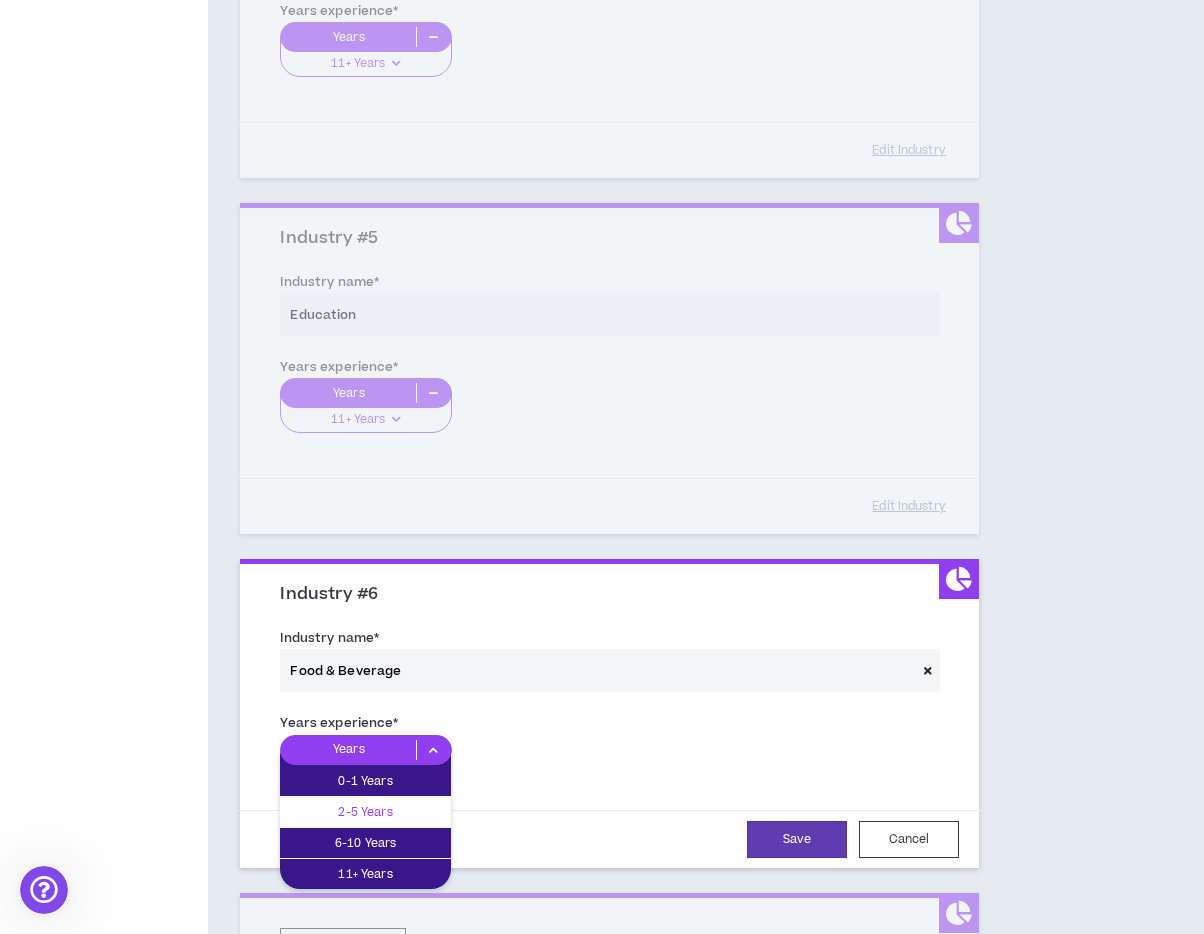 click on "2-5 Years" at bounding box center [365, 812] 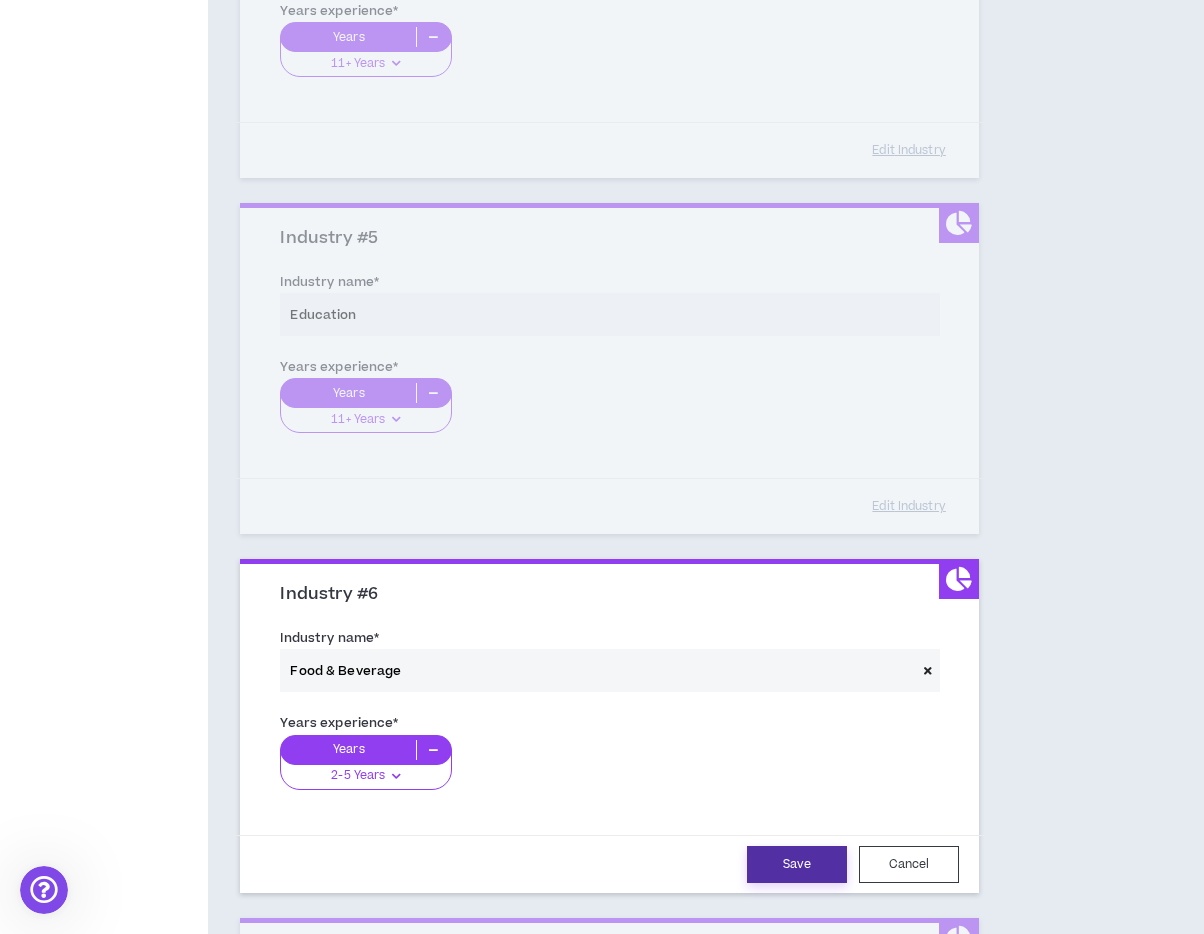 click on "Save" at bounding box center [797, 864] 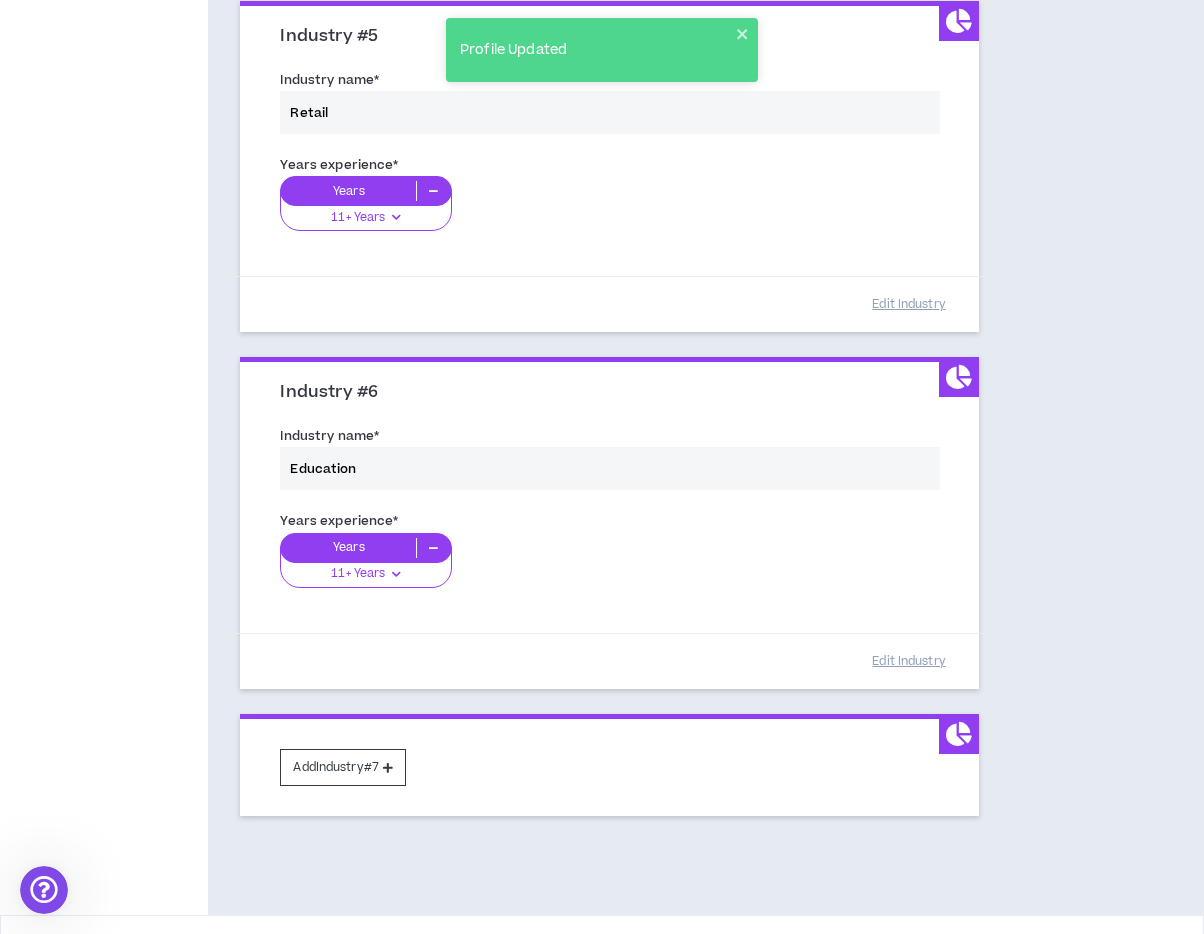 scroll, scrollTop: 1650, scrollLeft: 0, axis: vertical 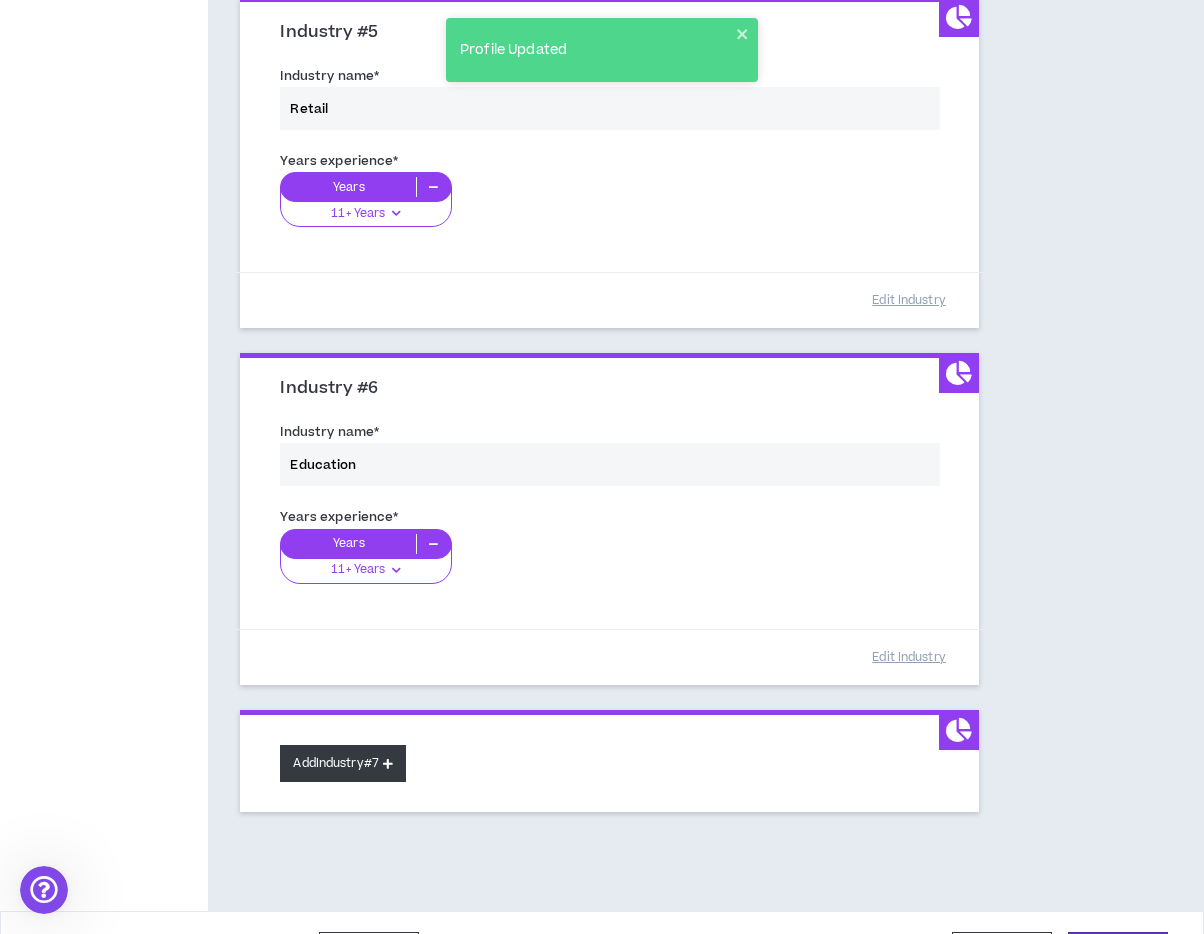 click on "Add  Industry  #7" at bounding box center [343, 763] 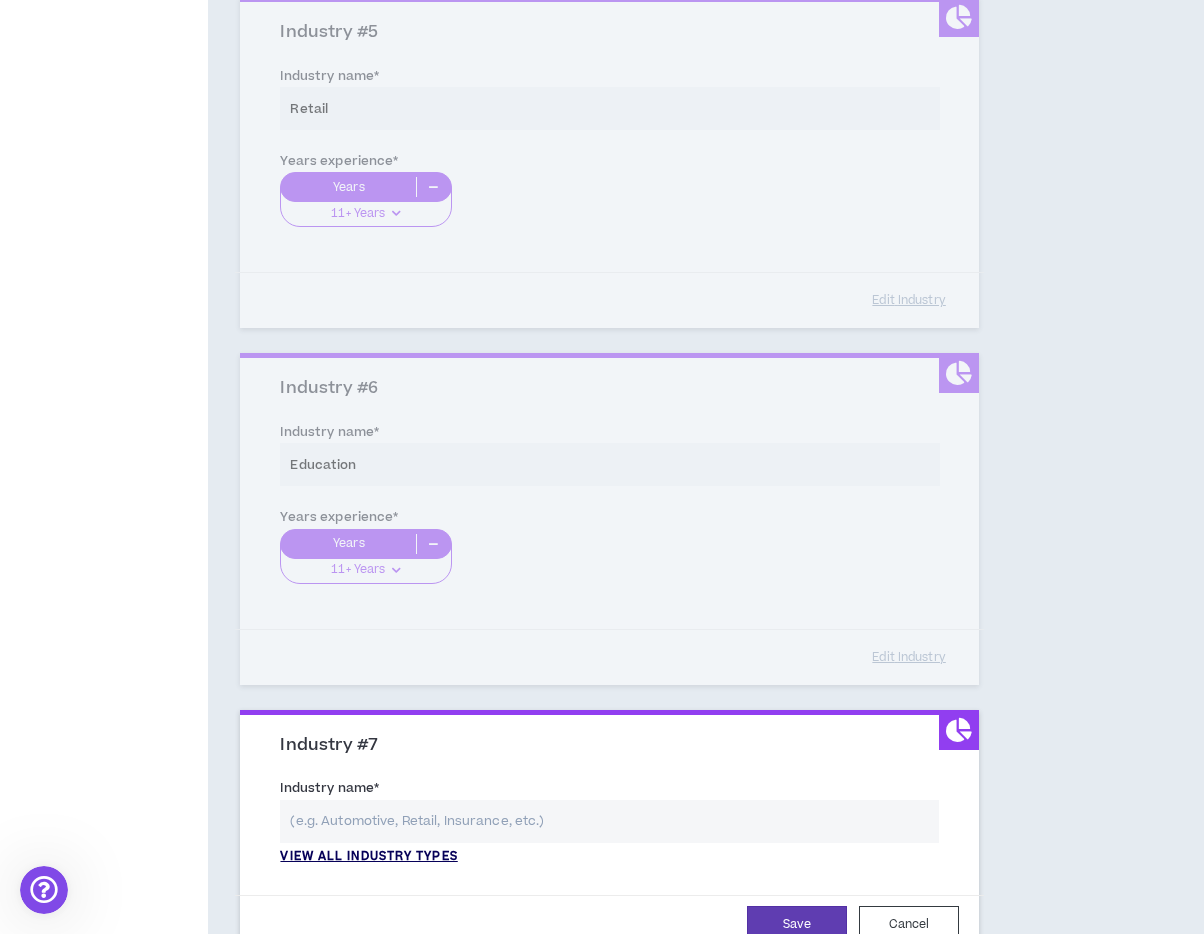 click on "View all industry types" at bounding box center (368, 857) 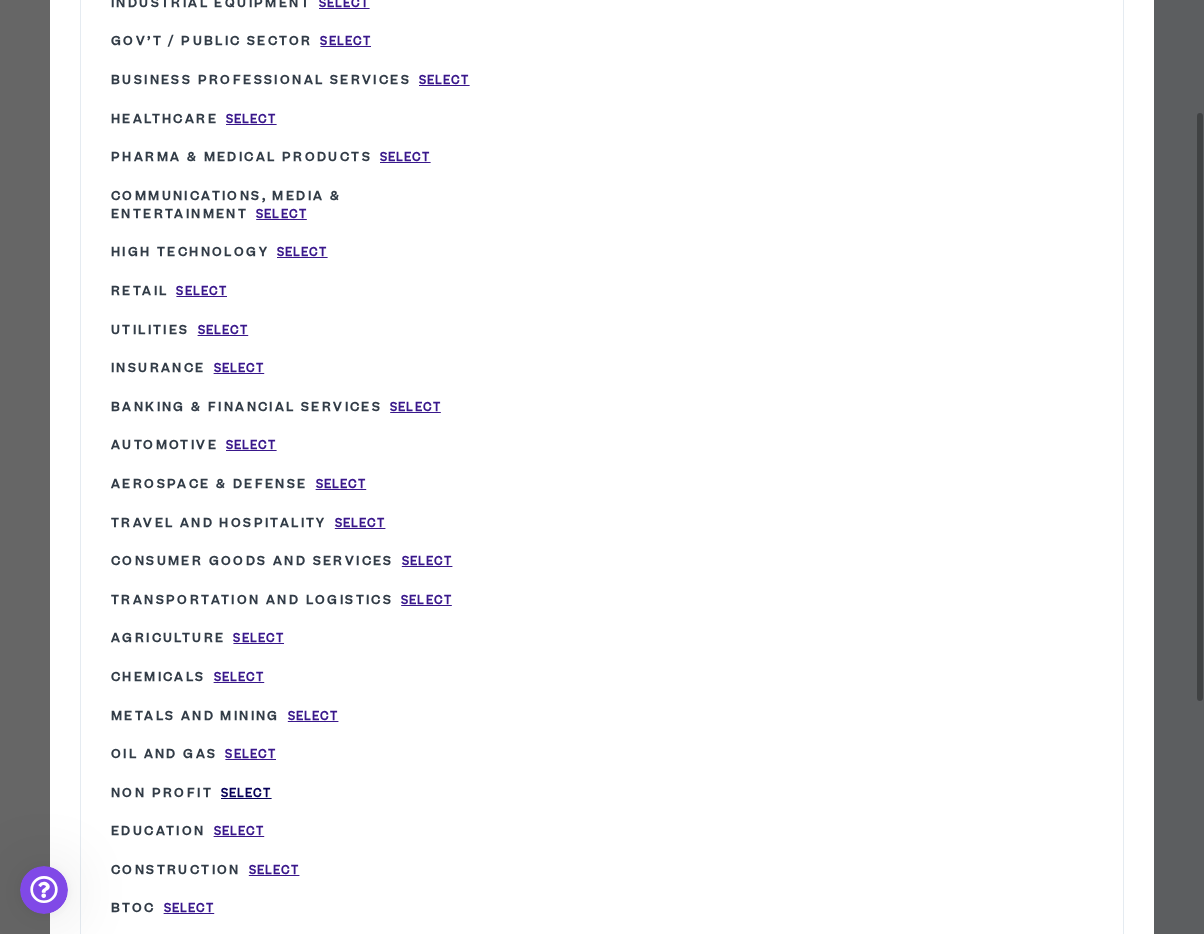 click on "Select" at bounding box center (246, 793) 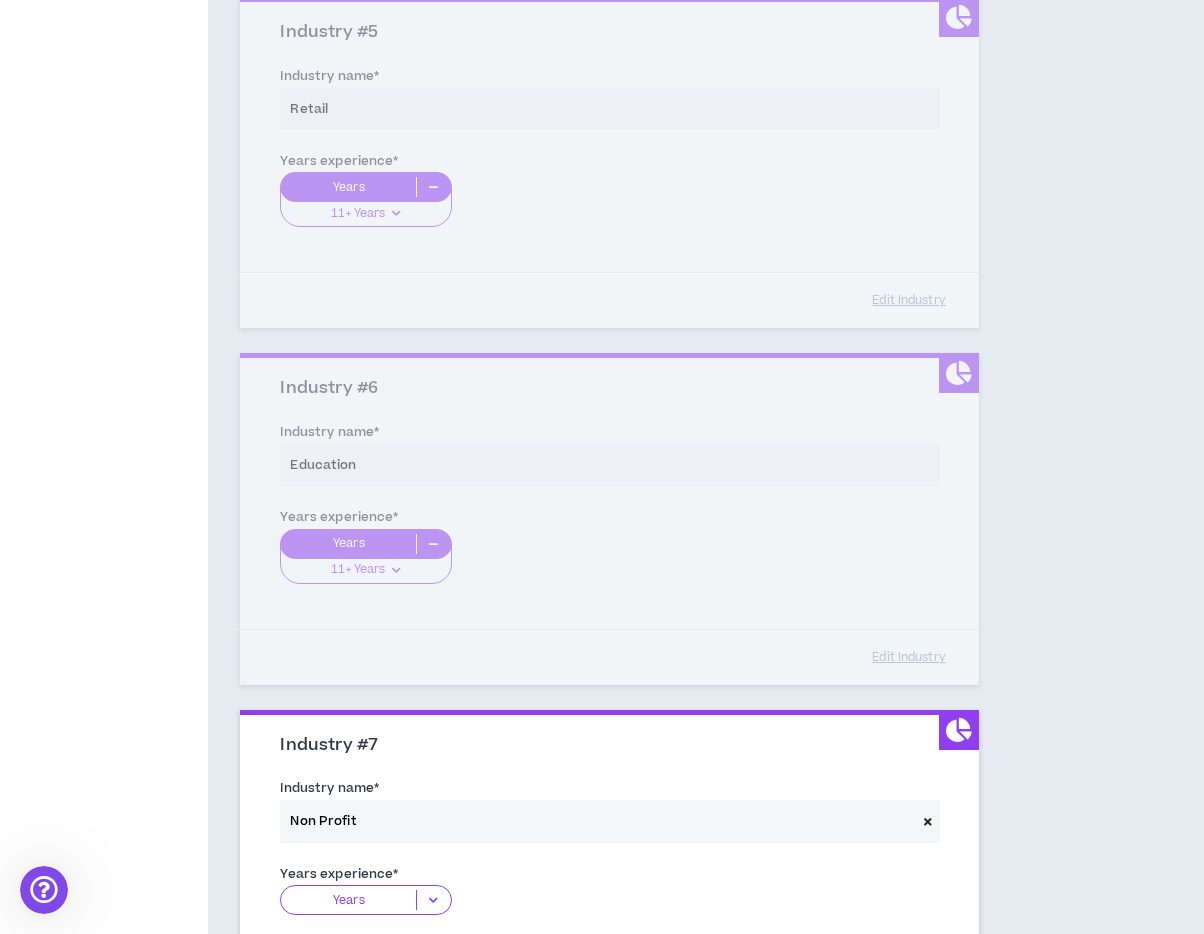 click at bounding box center (433, 900) 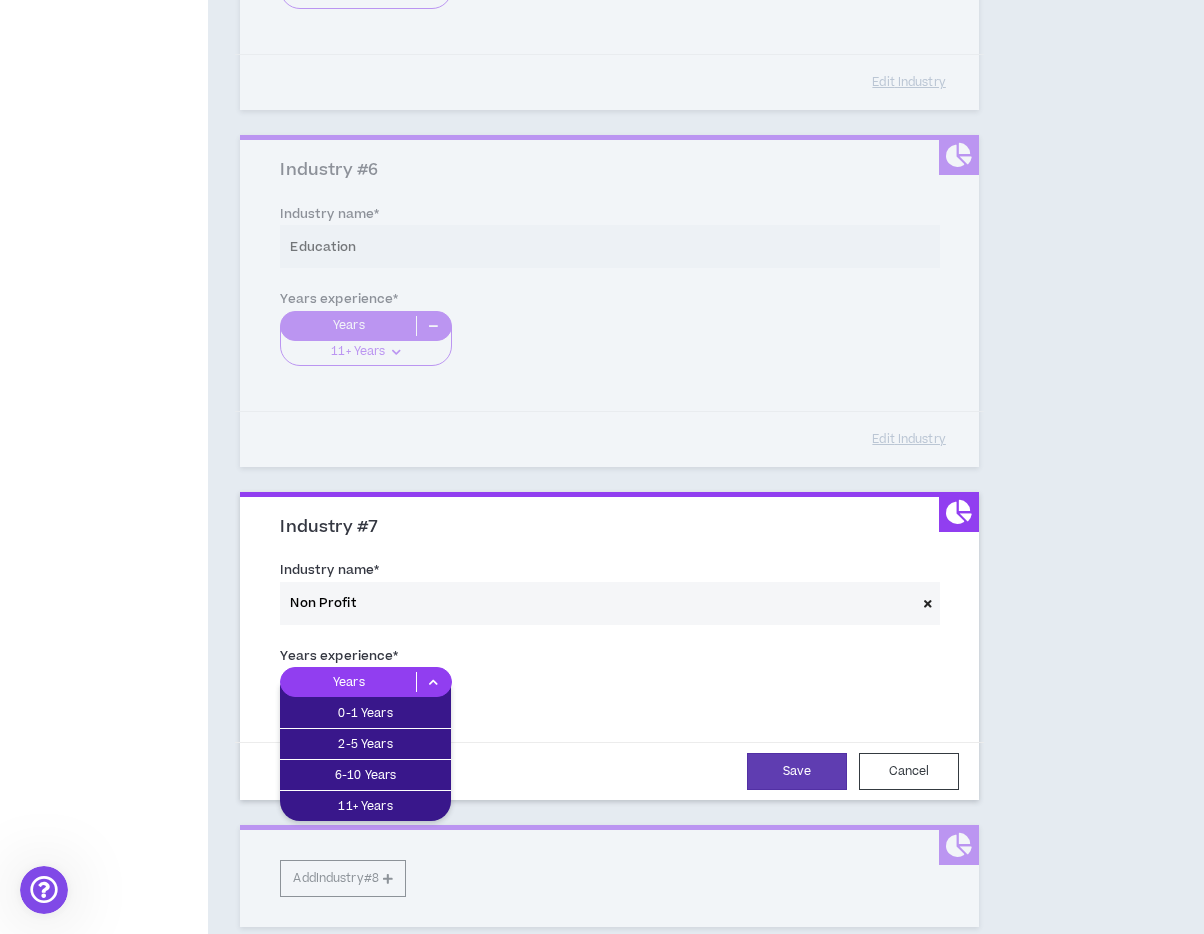 scroll, scrollTop: 1877, scrollLeft: 0, axis: vertical 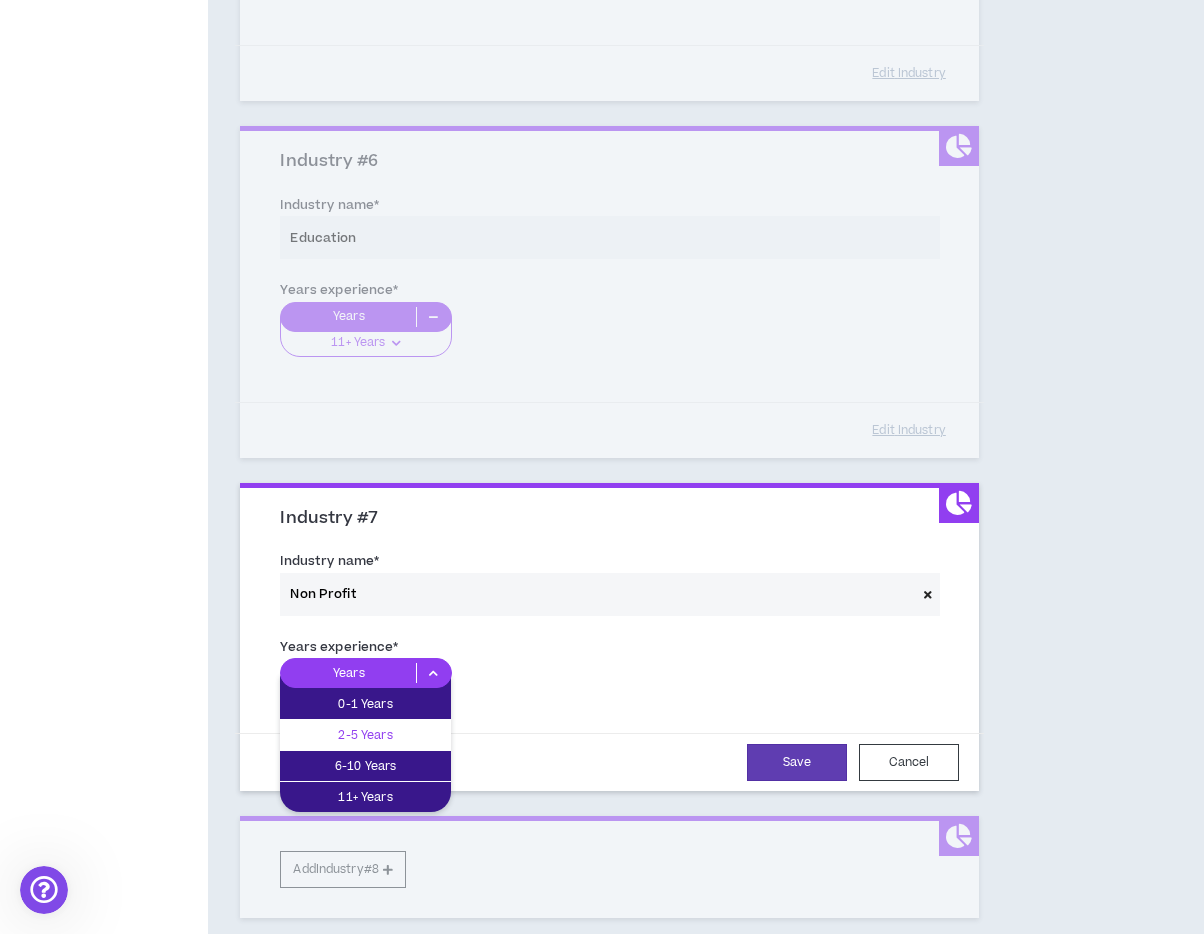 click on "2-5 Years" at bounding box center (365, 735) 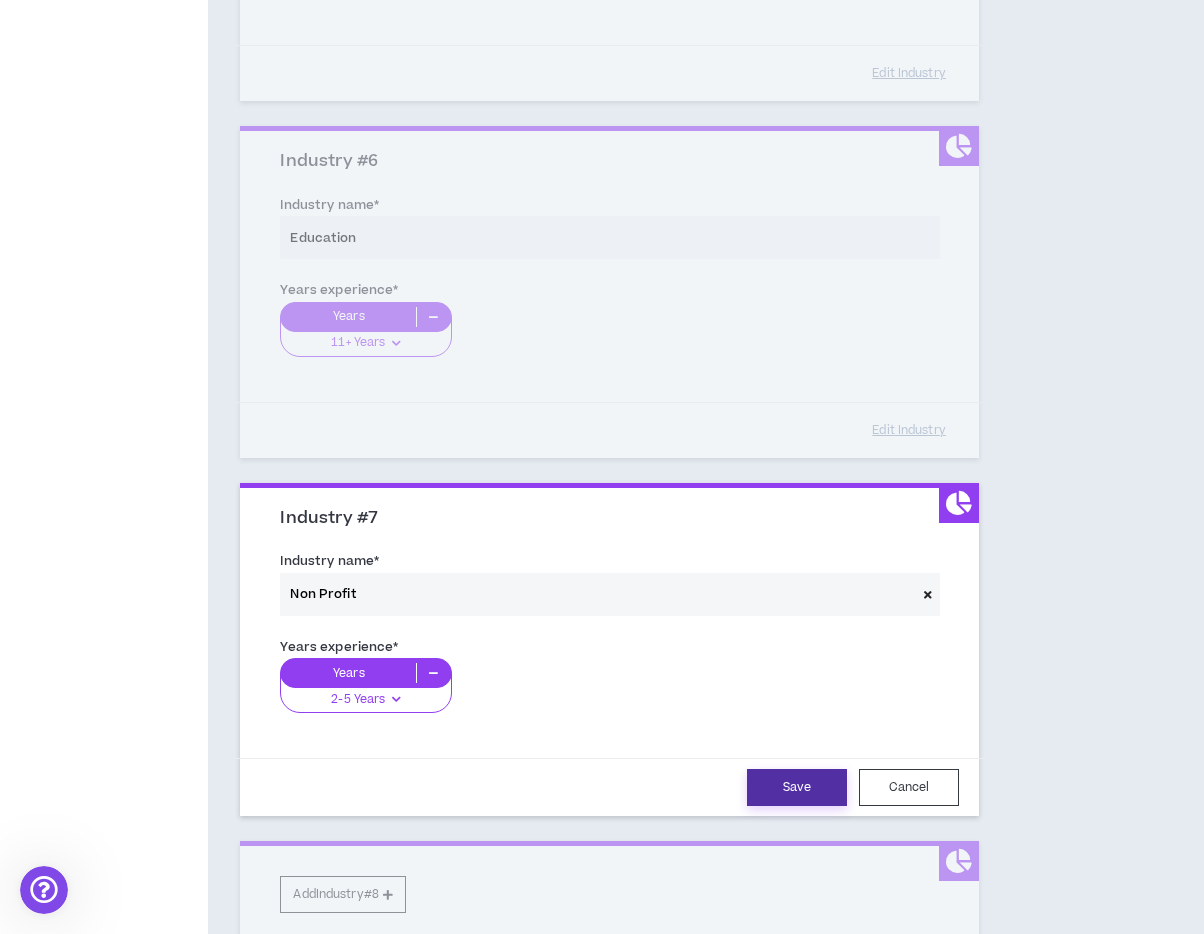 click on "Save" at bounding box center [797, 787] 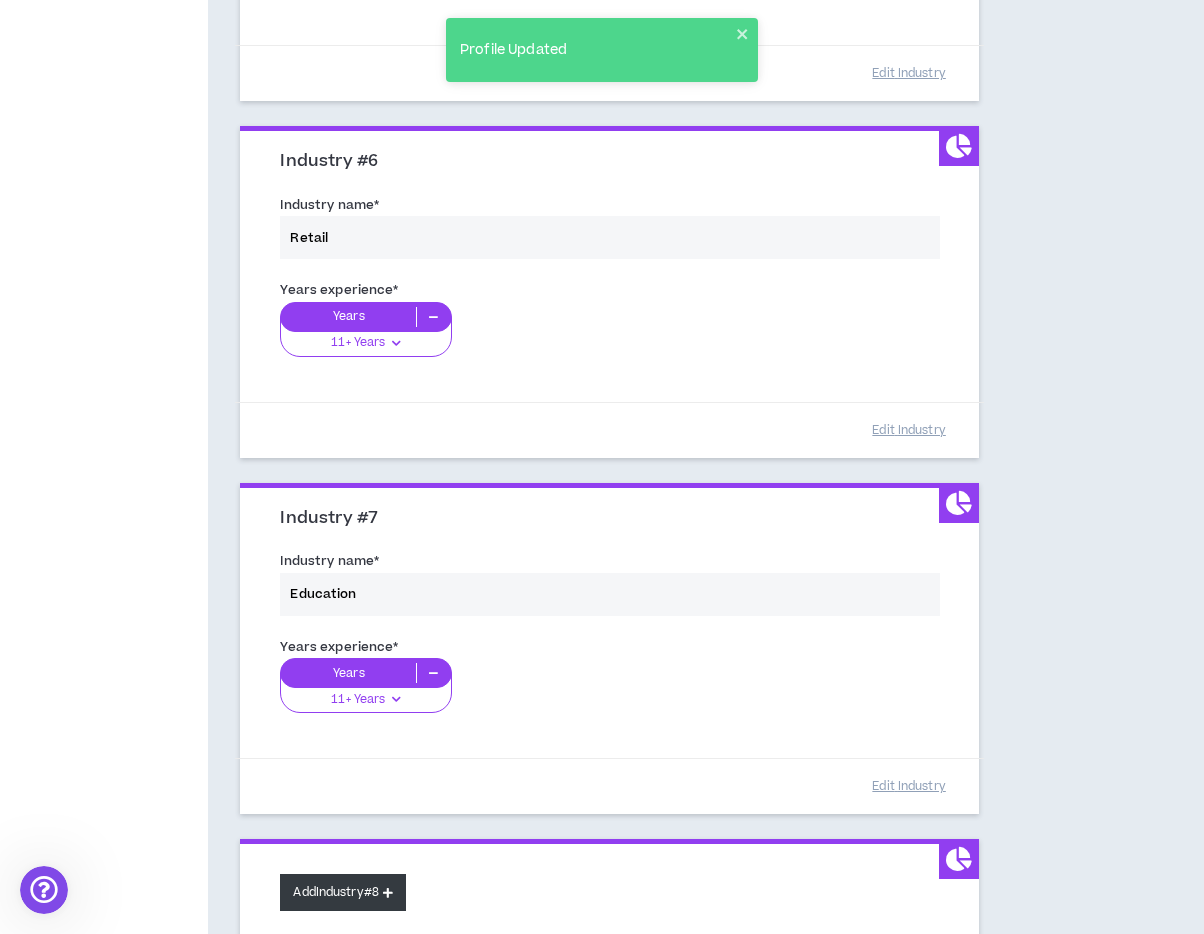 click on "Add  Industry  #8" at bounding box center [343, 892] 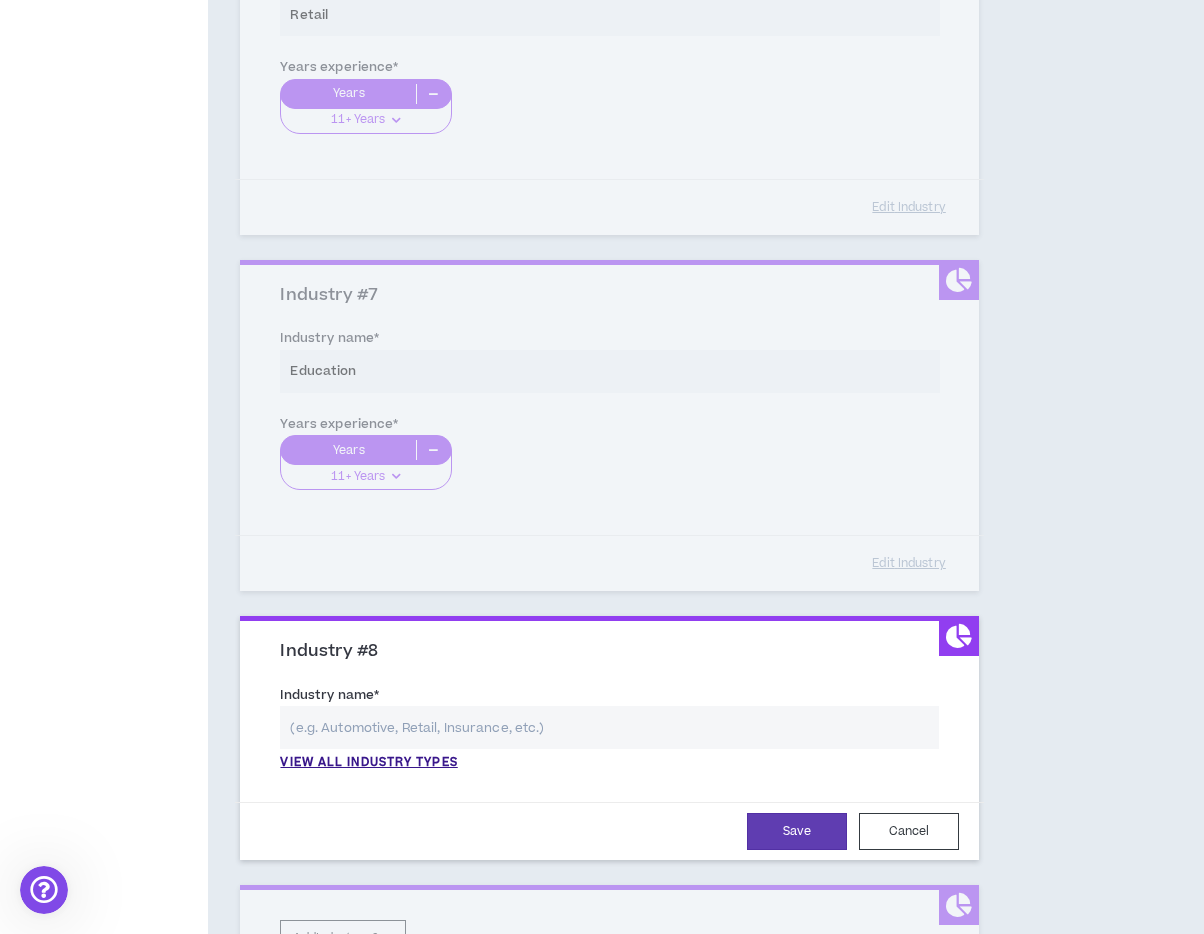 scroll, scrollTop: 2097, scrollLeft: 0, axis: vertical 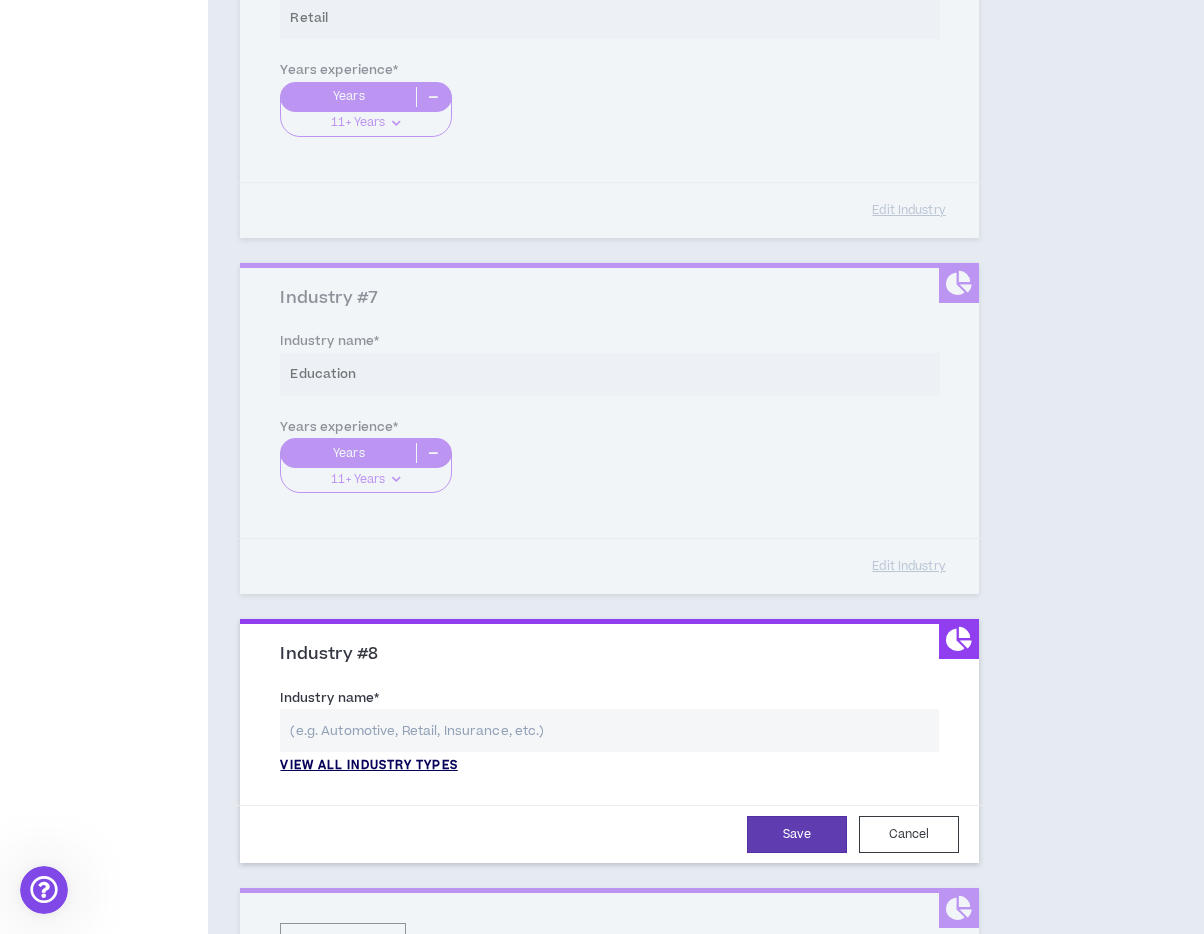 click on "View all industry types" at bounding box center (368, 766) 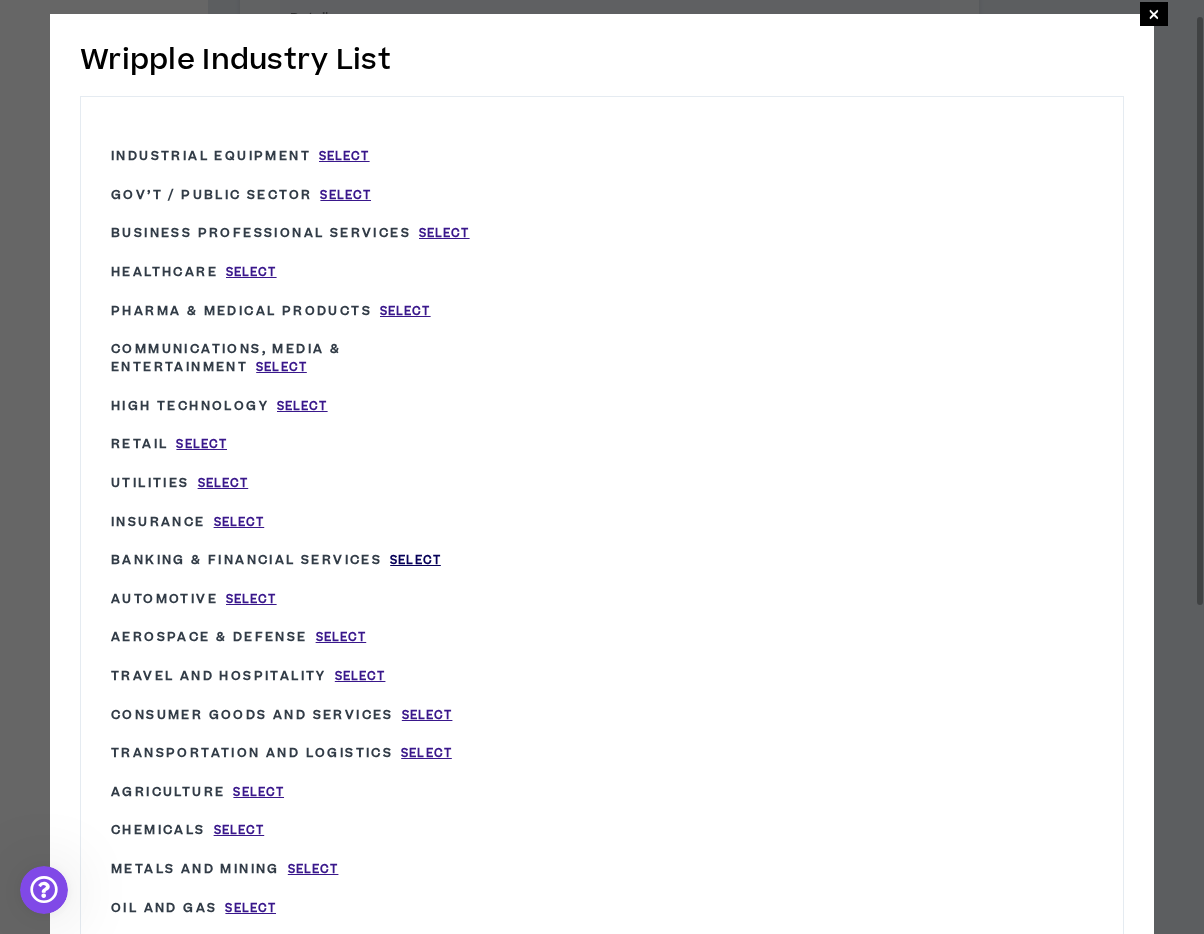 click on "Select" at bounding box center [415, 560] 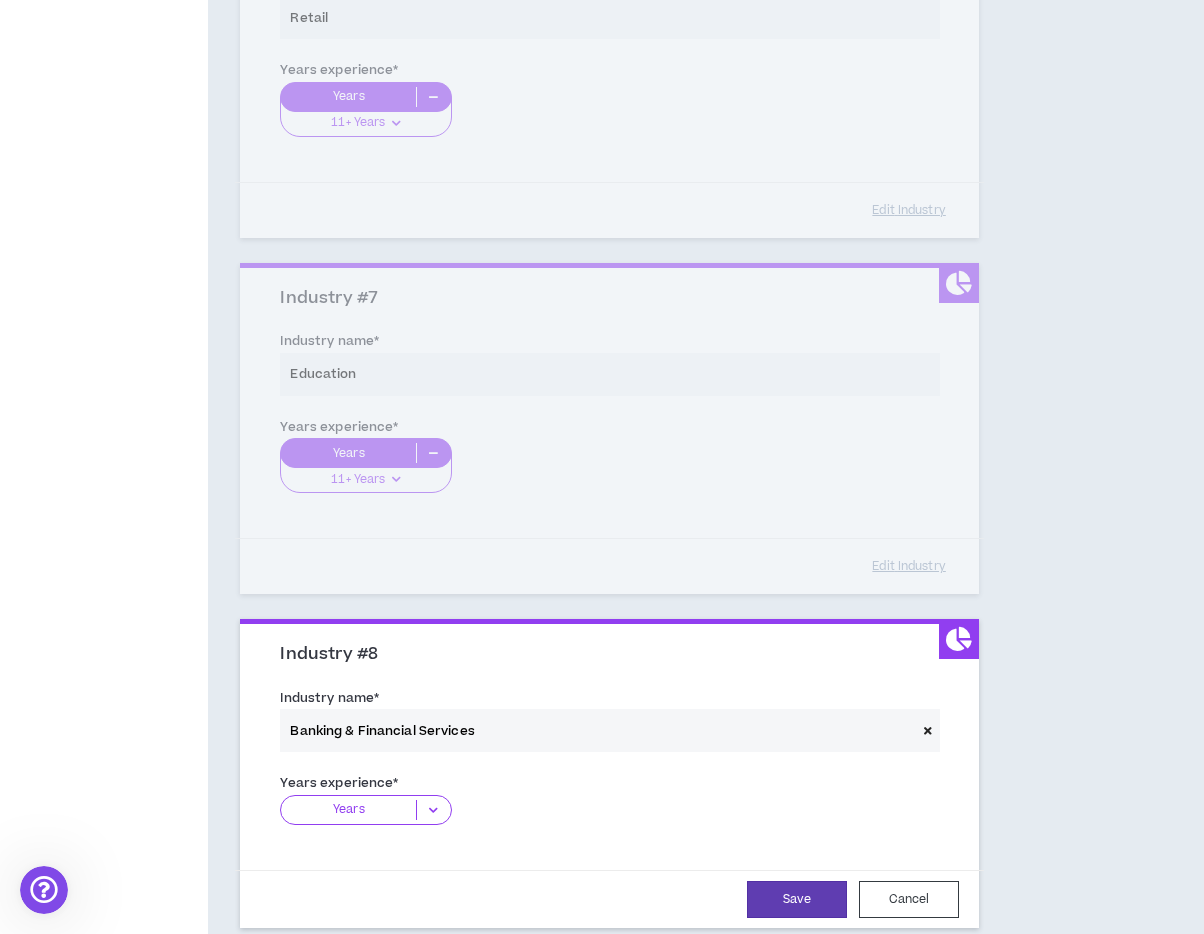 click at bounding box center (433, 810) 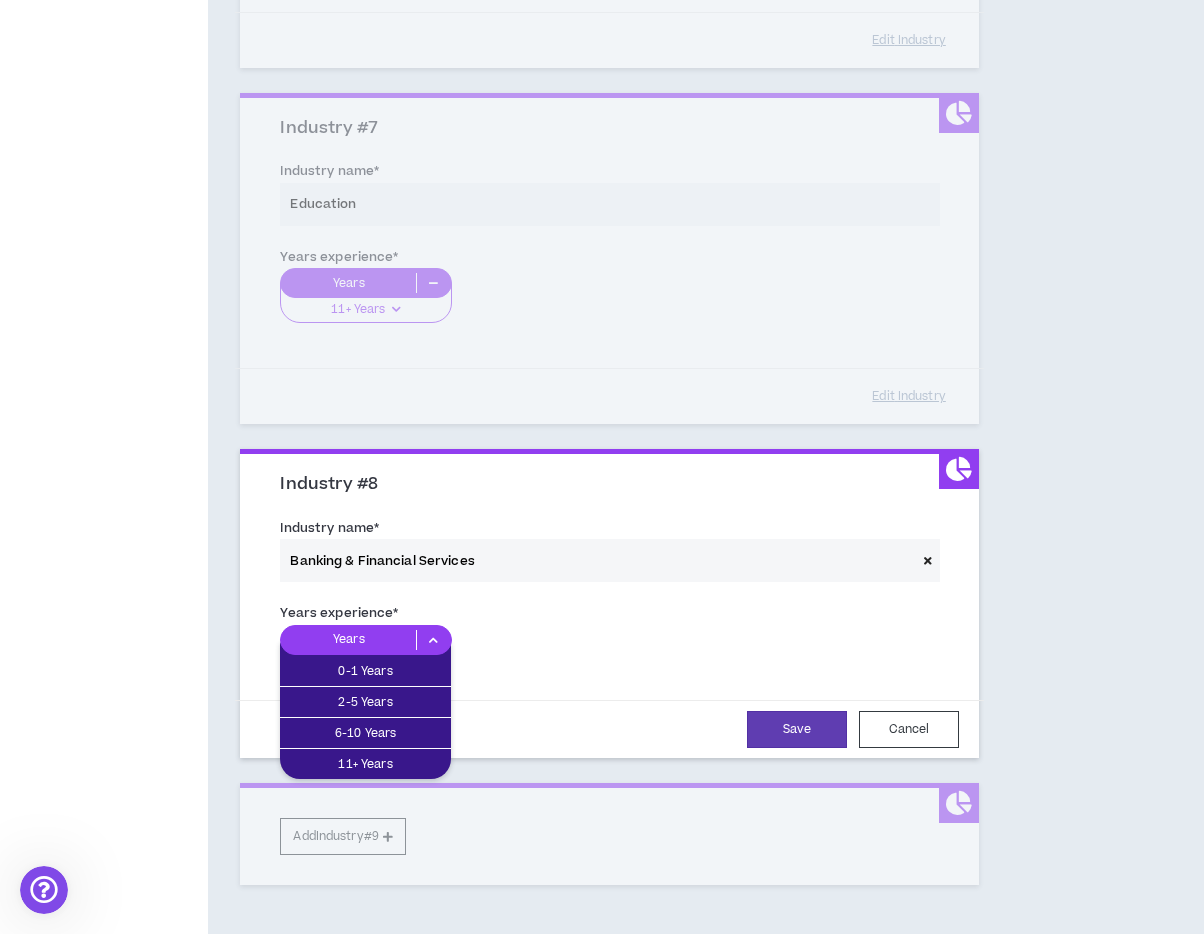 scroll, scrollTop: 2301, scrollLeft: 0, axis: vertical 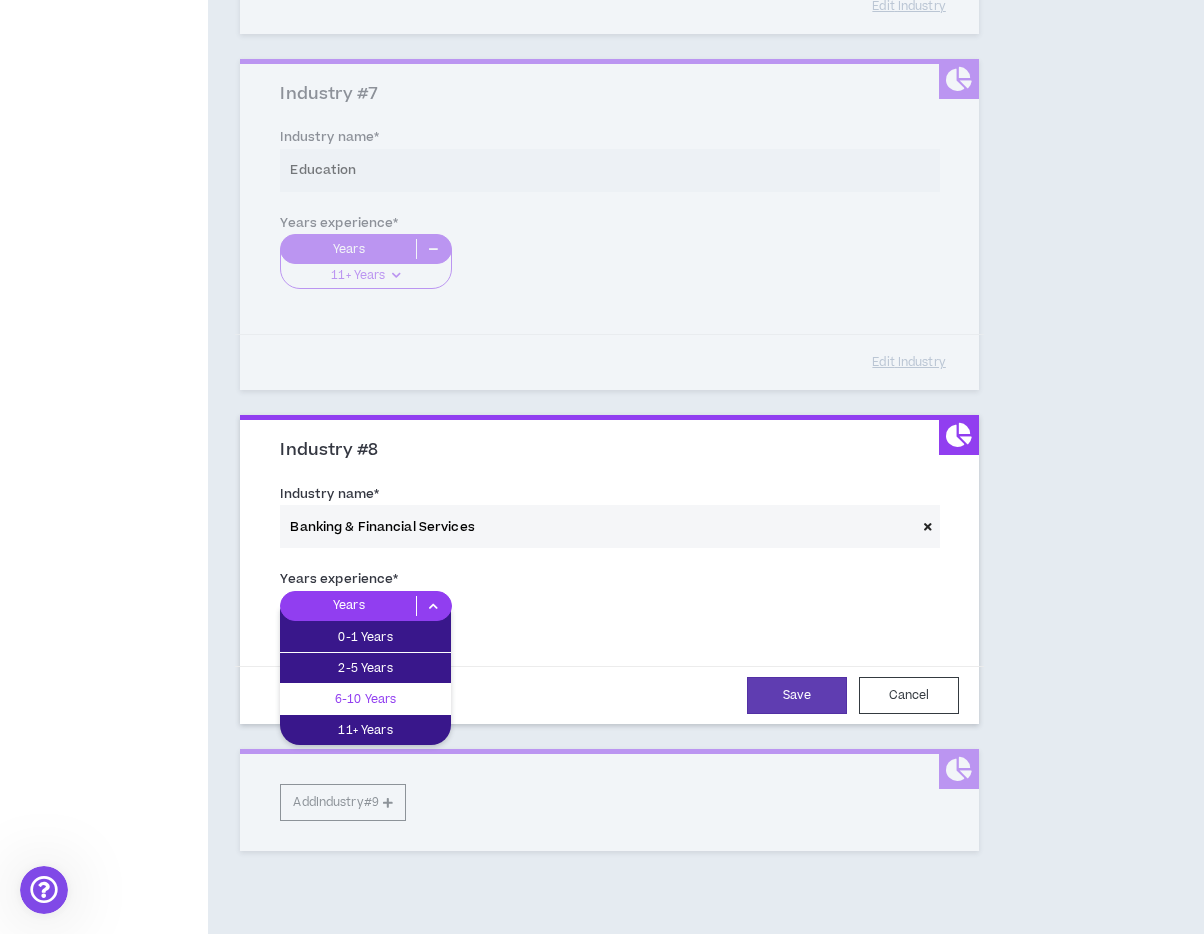 click on "6-10 Years" at bounding box center (365, 699) 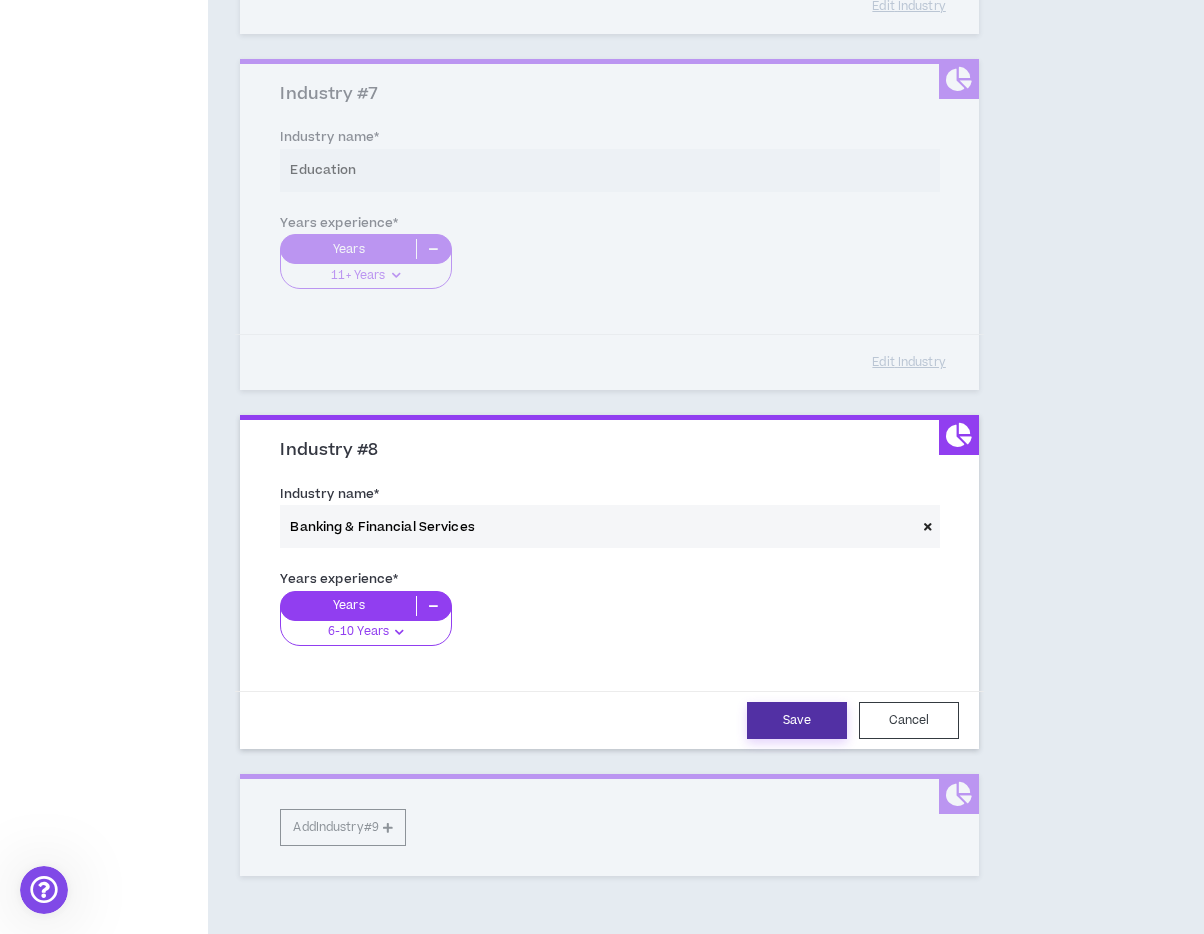click on "Save" at bounding box center [797, 720] 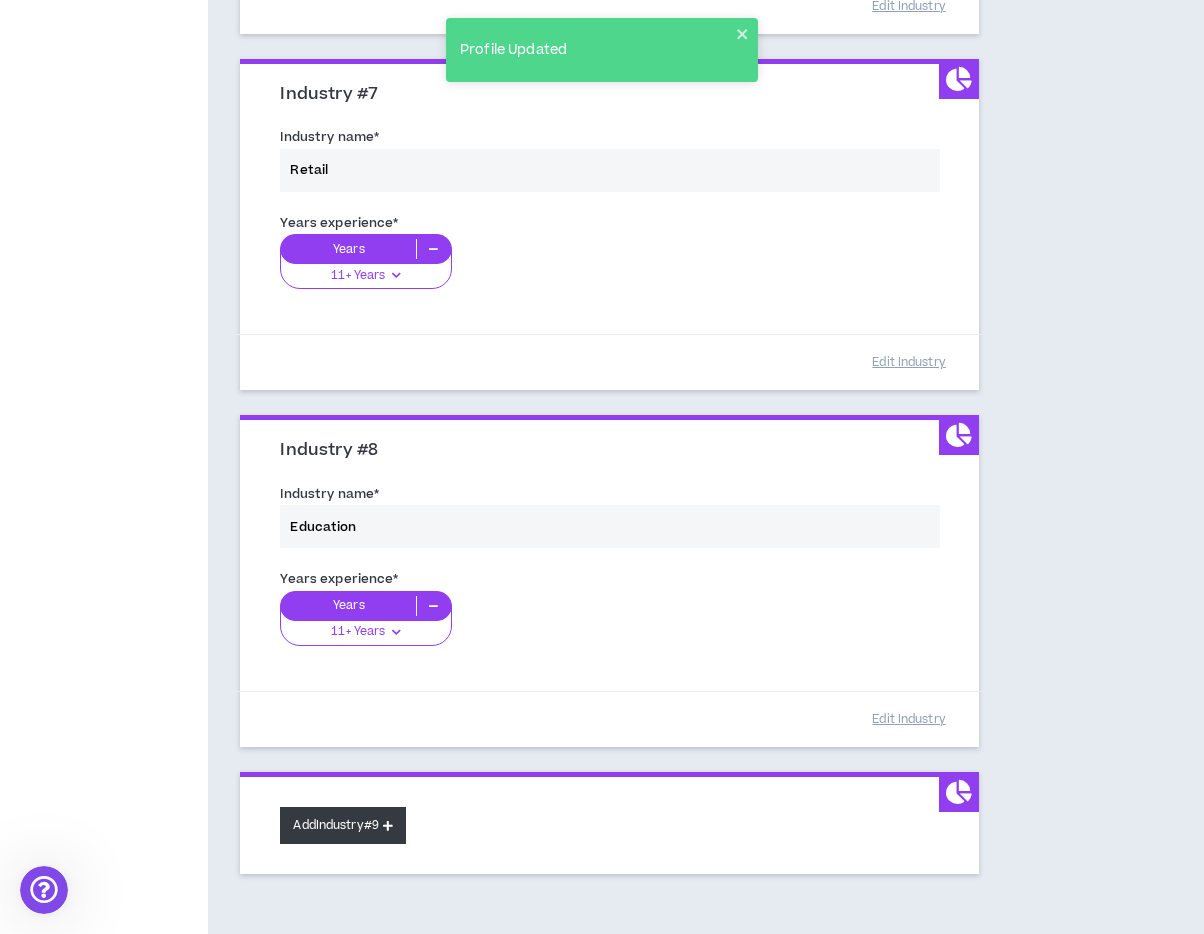 click on "Add  Industry  #9" at bounding box center [343, 825] 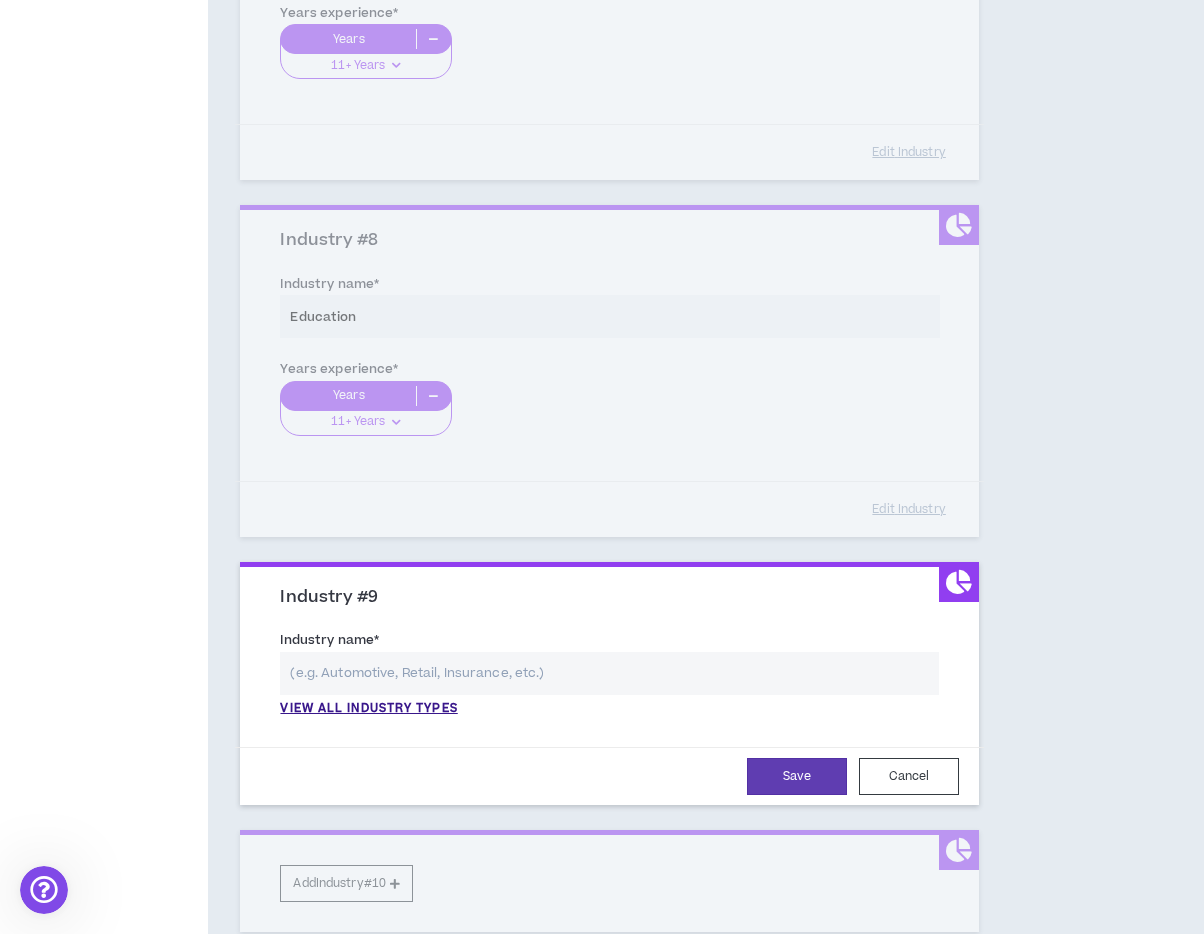 scroll, scrollTop: 2516, scrollLeft: 0, axis: vertical 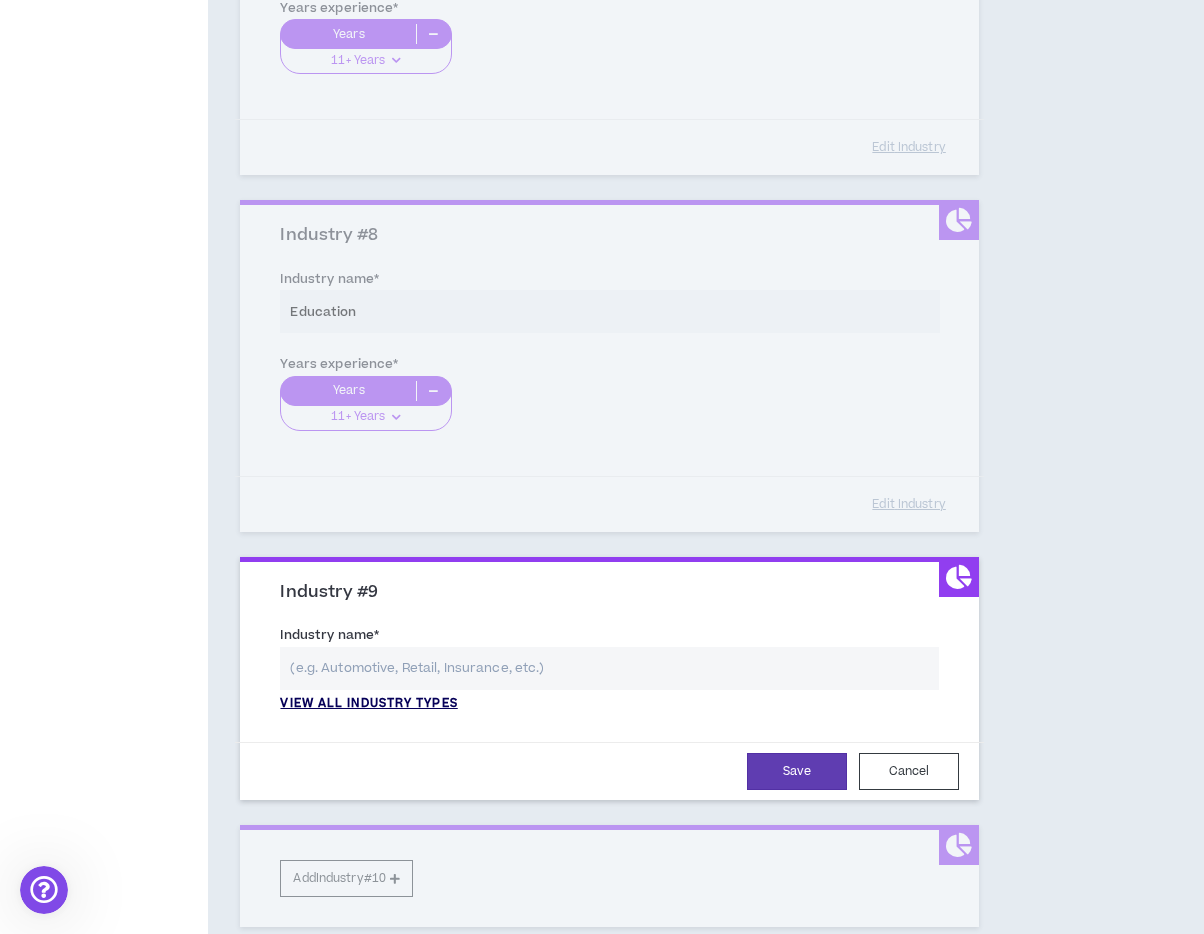 click on "View all industry types" at bounding box center [368, 704] 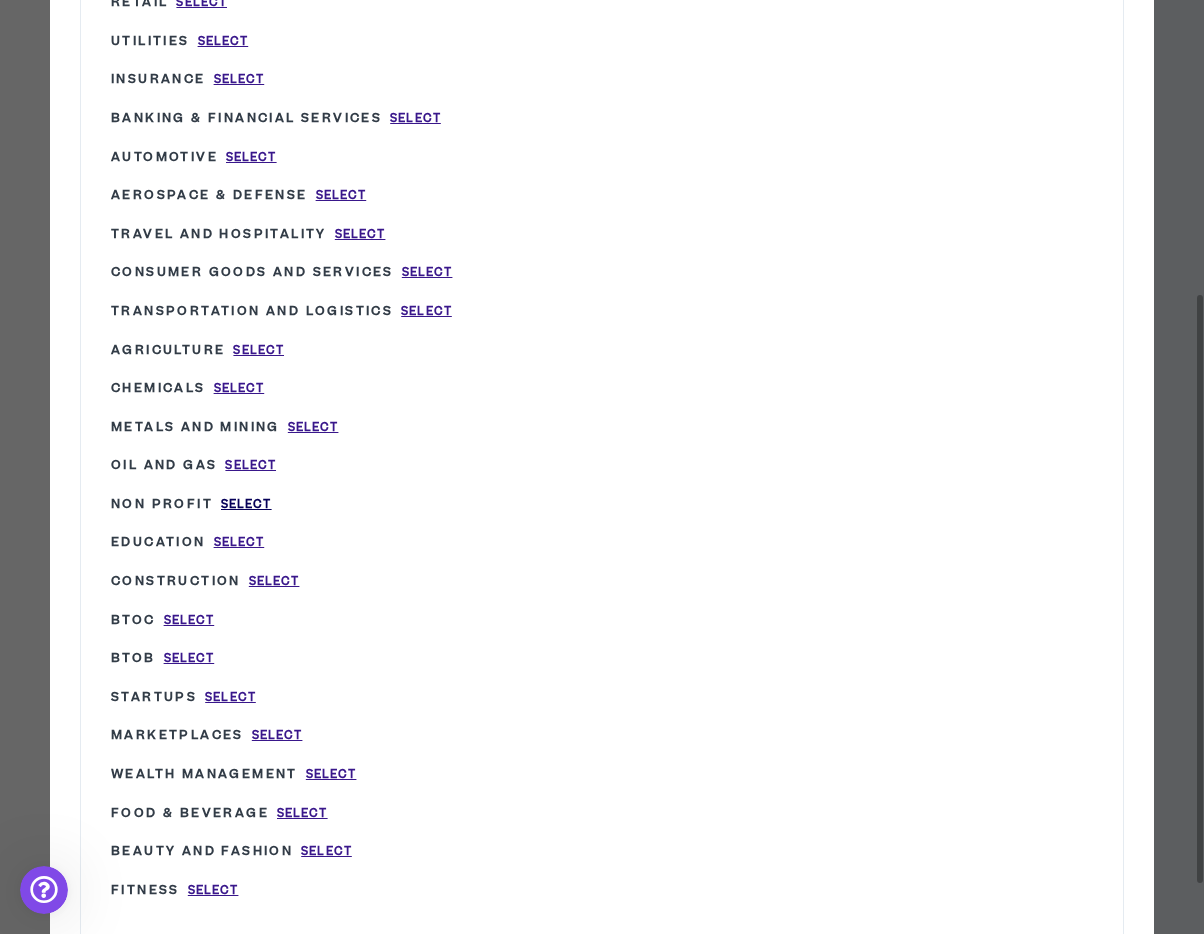 click on "Select" at bounding box center (246, 504) 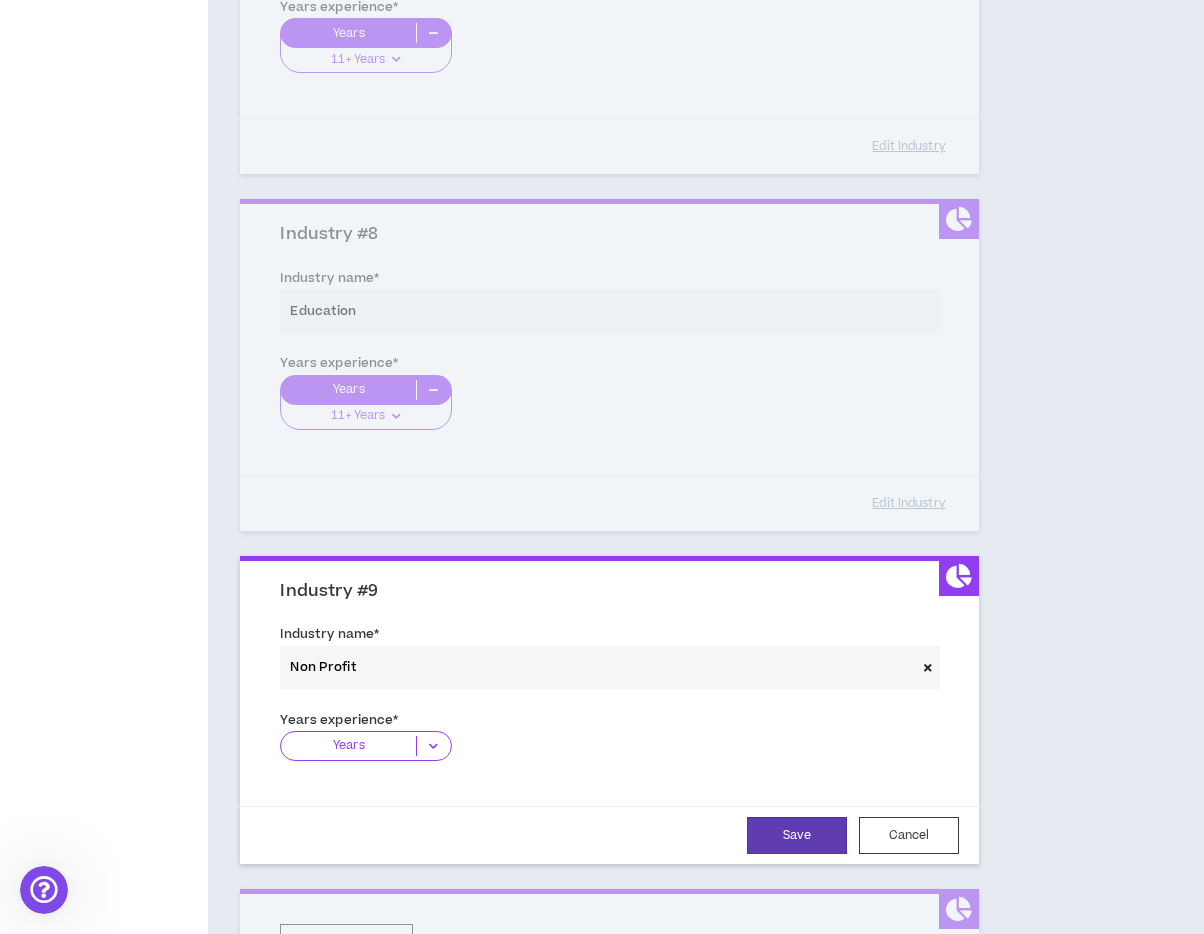 click at bounding box center [433, 746] 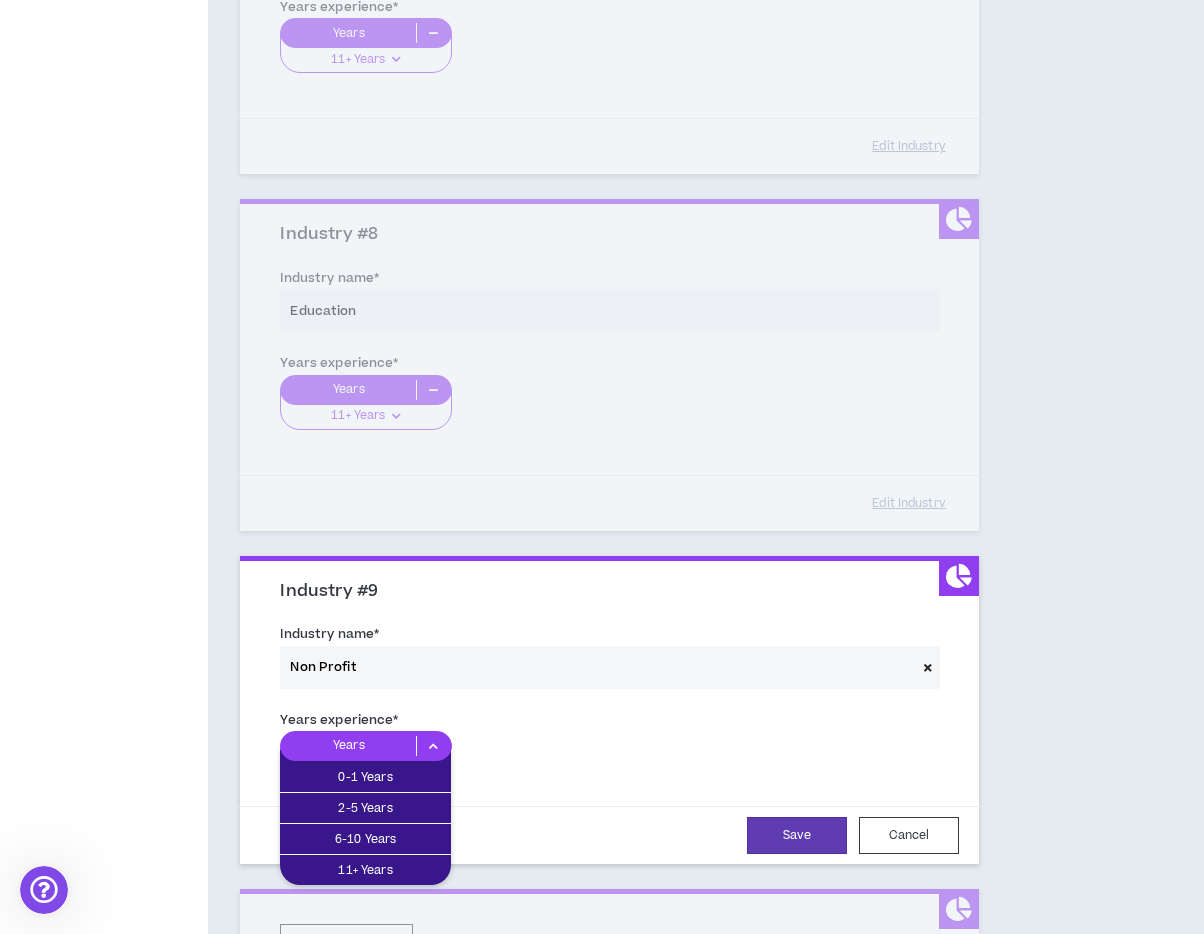 scroll, scrollTop: 2511, scrollLeft: 0, axis: vertical 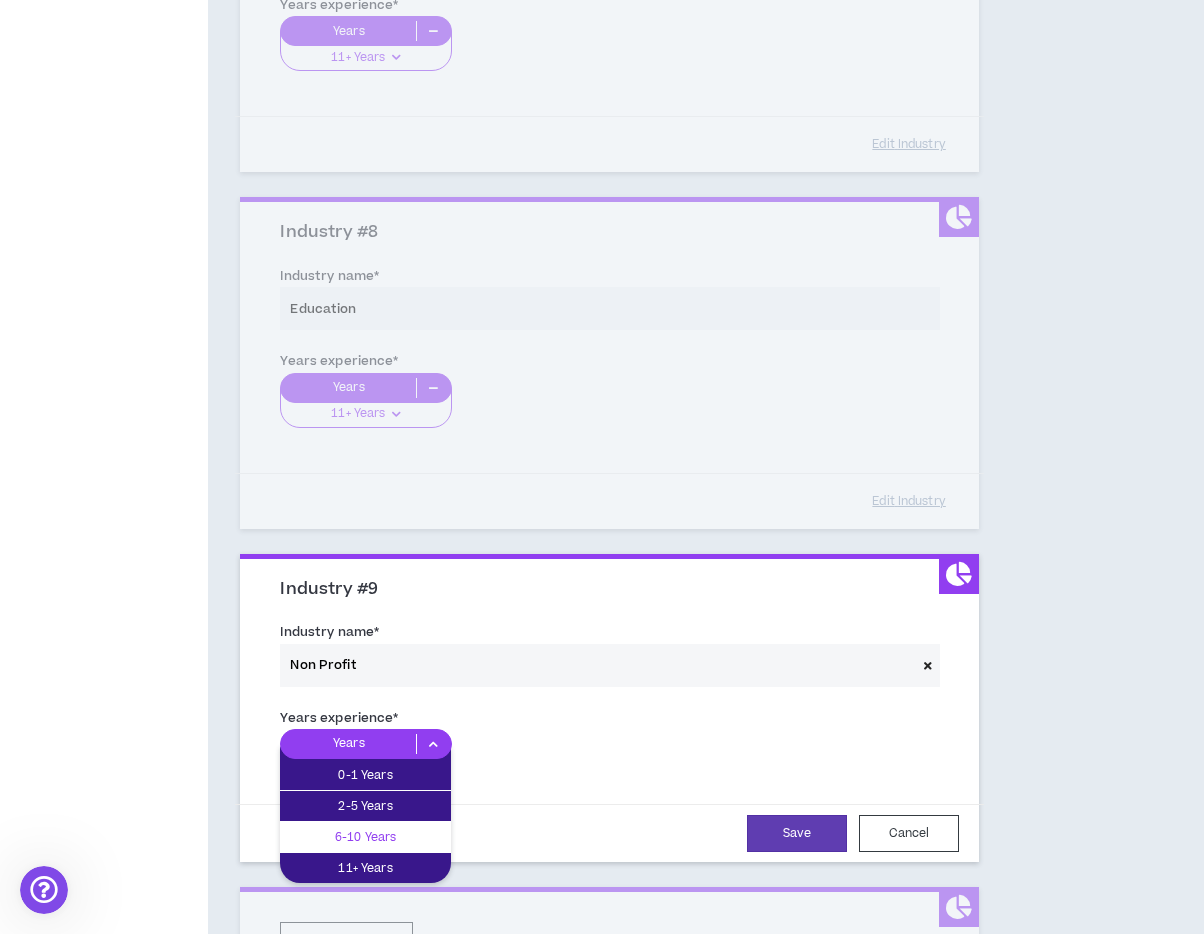 click on "6-10 Years" at bounding box center (365, 837) 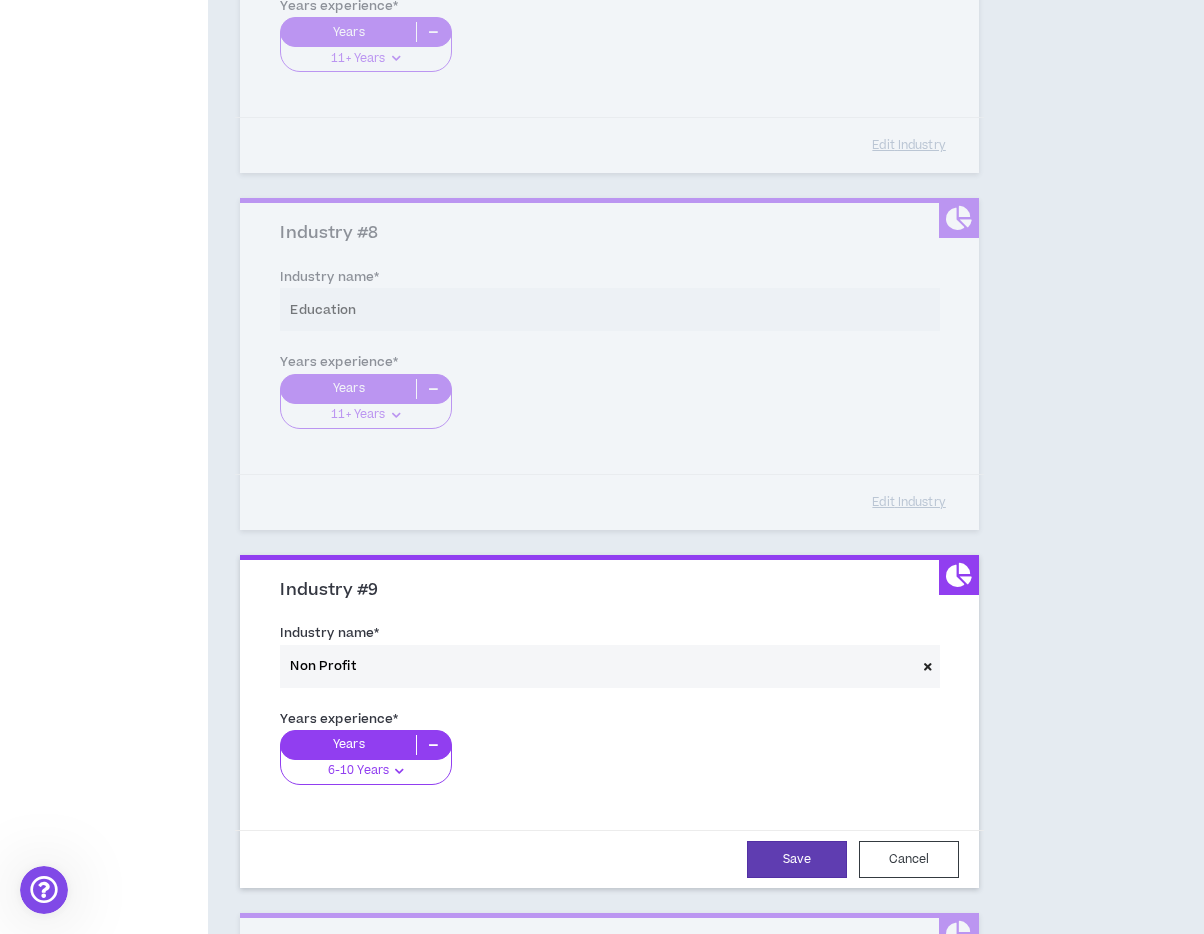 scroll, scrollTop: 2515, scrollLeft: 0, axis: vertical 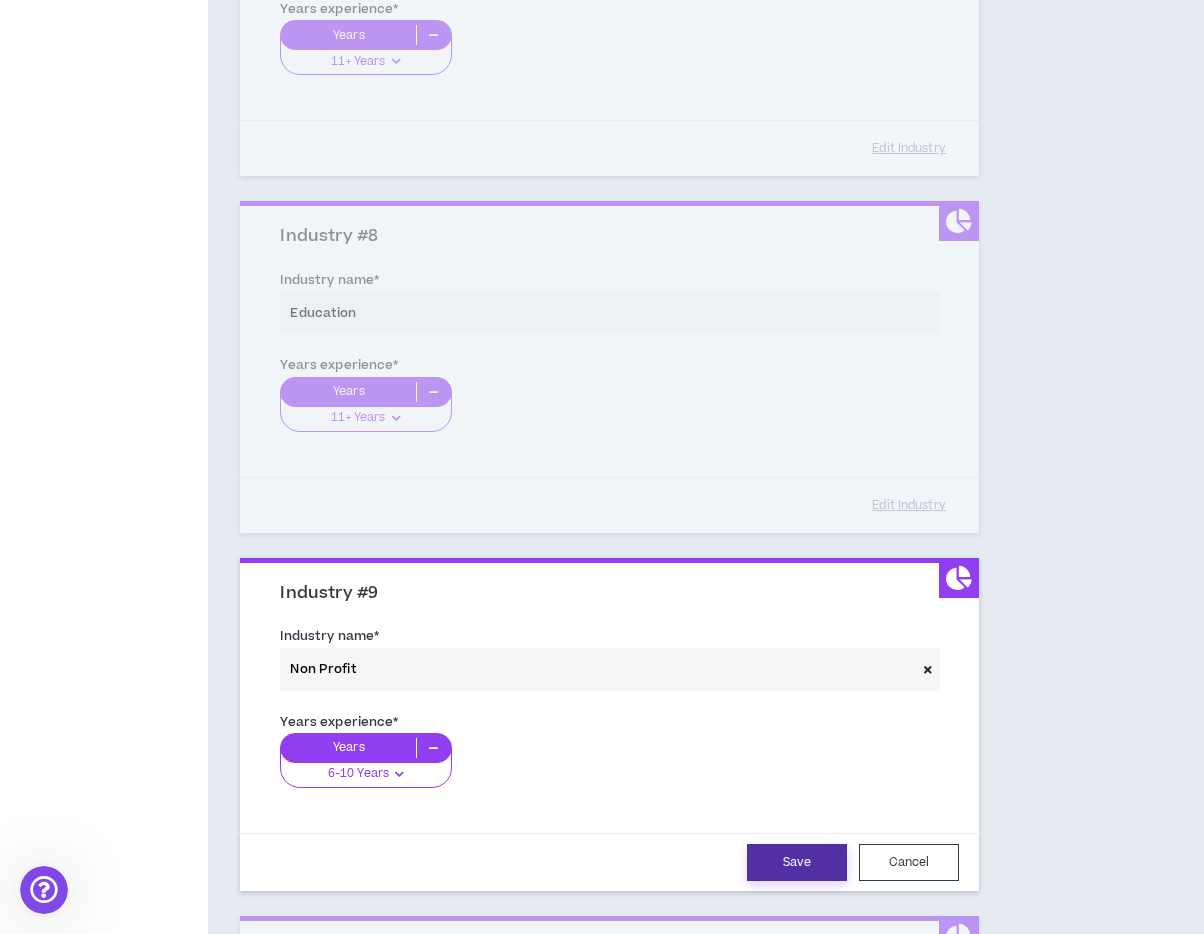 click on "Save" at bounding box center [797, 862] 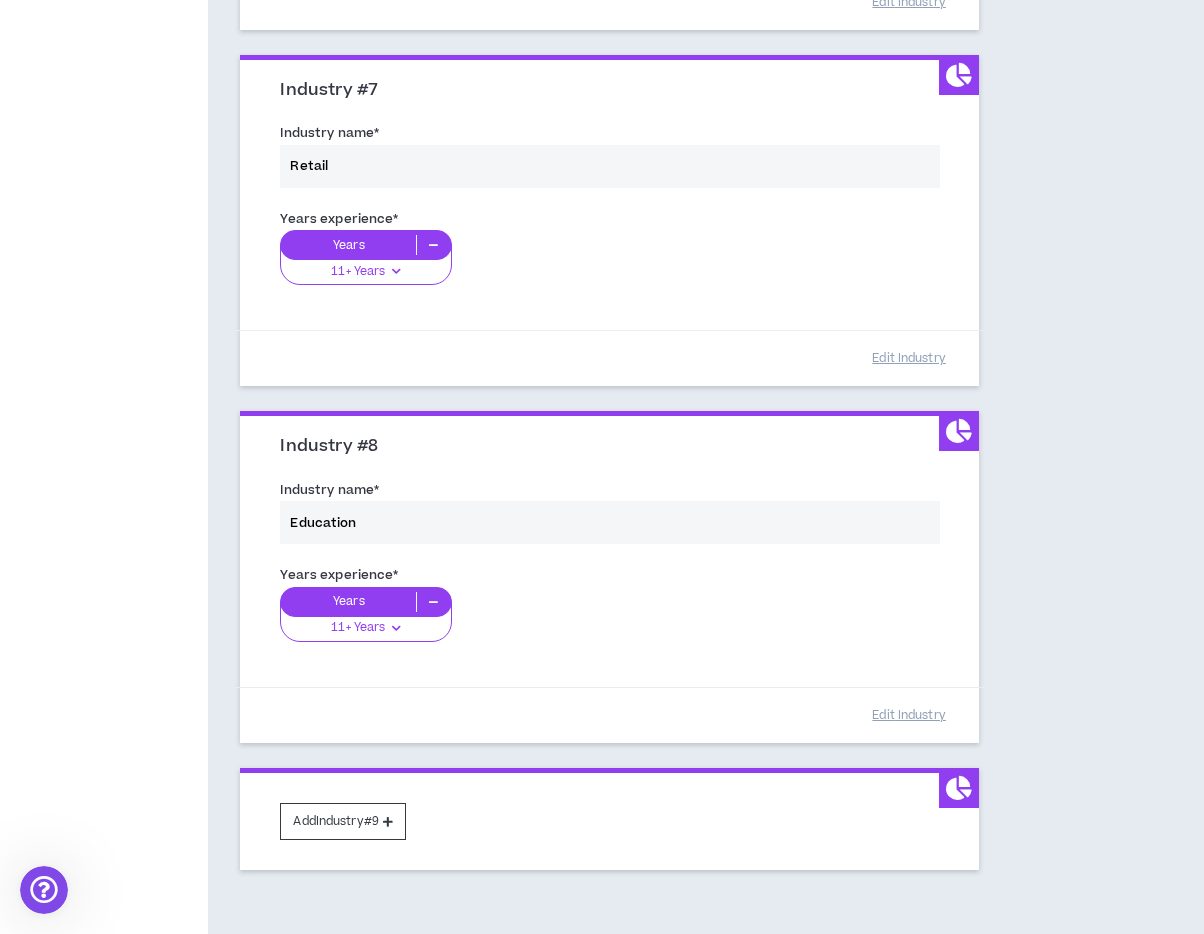scroll, scrollTop: 2419, scrollLeft: 0, axis: vertical 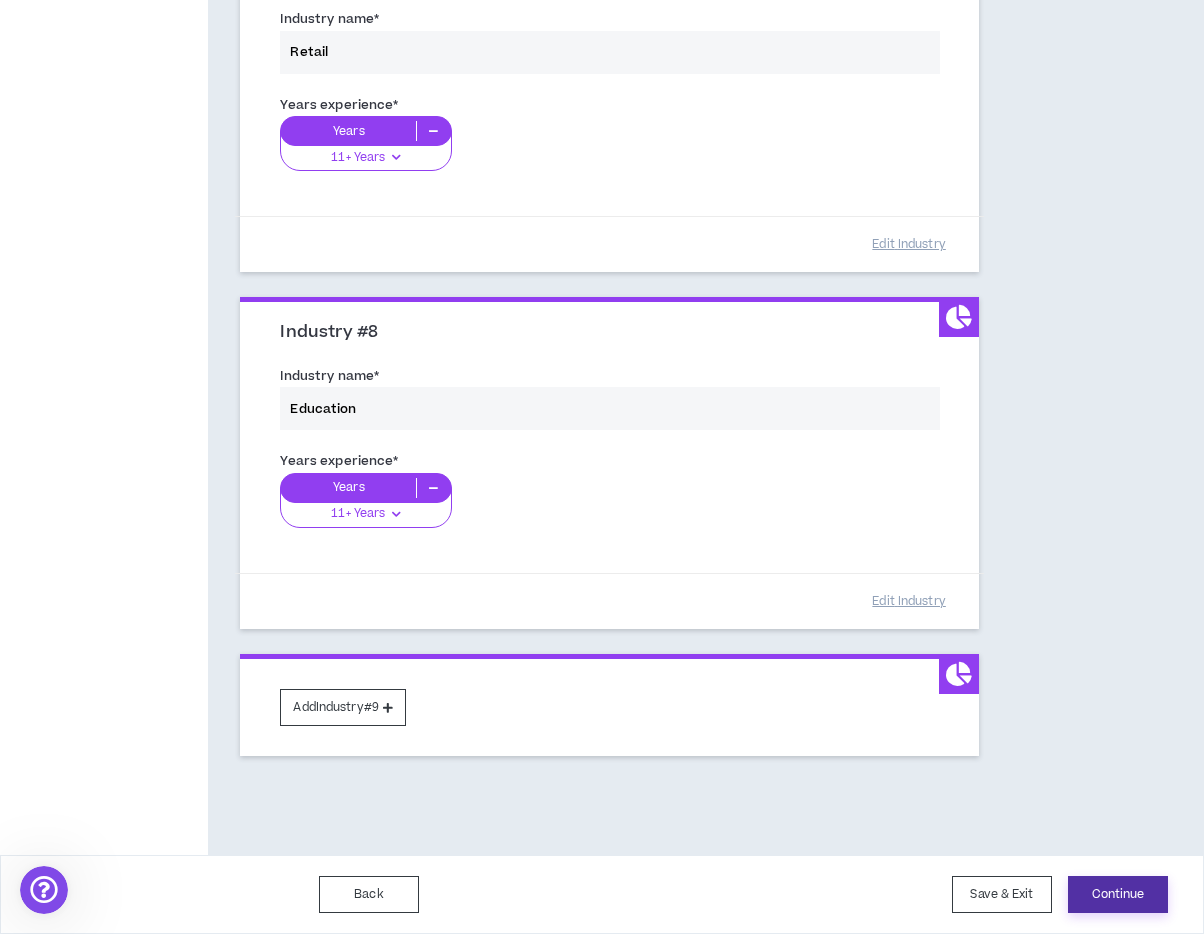 click on "Continue" at bounding box center [1118, 894] 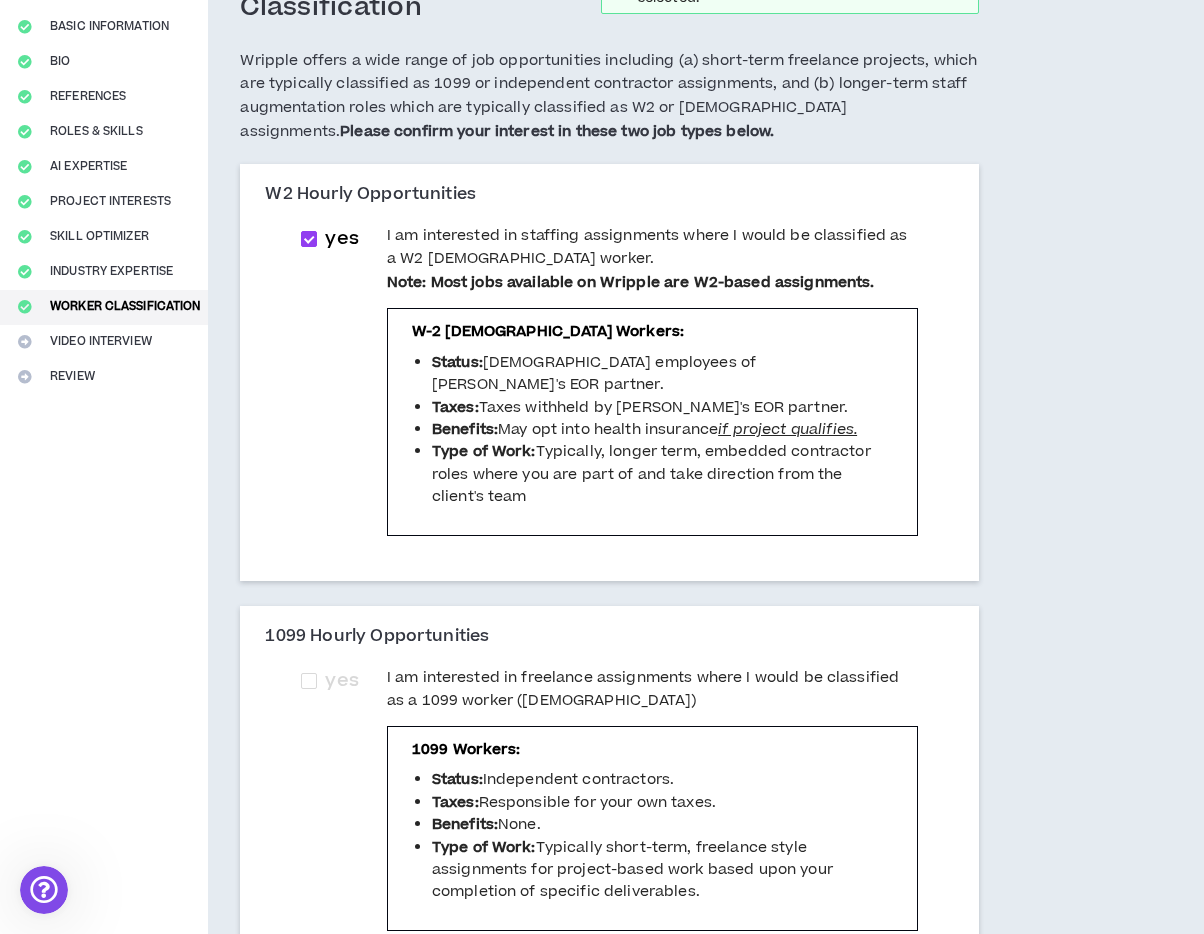 scroll, scrollTop: 165, scrollLeft: 0, axis: vertical 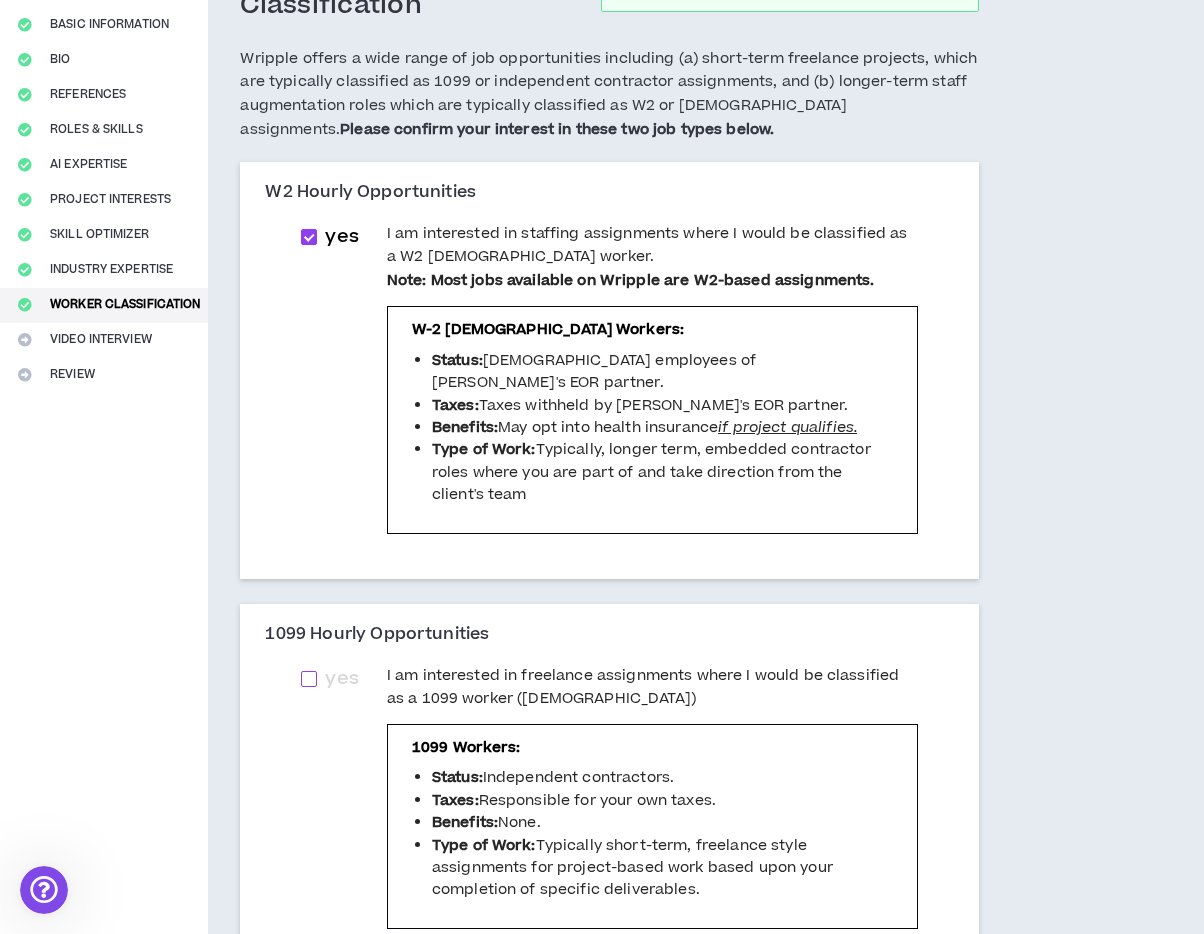 click at bounding box center [309, 679] 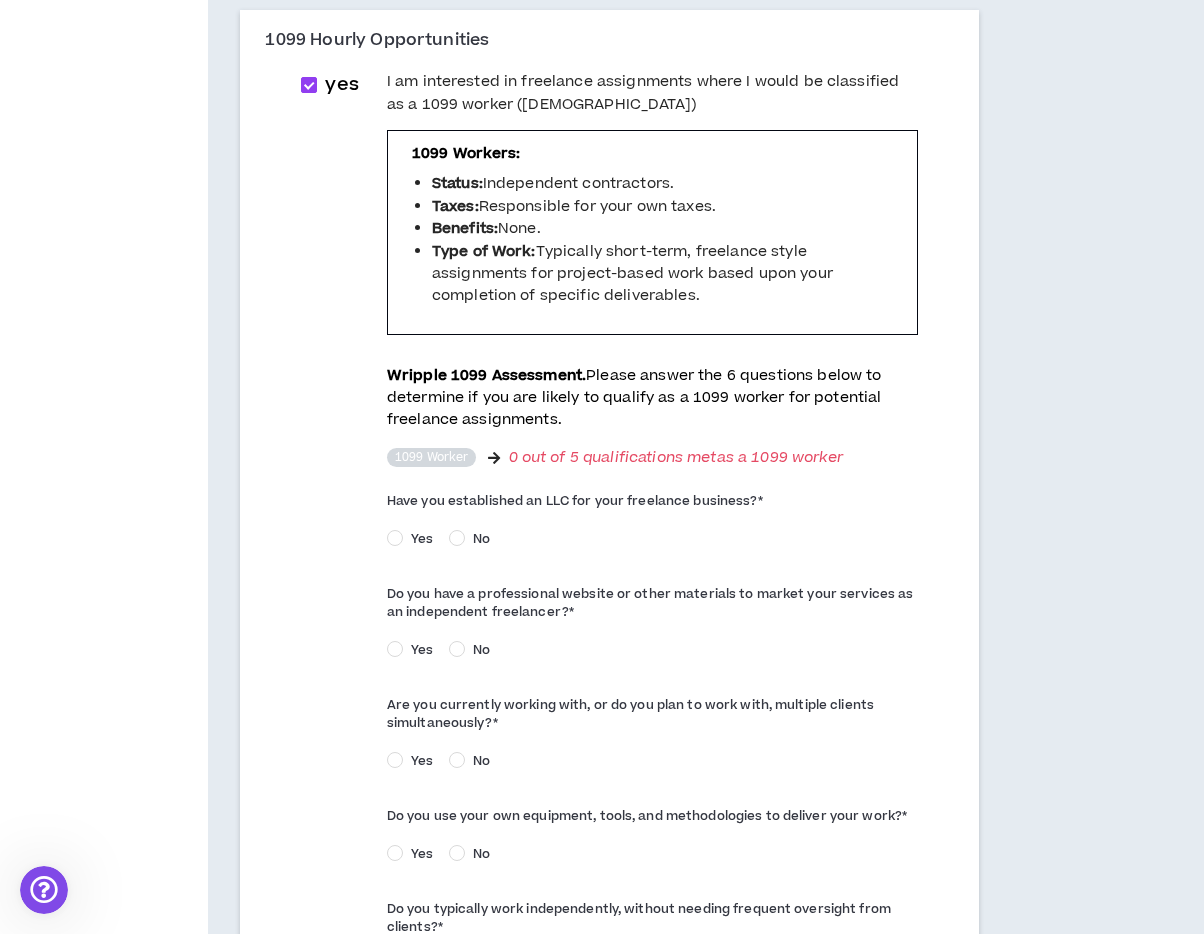 scroll, scrollTop: 766, scrollLeft: 0, axis: vertical 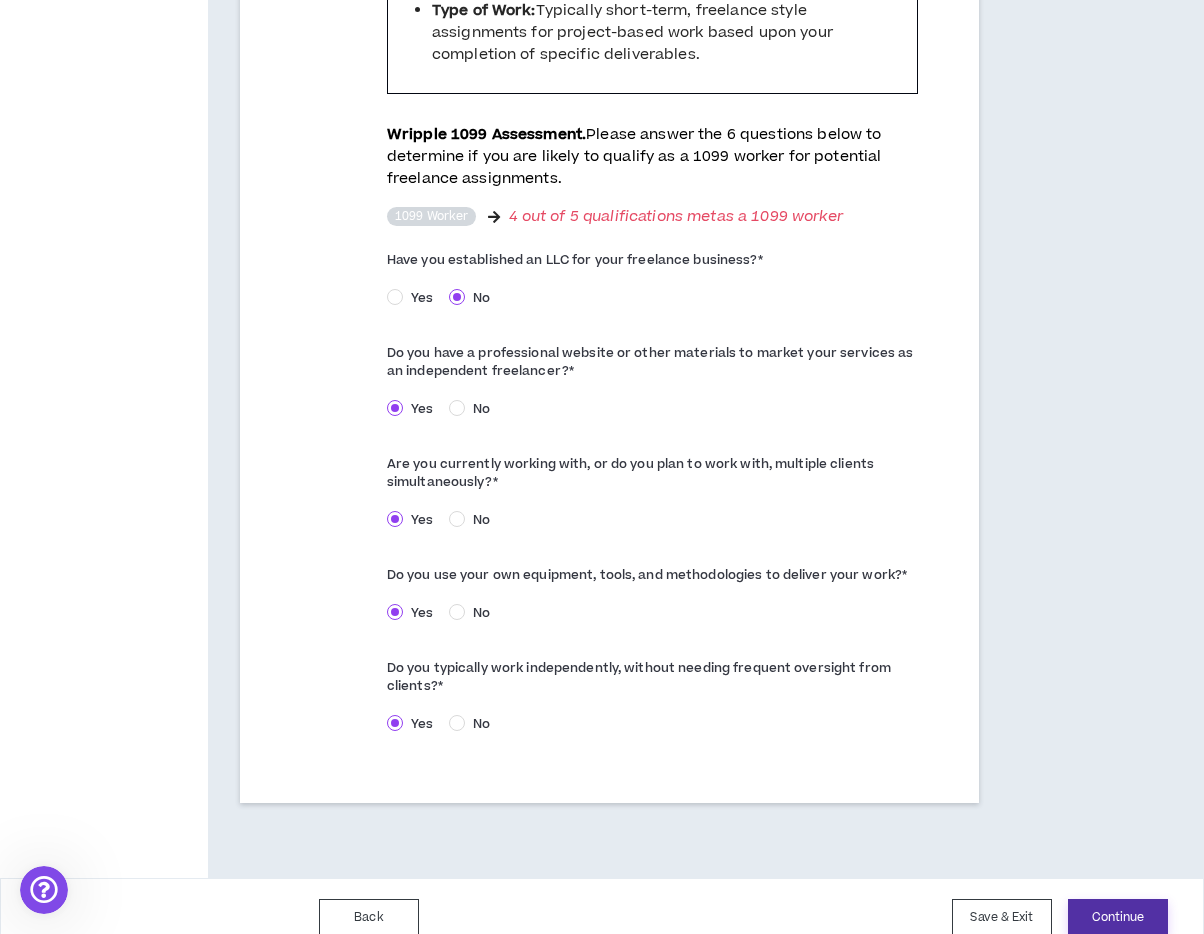 click on "Continue" at bounding box center (1118, 917) 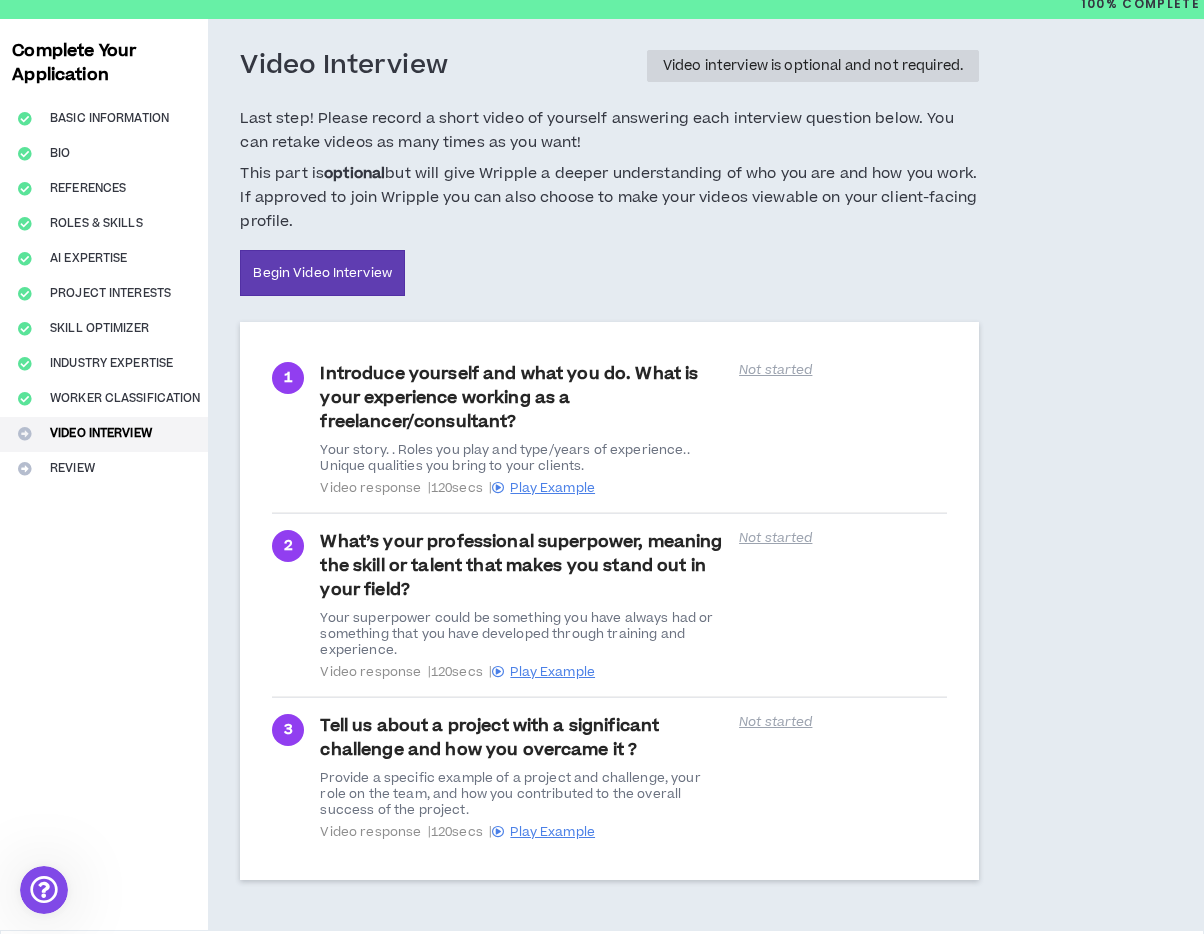 scroll, scrollTop: 0, scrollLeft: 0, axis: both 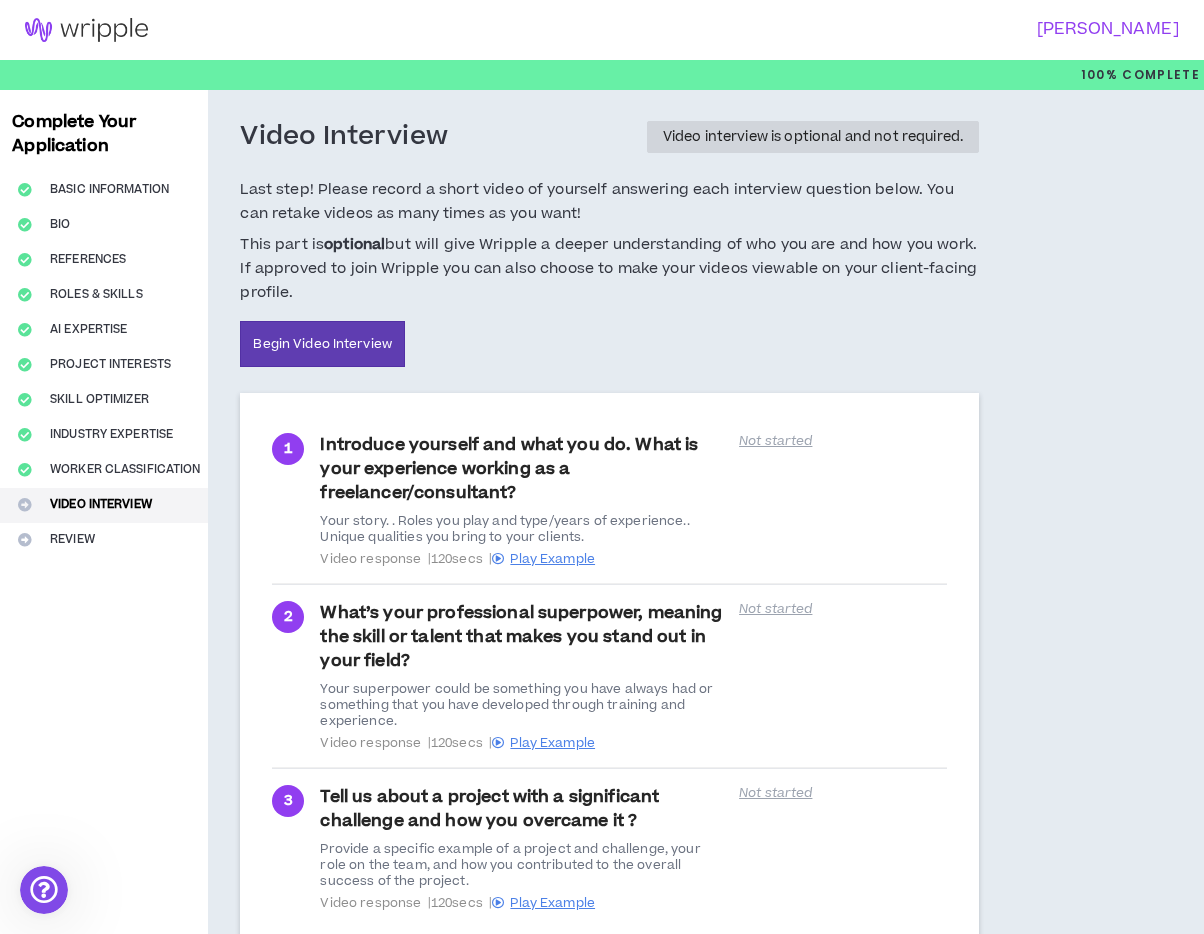 click on "Complete Your Application Basic Information Bio References Roles & Skills AI Expertise Project Interests Skill Optimizer Industry Expertise Worker Classification Video Interview Review Video Interview Video interview is optional and not required. Last step! Please record a short video of yourself answering each interview question below. You can retake videos as many times as you want! This part is  optional  but will give Wripple a deeper understanding of who you are and how you work. If approved to join Wripple you can also choose to make your videos viewable on your client-facing profile. Begin Video Interview 1 Introduce yourself and what you do. What is your experience working as a freelancer/consultant? Your story. . Roles you play and type/years of experience.. Unique qualities you bring to your clients. Video response  |   120  secs  |   Play Example Not started 2 What’s your professional superpower, meaning the skill or talent that makes you stand out in your field? Video response  |   120 3" at bounding box center (602, 545) 